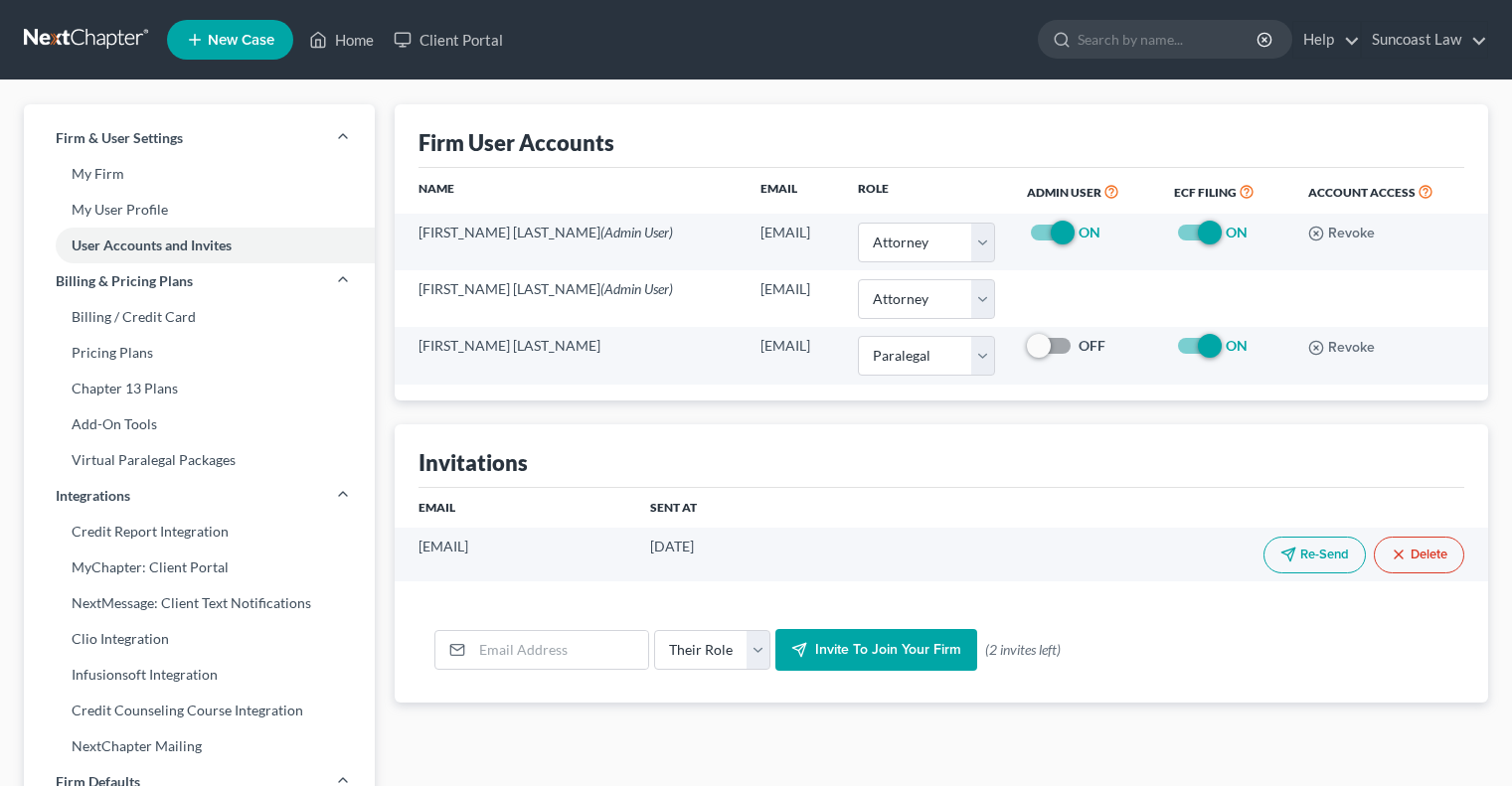 select on "0" 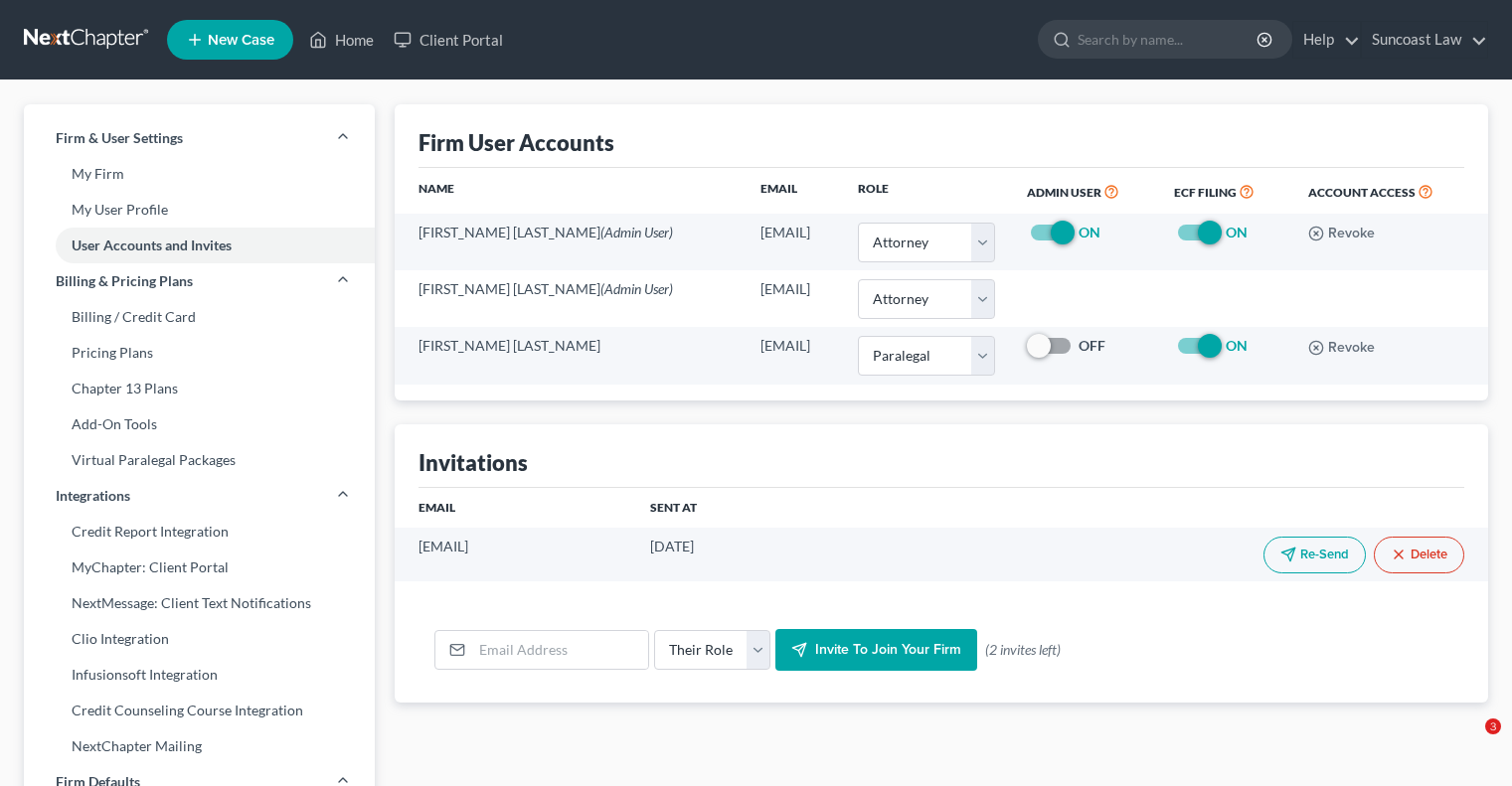 scroll, scrollTop: 0, scrollLeft: 0, axis: both 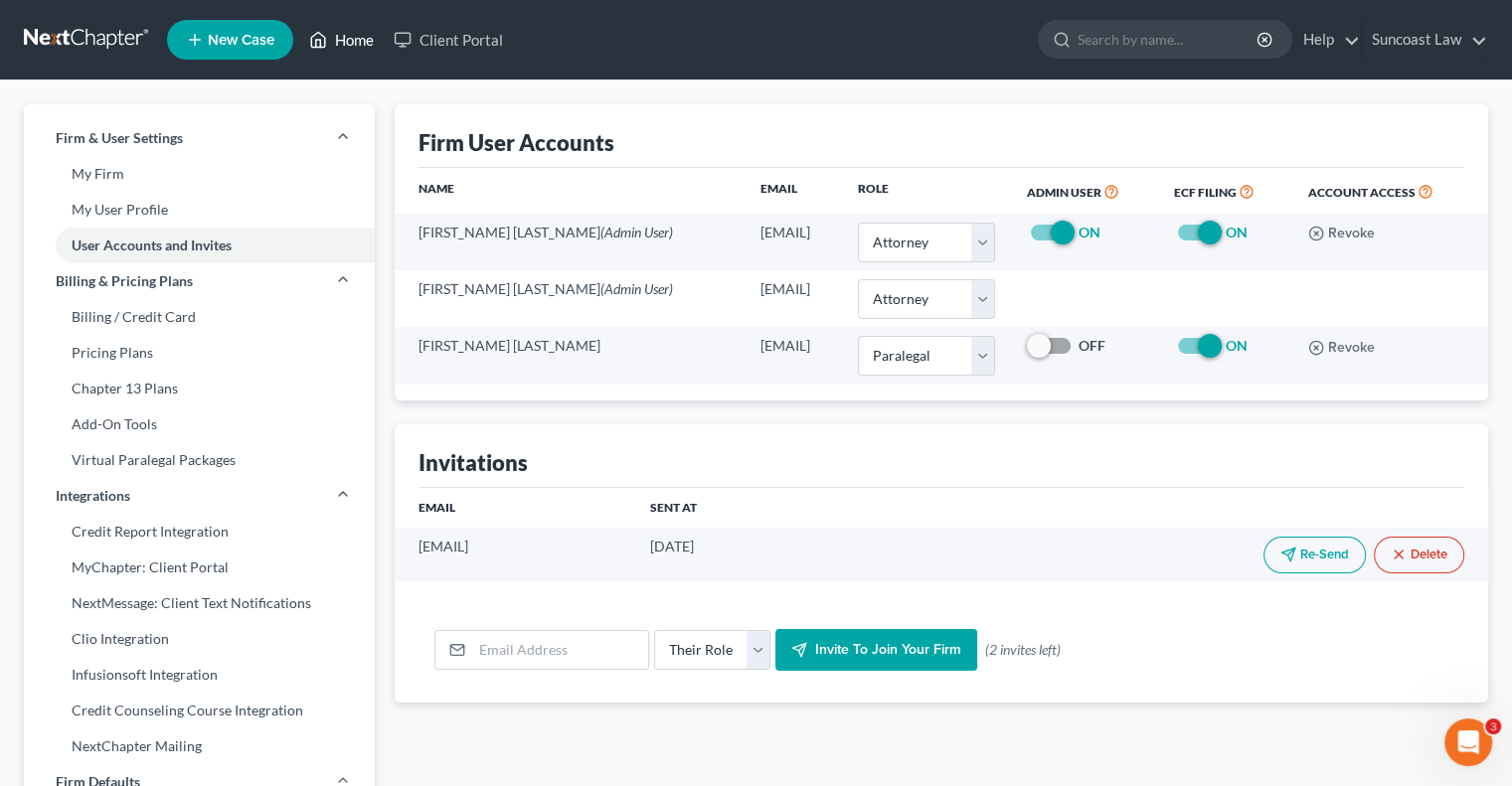 click on "Home" at bounding box center [341, 40] 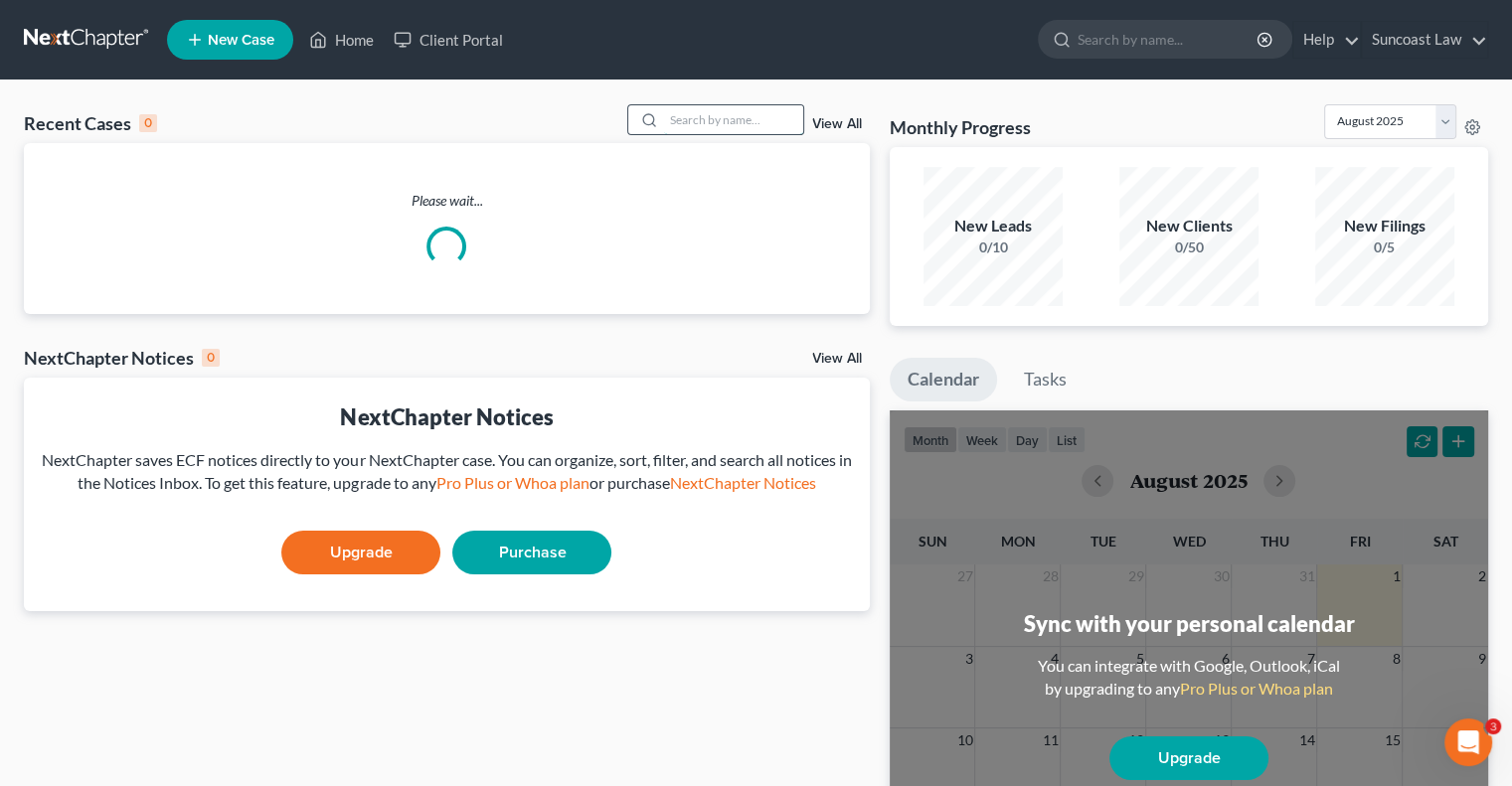 click at bounding box center (734, 119) 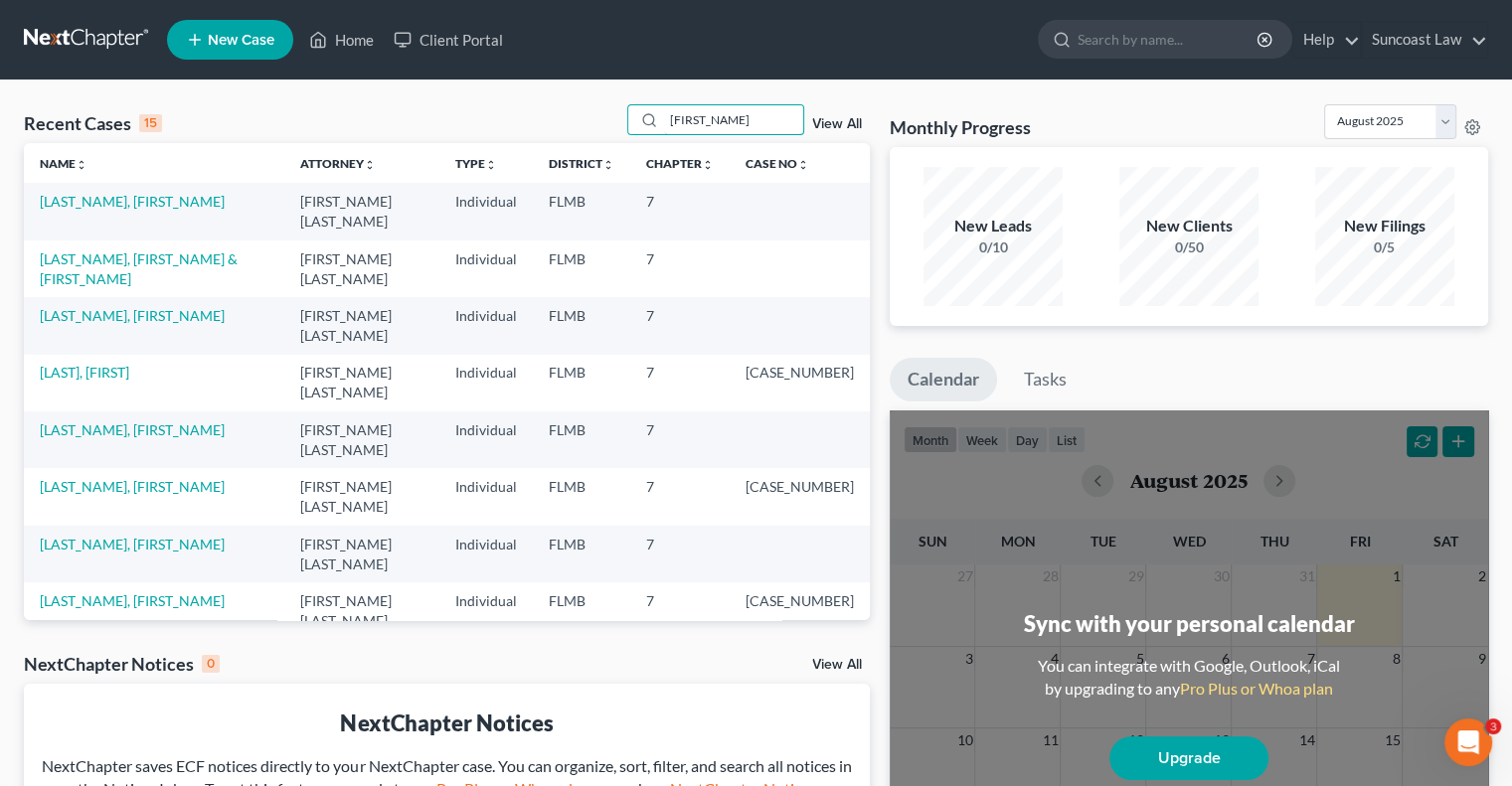 type on "[FIRST_NAME]" 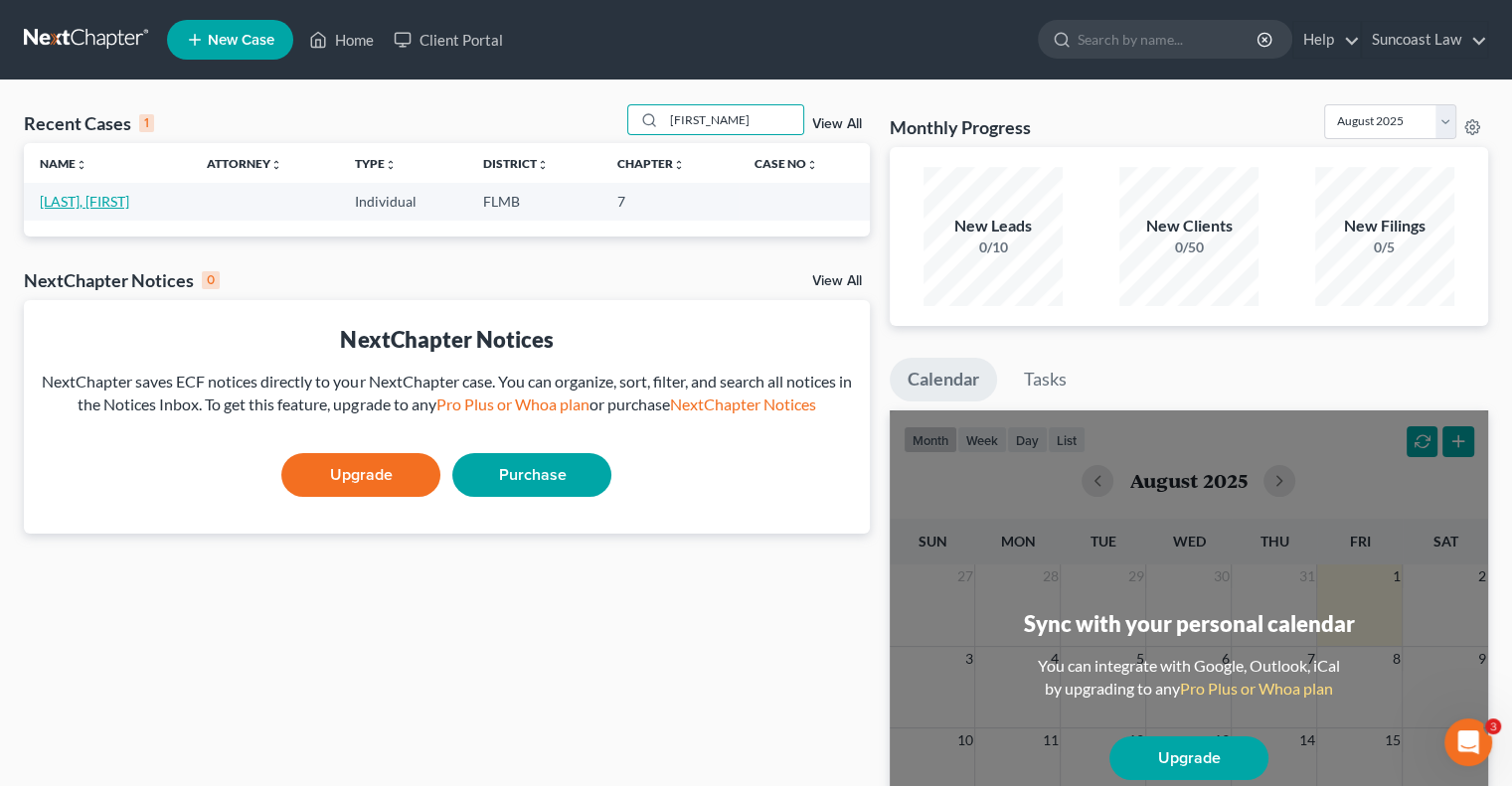 click on "[LAST], [FIRST]" at bounding box center (84, 201) 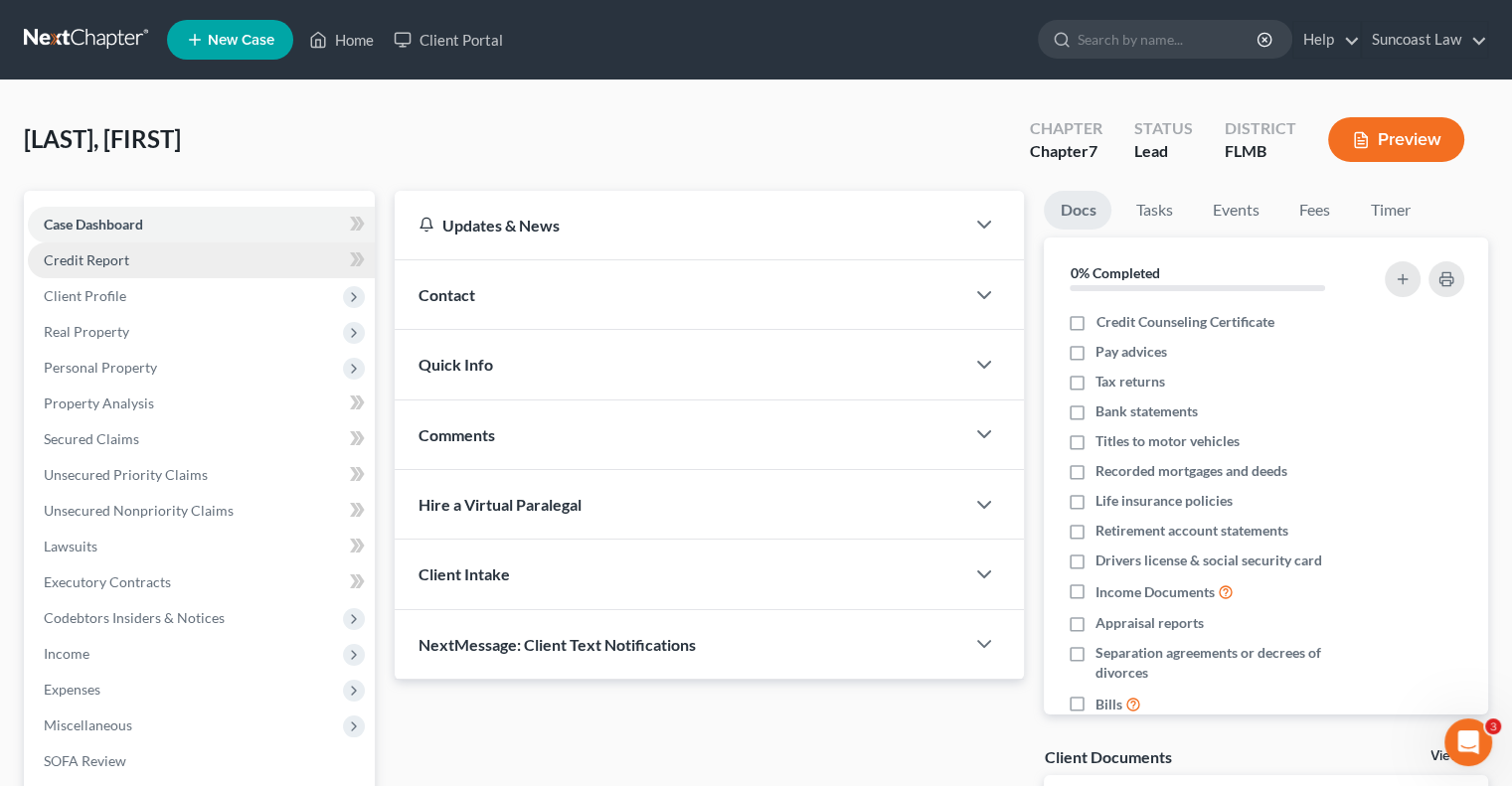 click on "Credit Report" at bounding box center [201, 260] 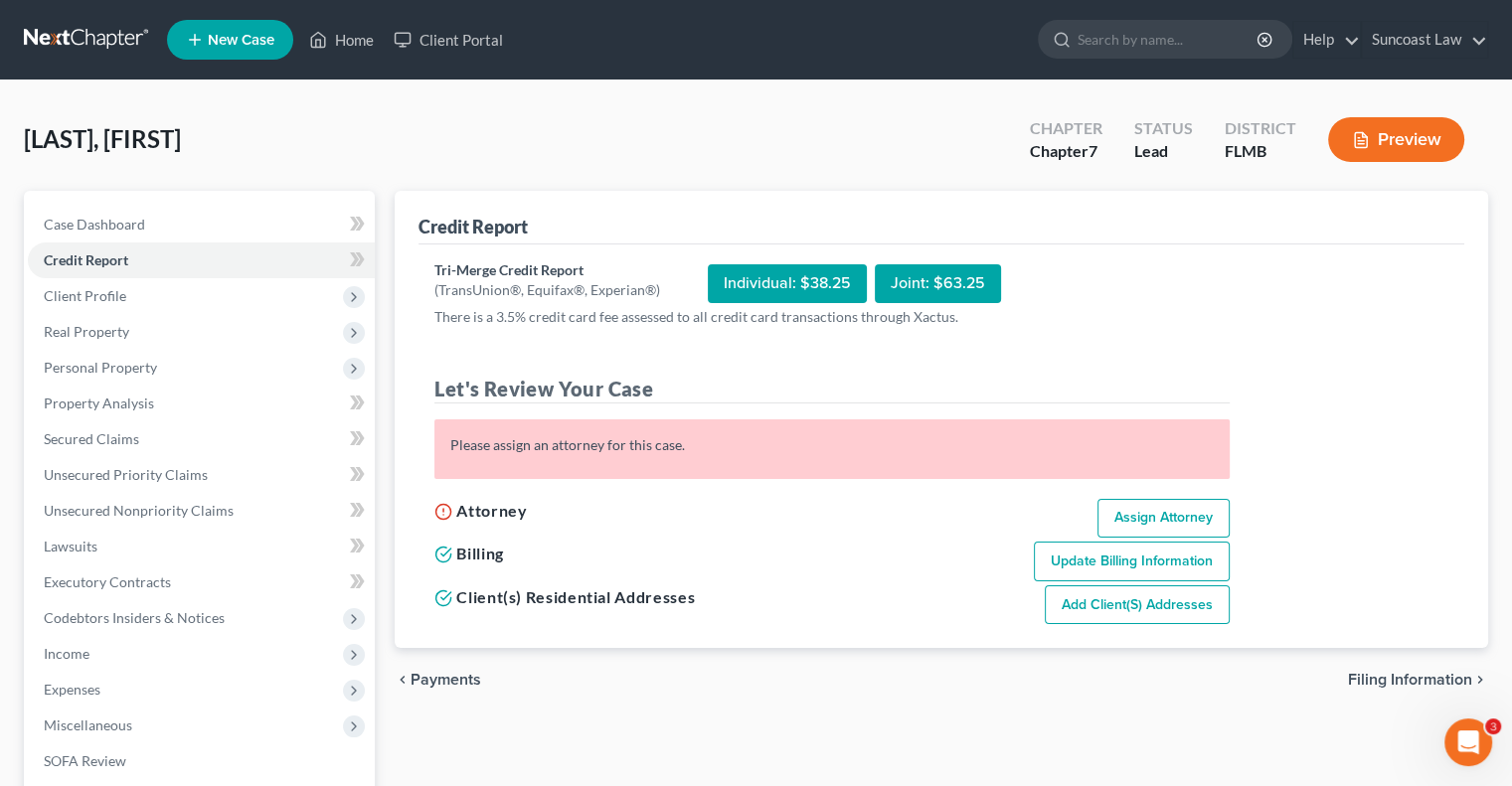 click on "Assign Attorney" at bounding box center [1163, 519] 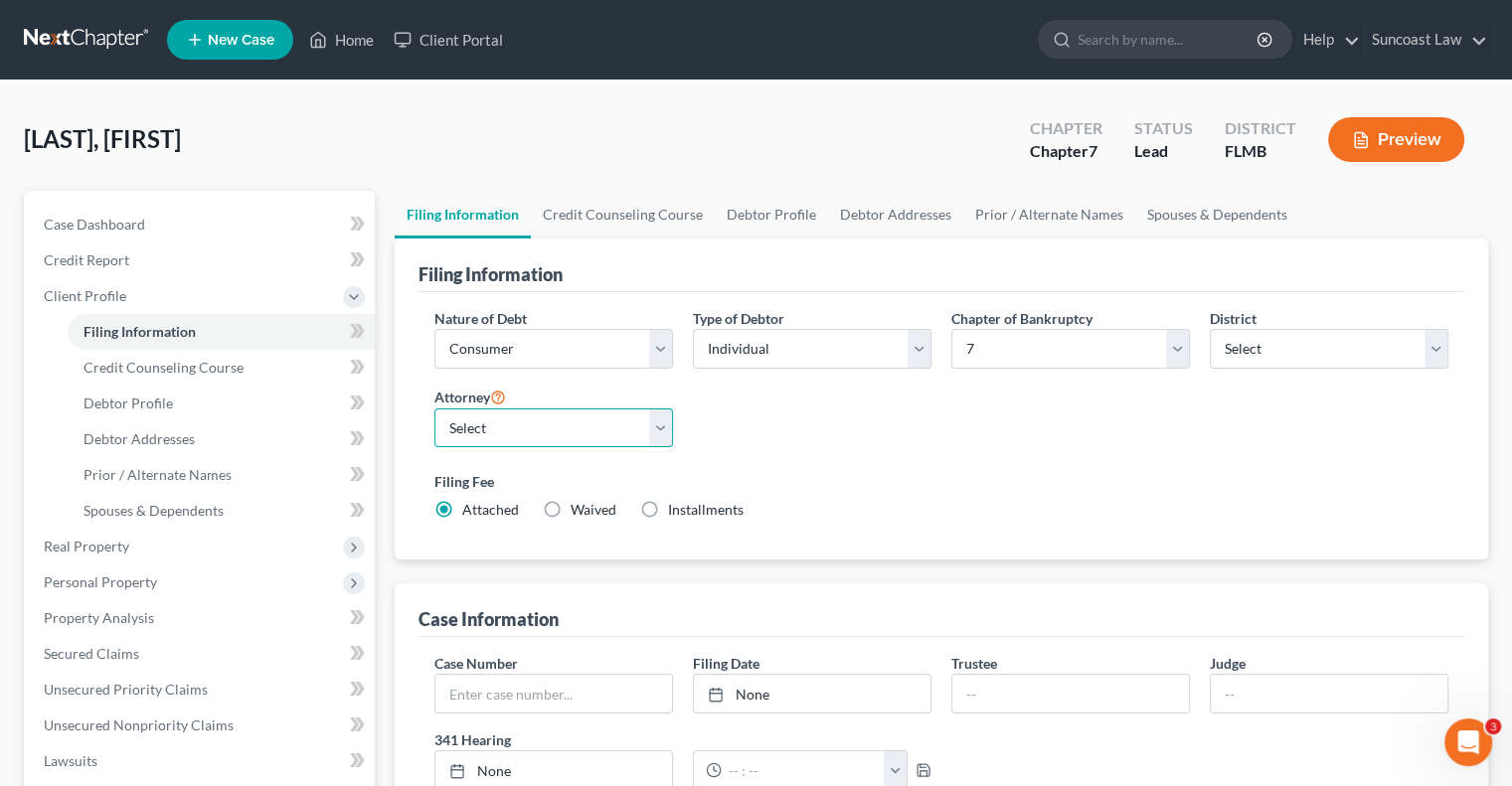 click on "Select [FIRST_NAME] [LAST_NAME] - FLMB [FIRST_NAME] [LAST_NAME] - FLMB" at bounding box center [554, 428] 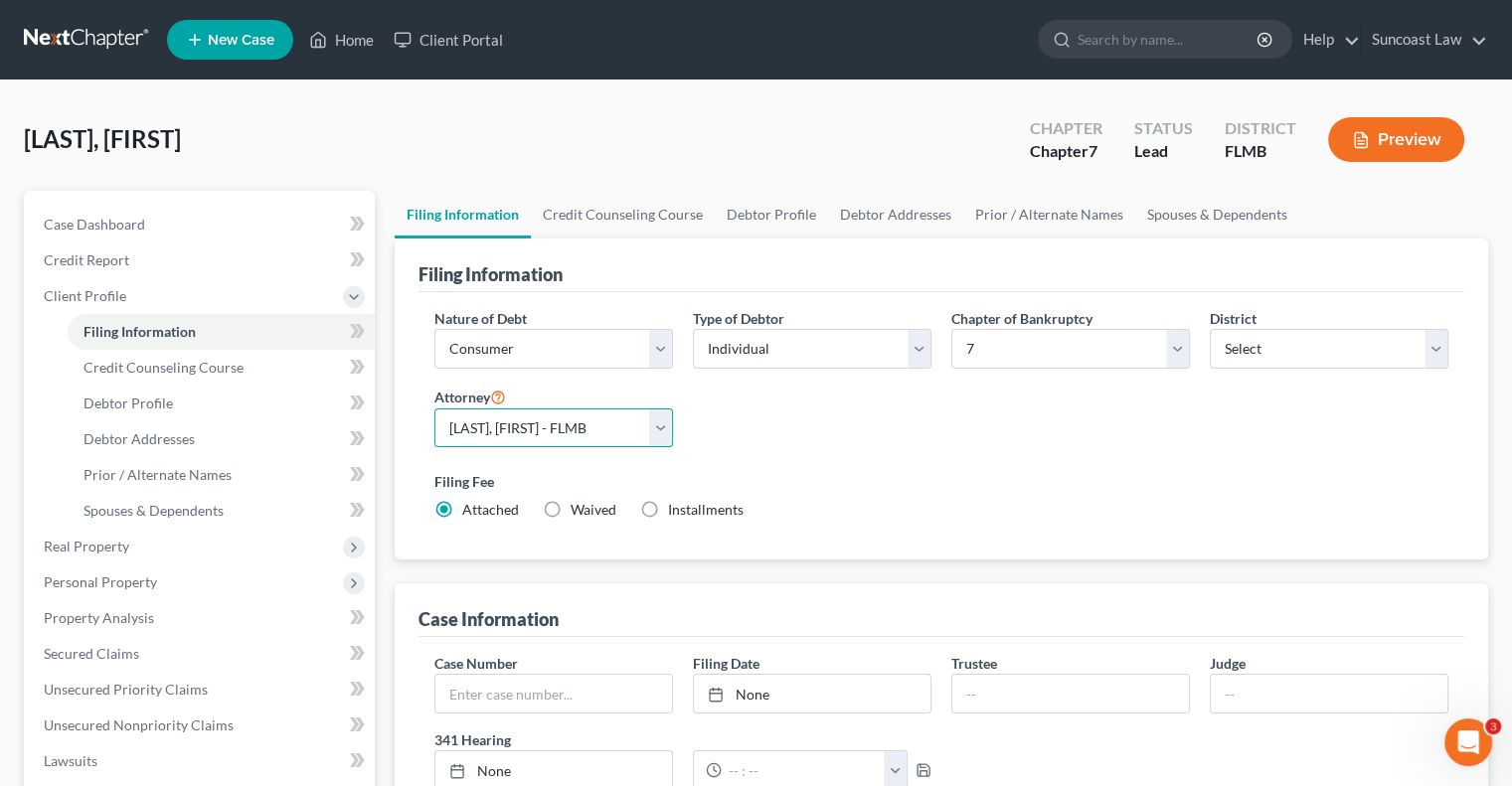 click on "Select [FIRST_NAME] [LAST_NAME] - FLMB [FIRST_NAME] [LAST_NAME] - FLMB" at bounding box center (554, 428) 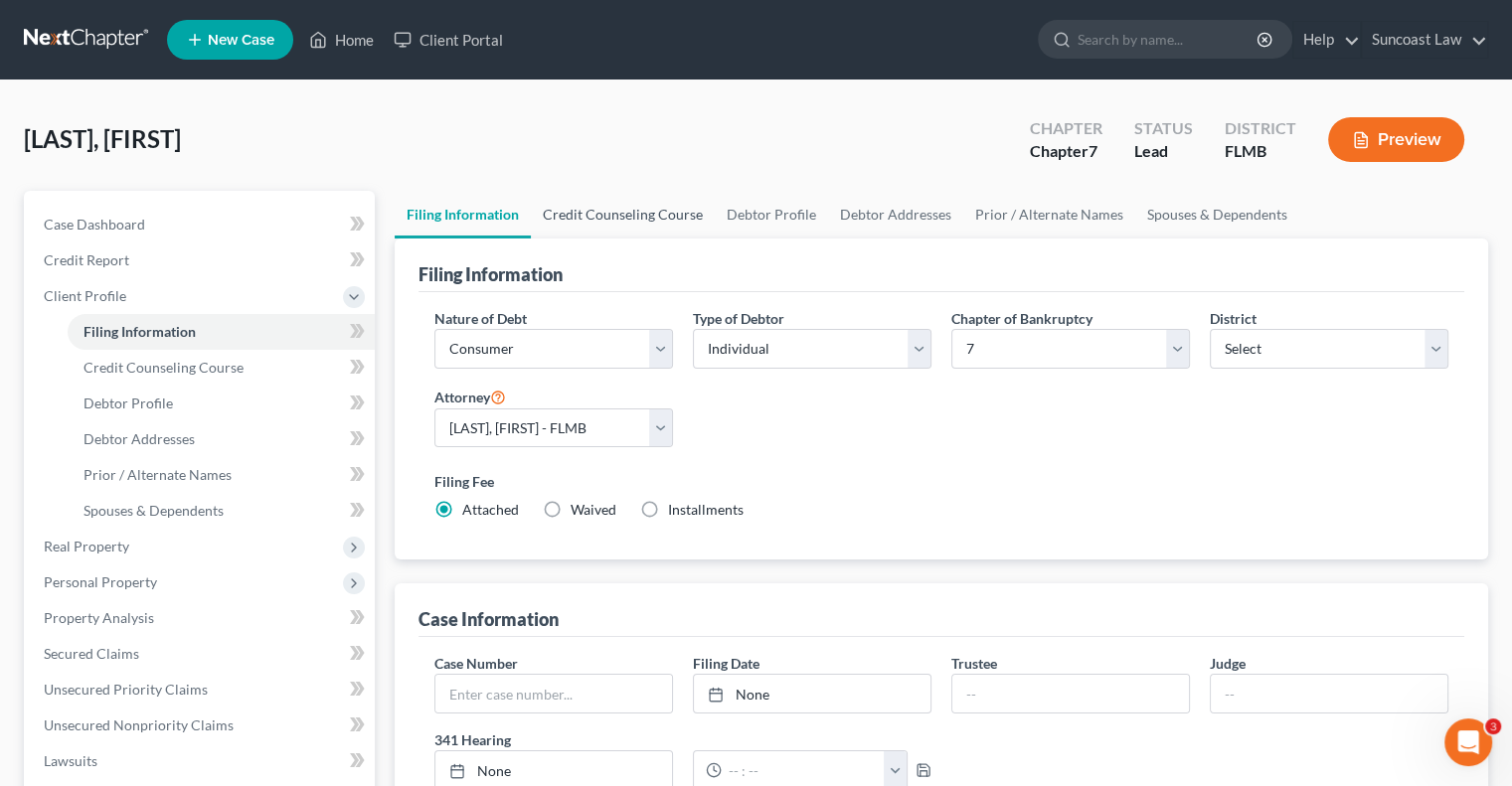 click on "Credit Counseling Course" at bounding box center (622, 215) 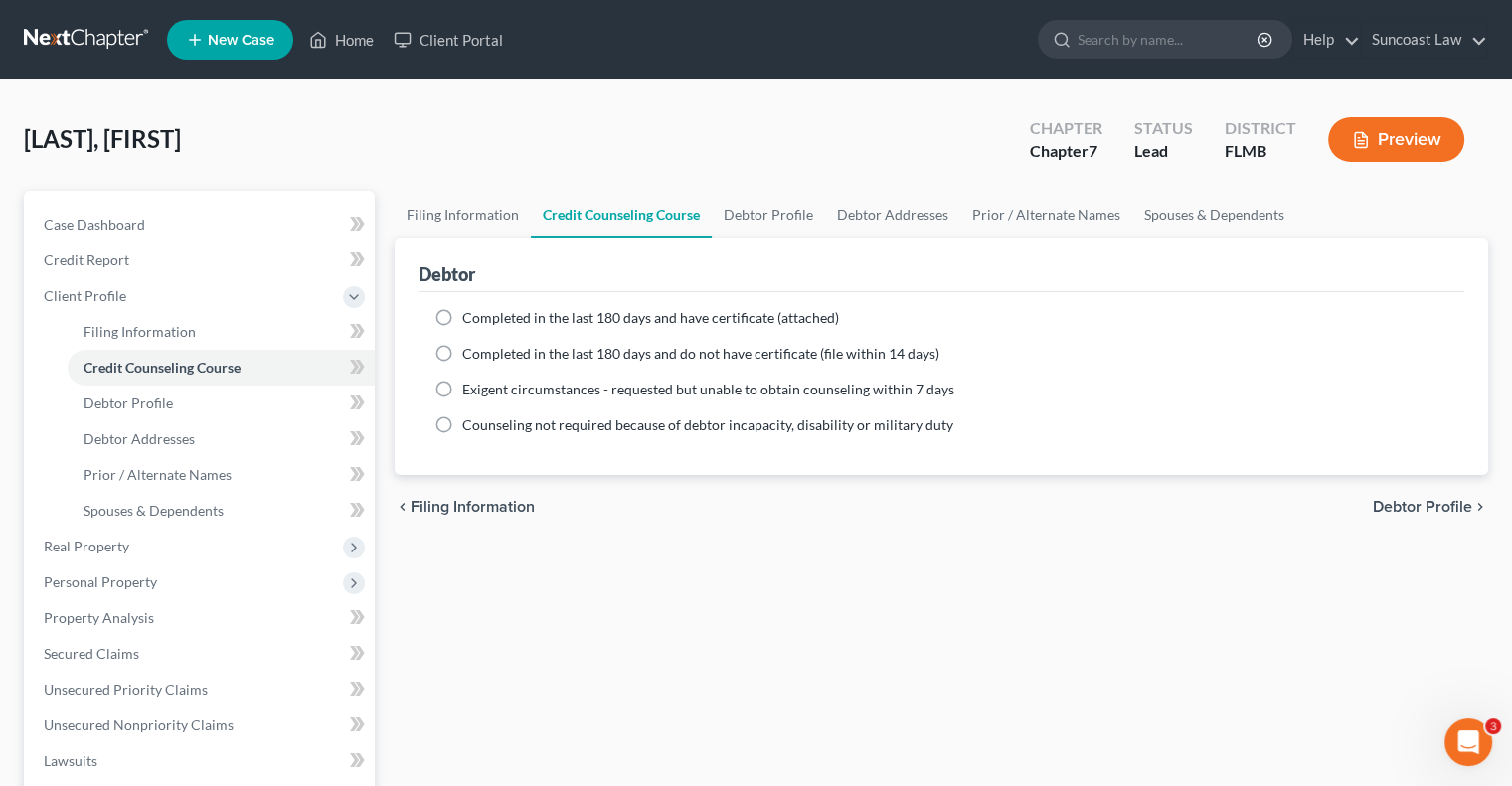 click on "Completed in the last 180 days and have certificate (attached)" at bounding box center (650, 318) 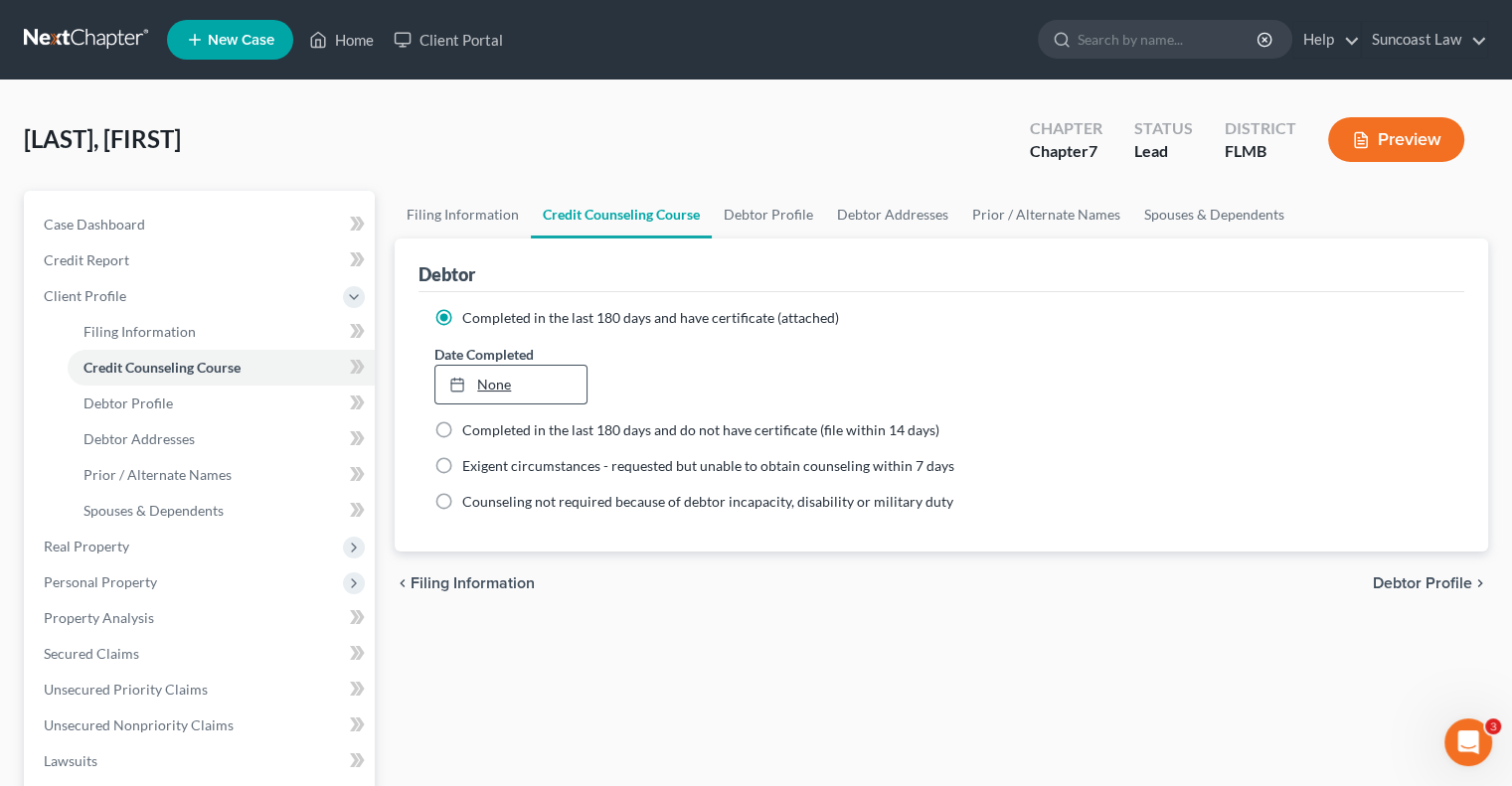 click on "None" at bounding box center (510, 385) 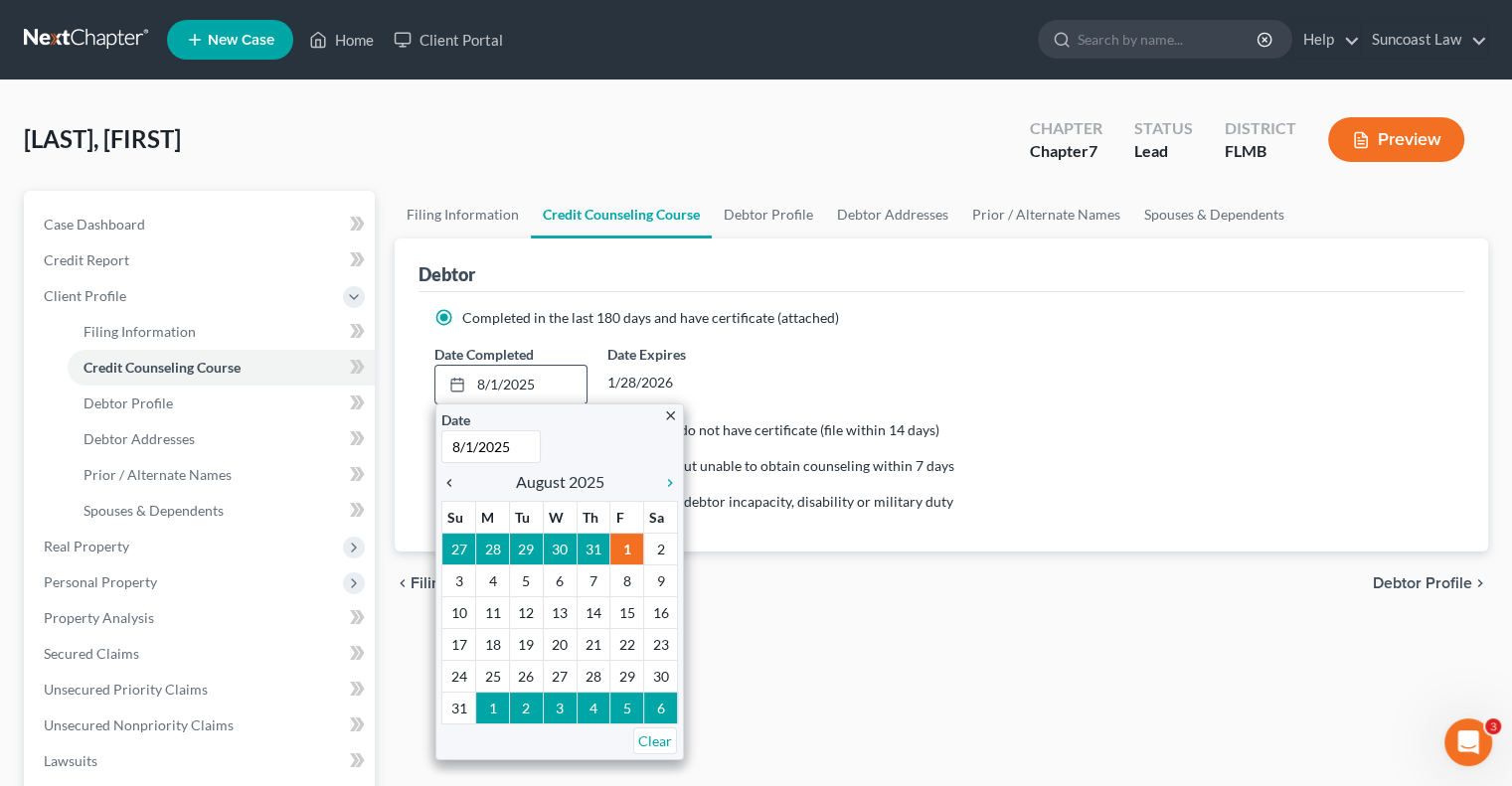 click on "chevron_left" at bounding box center (454, 483) 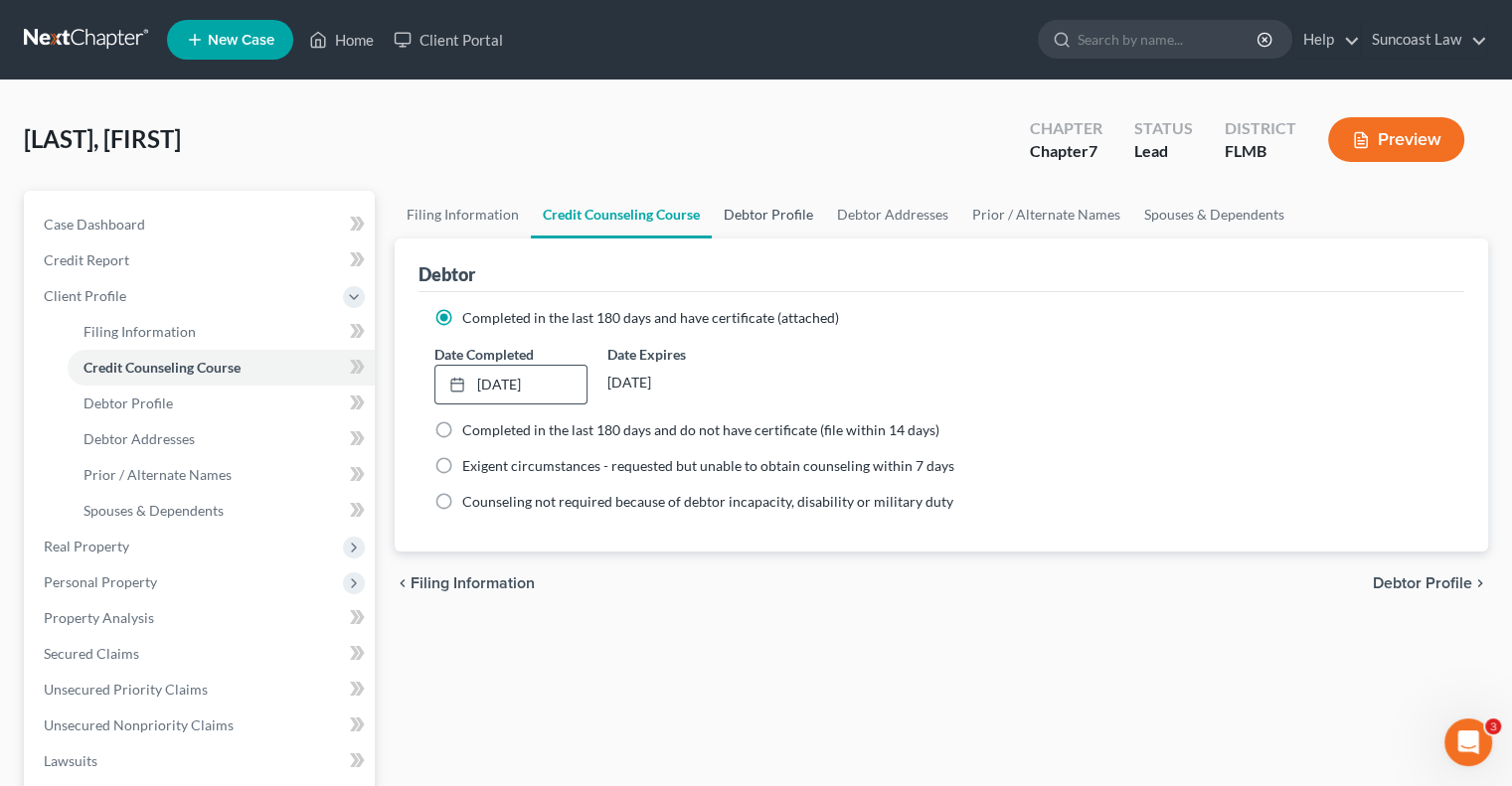click on "Debtor Profile" at bounding box center (768, 215) 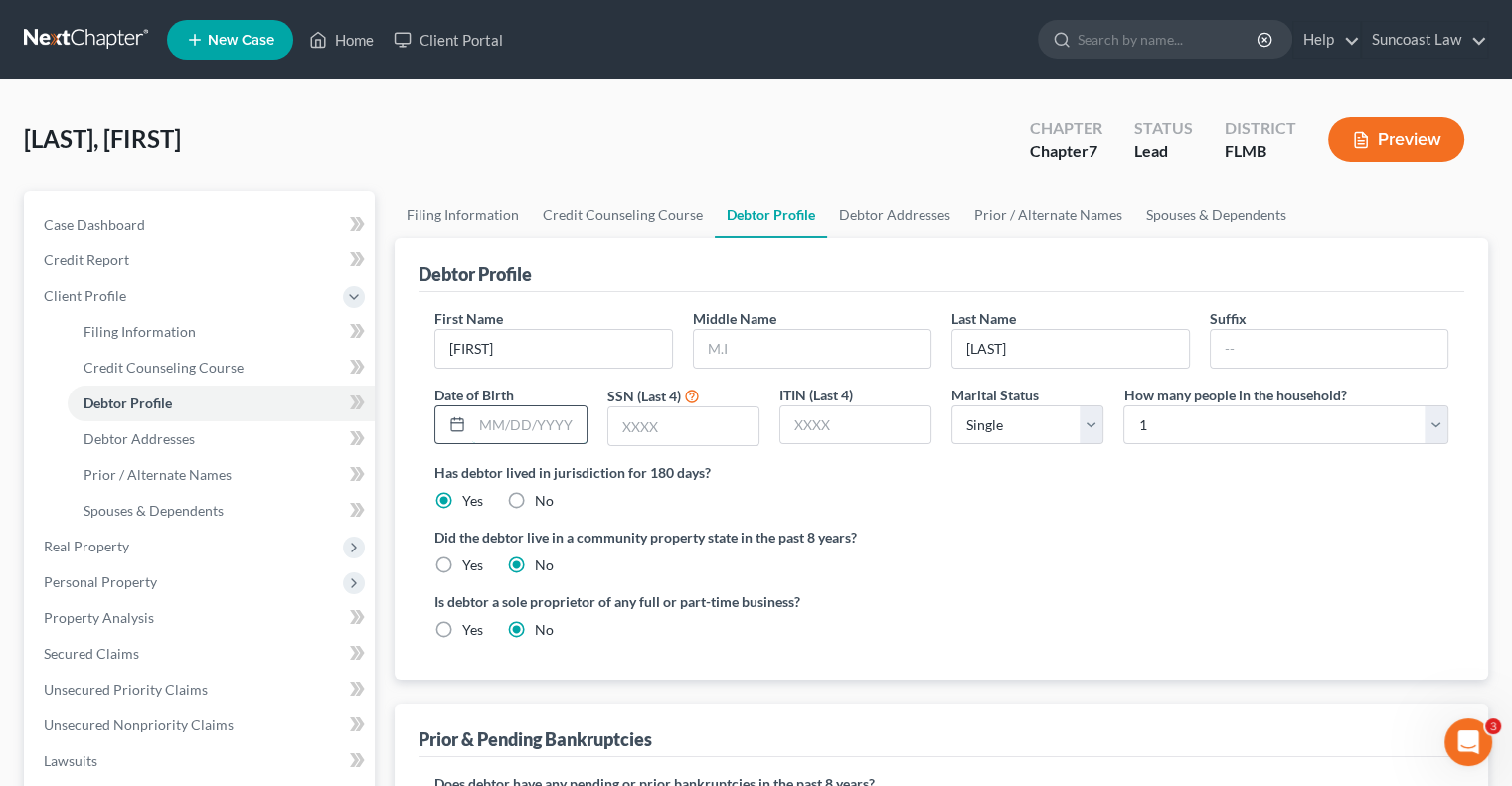 click at bounding box center [529, 425] 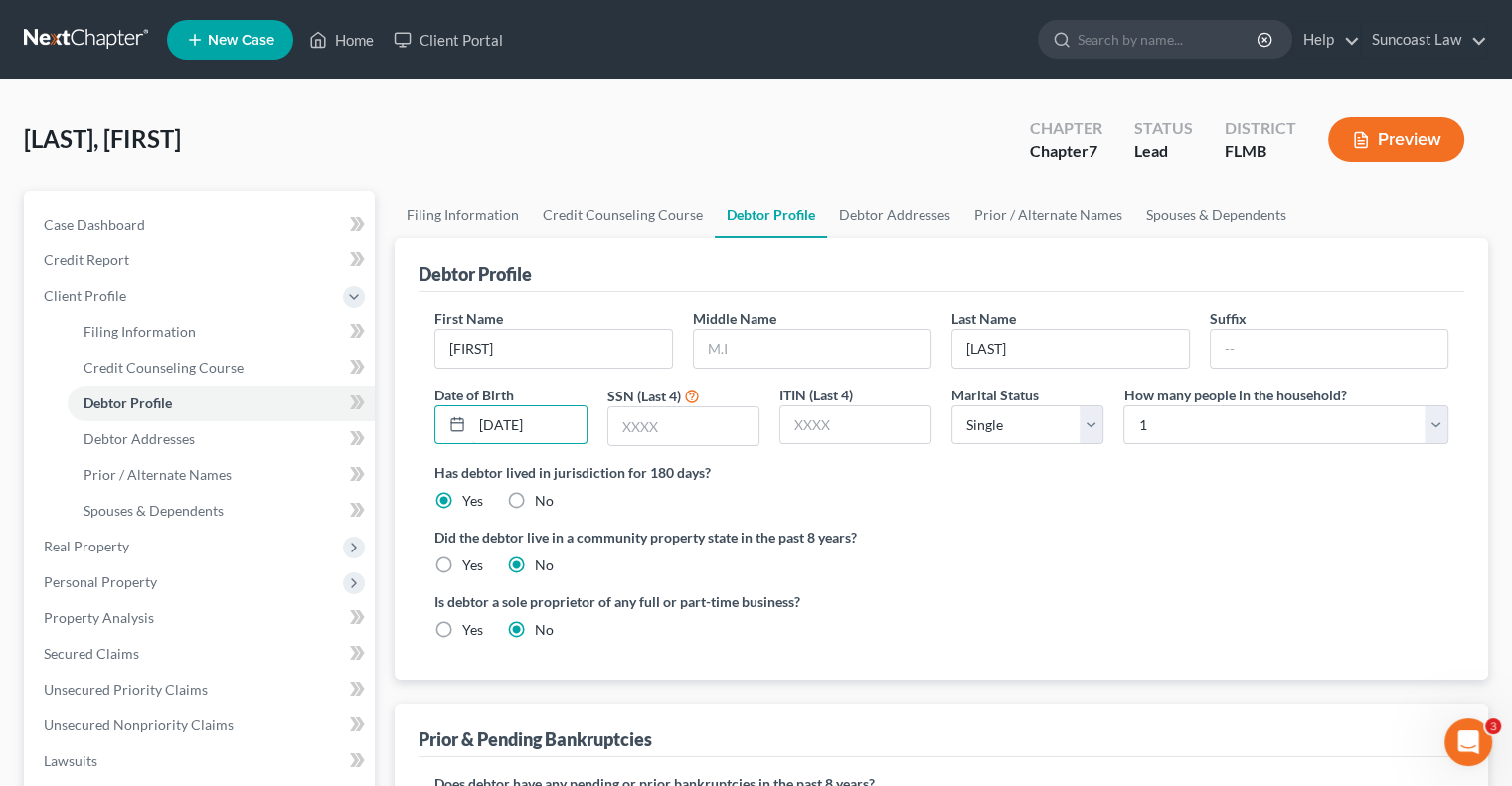 type on "[DATE]" 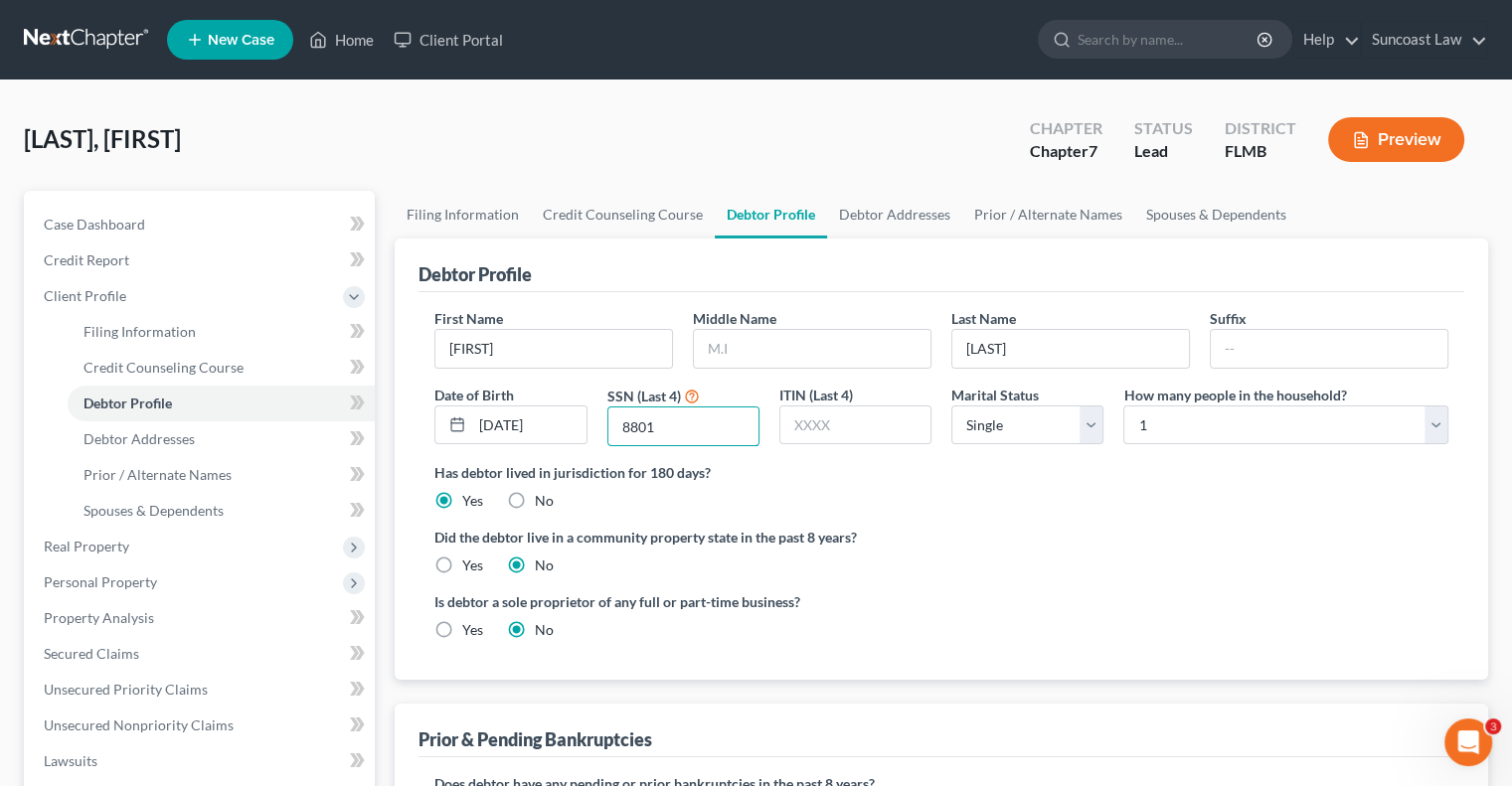 type on "8801" 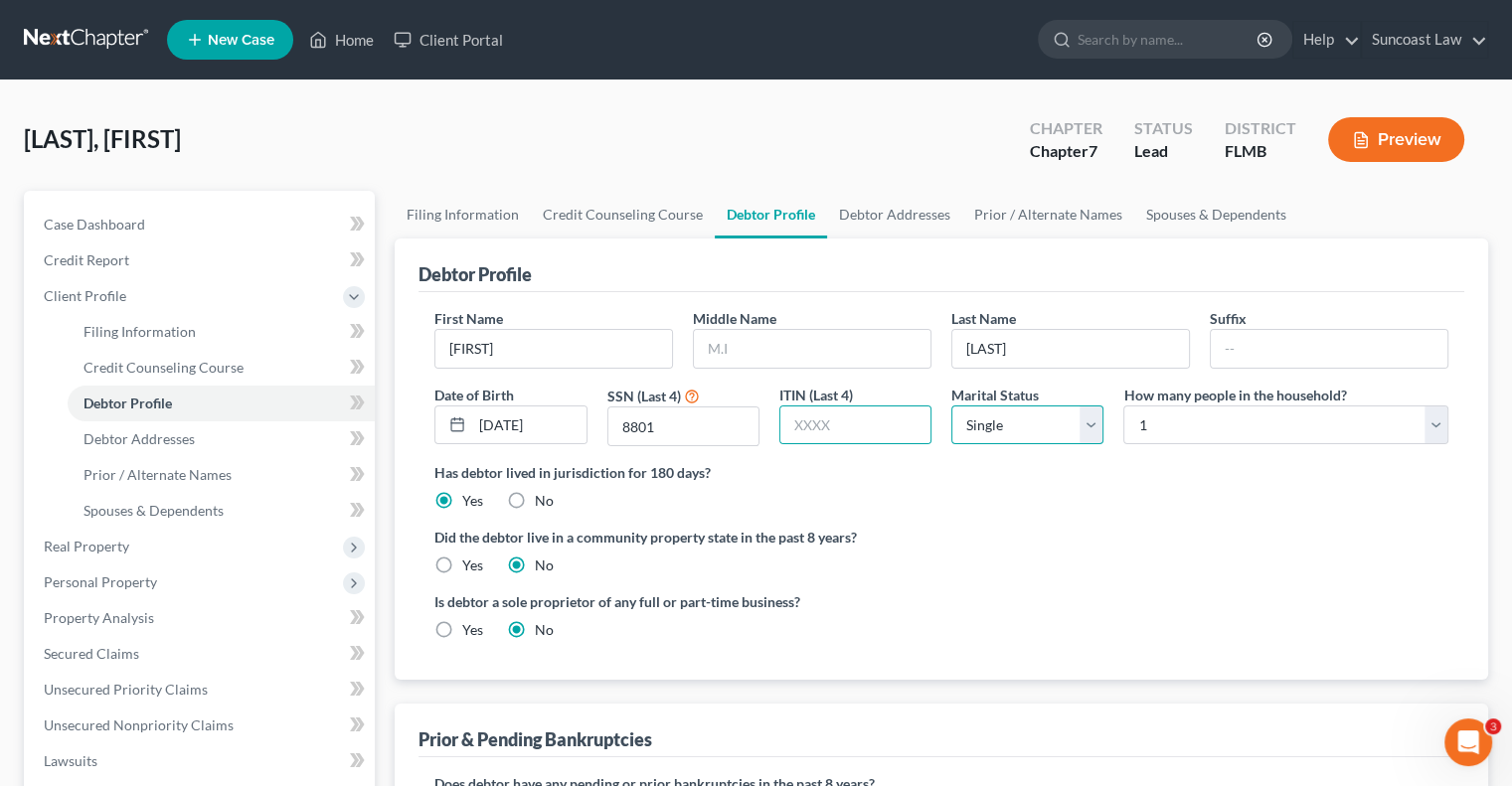 click on "Select Single Married Separated Divorced Widowed" at bounding box center [1027, 425] 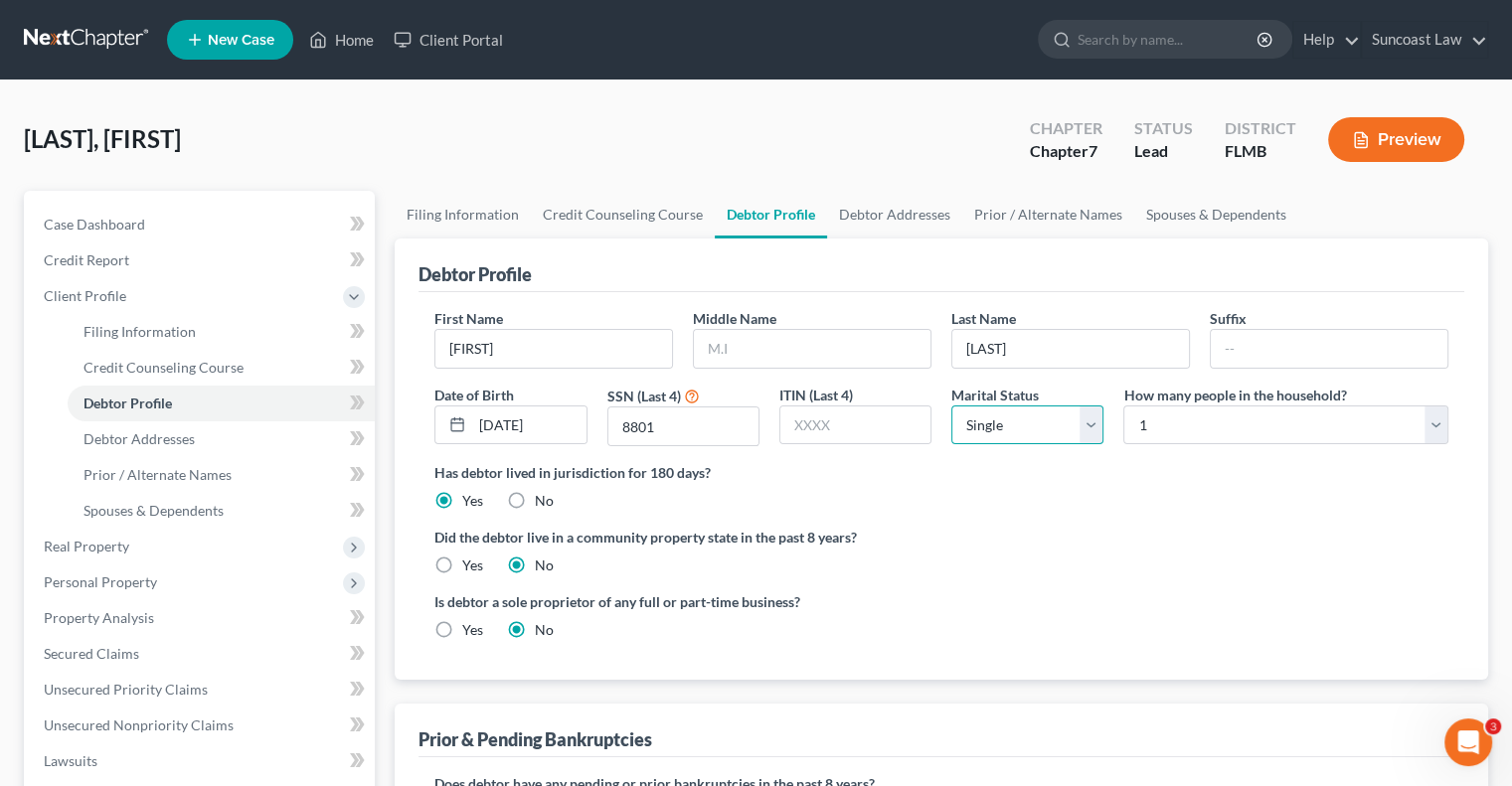 select on "1" 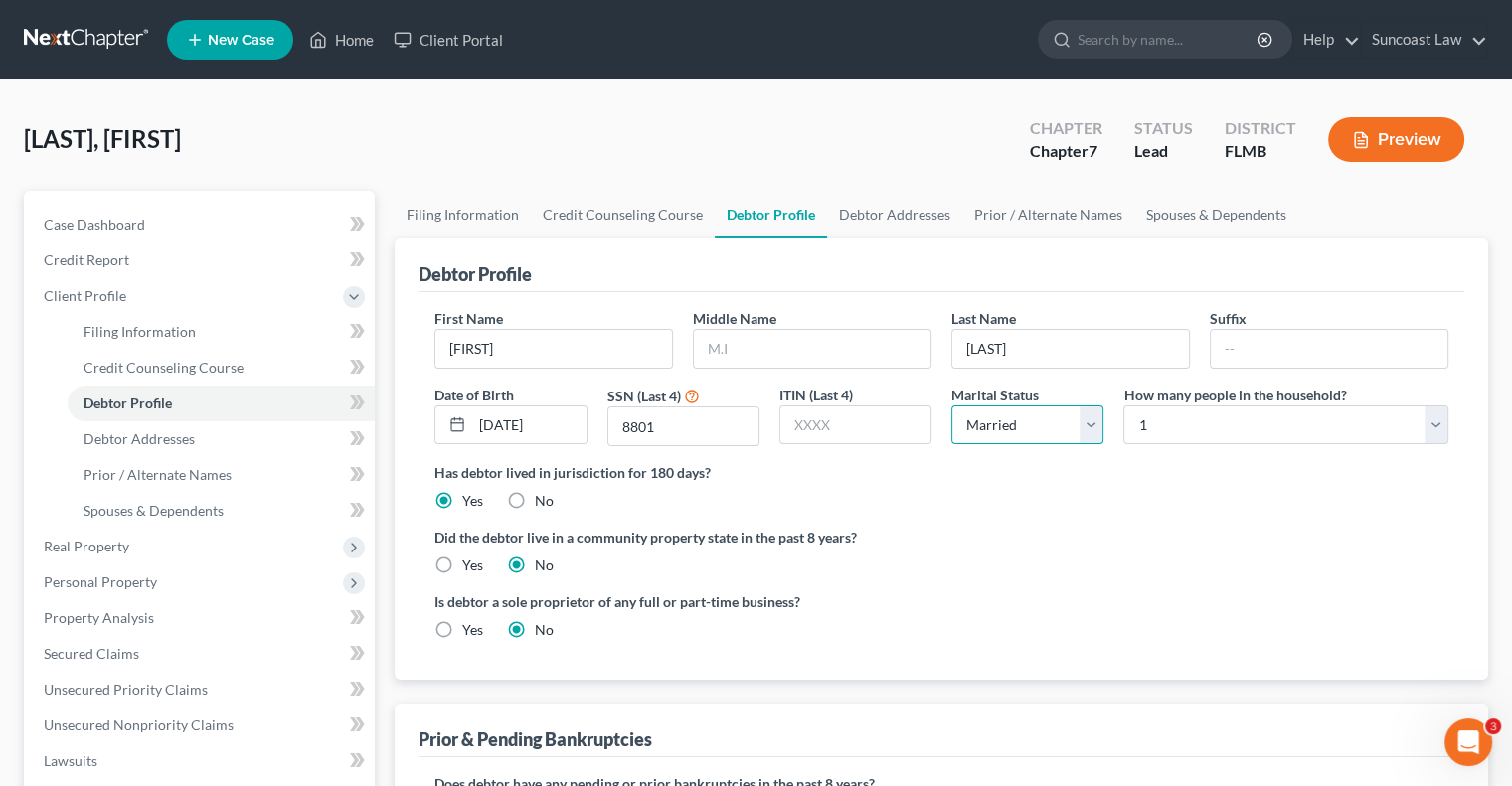 click on "Select Single Married Separated Divorced Widowed" at bounding box center (1027, 425) 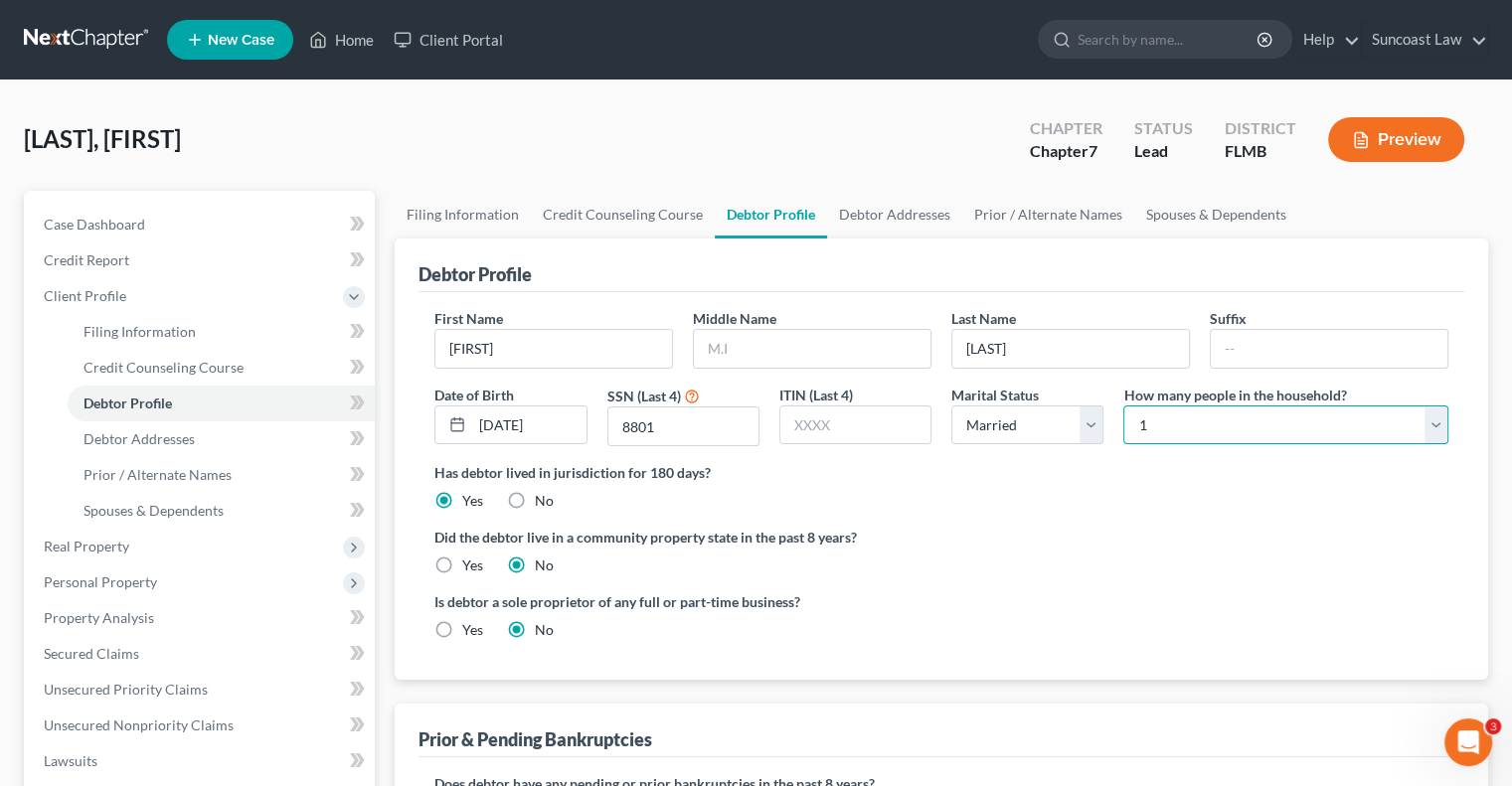 click on "Select 1 2 3 4 5 6 7 8 9 10 11 12 13 14 15 16 17 18 19 20" at bounding box center [1285, 425] 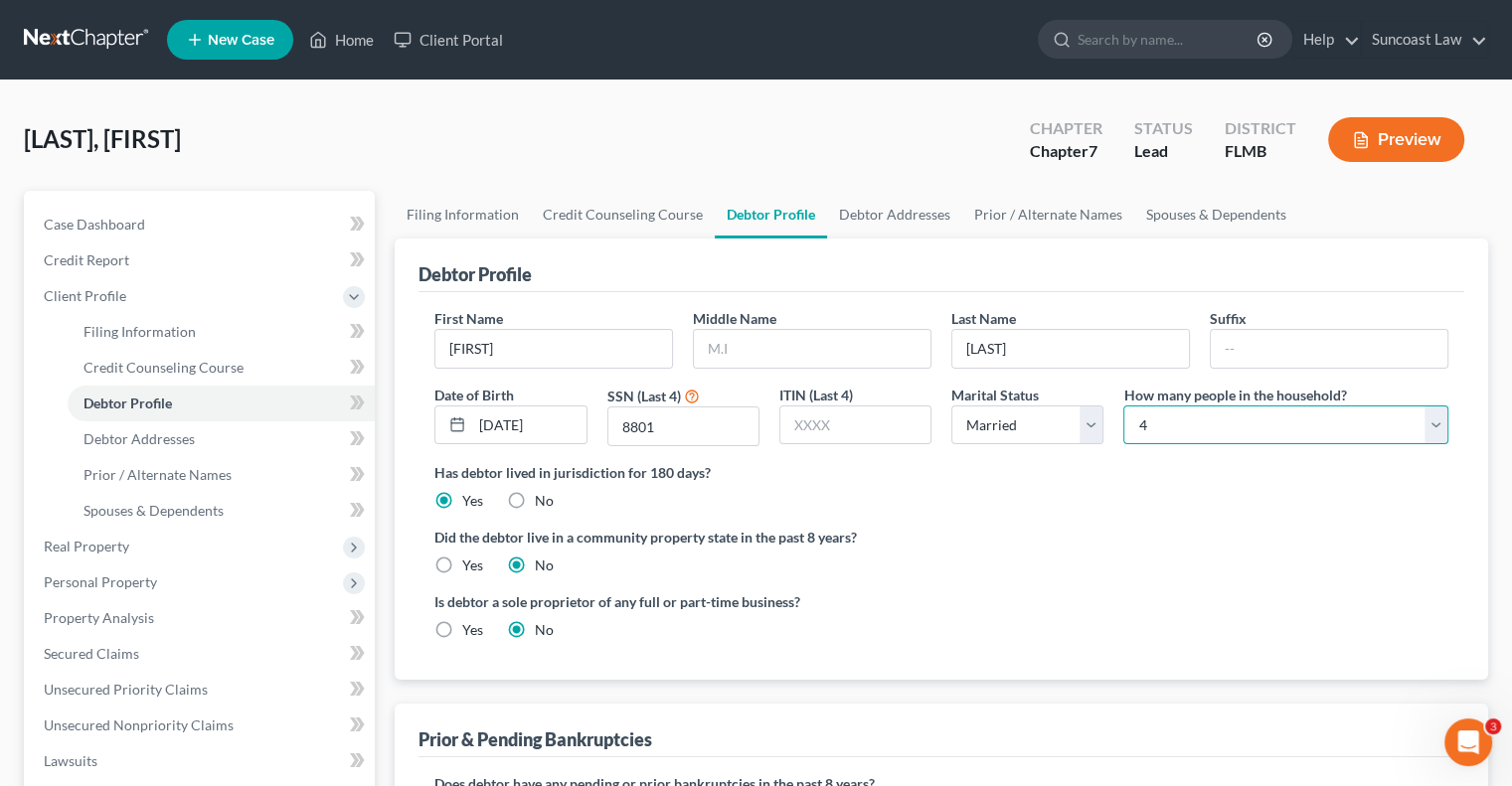 click on "Select 1 2 3 4 5 6 7 8 9 10 11 12 13 14 15 16 17 18 19 20" at bounding box center [1285, 425] 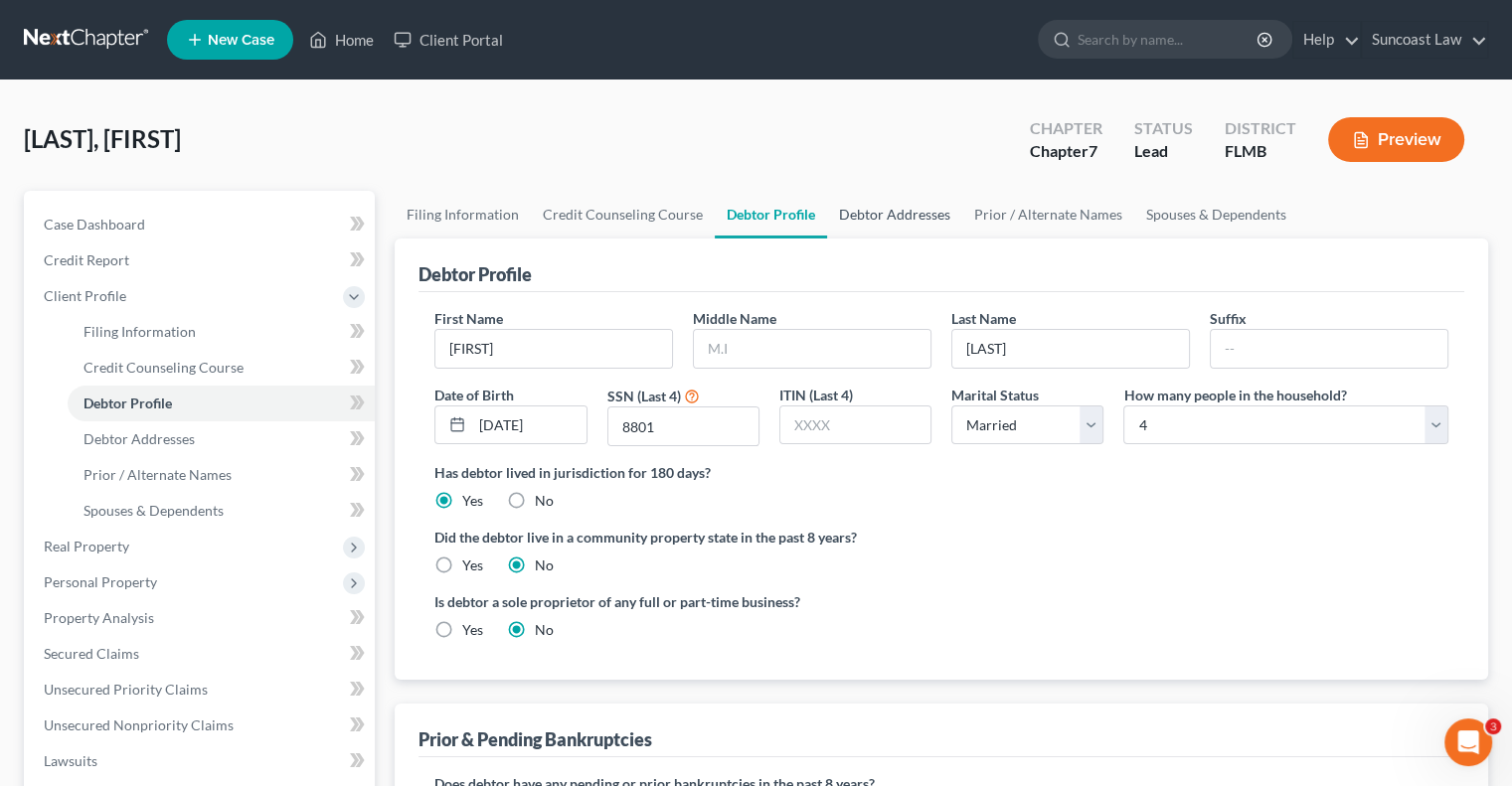 click on "Debtor Addresses" at bounding box center [895, 215] 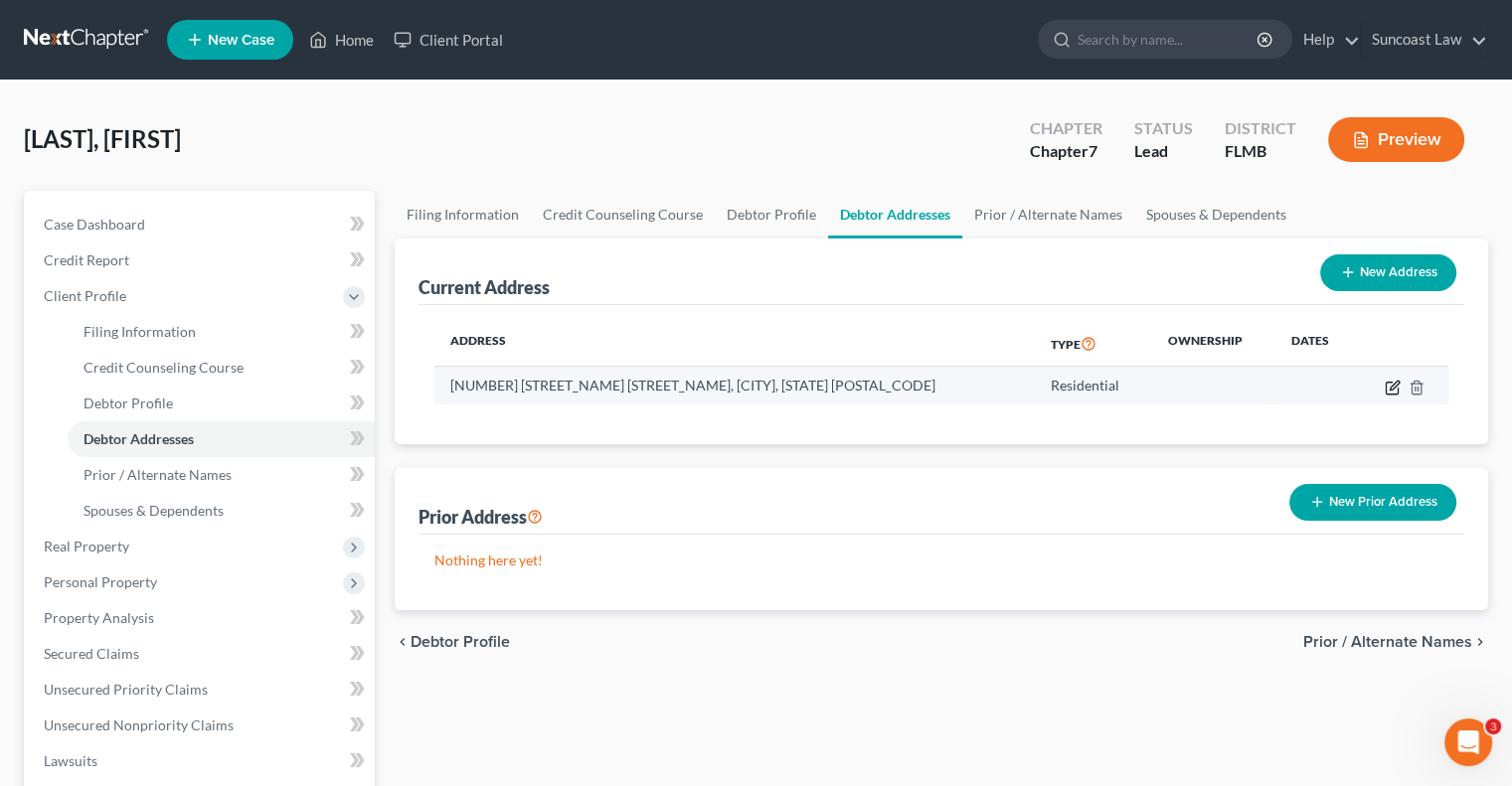 click 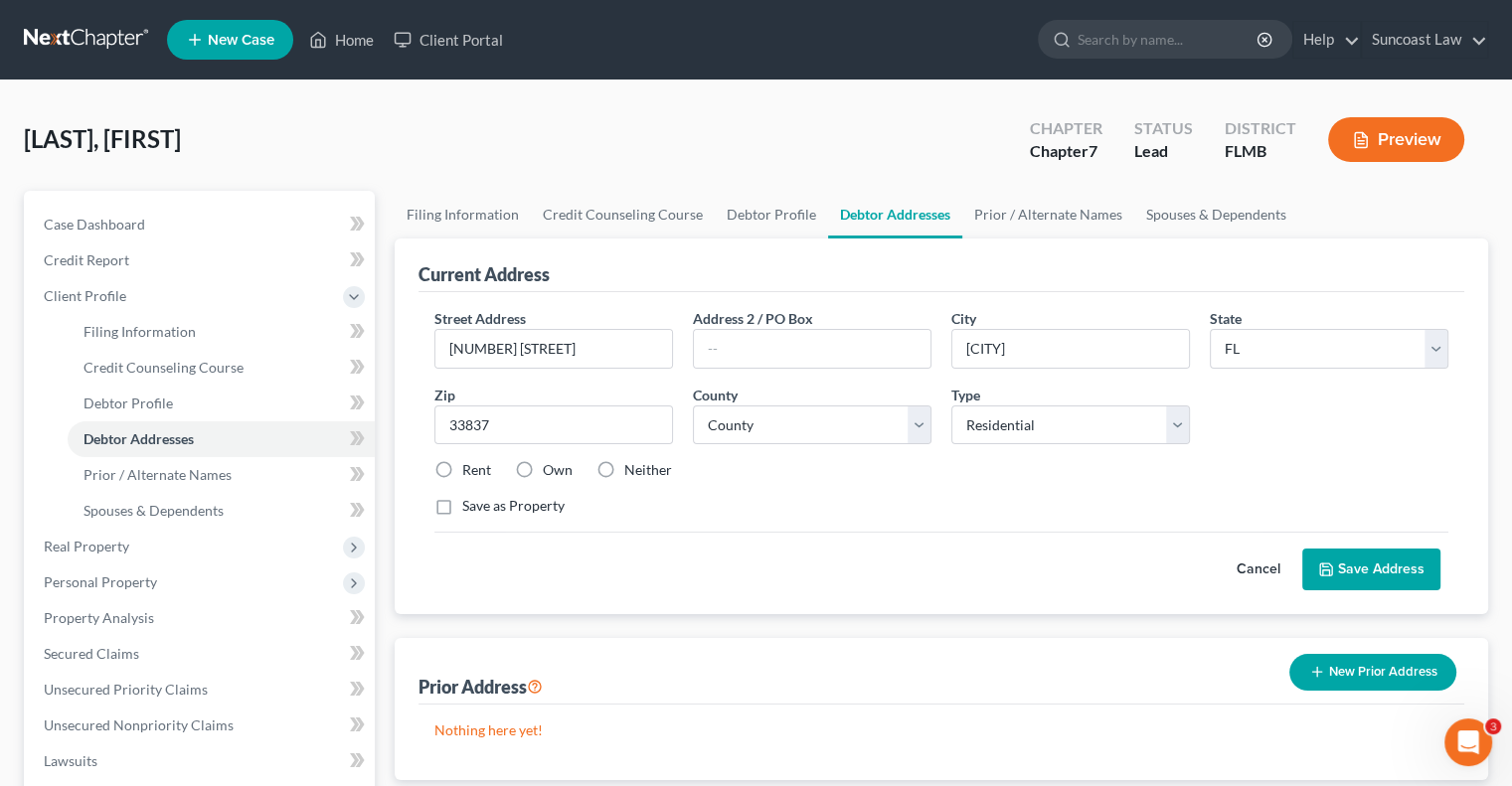click on "Rent" at bounding box center [476, 470] 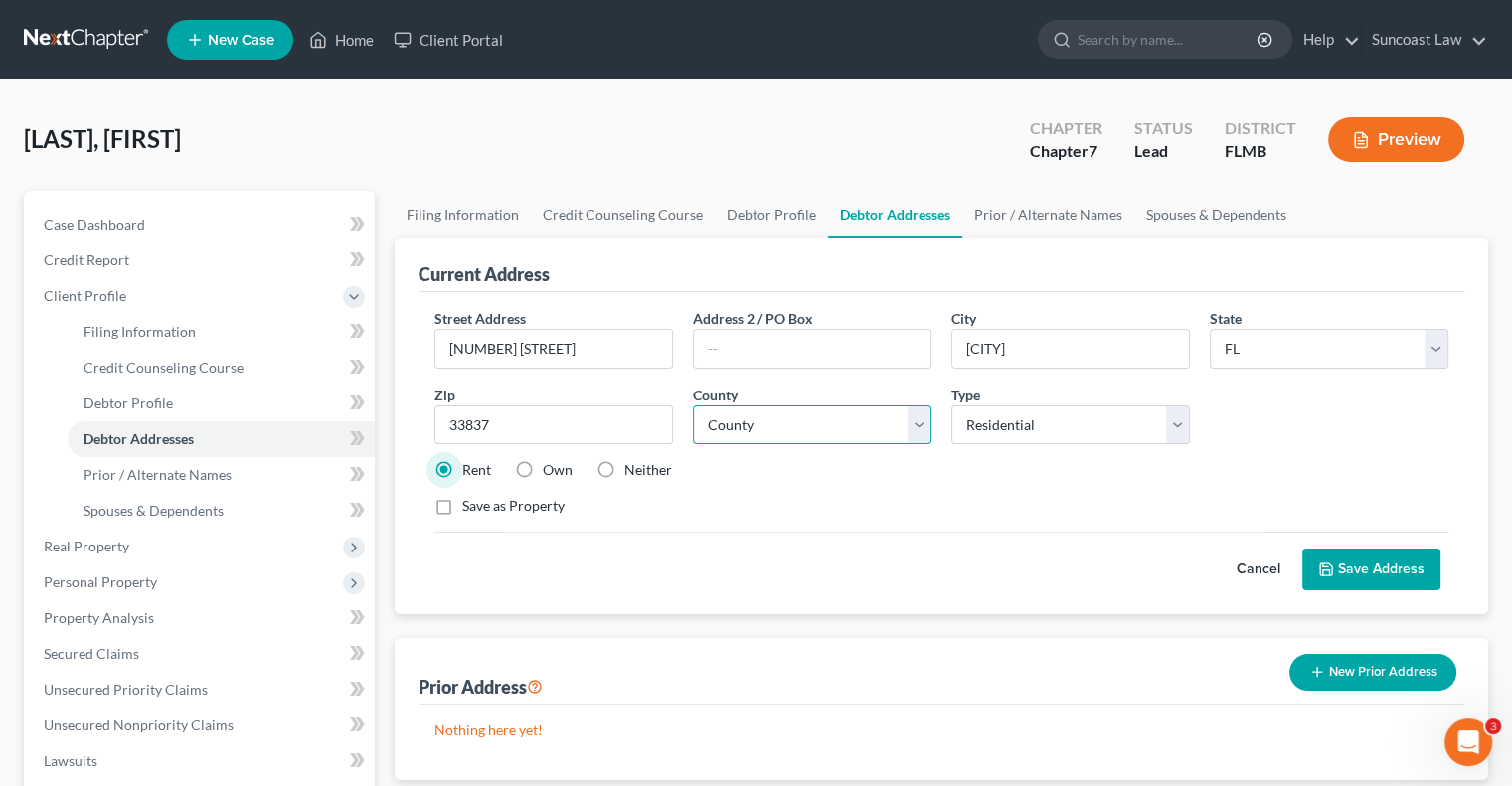 click on "County Alachua County Baker County Bay County Bradford County Brevard County Broward County Calhoun County Charlotte County Citrus County Clay County Collier County Columbia County DeSoto County Dixie County Duval County Escambia County Flagler County Franklin County Gadsden County Gilchrist County Glades County Gulf County Hamilton County Hardee County Hendry County Hernando County Highlands County Hillsborough County Holmes County Indian River County Jackson County Jefferson County Lafayette County Lake County Lee County Leon County Levy County Liberty County Madison County Manatee County Marion County Martin County Miami-Dade County Monroe County Nassau County Okaloosa County Okeechobee County Orange County Osceola County Palm Beach County Pasco County Pinellas County Polk County Putnam County Santa Rosa County Sarasota County Seminole County St. Johns County St. Lucie County Sumter County Suwannee County Taylor County Union County Volusia County Wakulla County Walton County Washington County" at bounding box center (812, 425) 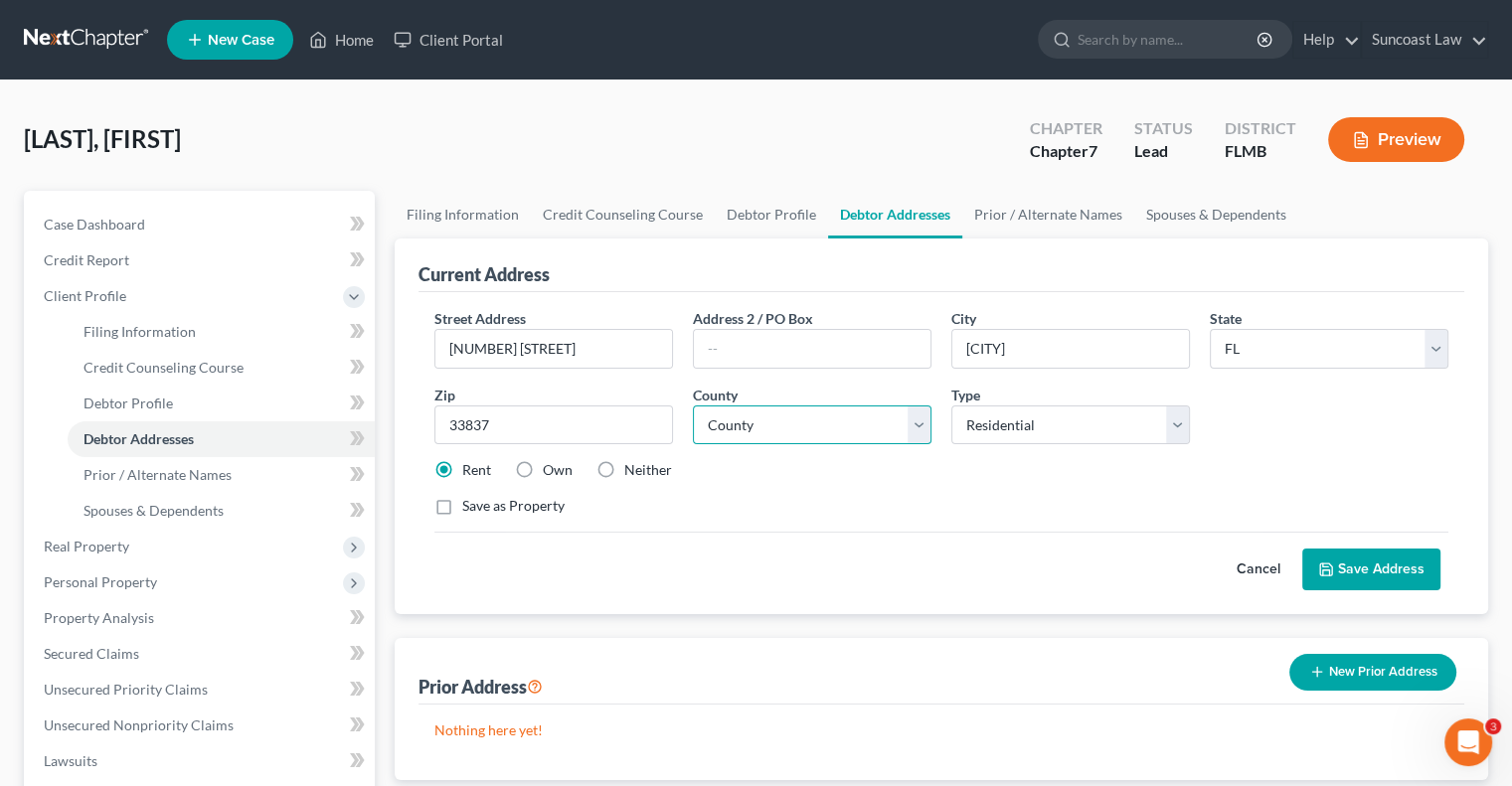 select on "52" 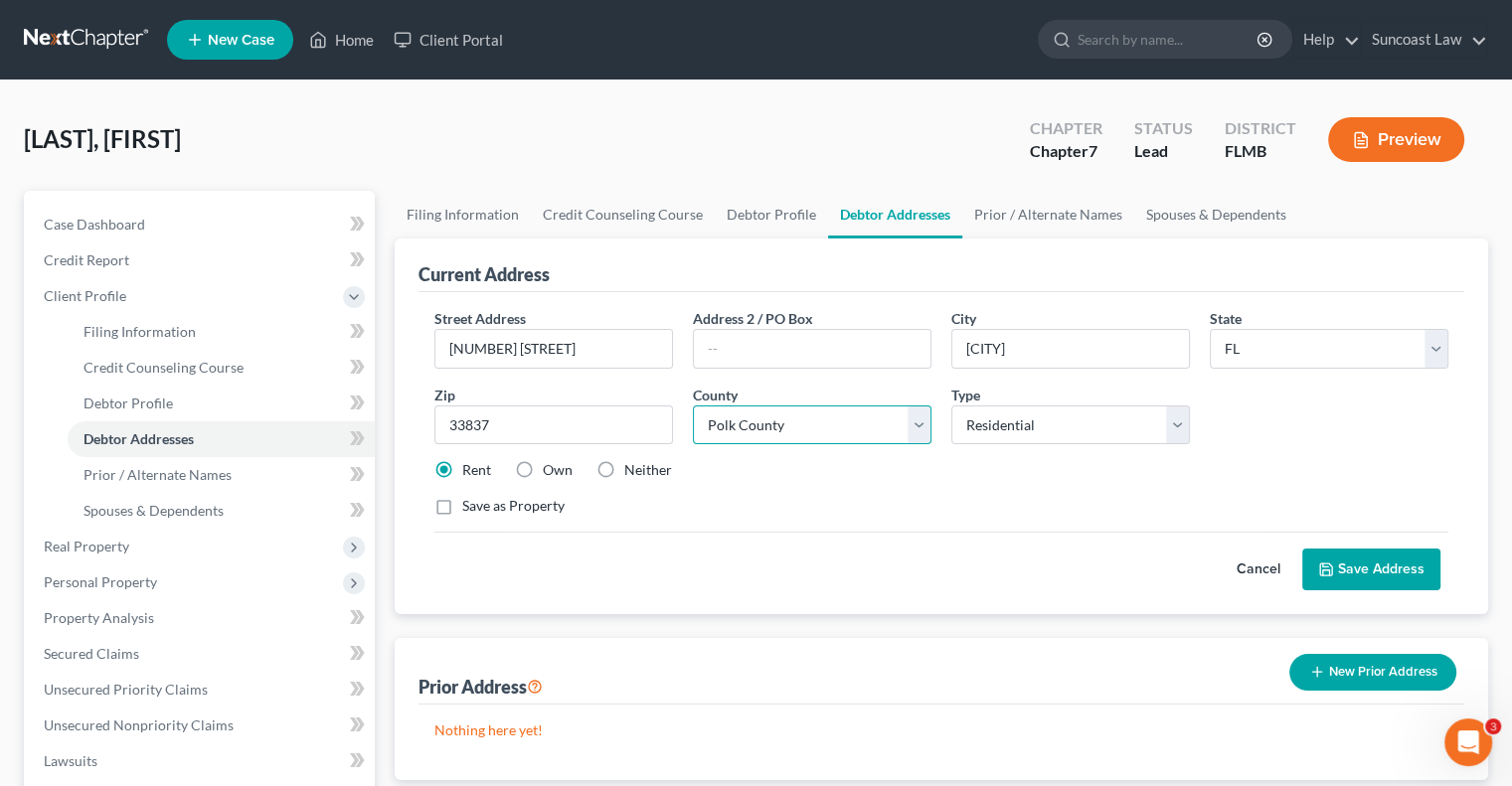 click on "County Alachua County Baker County Bay County Bradford County Brevard County Broward County Calhoun County Charlotte County Citrus County Clay County Collier County Columbia County DeSoto County Dixie County Duval County Escambia County Flagler County Franklin County Gadsden County Gilchrist County Glades County Gulf County Hamilton County Hardee County Hendry County Hernando County Highlands County Hillsborough County Holmes County Indian River County Jackson County Jefferson County Lafayette County Lake County Lee County Leon County Levy County Liberty County Madison County Manatee County Marion County Martin County Miami-Dade County Monroe County Nassau County Okaloosa County Okeechobee County Orange County Osceola County Palm Beach County Pasco County Pinellas County Polk County Putnam County Santa Rosa County Sarasota County Seminole County St. Johns County St. Lucie County Sumter County Suwannee County Taylor County Union County Volusia County Wakulla County Walton County Washington County" at bounding box center [812, 425] 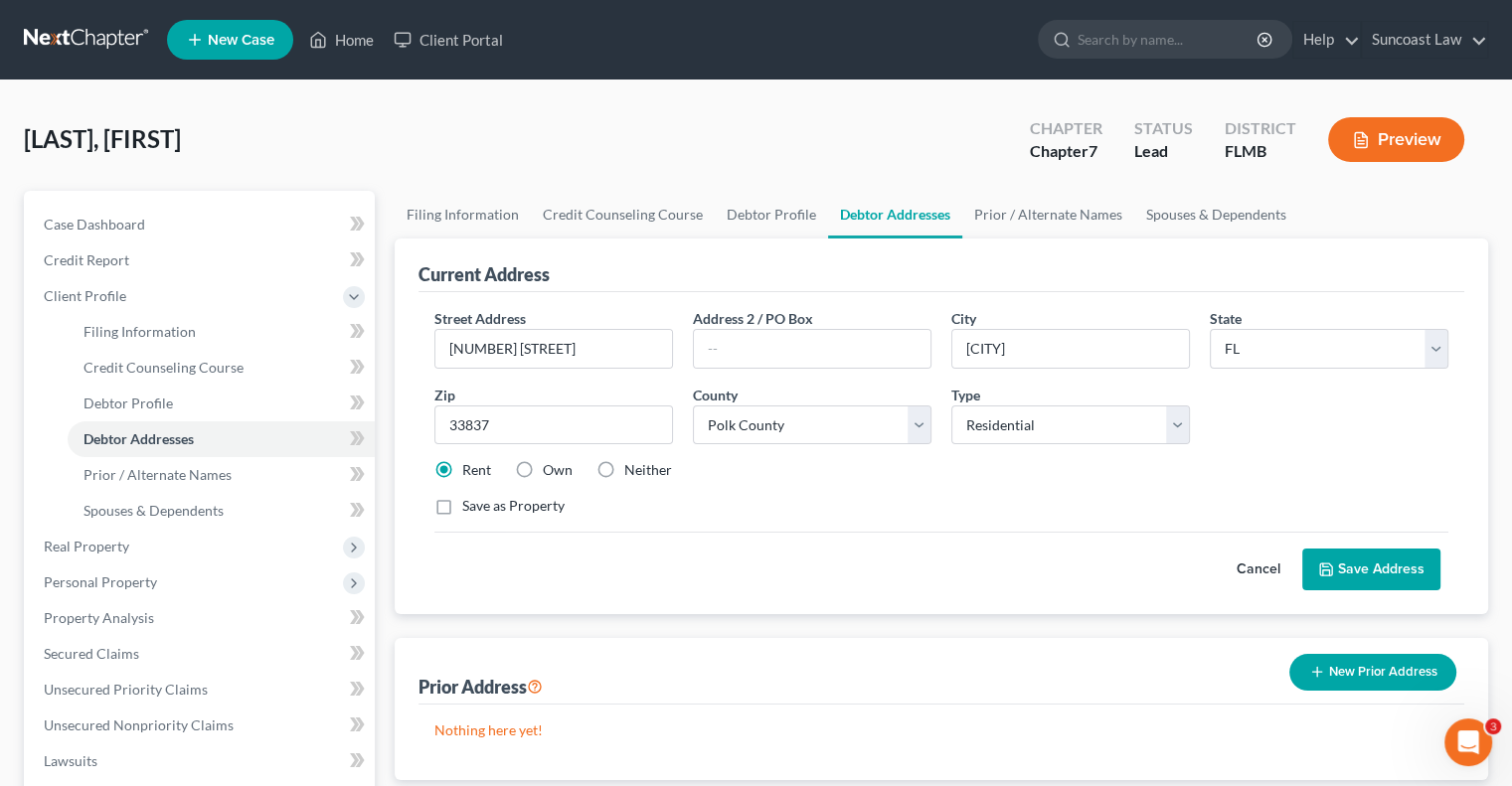 click on "Save Address" at bounding box center (1371, 569) 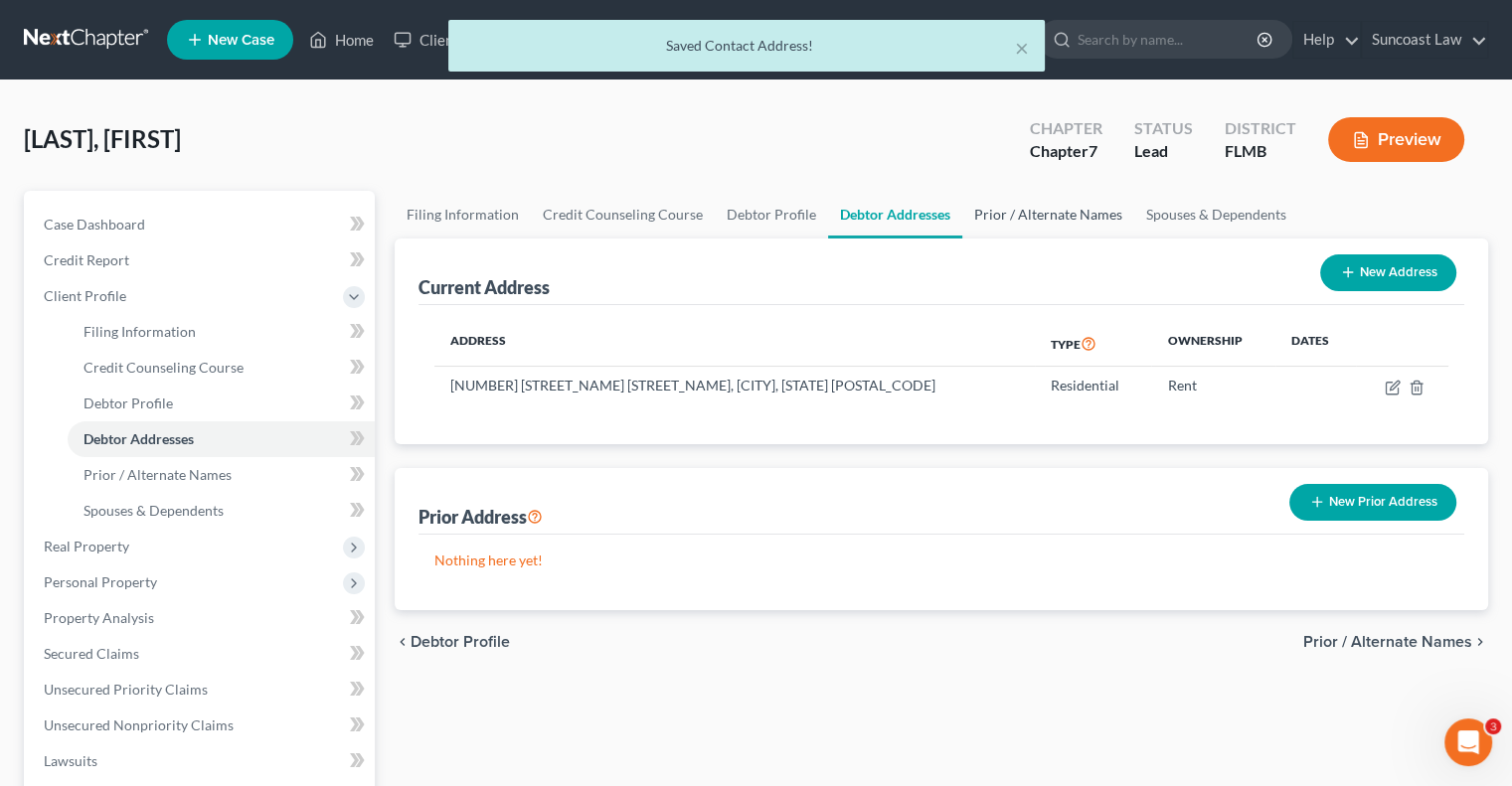 click on "Prior / Alternate Names" at bounding box center (1048, 215) 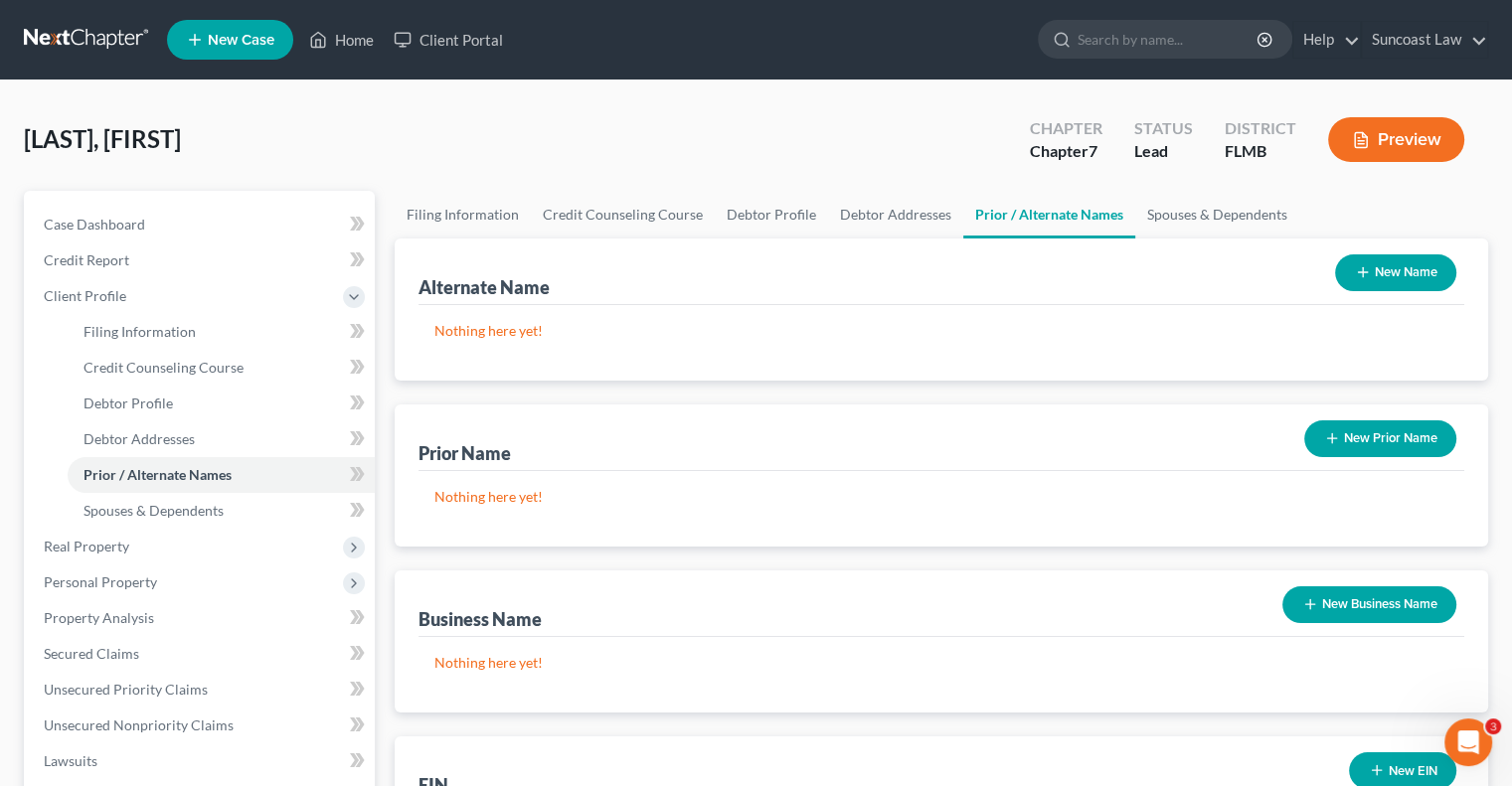 click on "New Name" at bounding box center (1396, 272) 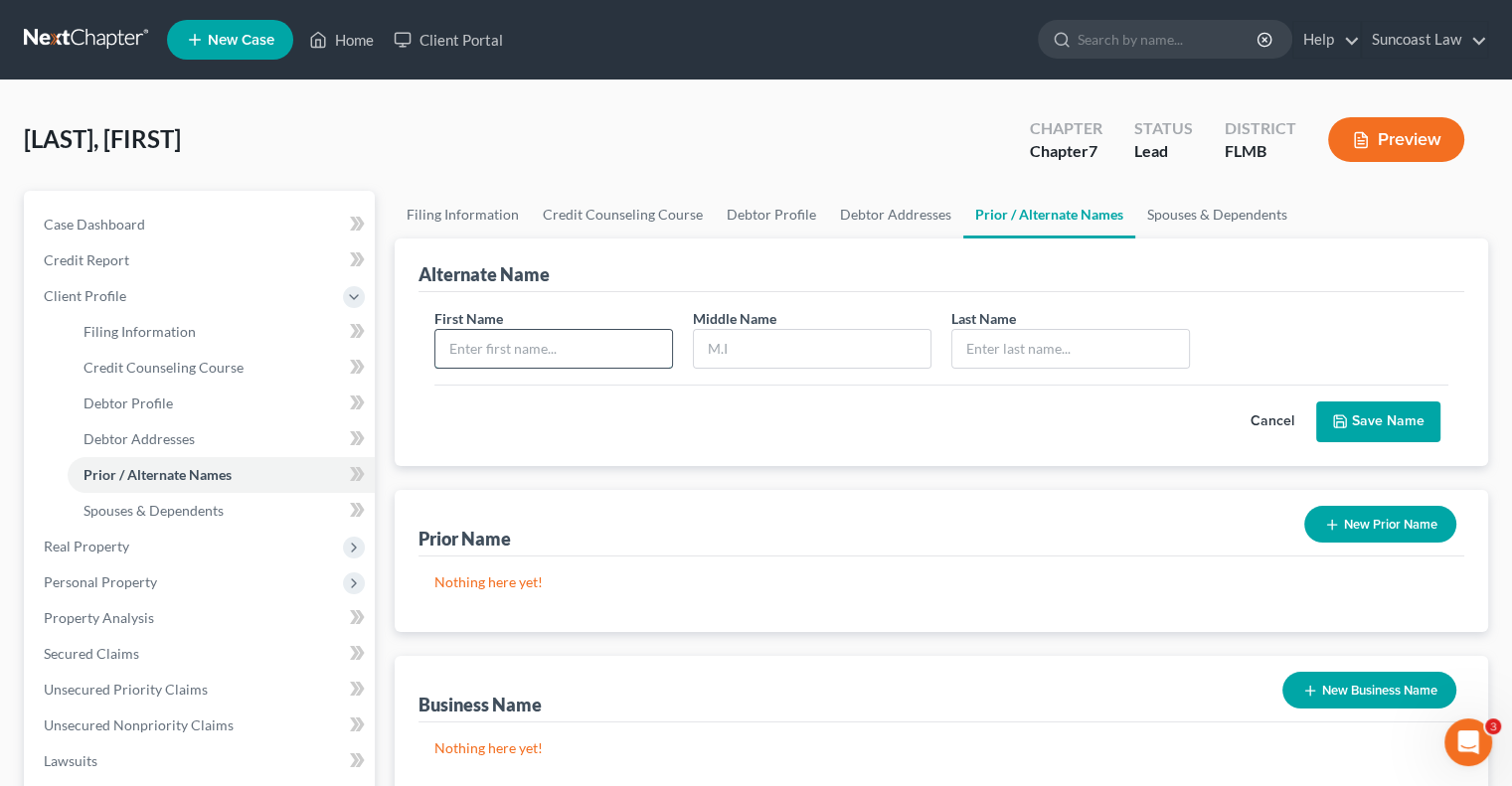 click at bounding box center [554, 349] 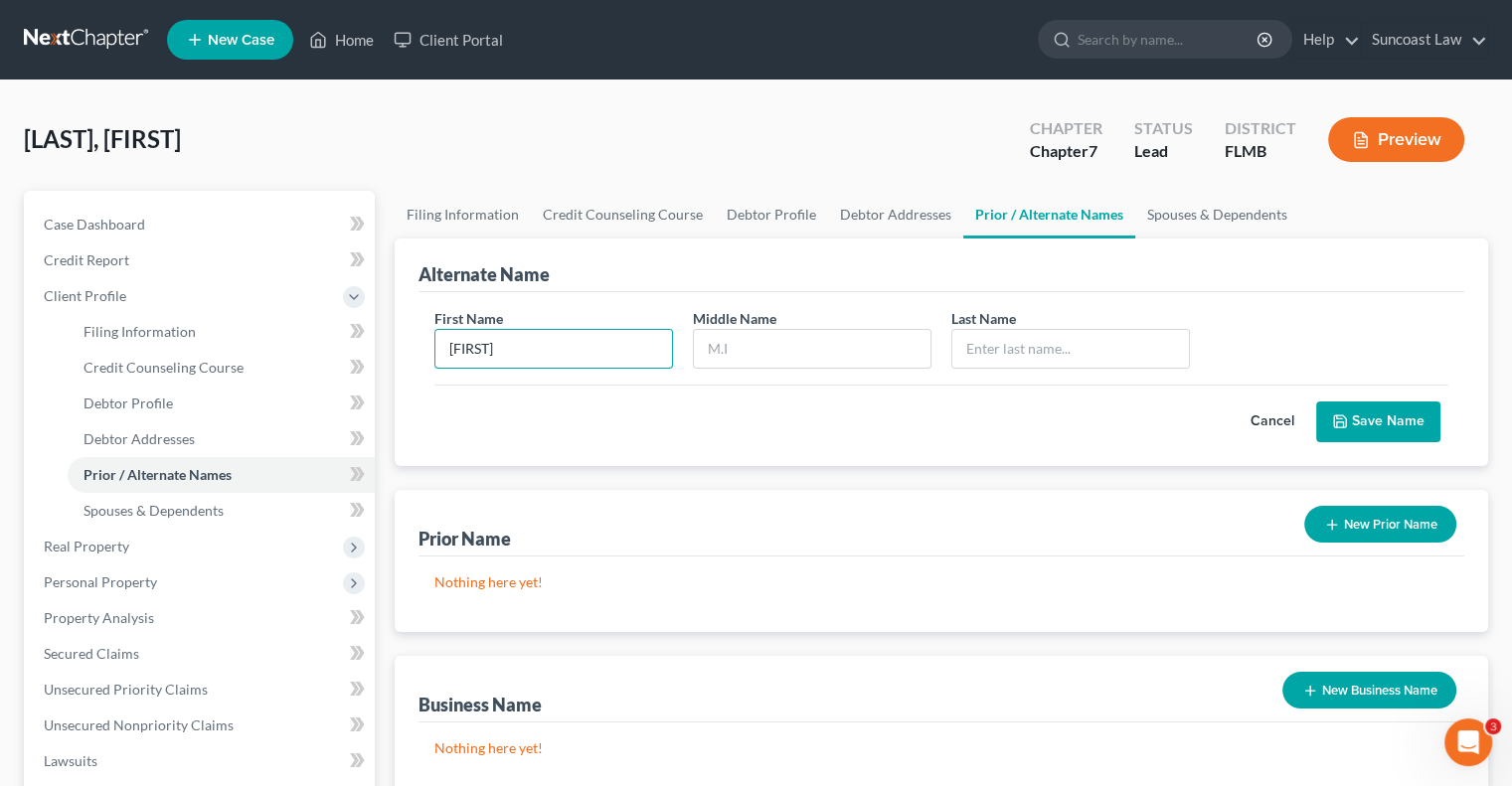 type on "[FIRST]" 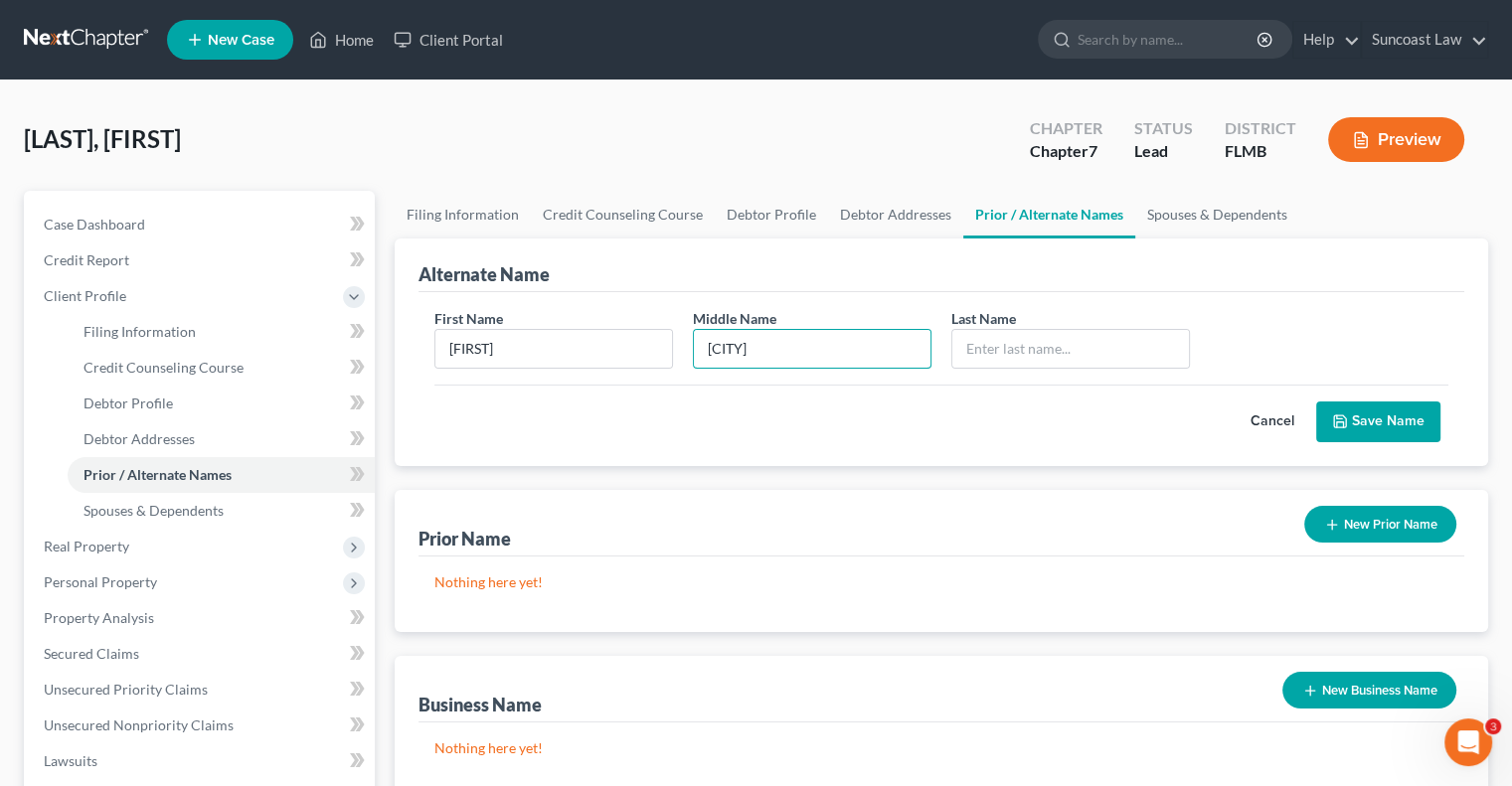 type on "[CITY]" 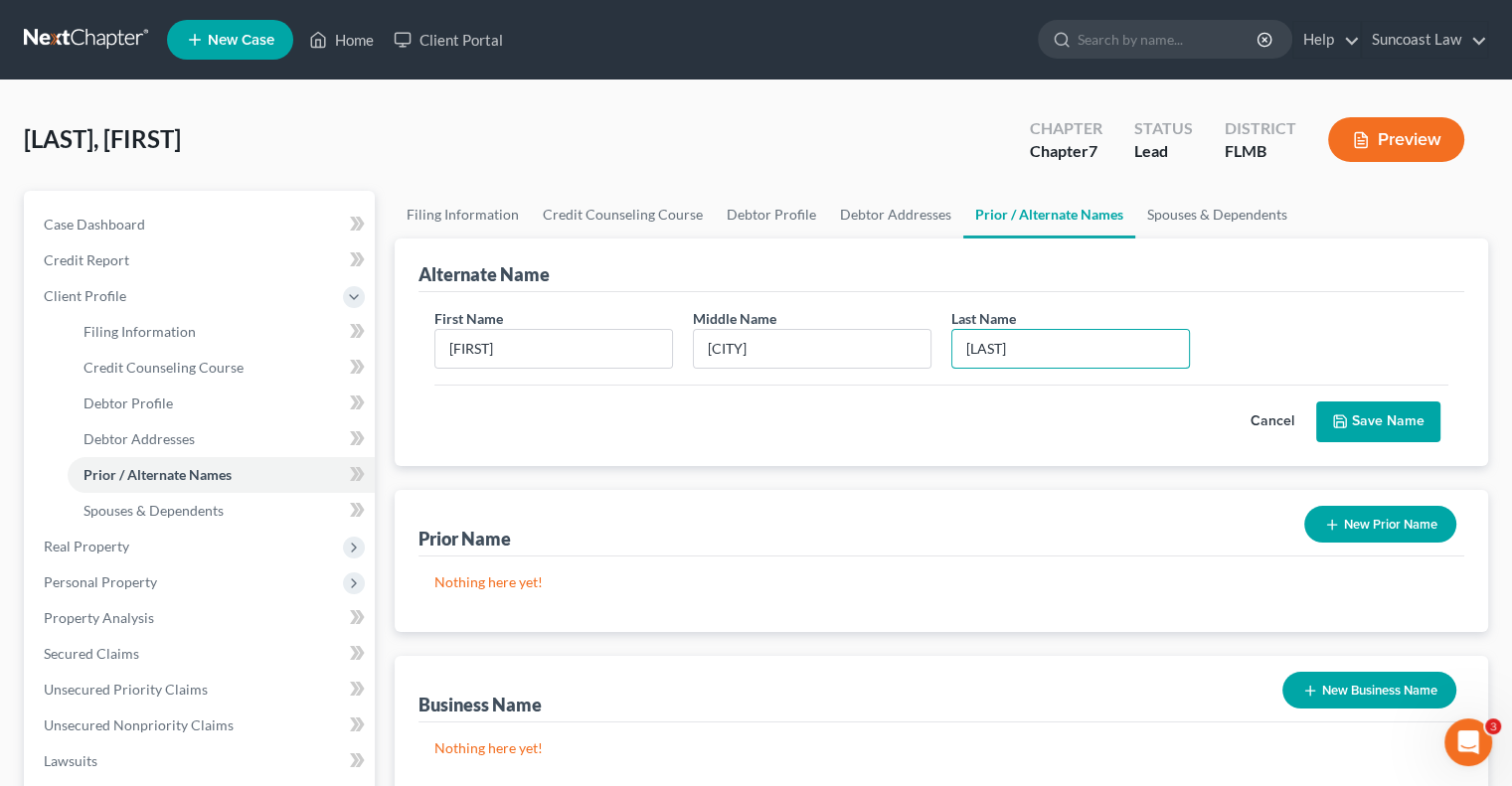 type on "[LAST]" 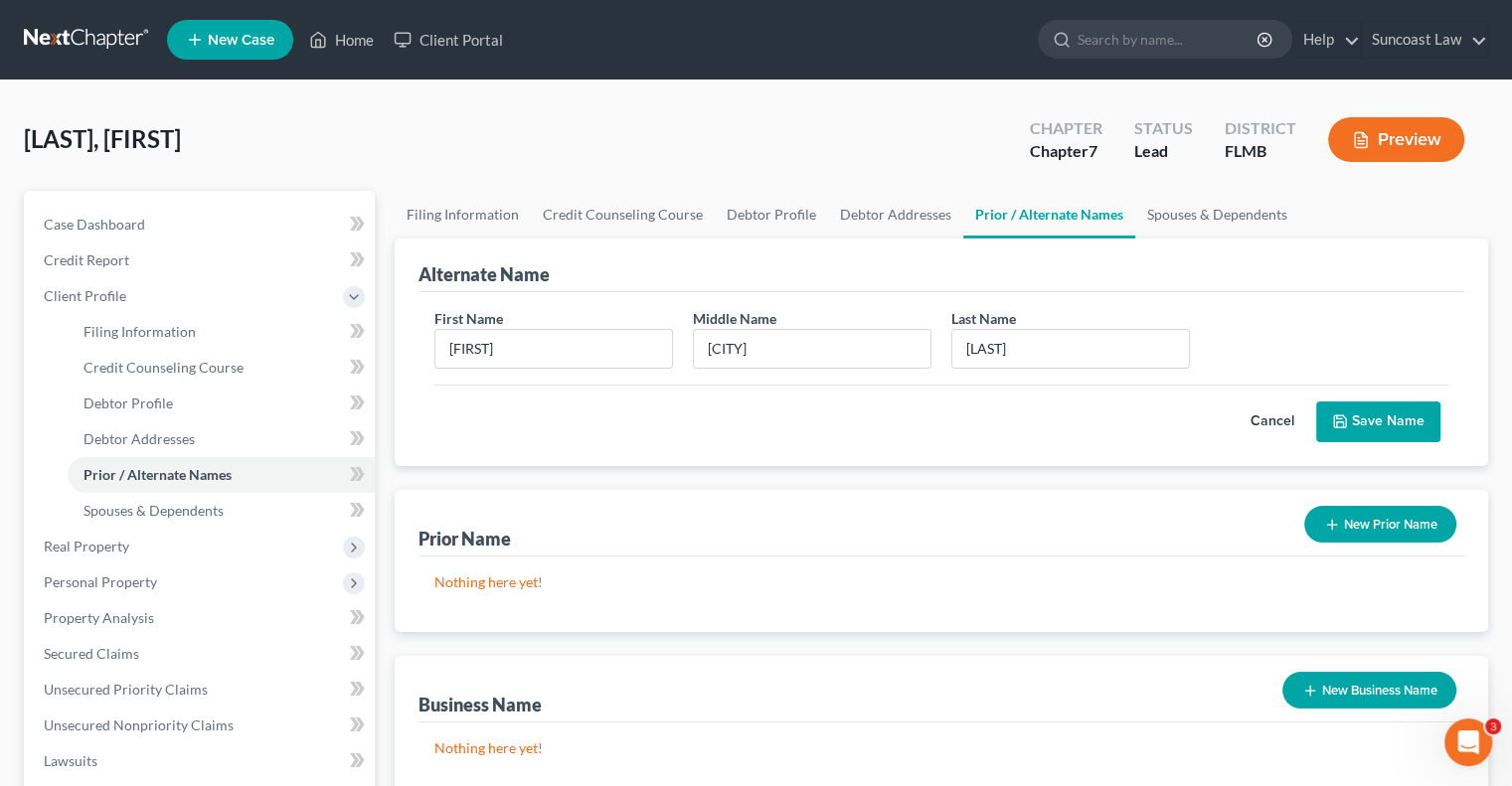 click on "Save Name" at bounding box center [1378, 422] 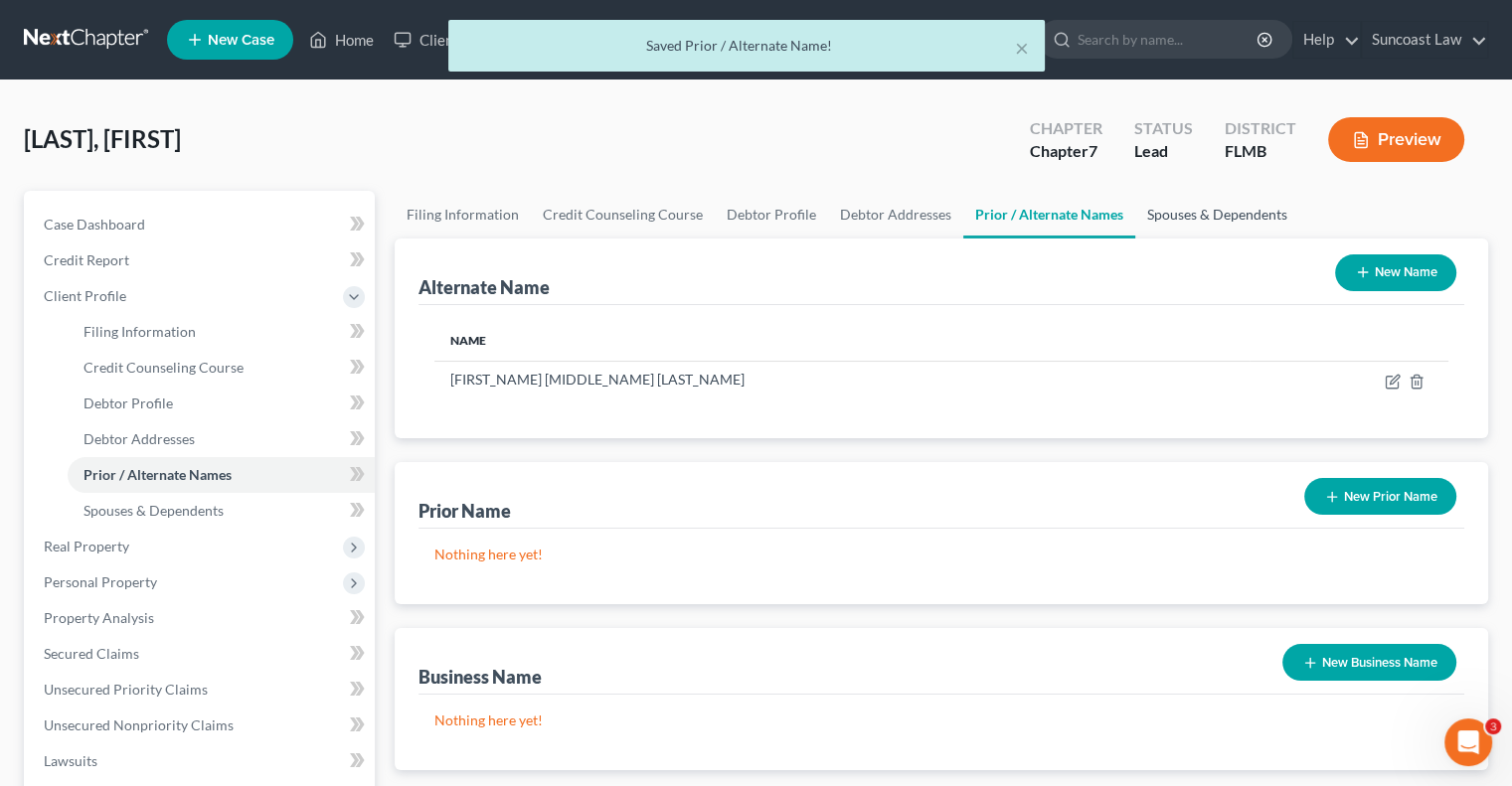click on "Spouses & Dependents" at bounding box center [1217, 215] 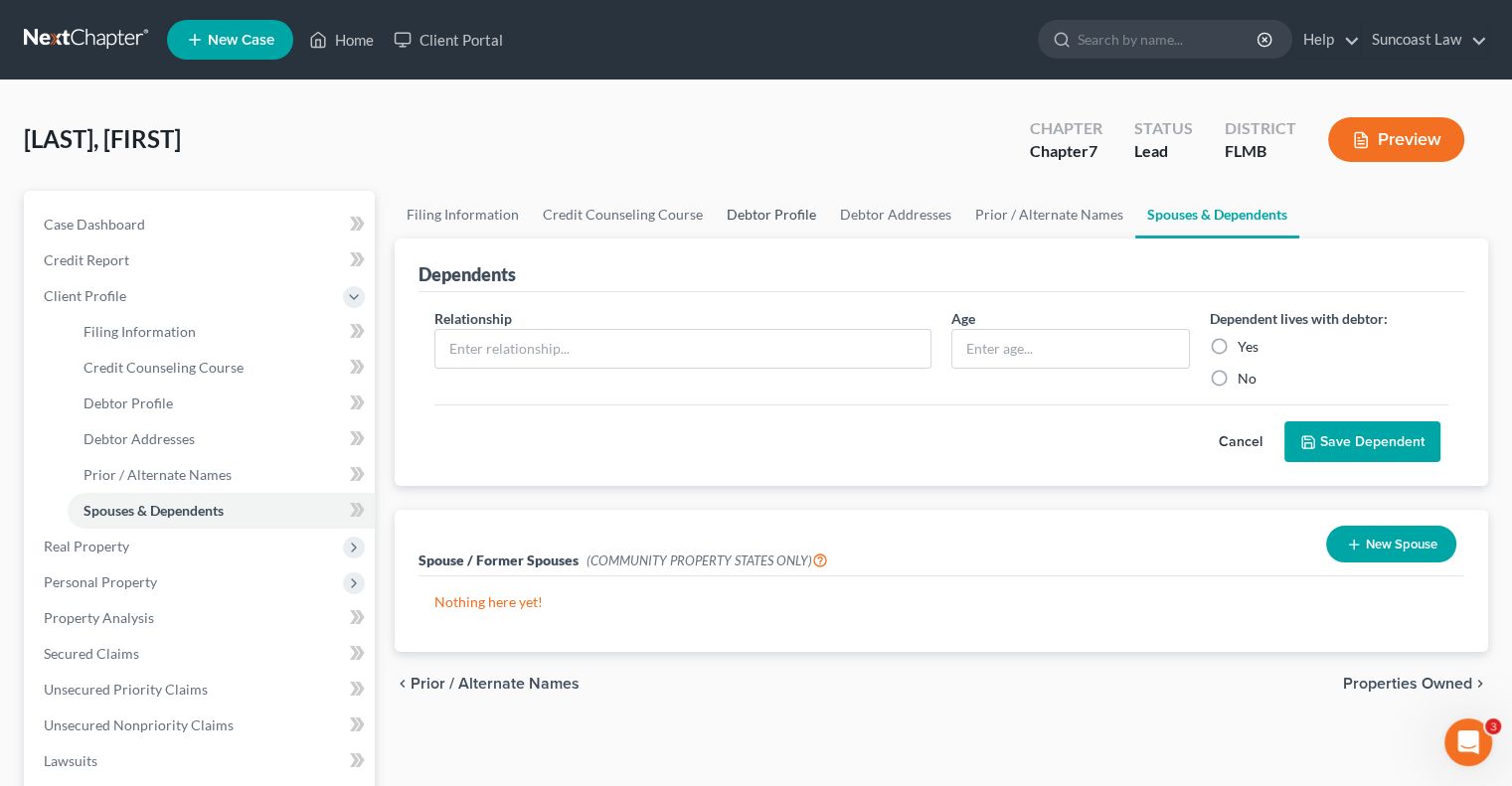 click on "Debtor Profile" at bounding box center (771, 215) 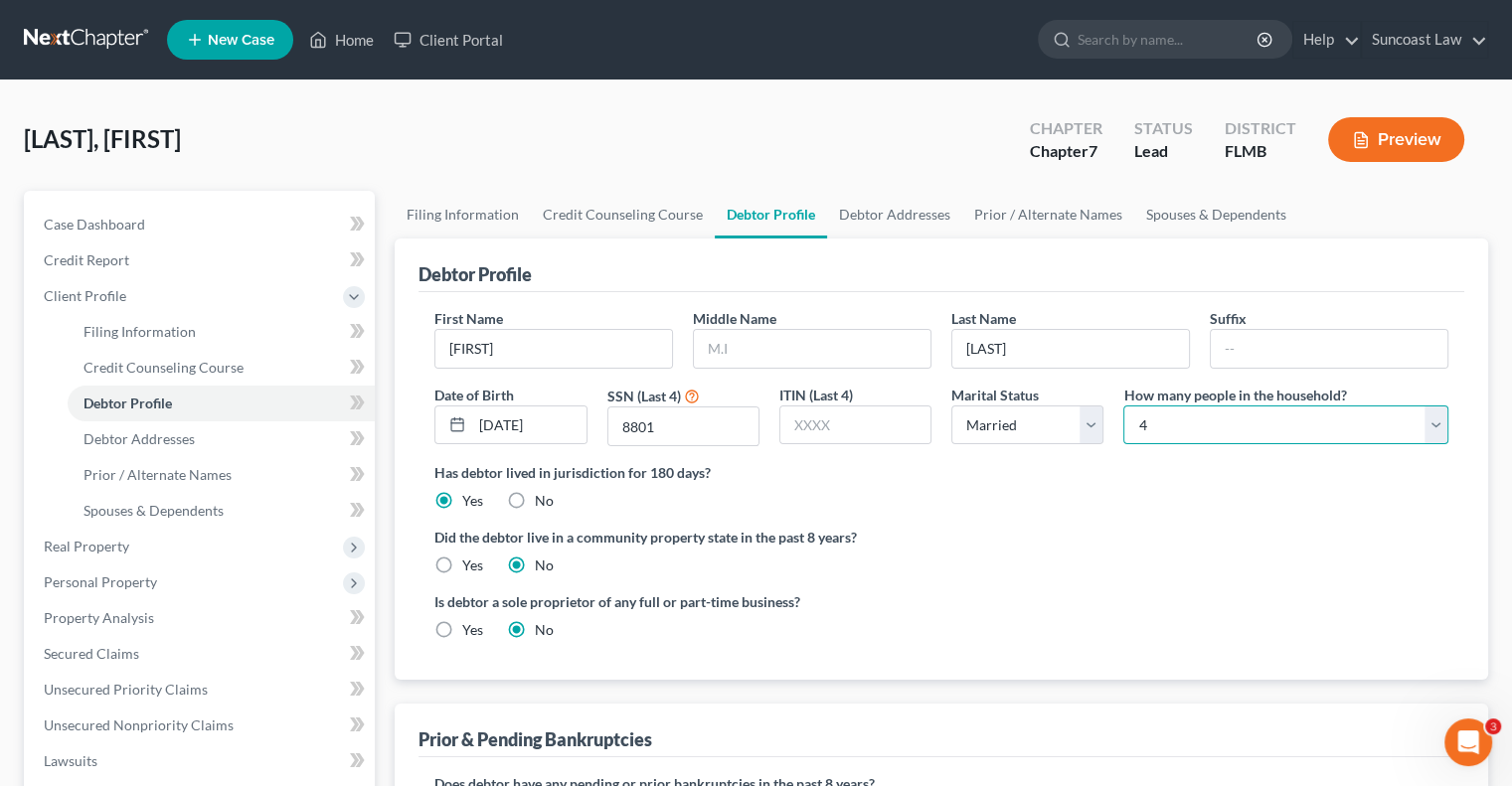 click on "Select 1 2 3 4 5 6 7 8 9 10 11 12 13 14 15 16 17 18 19 20" at bounding box center (1285, 425) 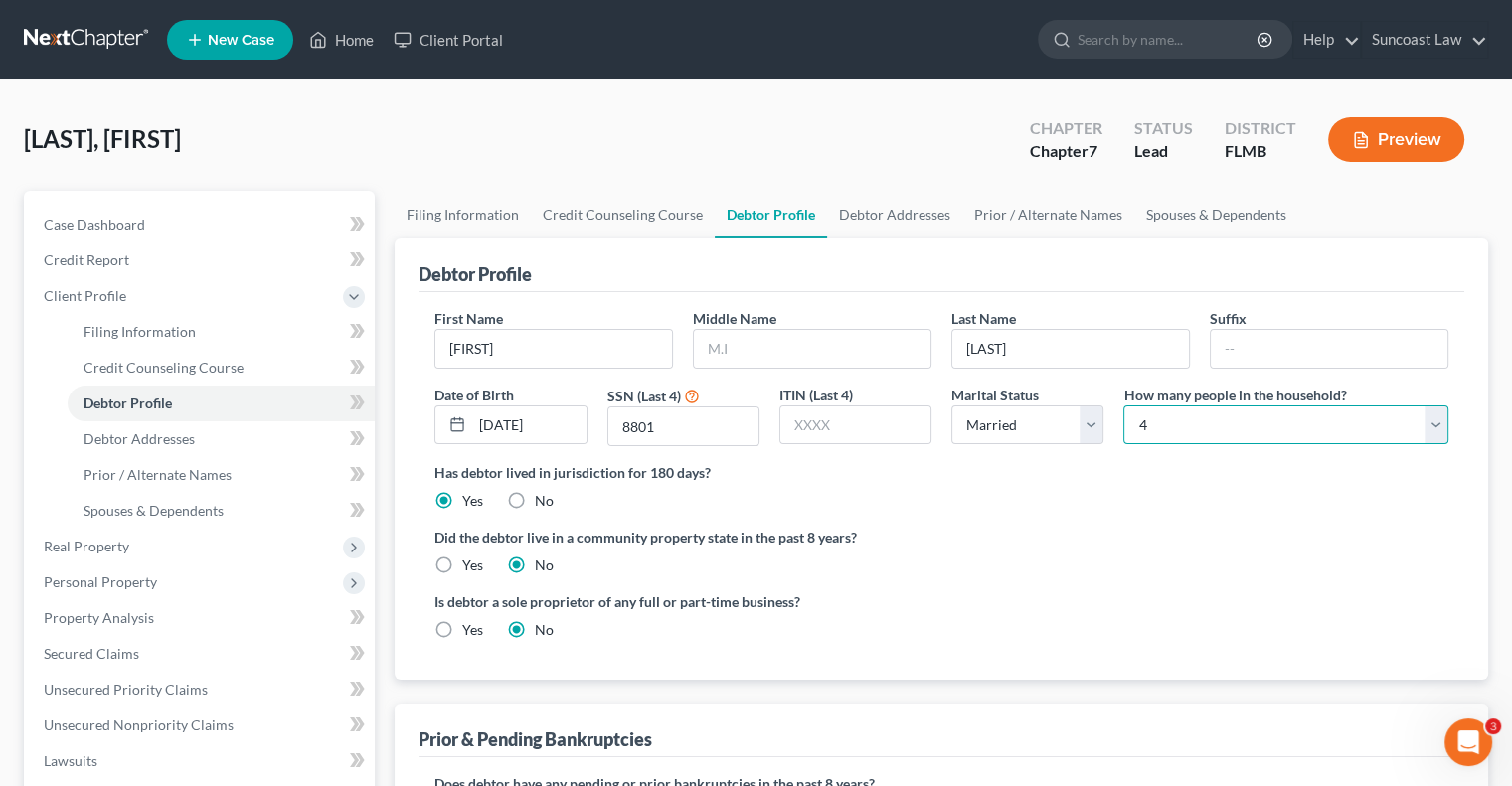 select on "4" 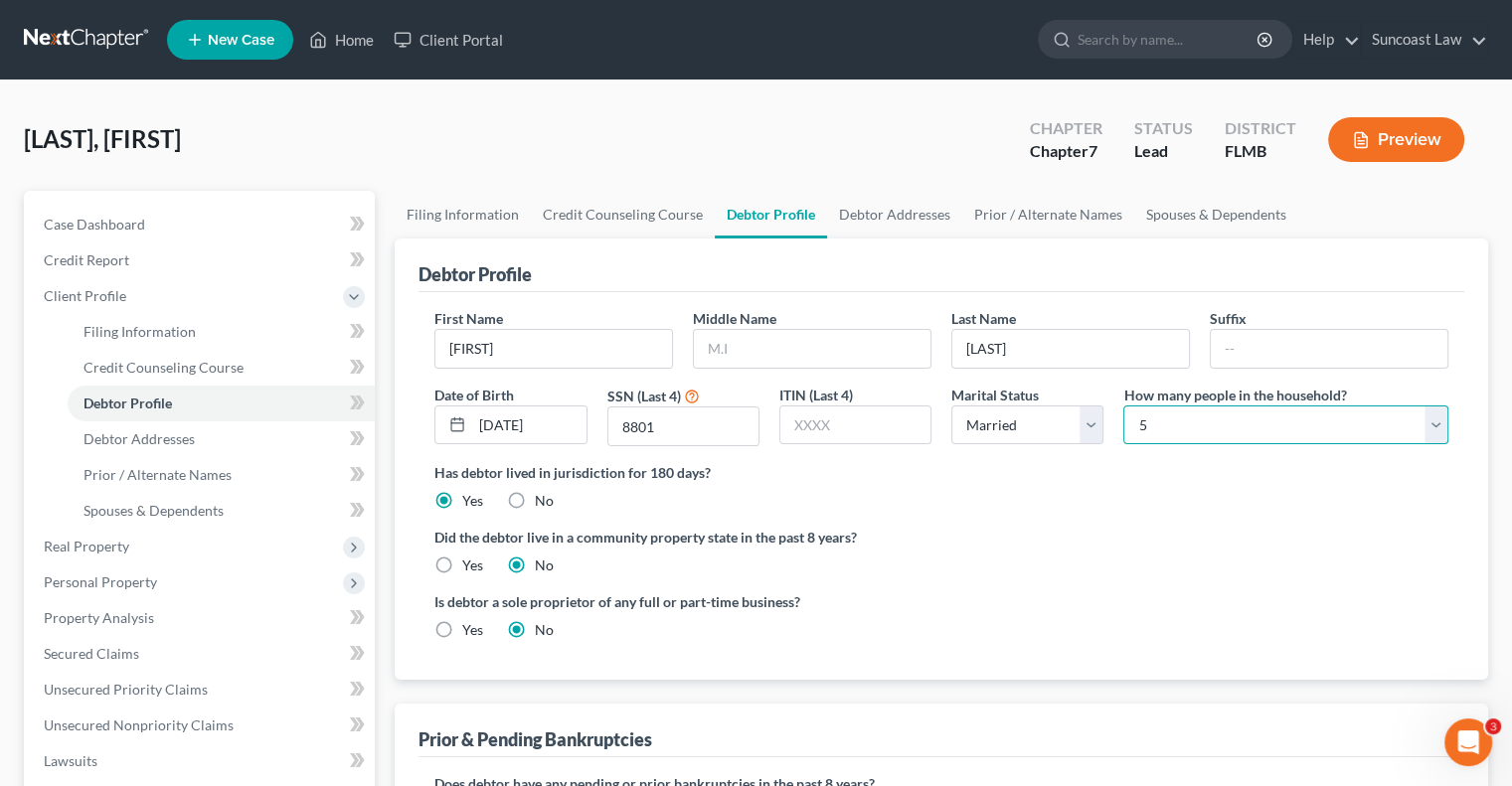 click on "Select 1 2 3 4 5 6 7 8 9 10 11 12 13 14 15 16 17 18 19 20" at bounding box center [1285, 425] 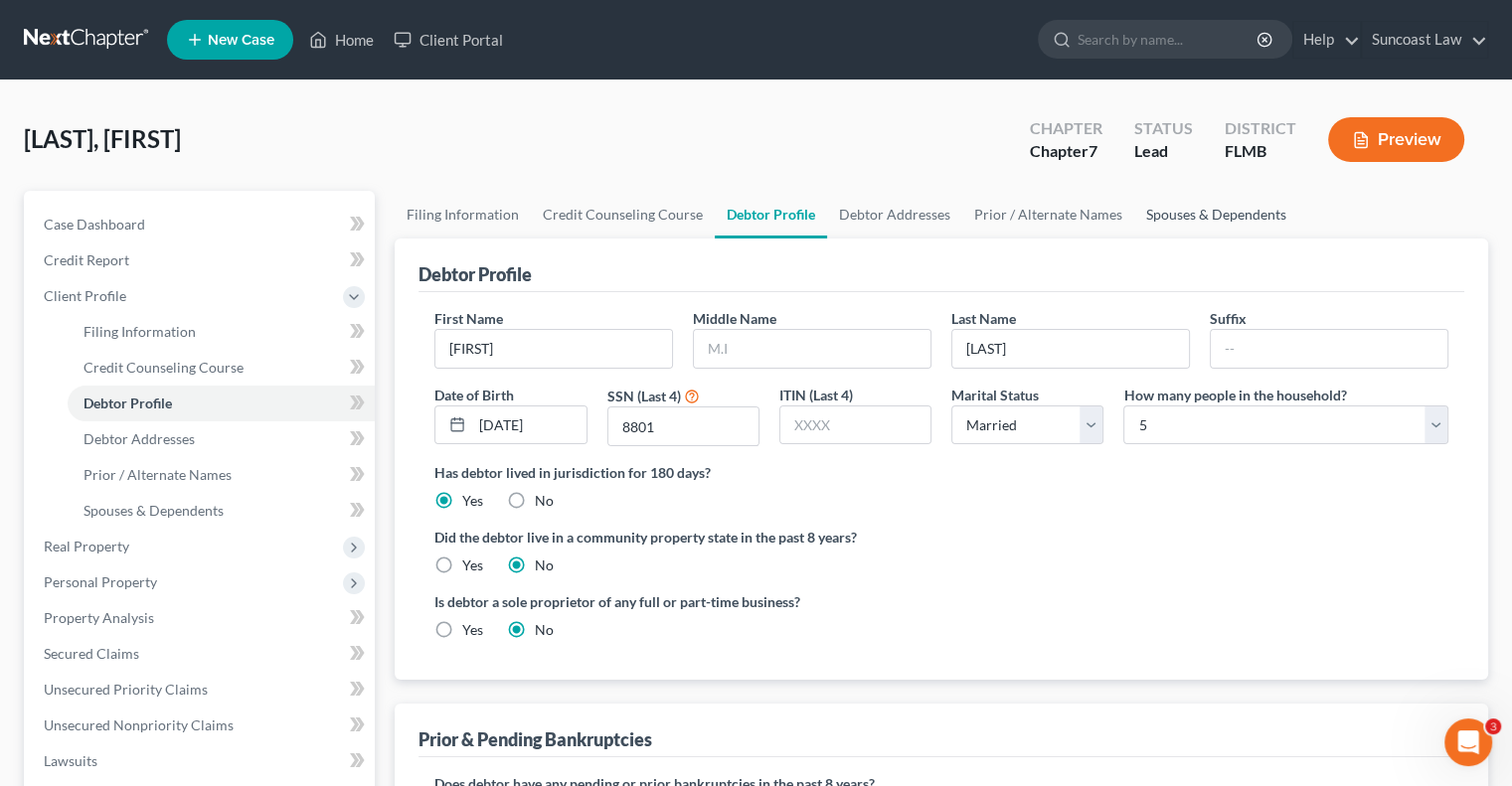 click on "Spouses & Dependents" at bounding box center [1216, 215] 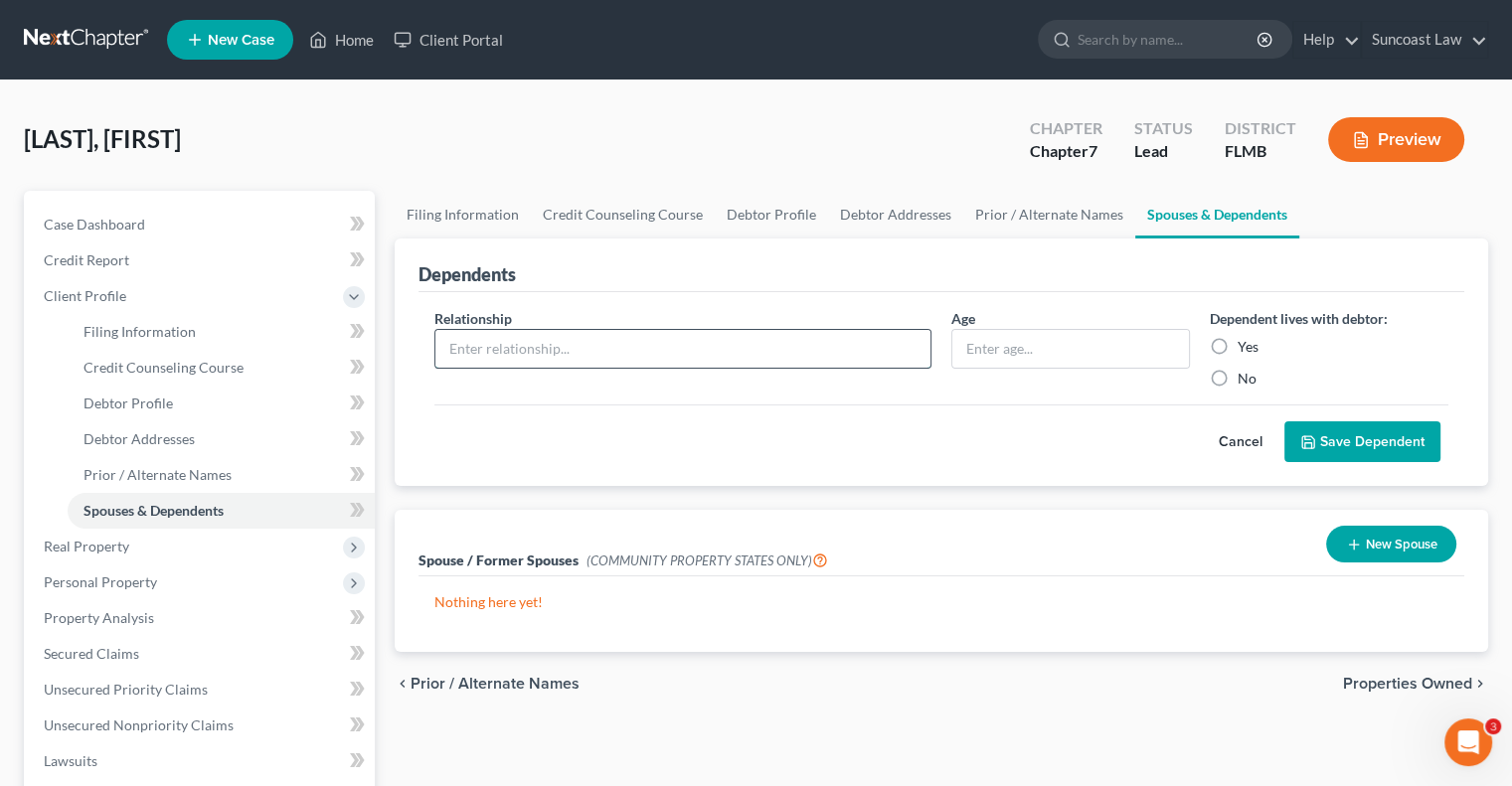 drag, startPoint x: 624, startPoint y: 335, endPoint x: 624, endPoint y: 359, distance: 24 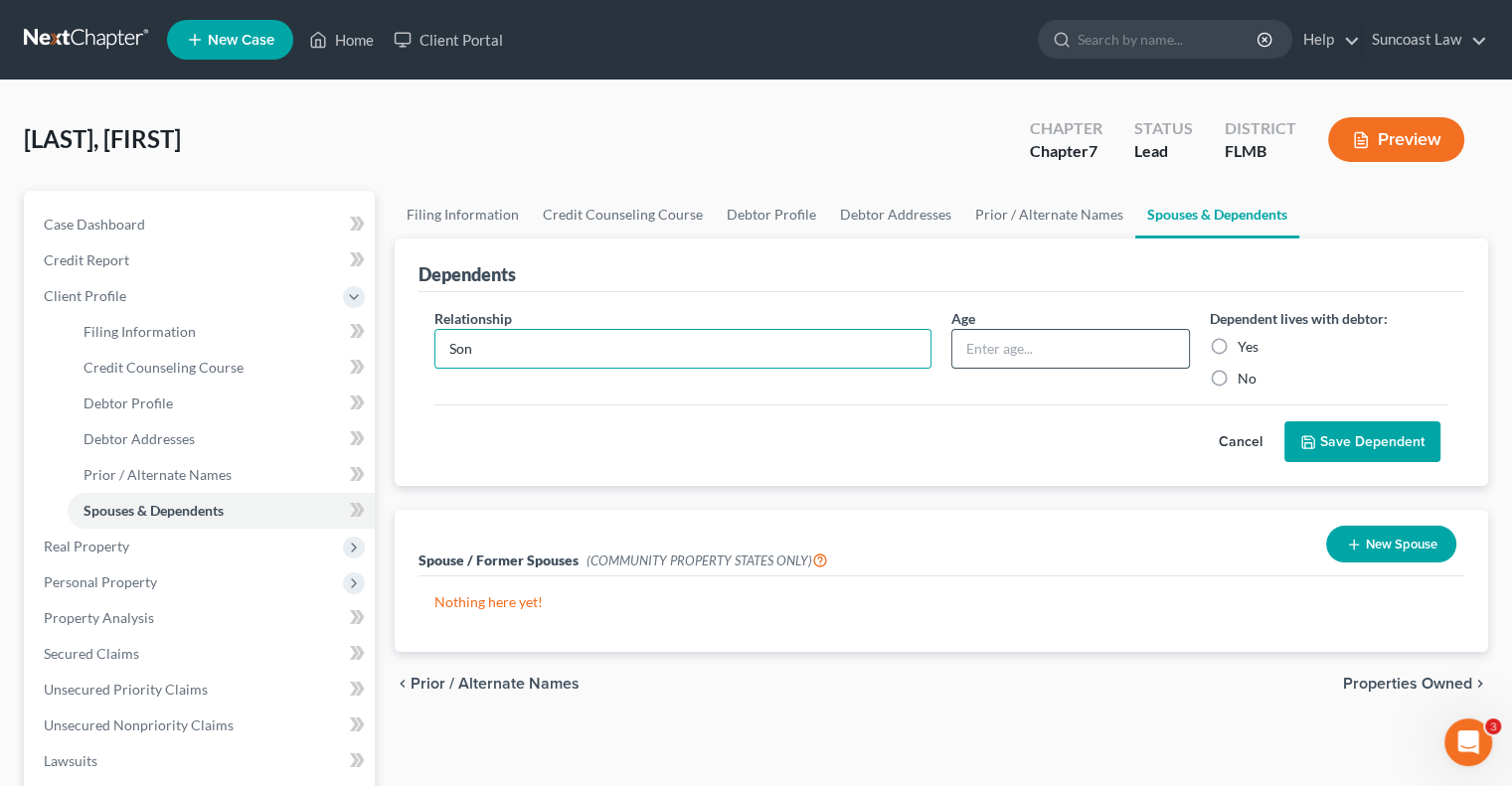 click at bounding box center (1071, 349) 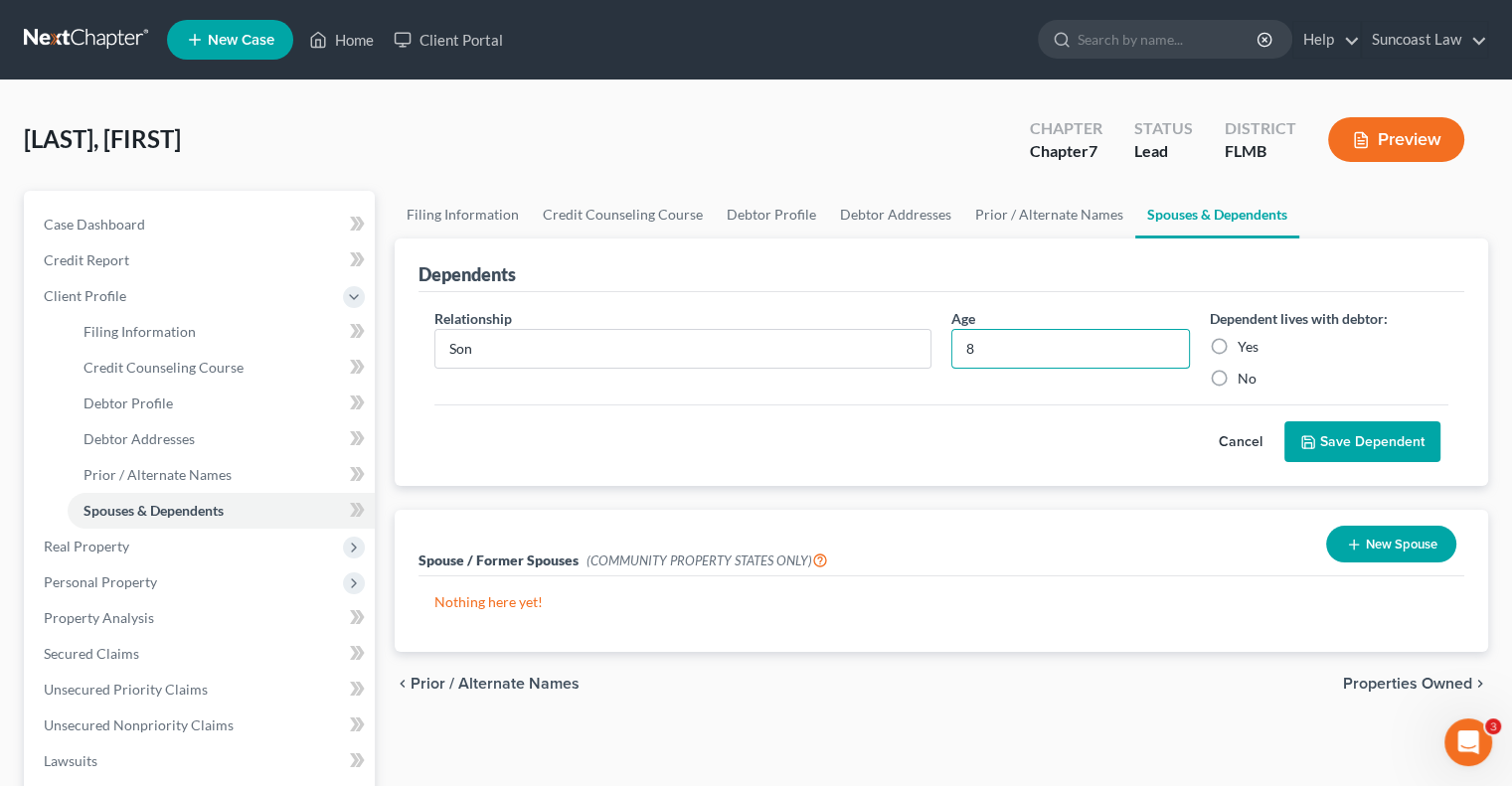 type on "8" 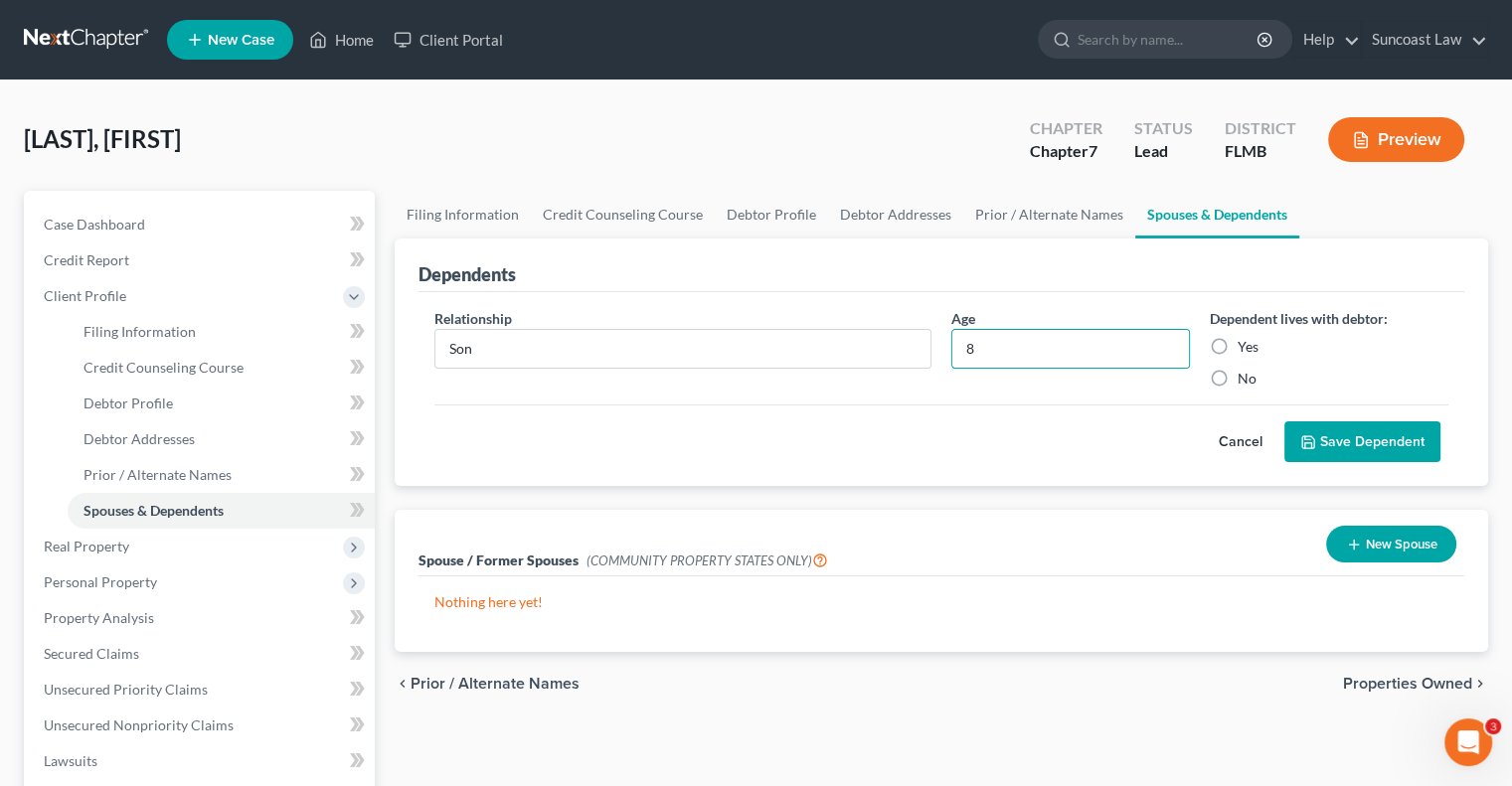 click on "Yes" at bounding box center (1248, 347) 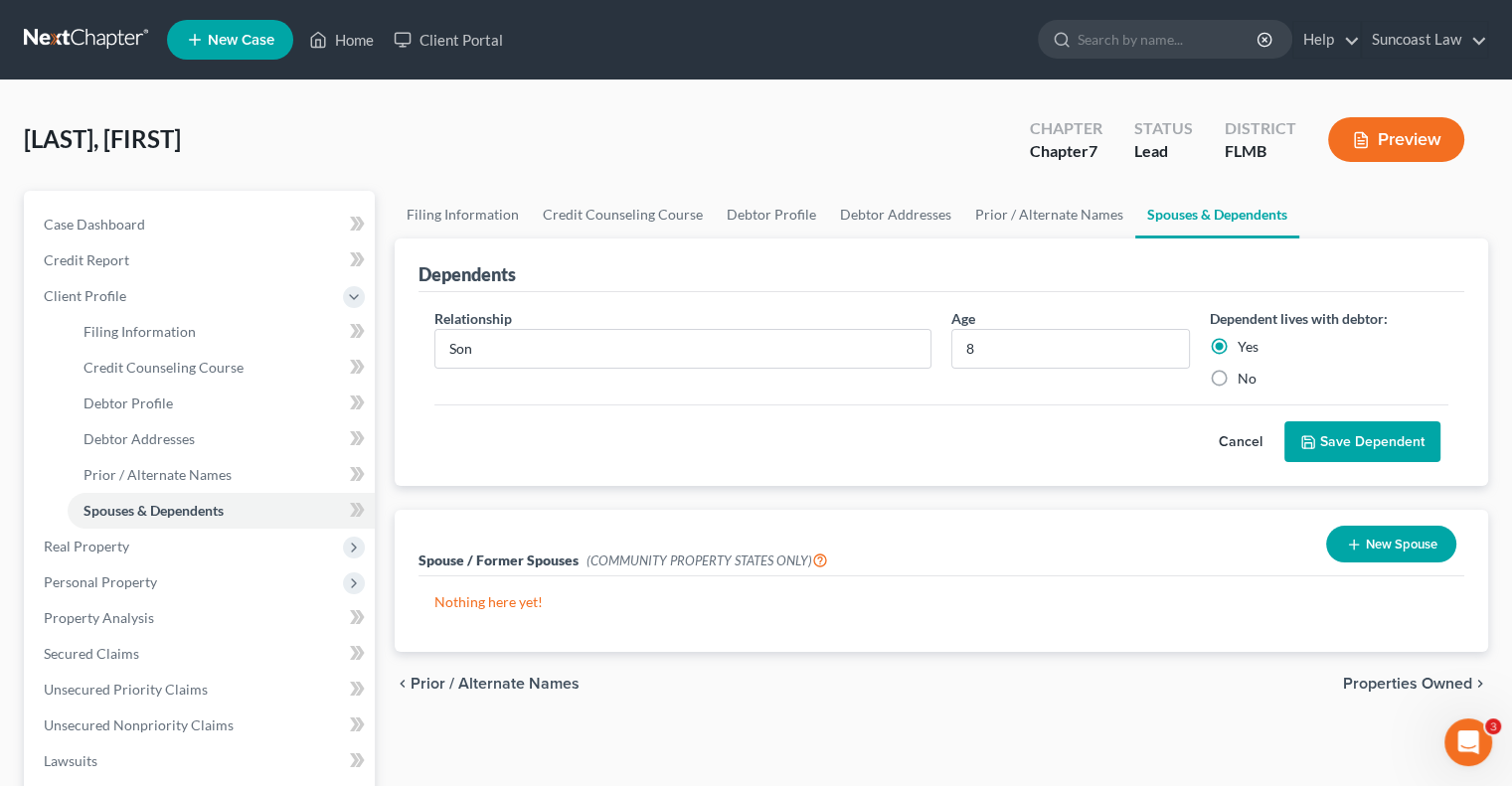 click on "Save Dependent" at bounding box center (1362, 442) 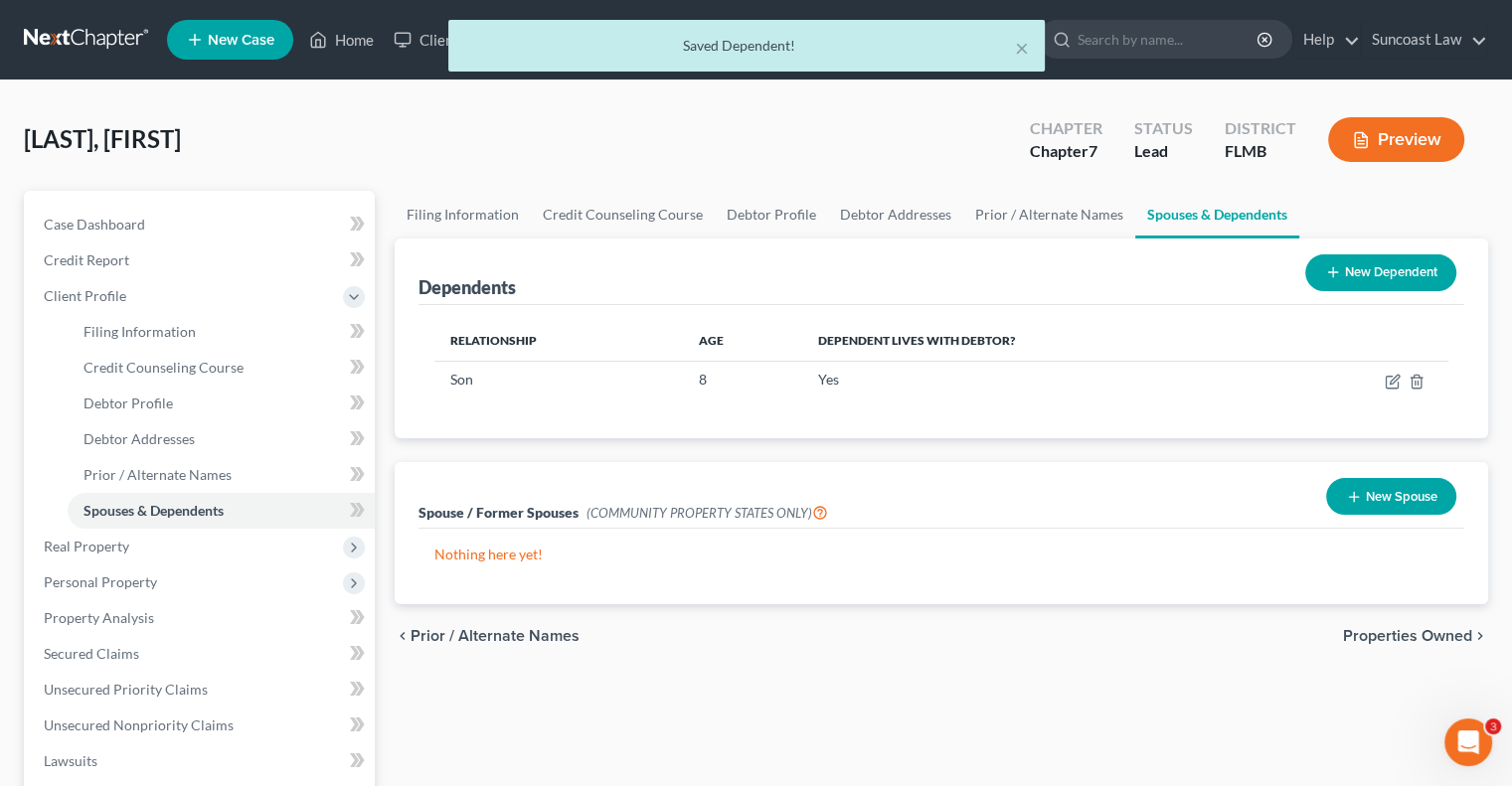 click on "New Dependent" at bounding box center [1381, 272] 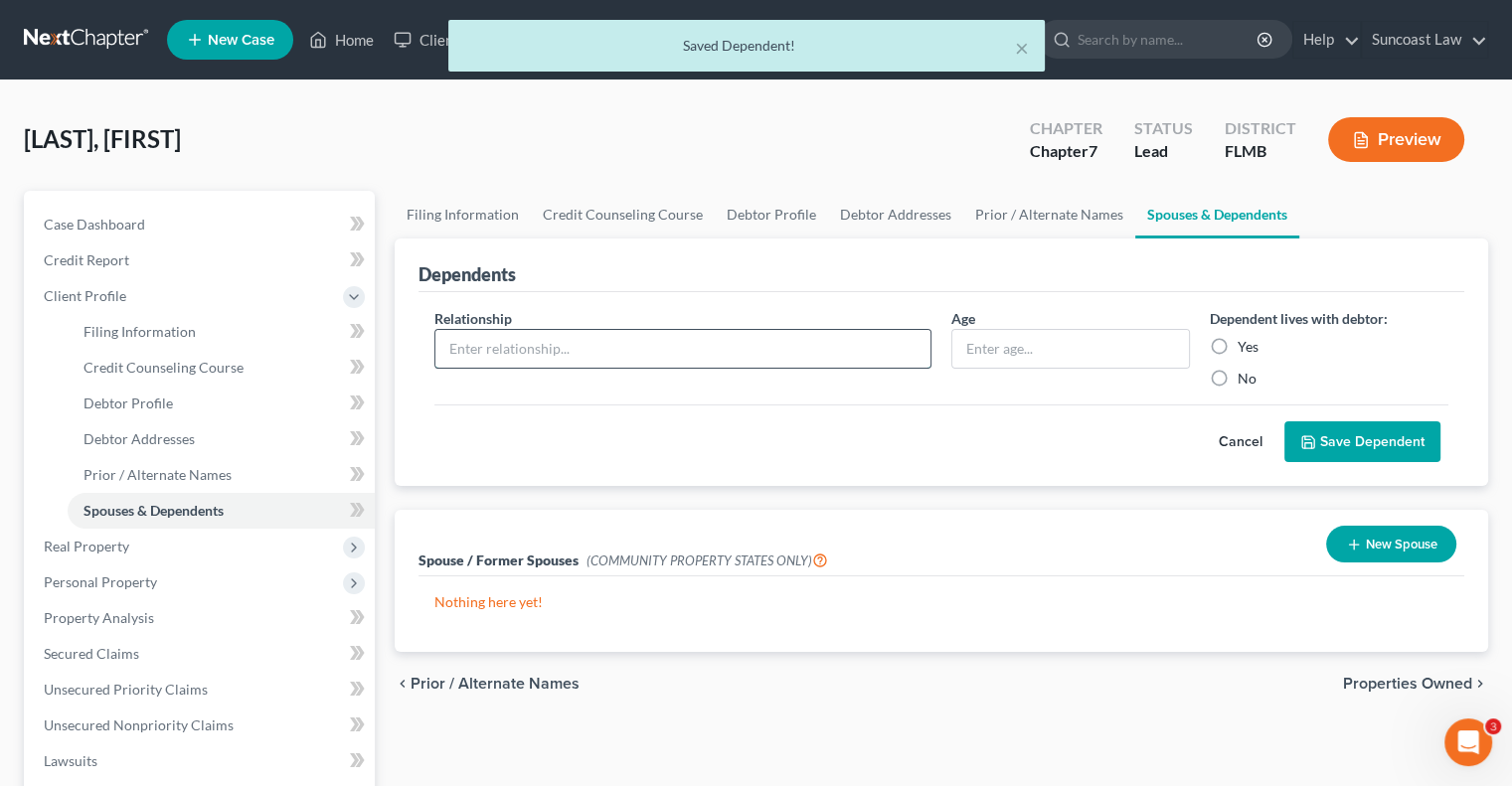 click at bounding box center (683, 349) 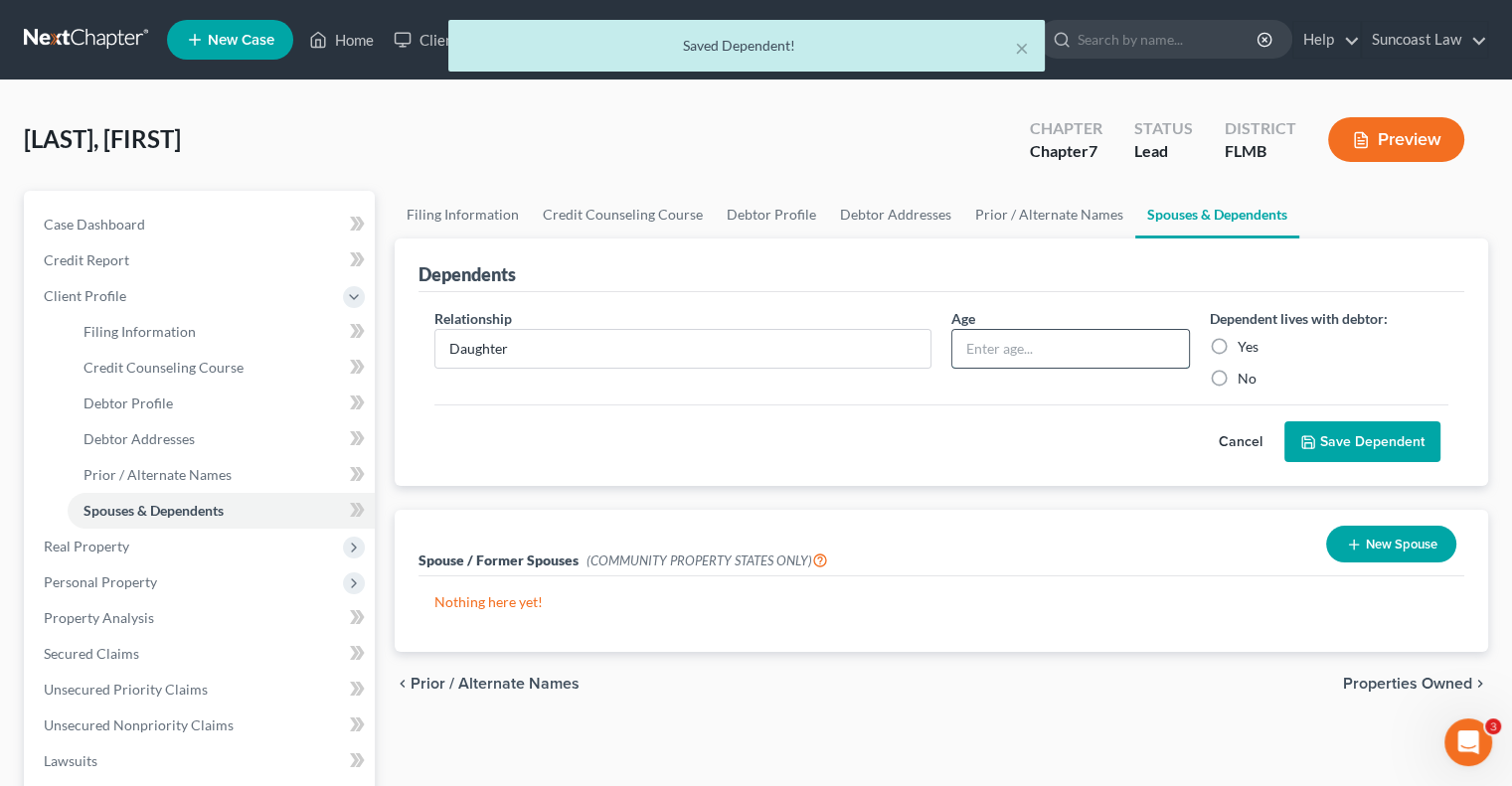 click at bounding box center (1071, 349) 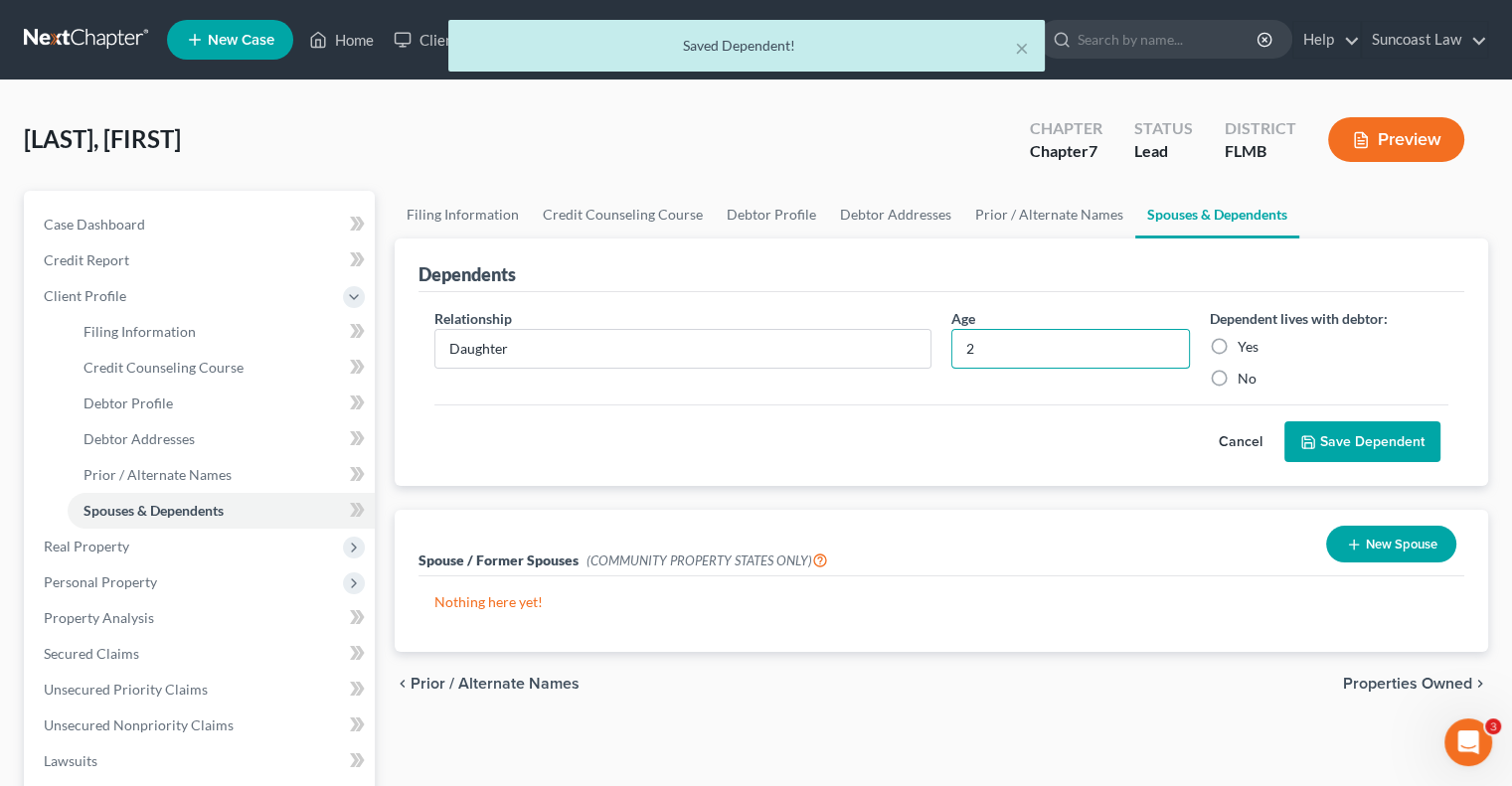 type on "2" 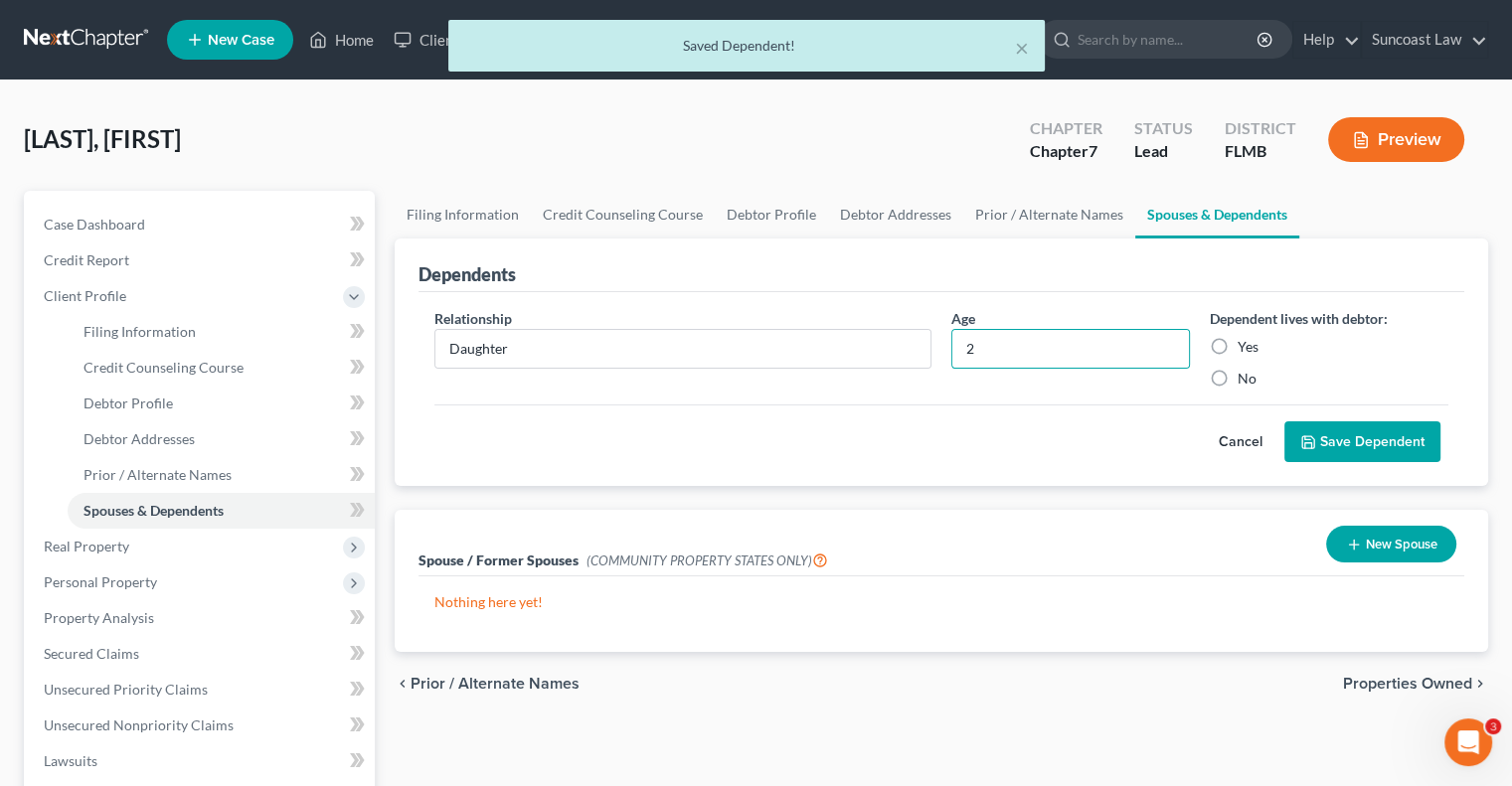 click on "Yes" at bounding box center [1248, 347] 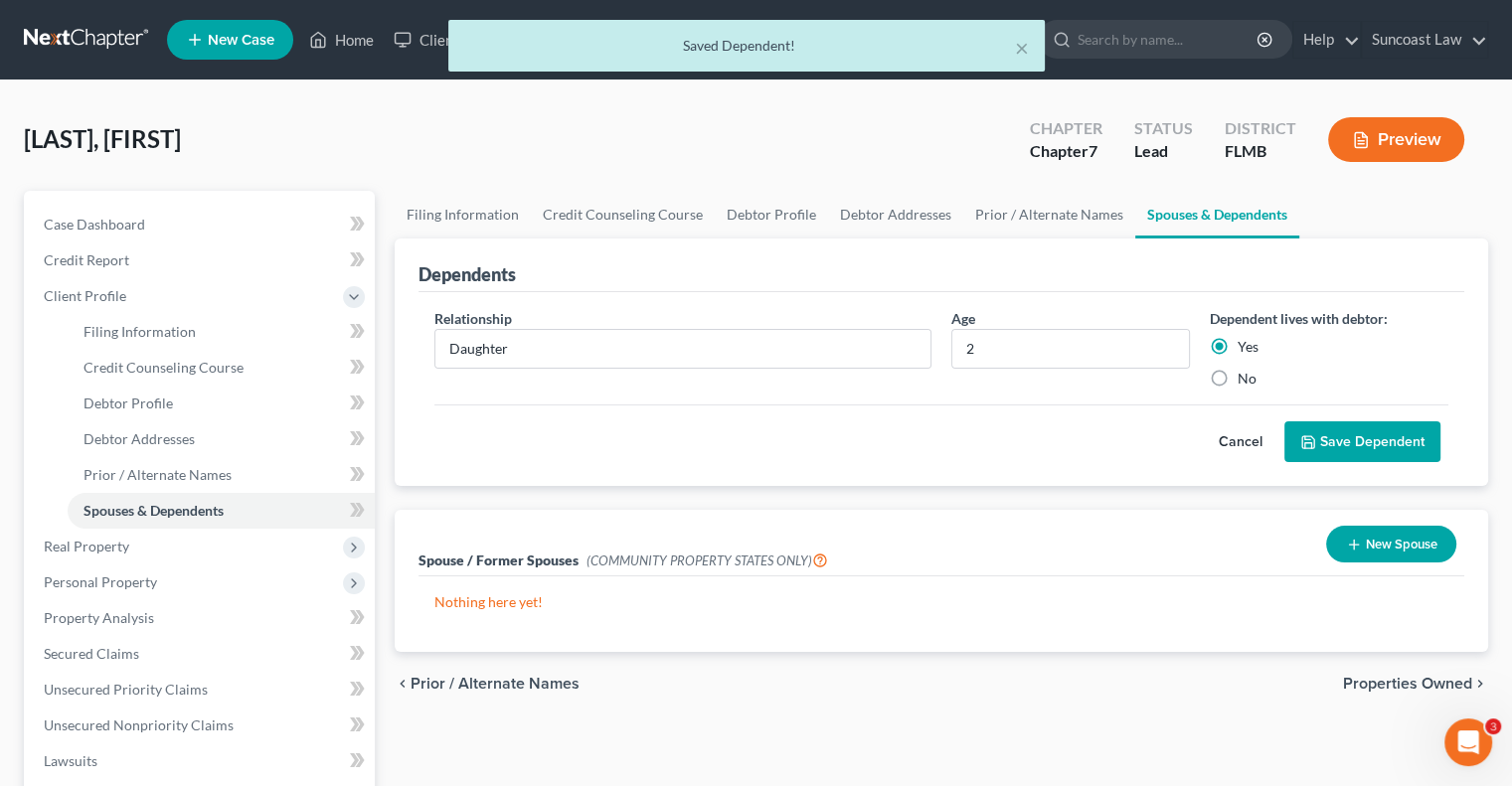 click on "Save Dependent" at bounding box center (1362, 442) 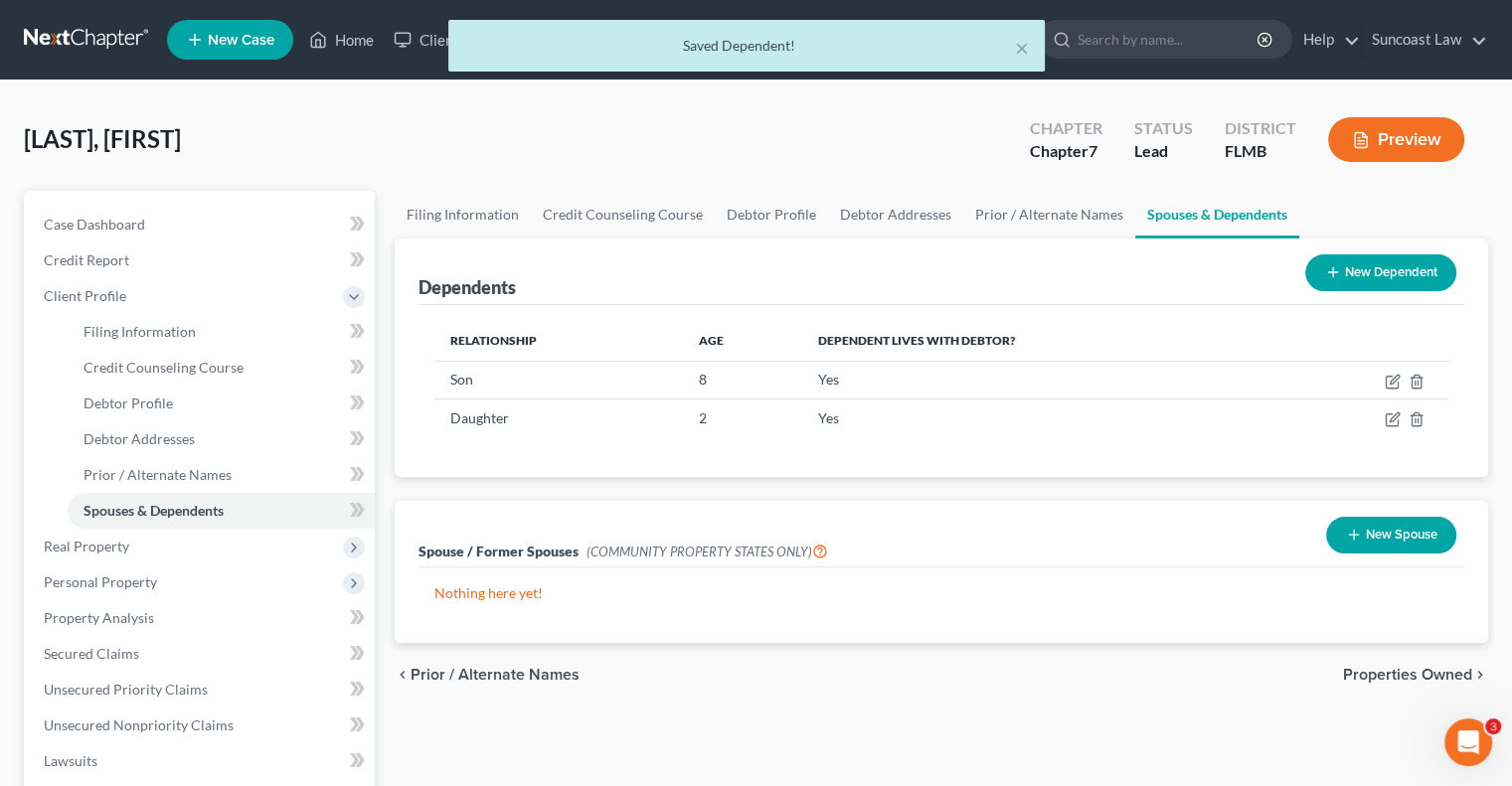 click on "New Dependent" at bounding box center [1381, 272] 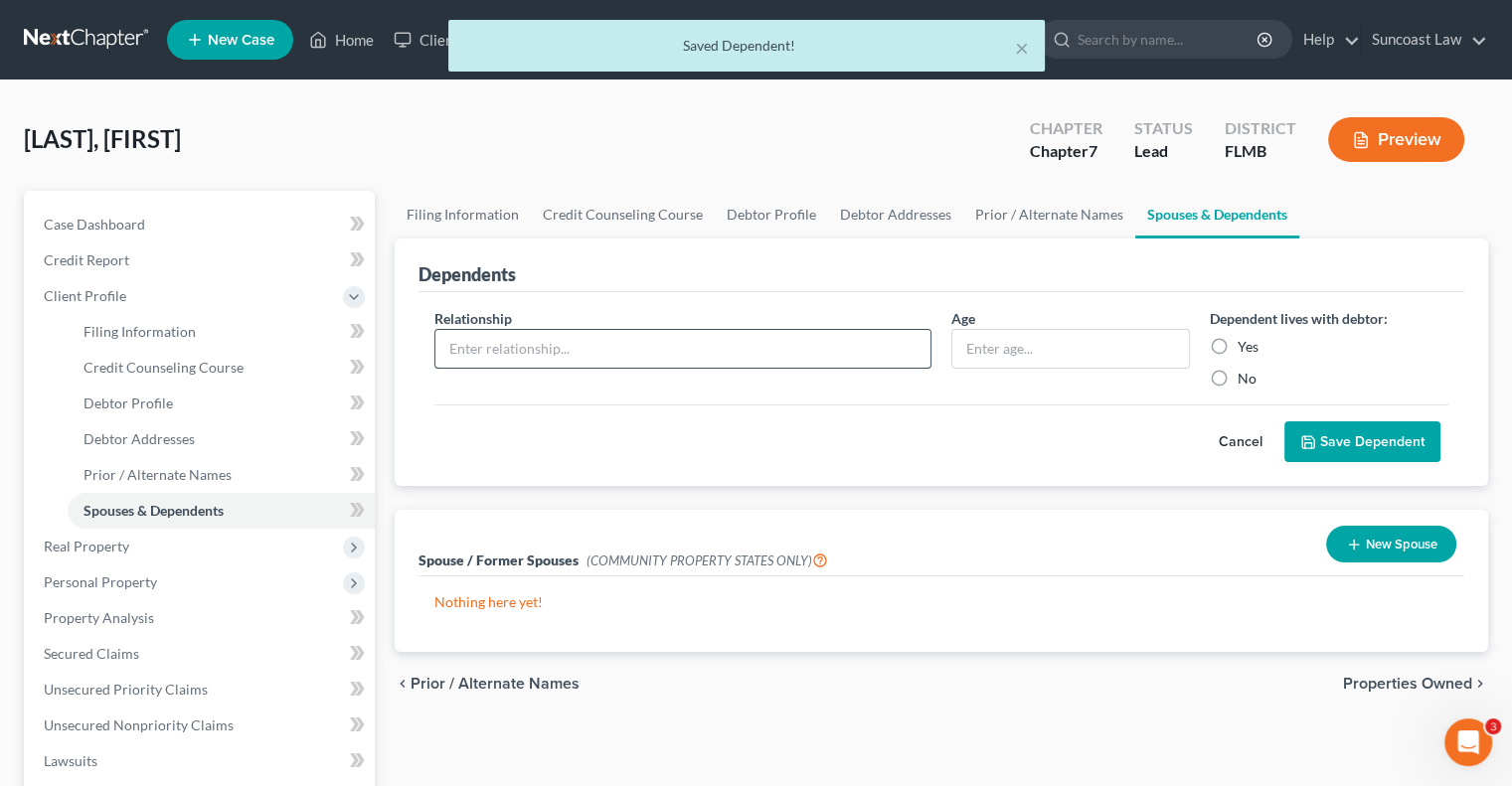 click at bounding box center (683, 349) 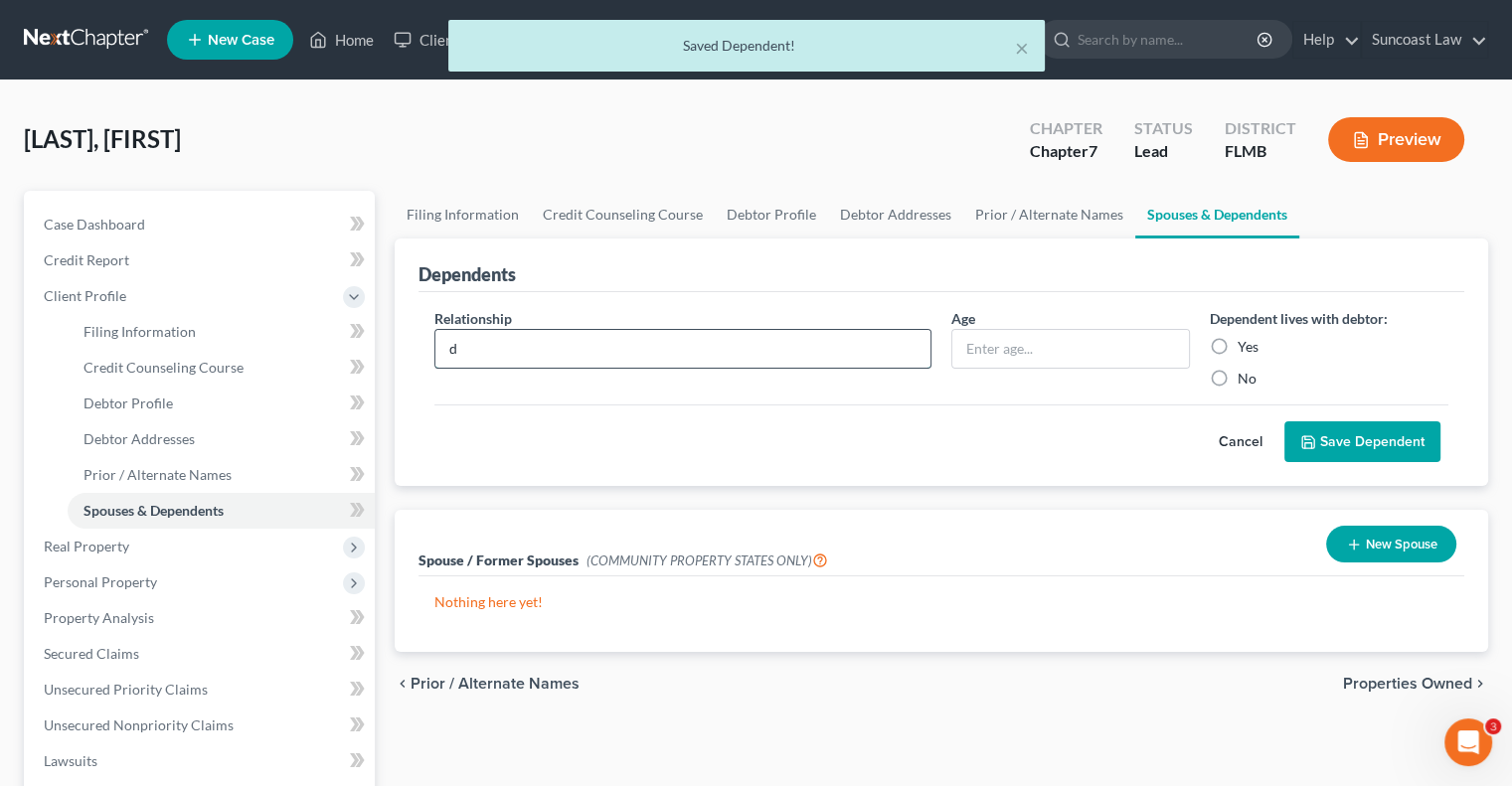 type on "Daughter" 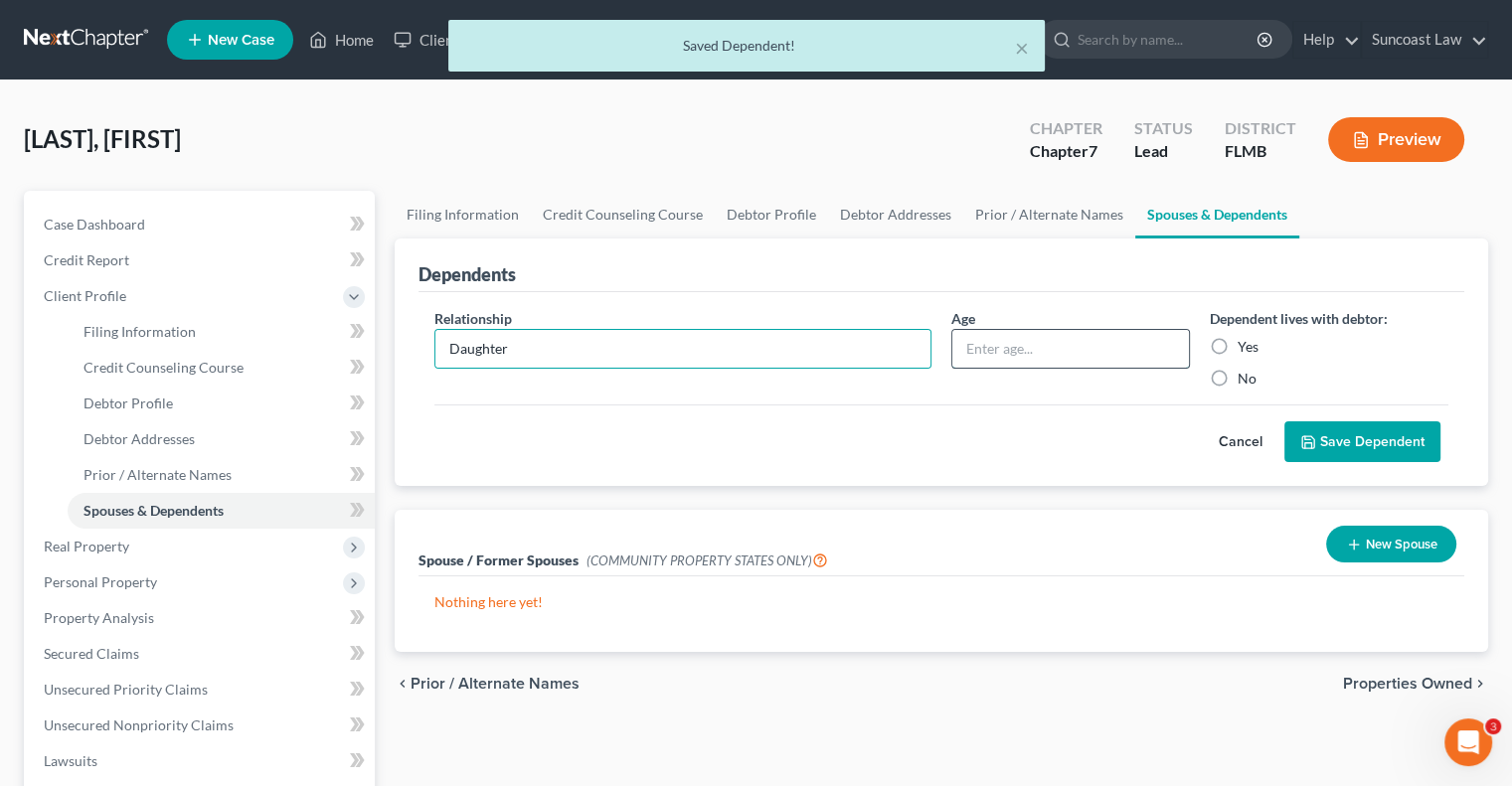 click at bounding box center [1071, 349] 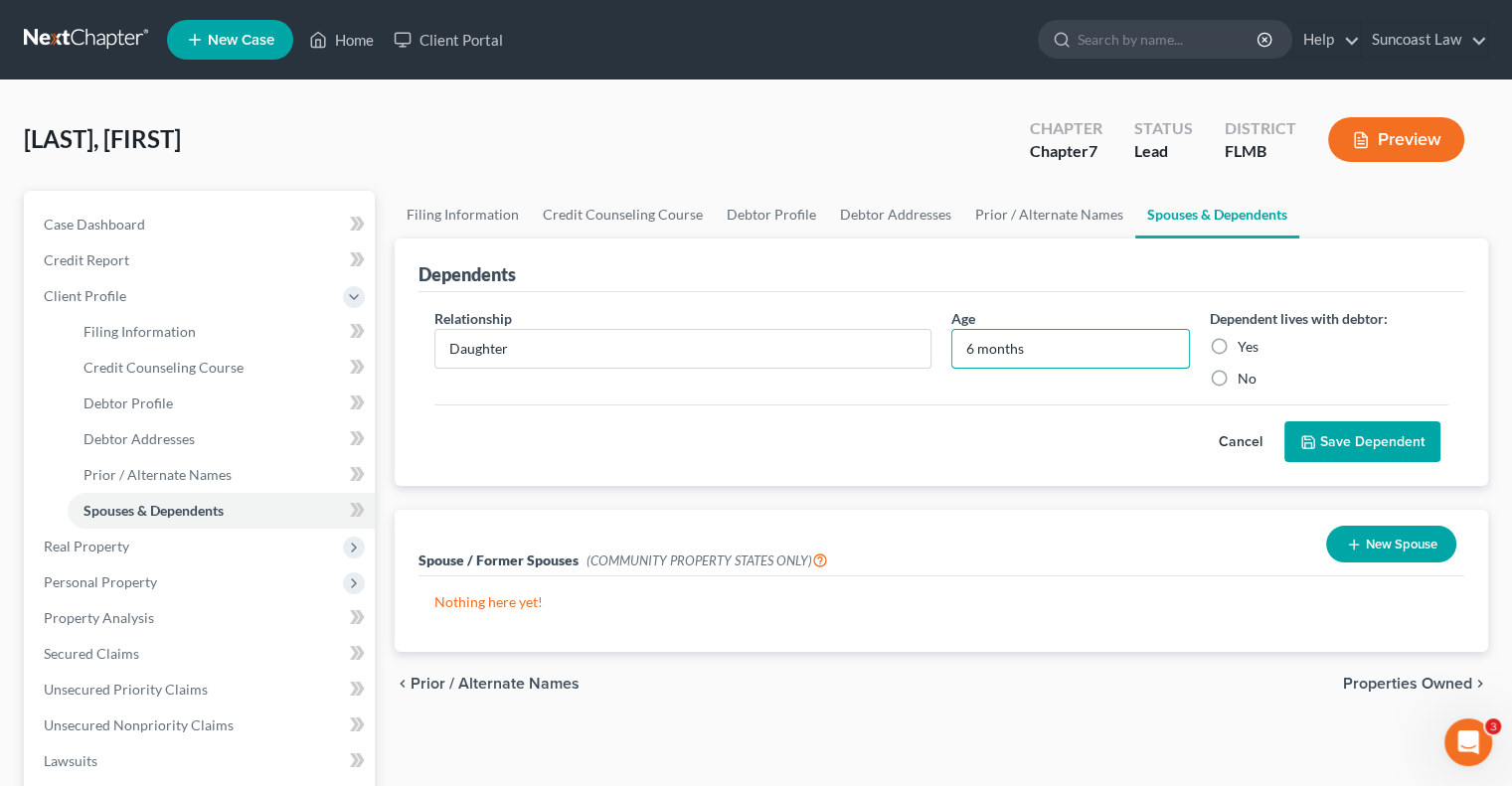 type on "6 months" 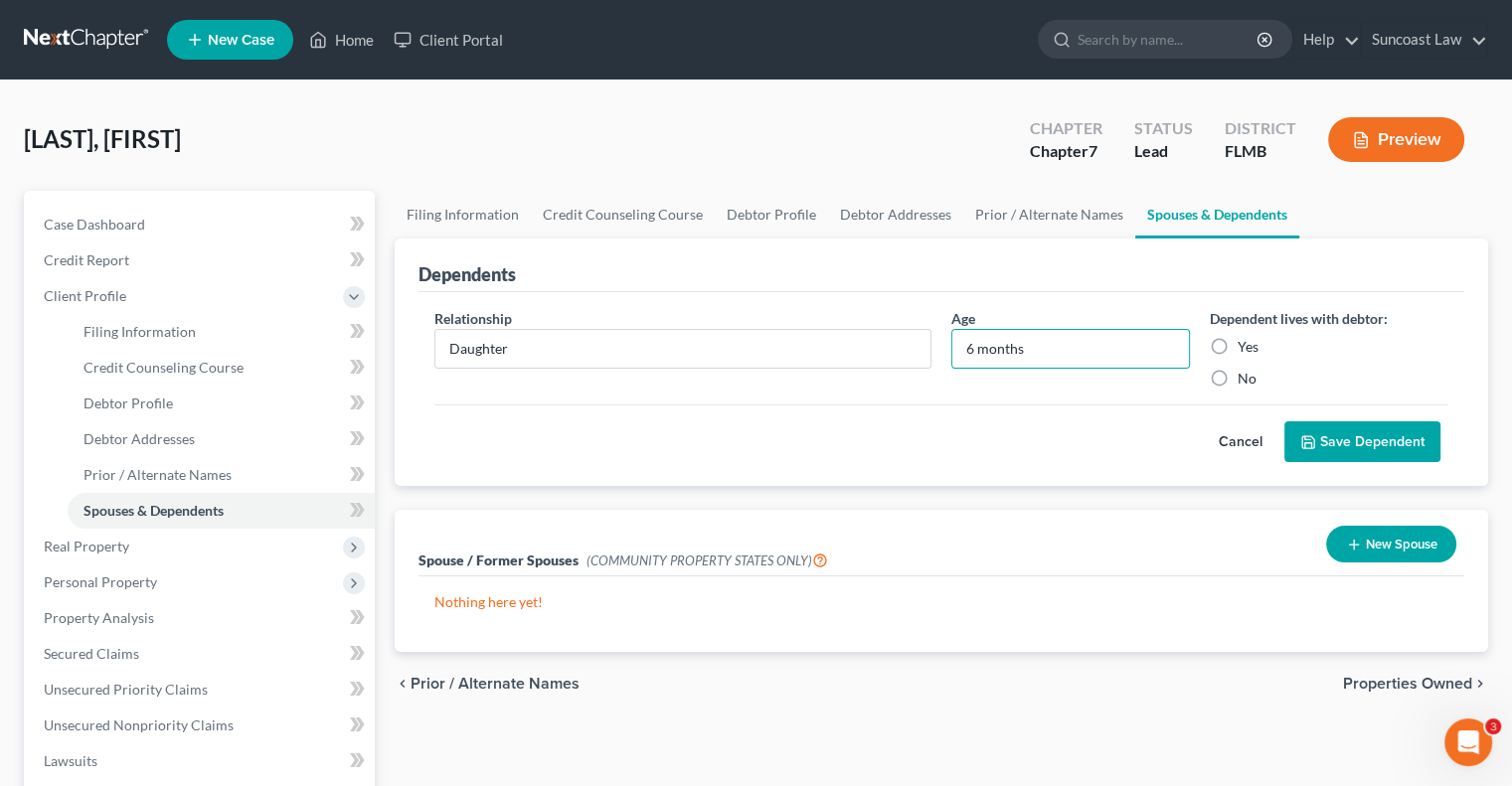 click on "Yes" at bounding box center [1248, 347] 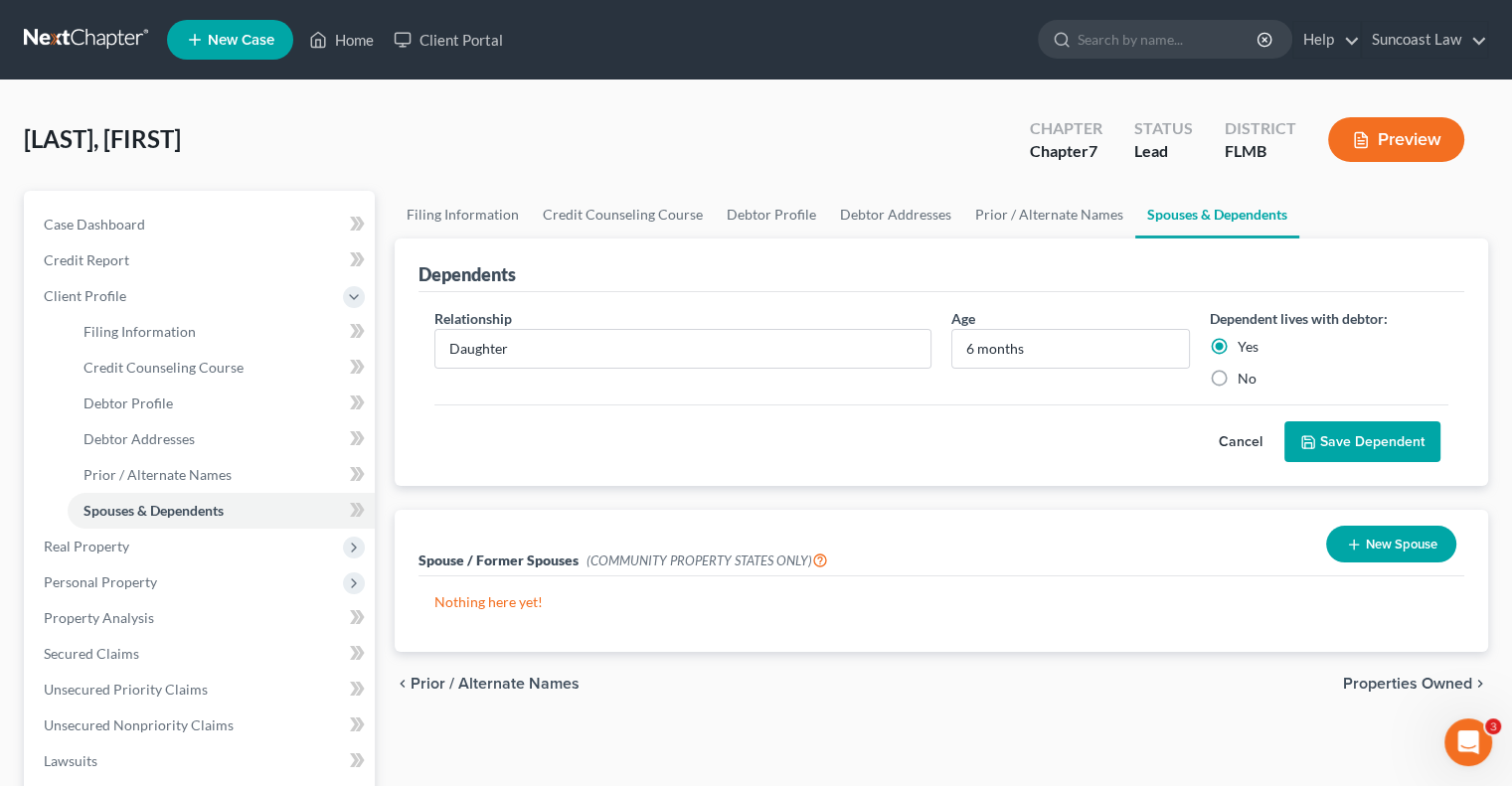 click on "Save Dependent" at bounding box center [1362, 442] 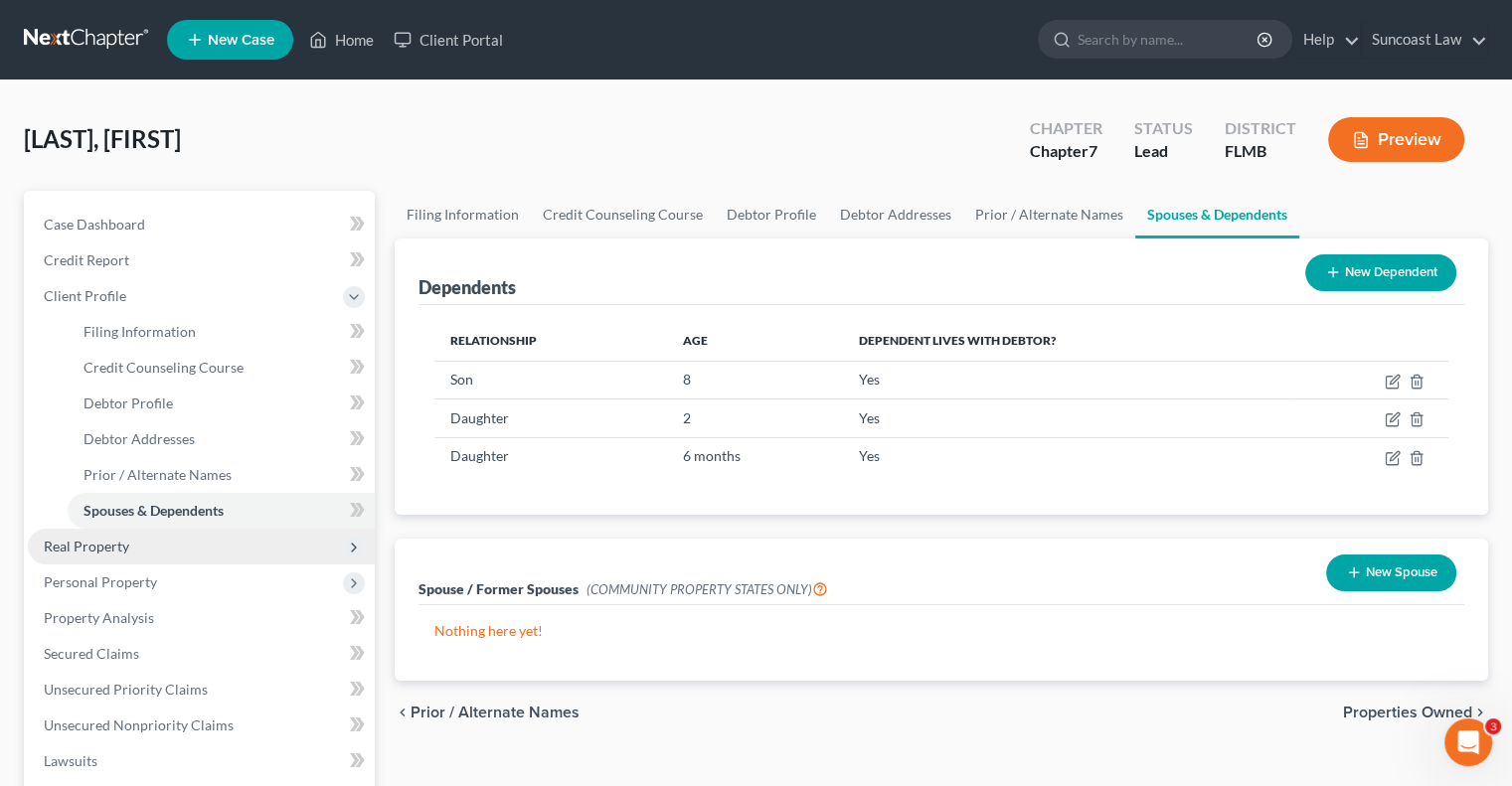 click on "Real Property" at bounding box center (86, 546) 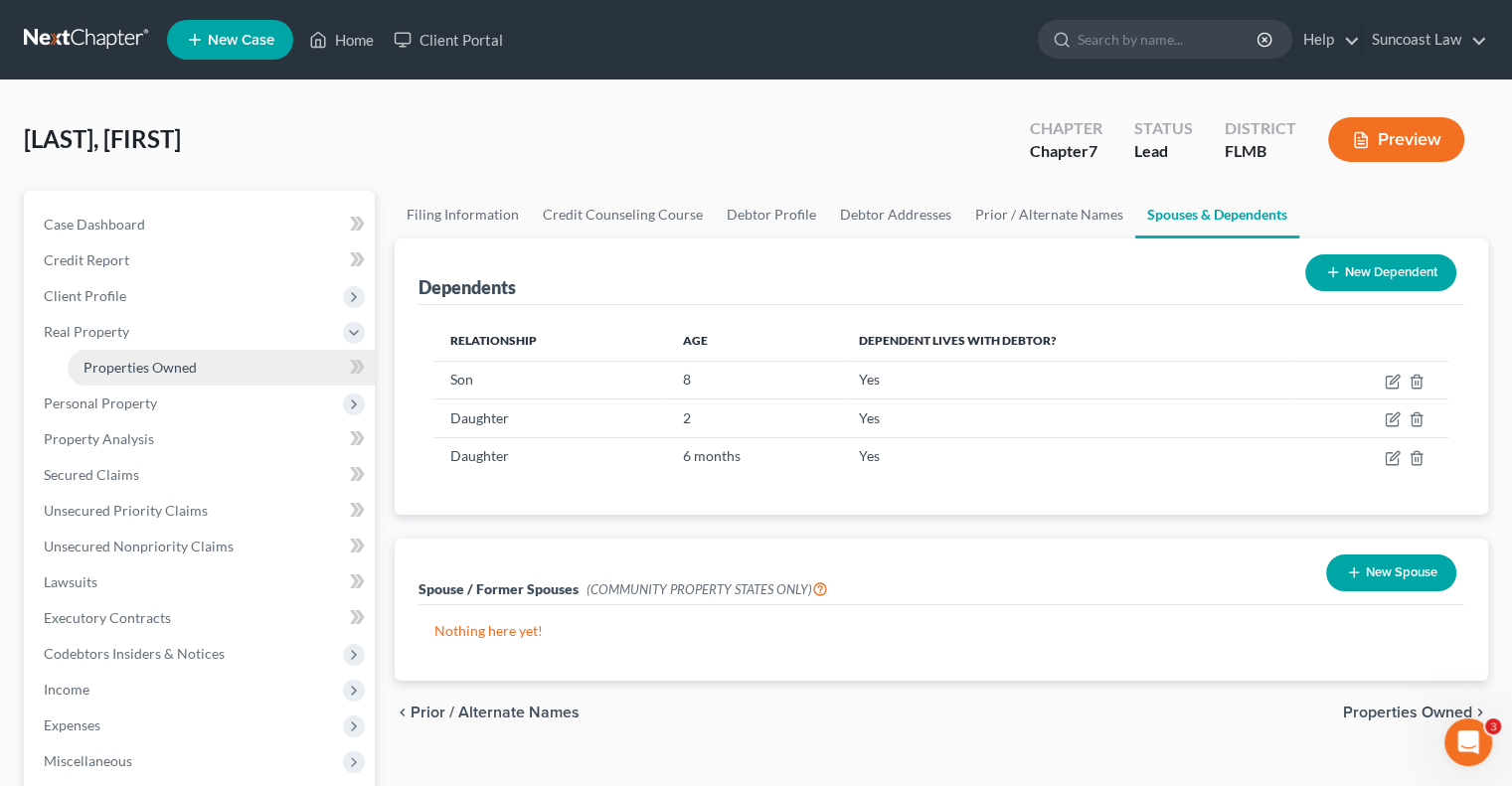 click on "Properties Owned" at bounding box center [140, 367] 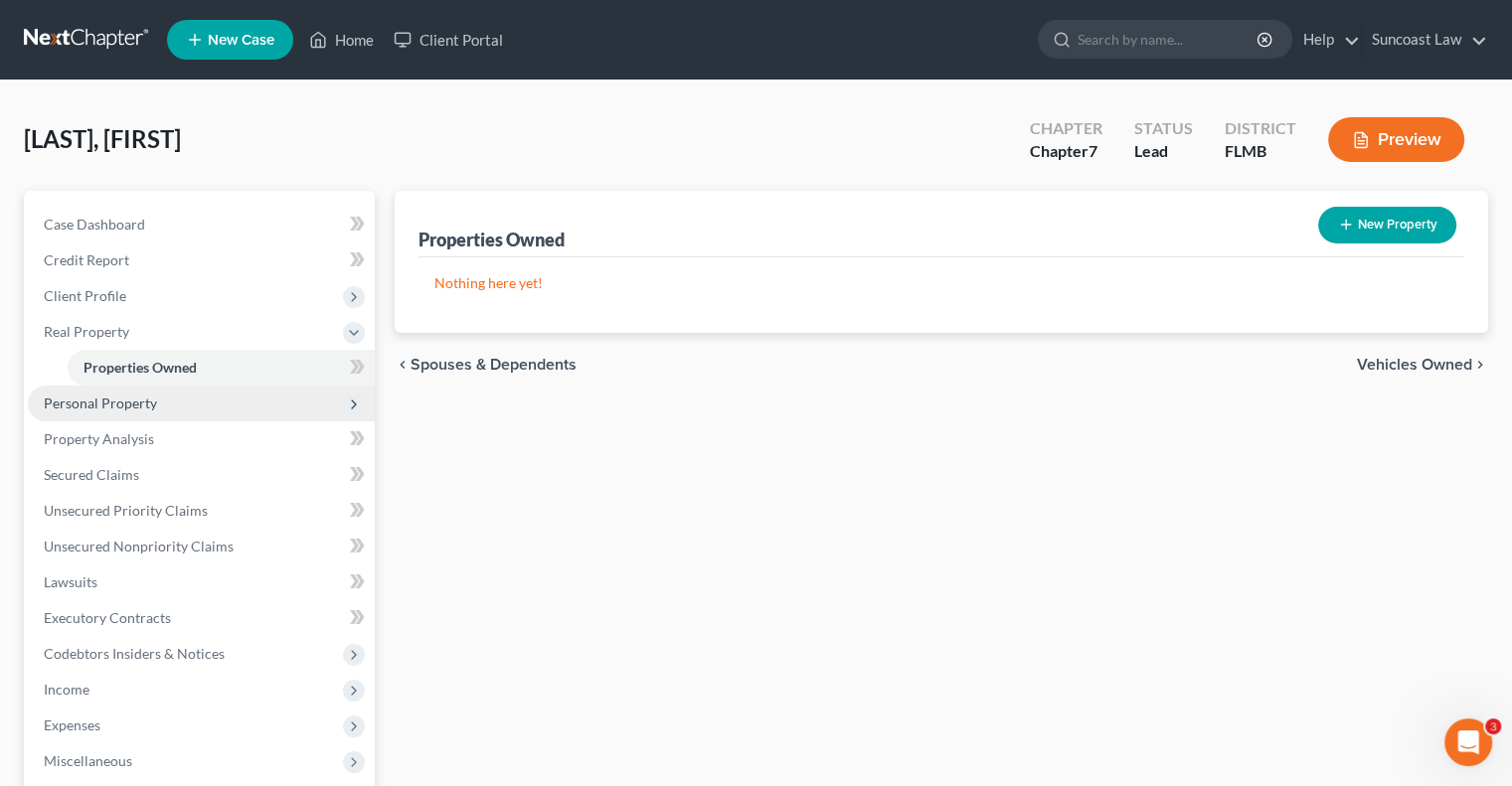 click on "Personal Property" at bounding box center (100, 402) 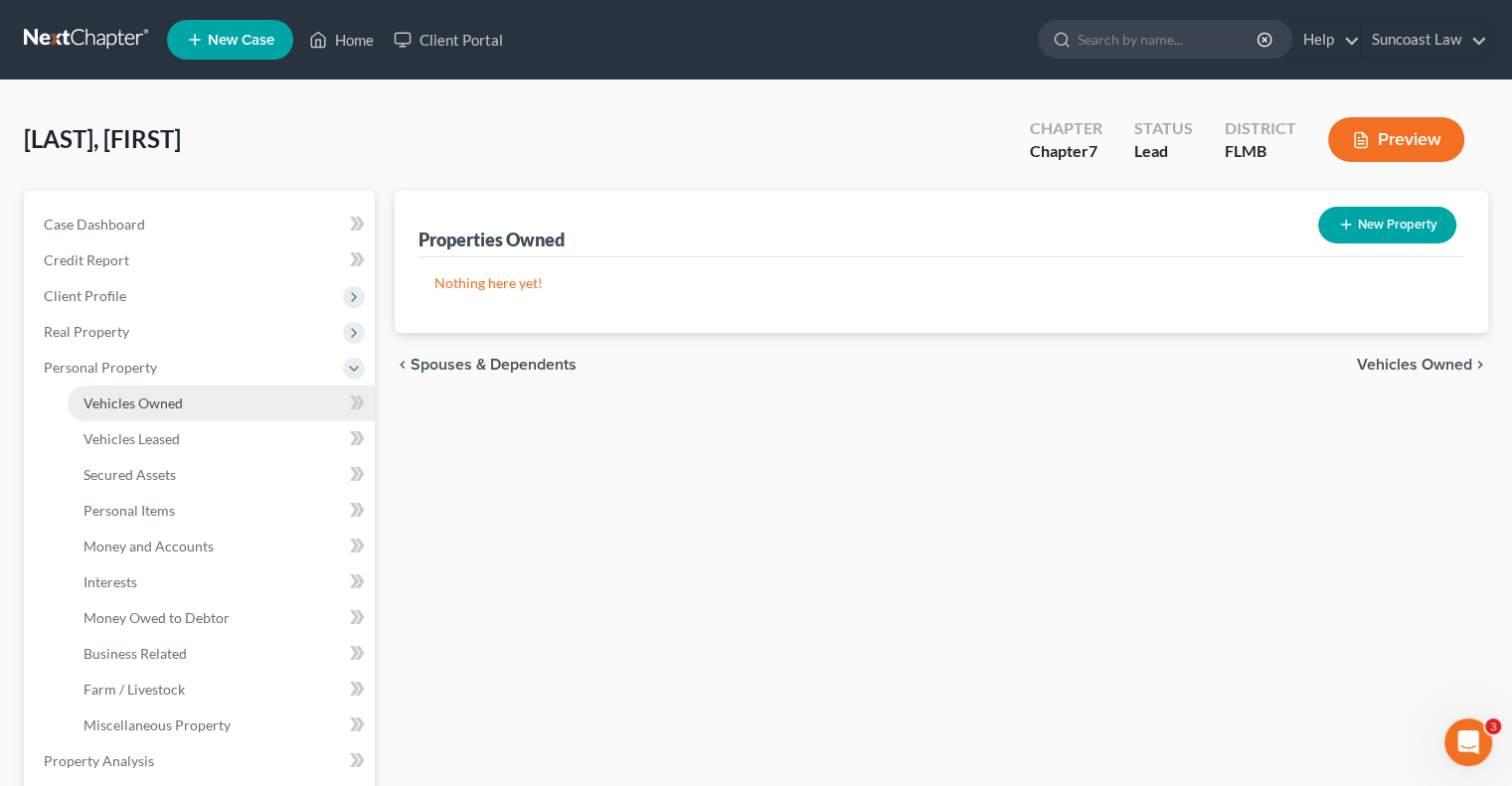click on "Vehicles Owned" at bounding box center (221, 403) 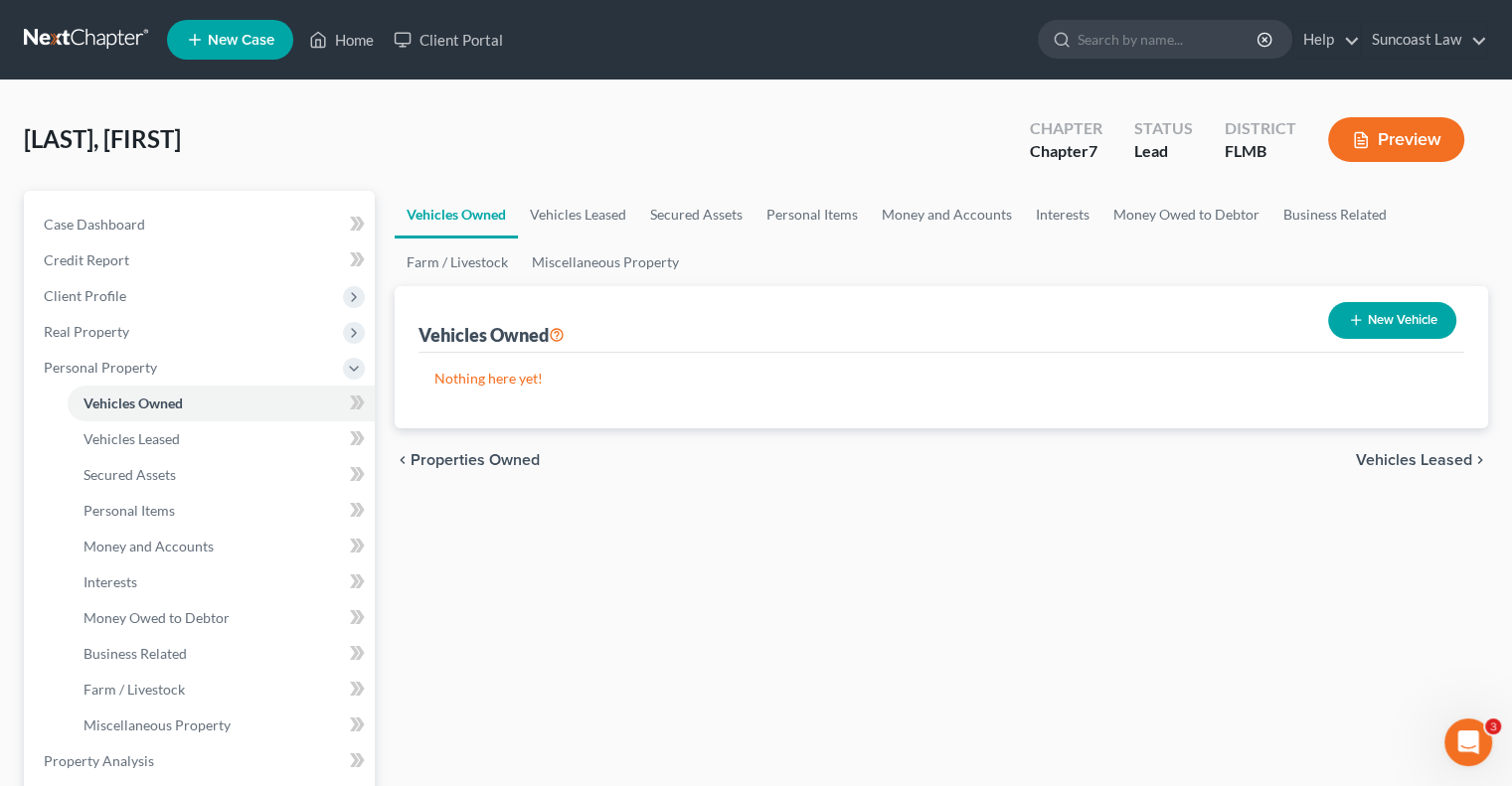 click on "New Vehicle" at bounding box center [1392, 320] 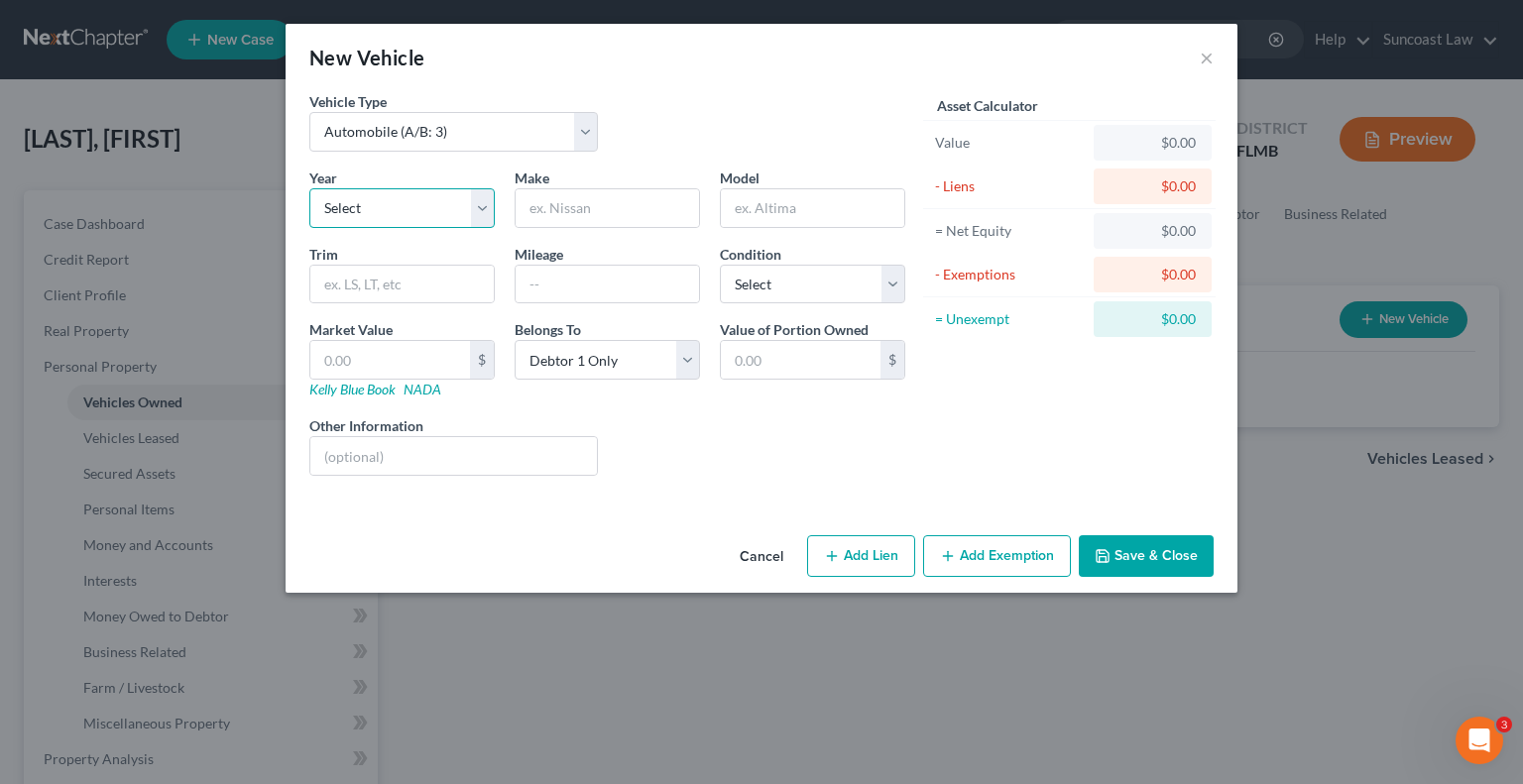 click on "Select 2026 2025 2024 2023 2022 2021 2020 2019 2018 2017 2016 2015 2014 2013 2012 2011 2010 2009 2008 2007 2006 2005 2004 2003 2002 2001 2000 1999 1998 1997 1996 1995 1994 1993 1992 1991 1990 1989 1988 1987 1986 1985 1984 1983 1982 1981 1980 1979 1978 1977 1976 1975 1974 1973 1972 1971 1970 1969 1968 1967 1966 1965 1964 1963 1962 1961 1960 1959 1958 1957 1956 1955 1954 1953 1952 1951 1950 1949 1948 1947 1946 1945 1944 1943 1942 1941 1940 1939 1938 1937 1936 1935 1934 1933 1932 1931 1930 1929 1928 1927 1926 1925 1924 1923 1922 1921 1920 1919 1918 1917 1916 1915 1914 1913 1912 1911 1910 1909 1908 1907 1906 1905 1904 1903 1902 1901" at bounding box center [402, 208] 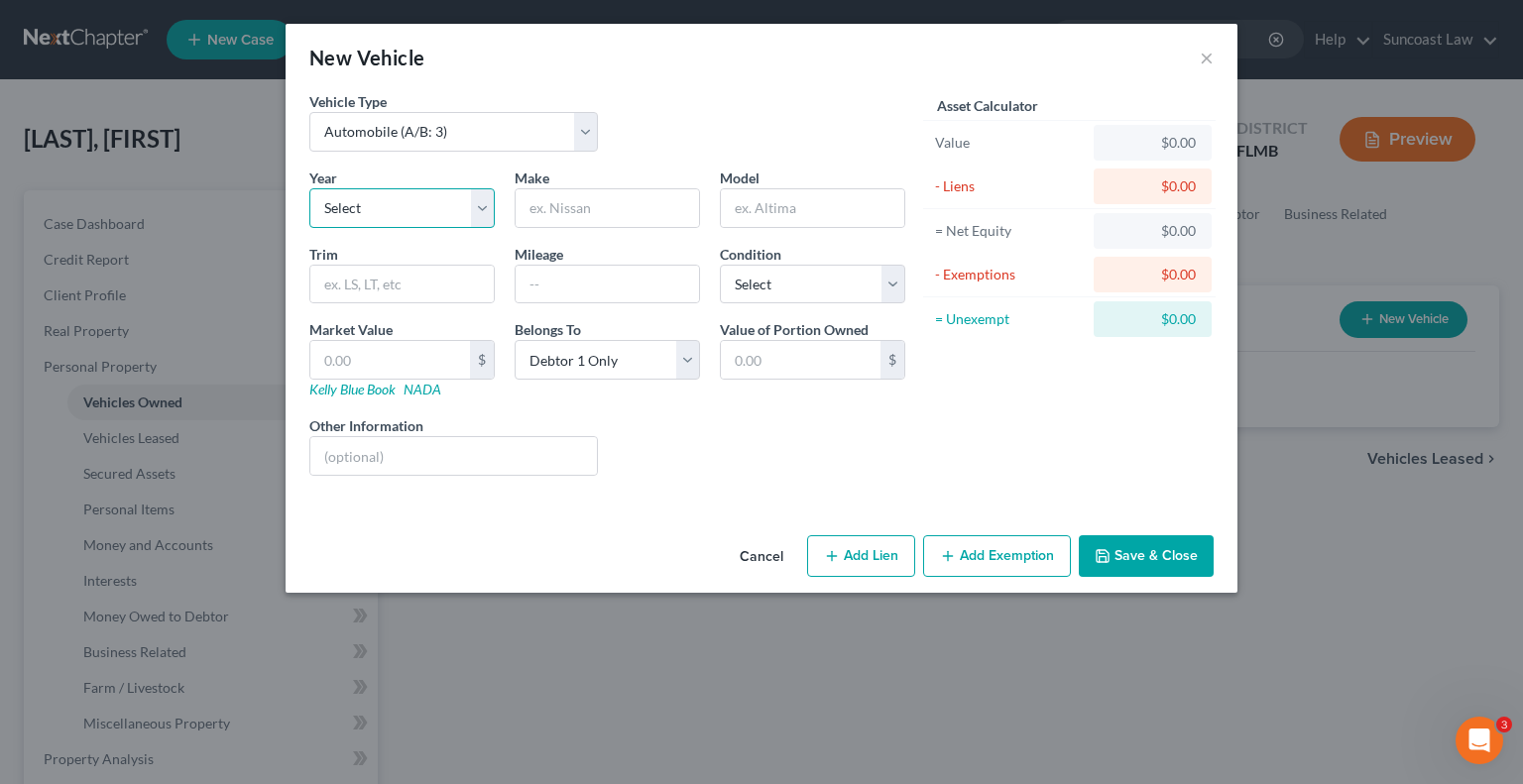 select on "9" 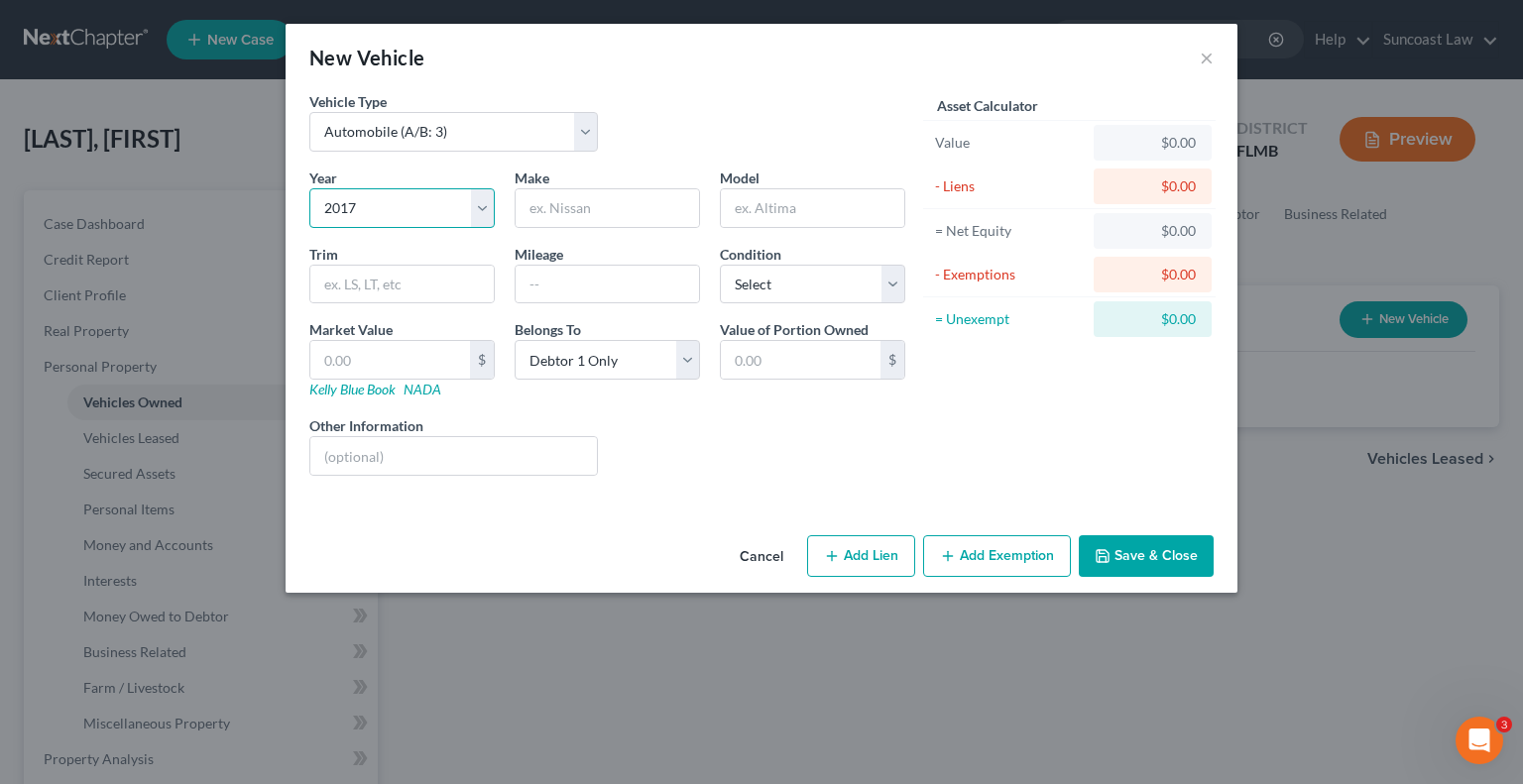 click on "Select 2026 2025 2024 2023 2022 2021 2020 2019 2018 2017 2016 2015 2014 2013 2012 2011 2010 2009 2008 2007 2006 2005 2004 2003 2002 2001 2000 1999 1998 1997 1996 1995 1994 1993 1992 1991 1990 1989 1988 1987 1986 1985 1984 1983 1982 1981 1980 1979 1978 1977 1976 1975 1974 1973 1972 1971 1970 1969 1968 1967 1966 1965 1964 1963 1962 1961 1960 1959 1958 1957 1956 1955 1954 1953 1952 1951 1950 1949 1948 1947 1946 1945 1944 1943 1942 1941 1940 1939 1938 1937 1936 1935 1934 1933 1932 1931 1930 1929 1928 1927 1926 1925 1924 1923 1922 1921 1920 1919 1918 1917 1916 1915 1914 1913 1912 1911 1910 1909 1908 1907 1906 1905 1904 1903 1902 1901" at bounding box center (402, 208) 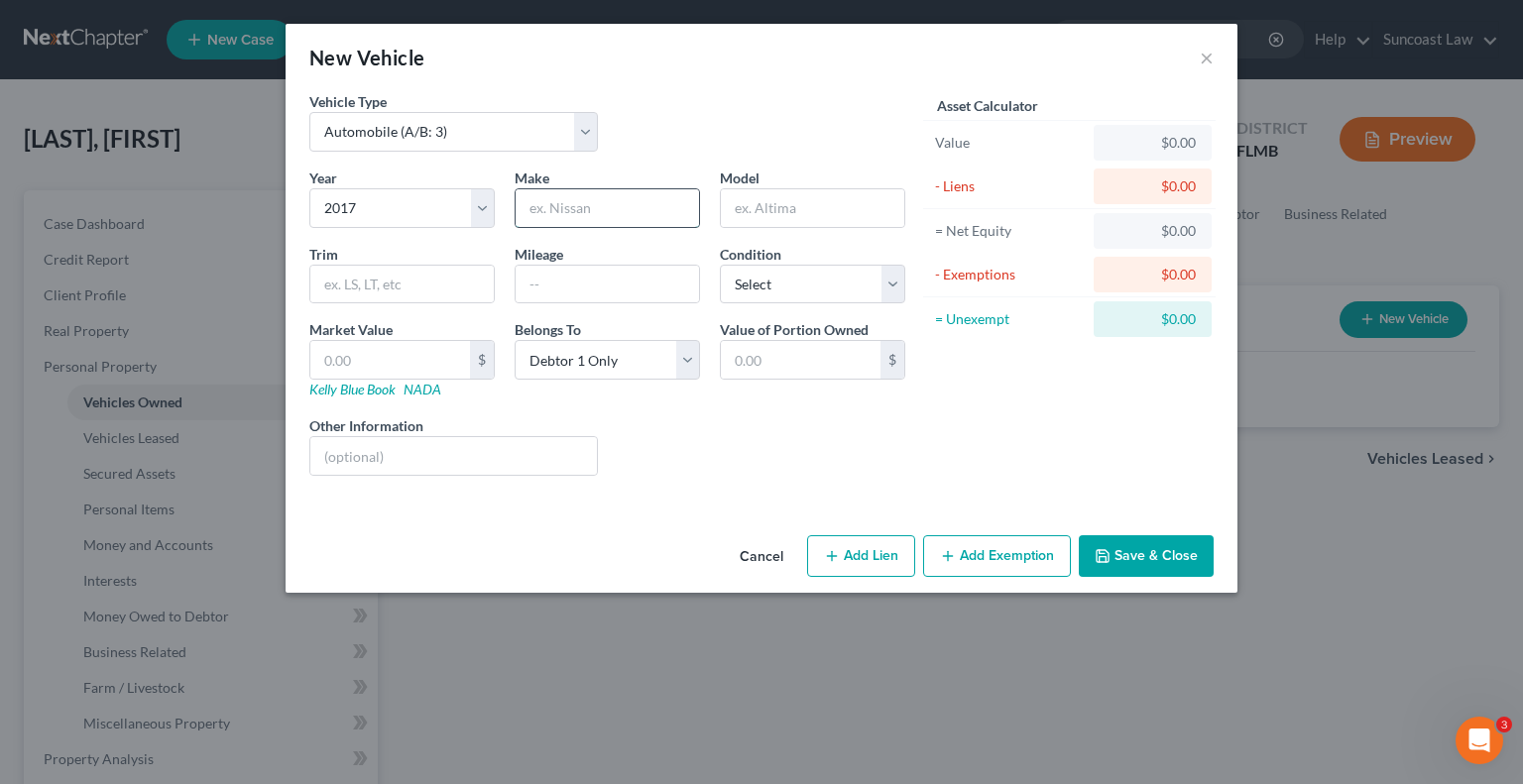 click at bounding box center [607, 208] 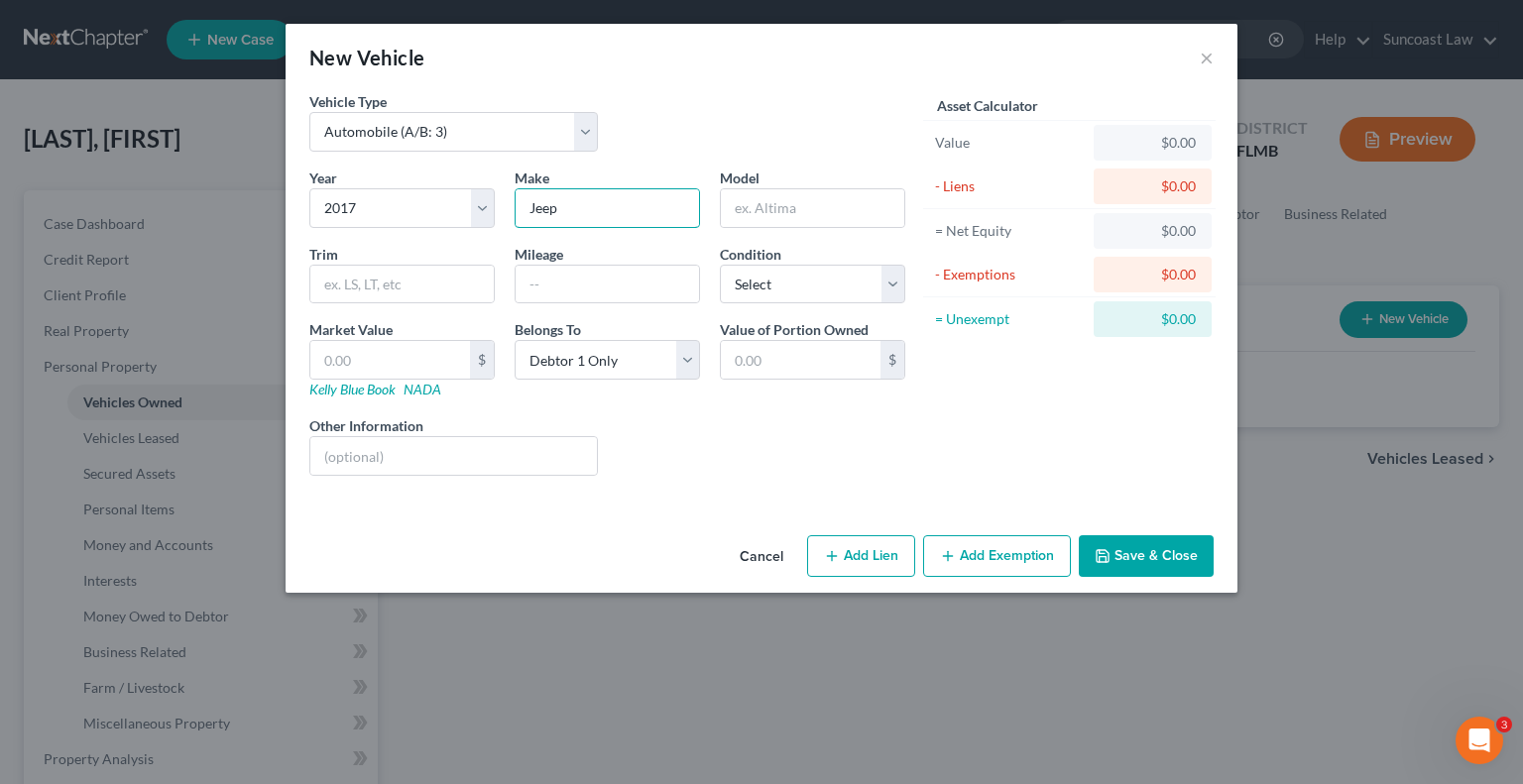 type on "Jeep" 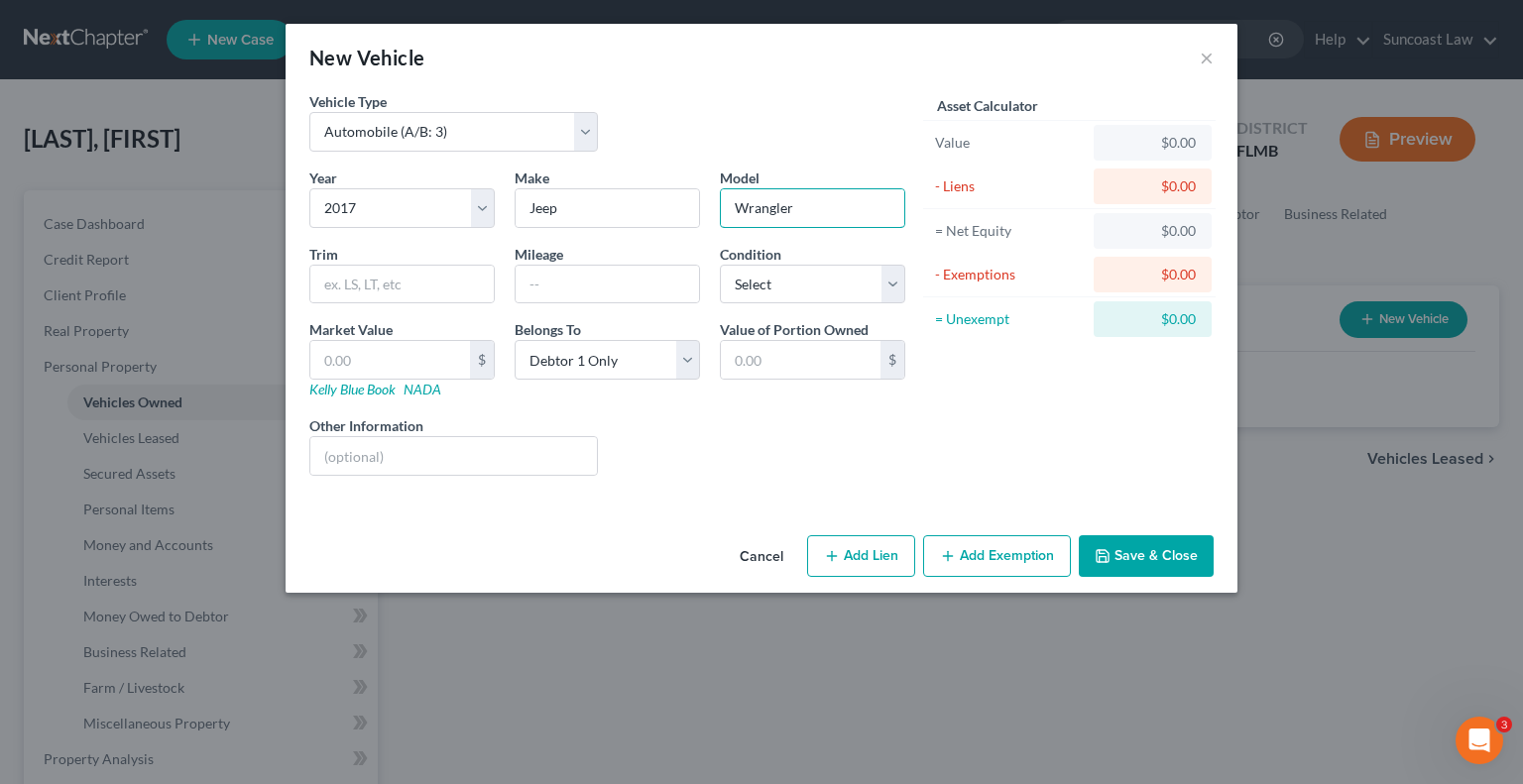 type on "Wrangler" 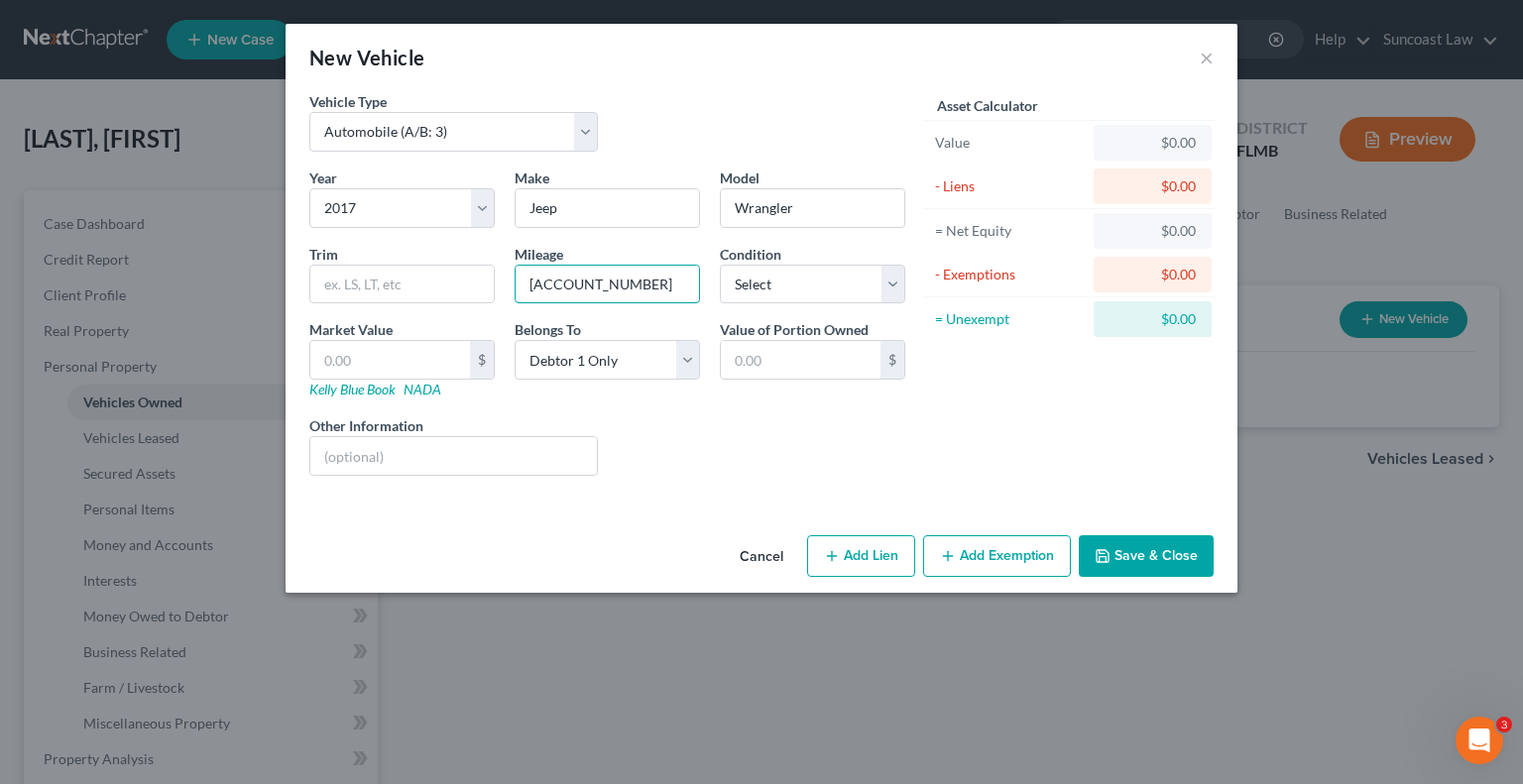 type on "[ACCOUNT_NUMBER]" 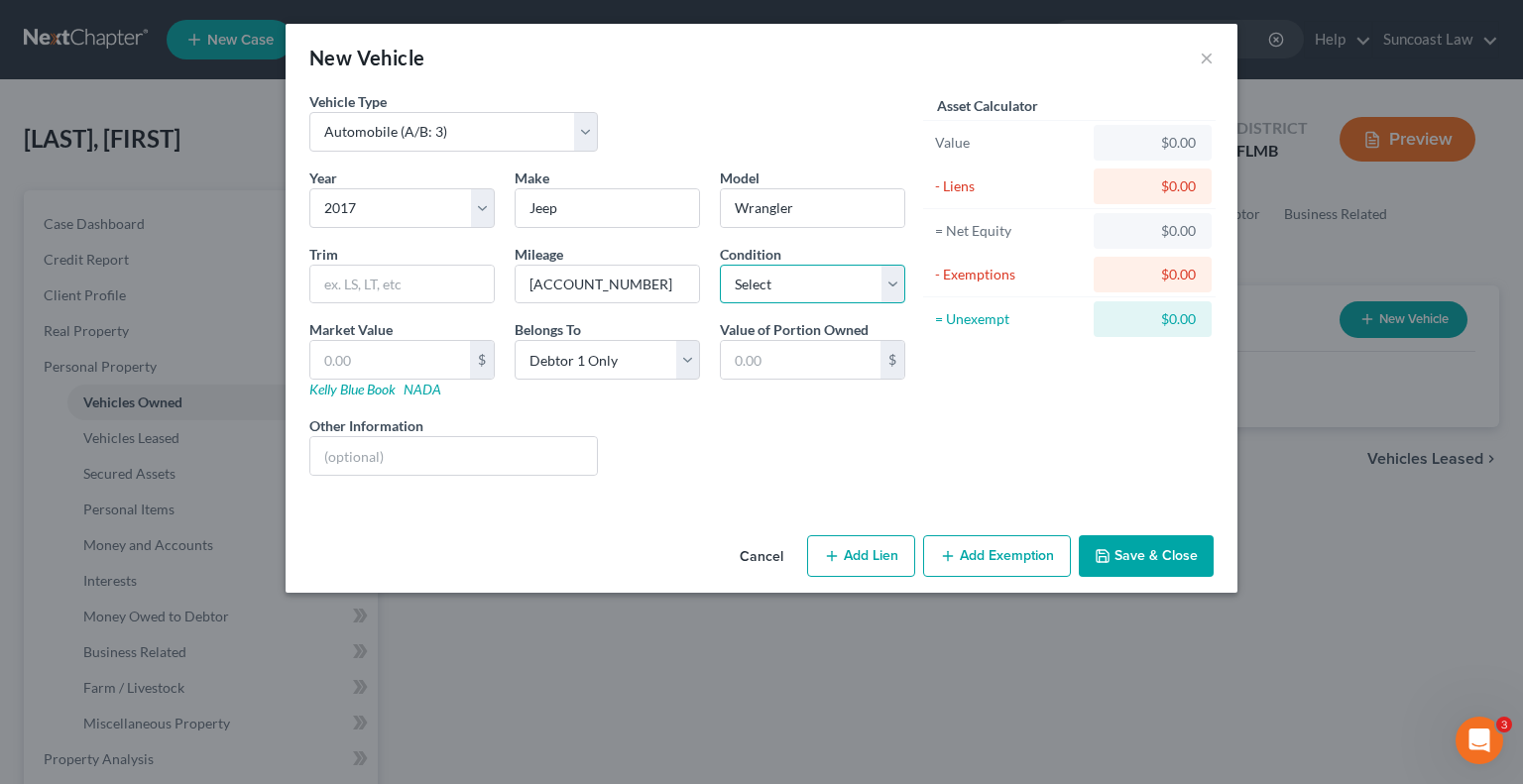 click on "Select Excellent Very Good Good Fair Poor" at bounding box center [812, 284] 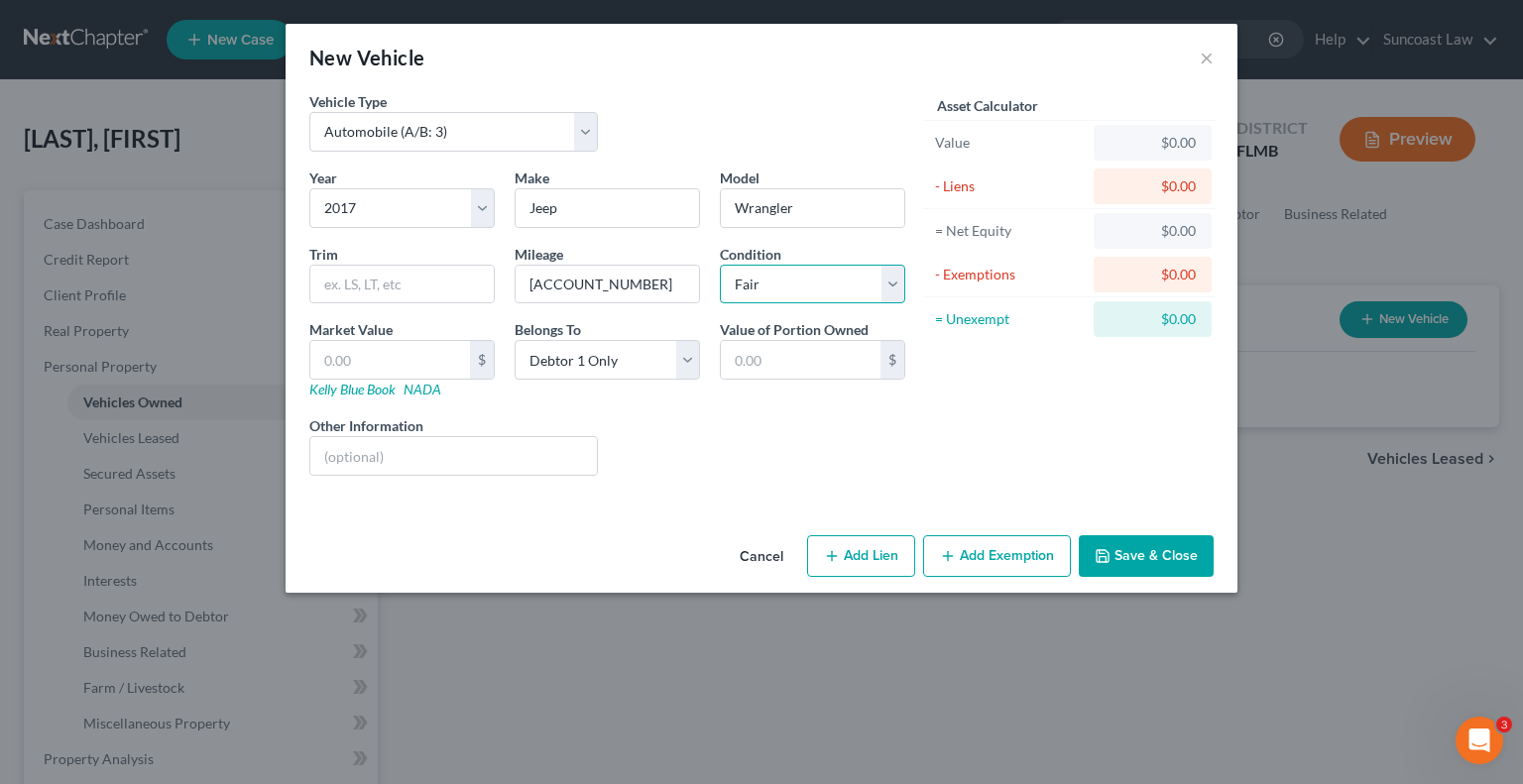 click on "Select Excellent Very Good Good Fair Poor" at bounding box center (812, 284) 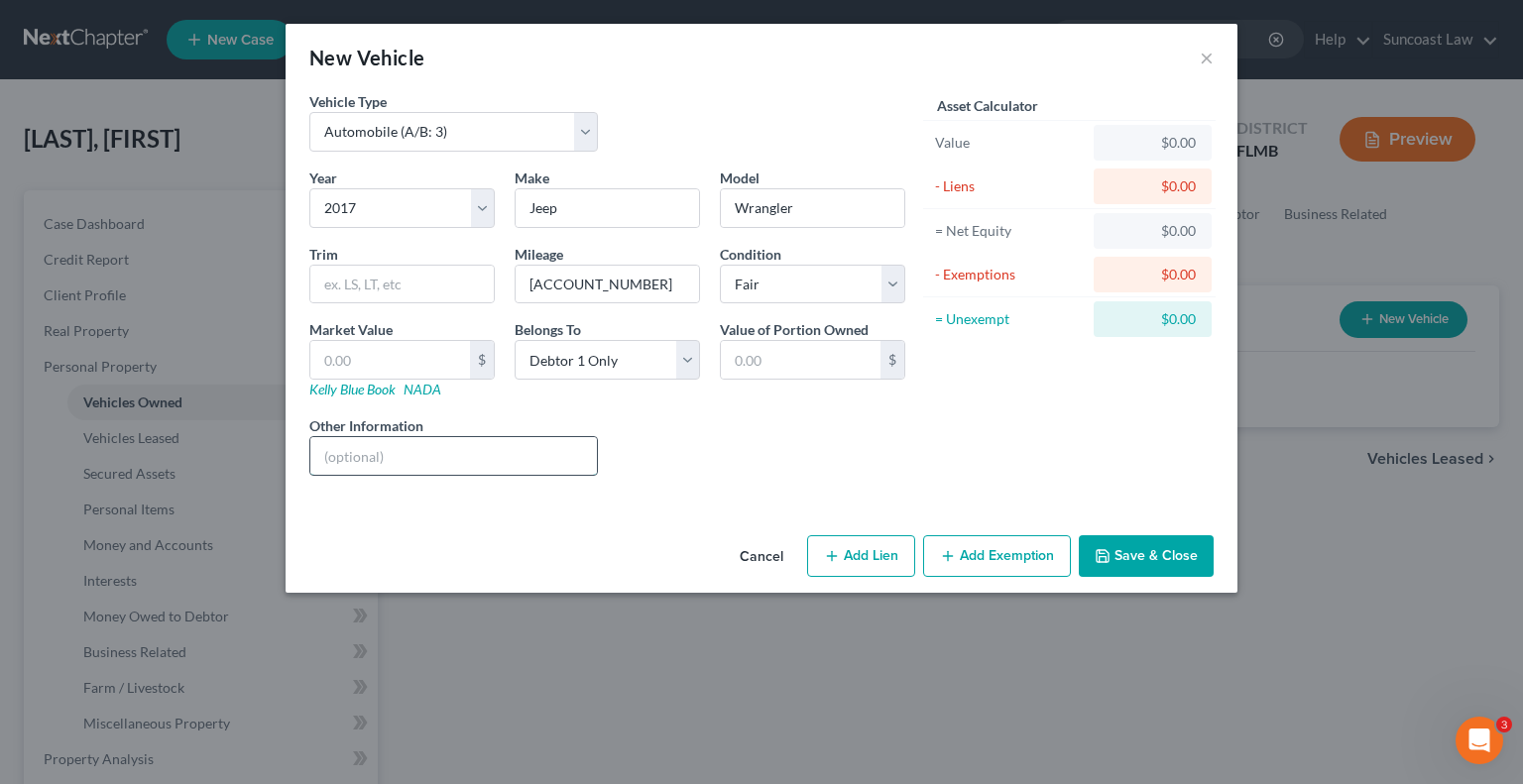 click at bounding box center [453, 456] 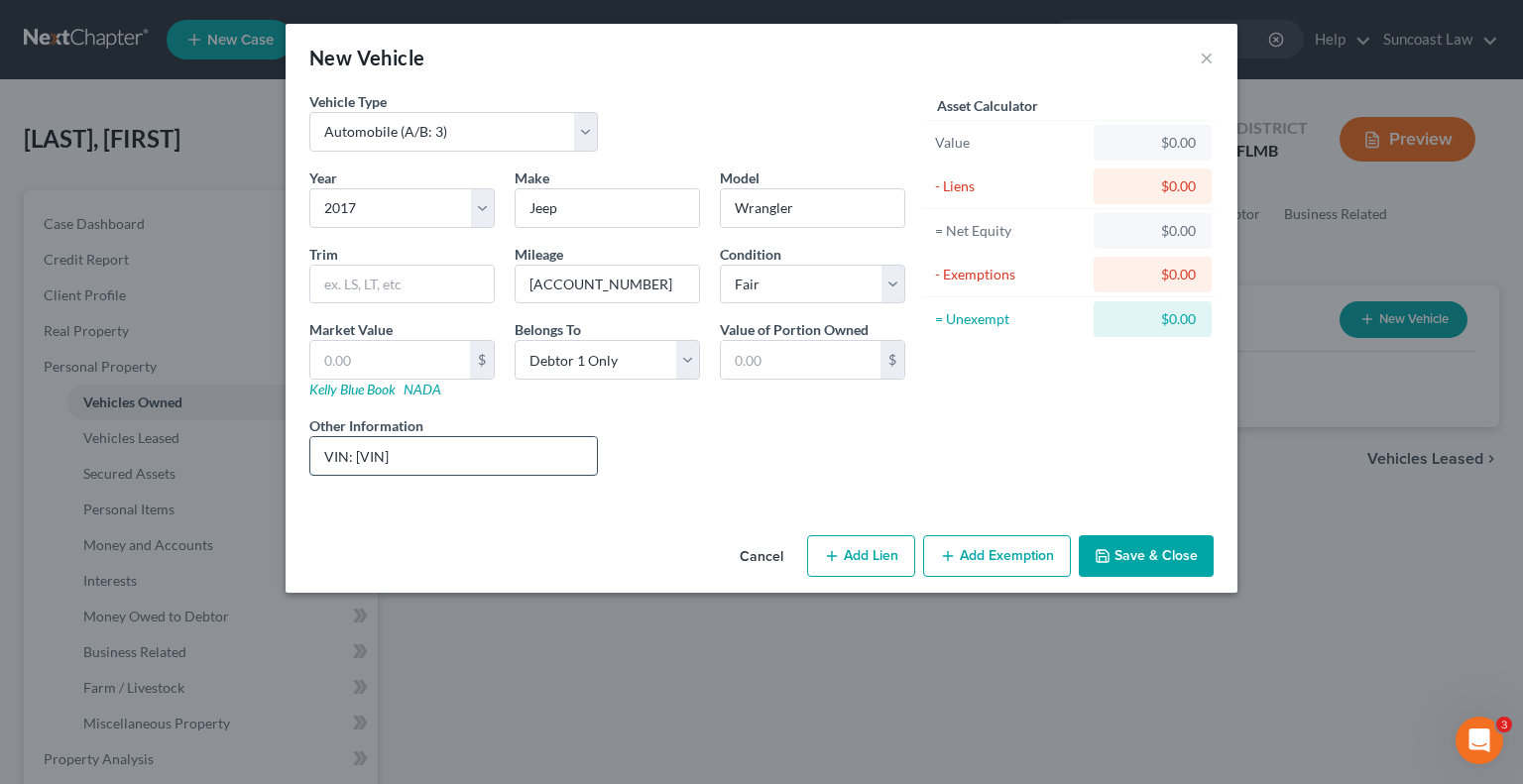 drag, startPoint x: 531, startPoint y: 455, endPoint x: 353, endPoint y: 455, distance: 178 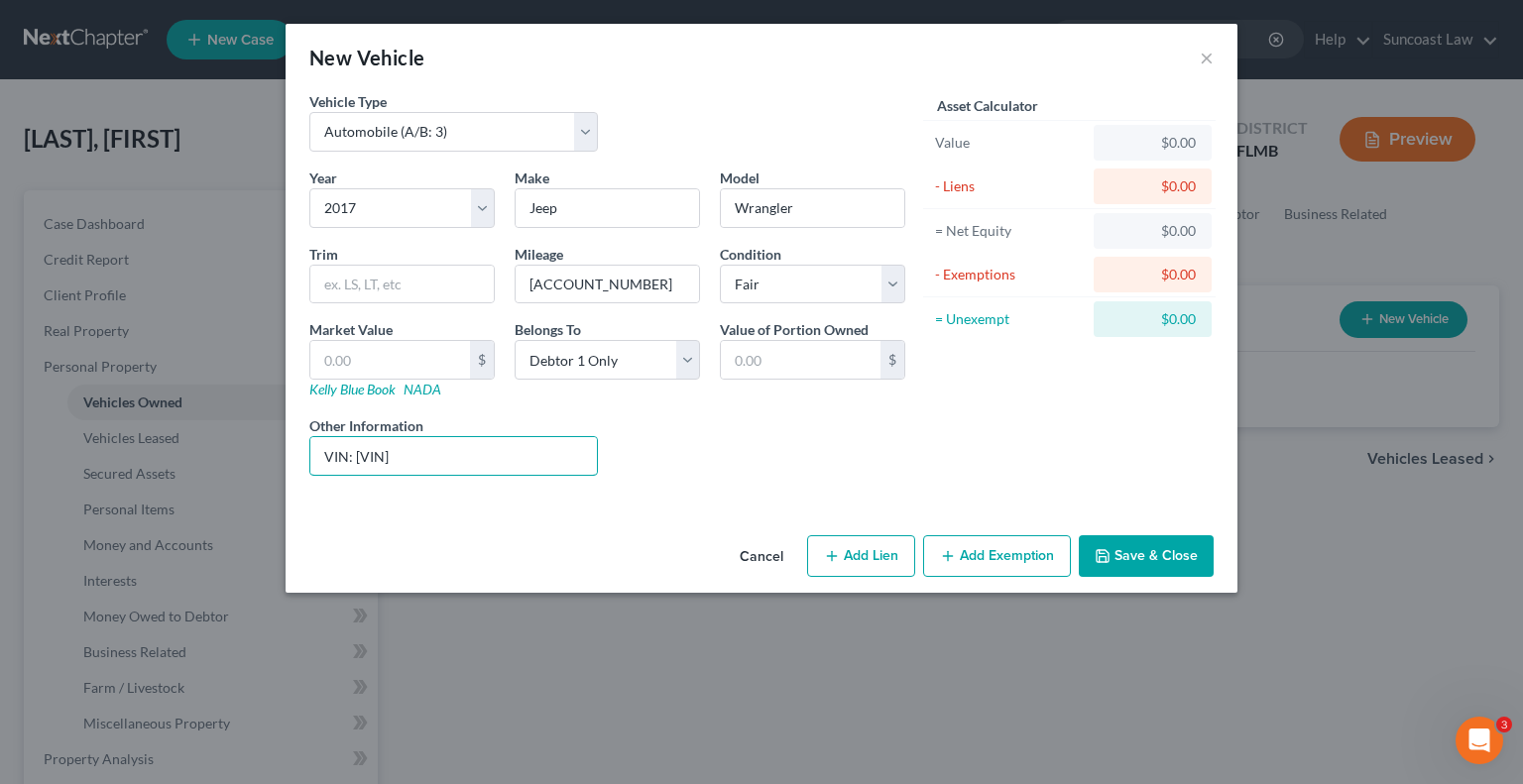 type on "VIN: [VIN]" 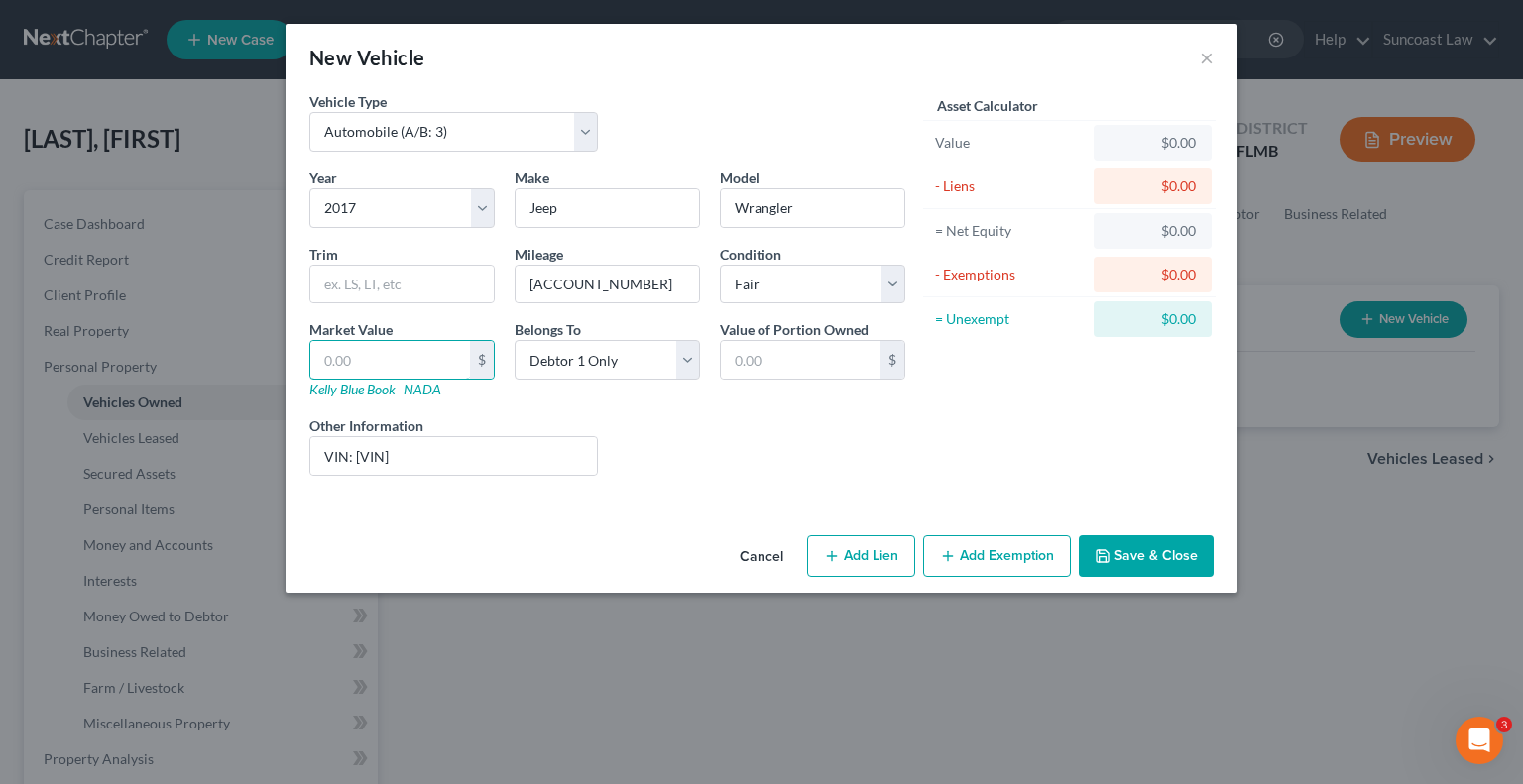 drag, startPoint x: 429, startPoint y: 360, endPoint x: 436, endPoint y: 330, distance: 30.805844 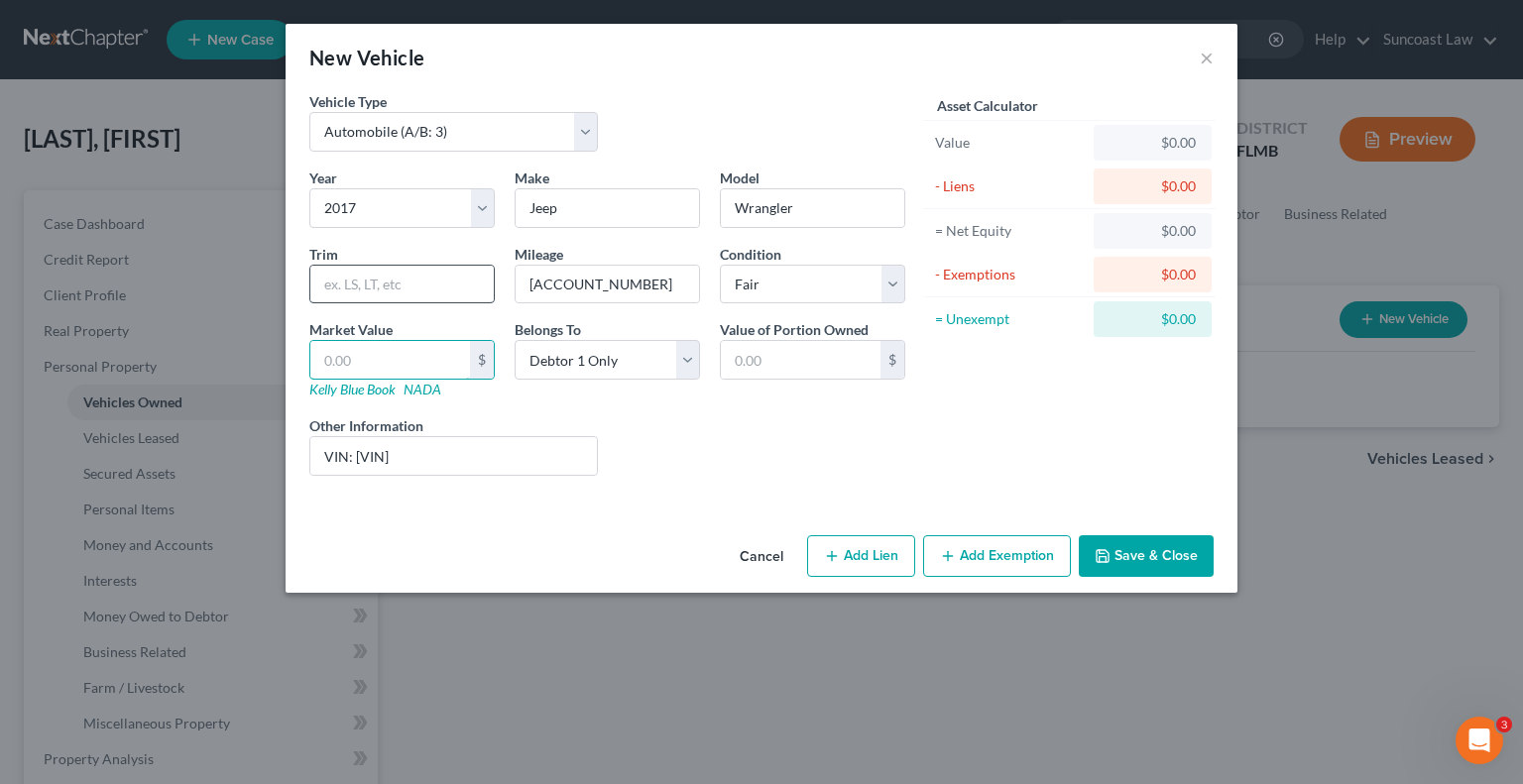 type on "7" 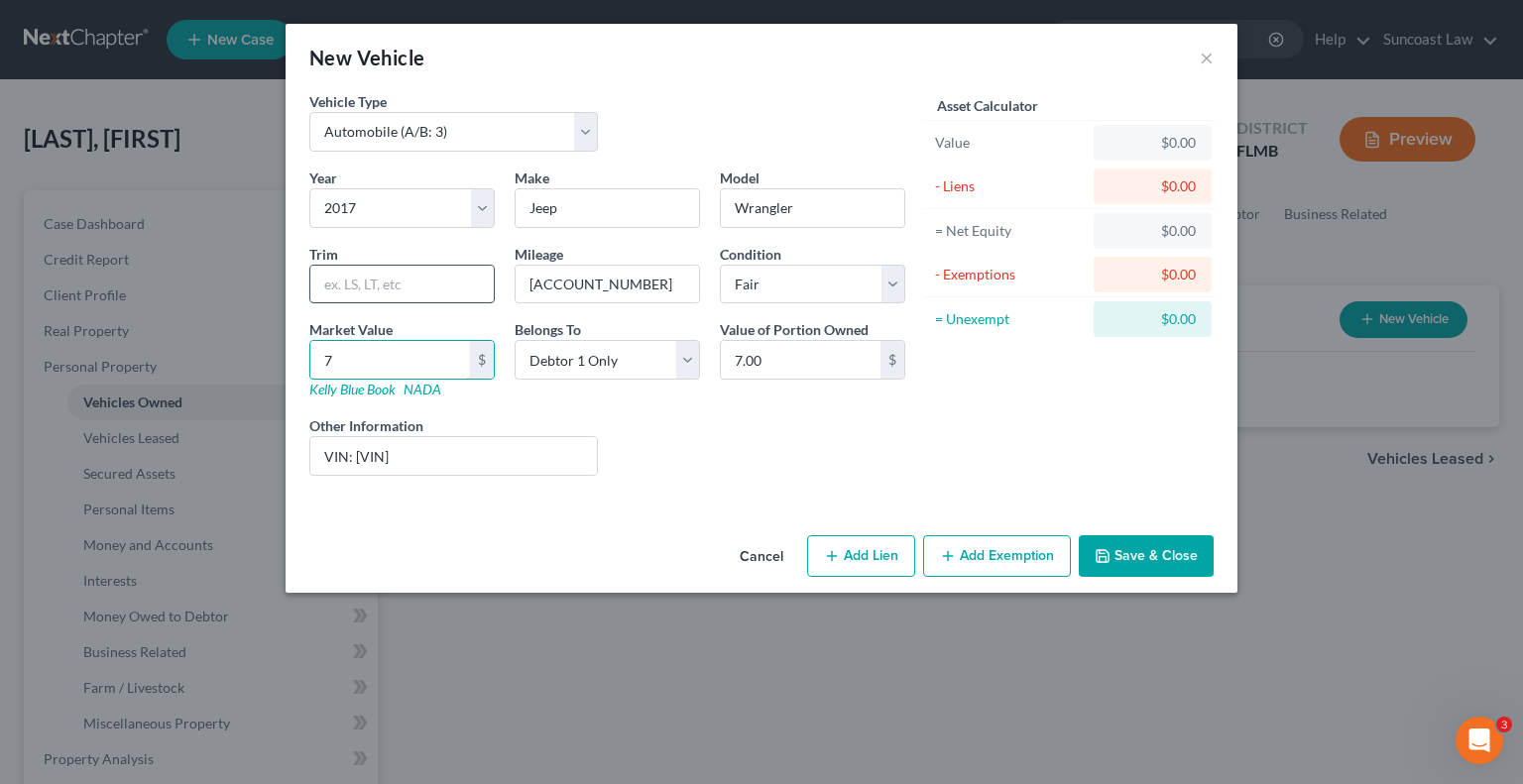 type on "74" 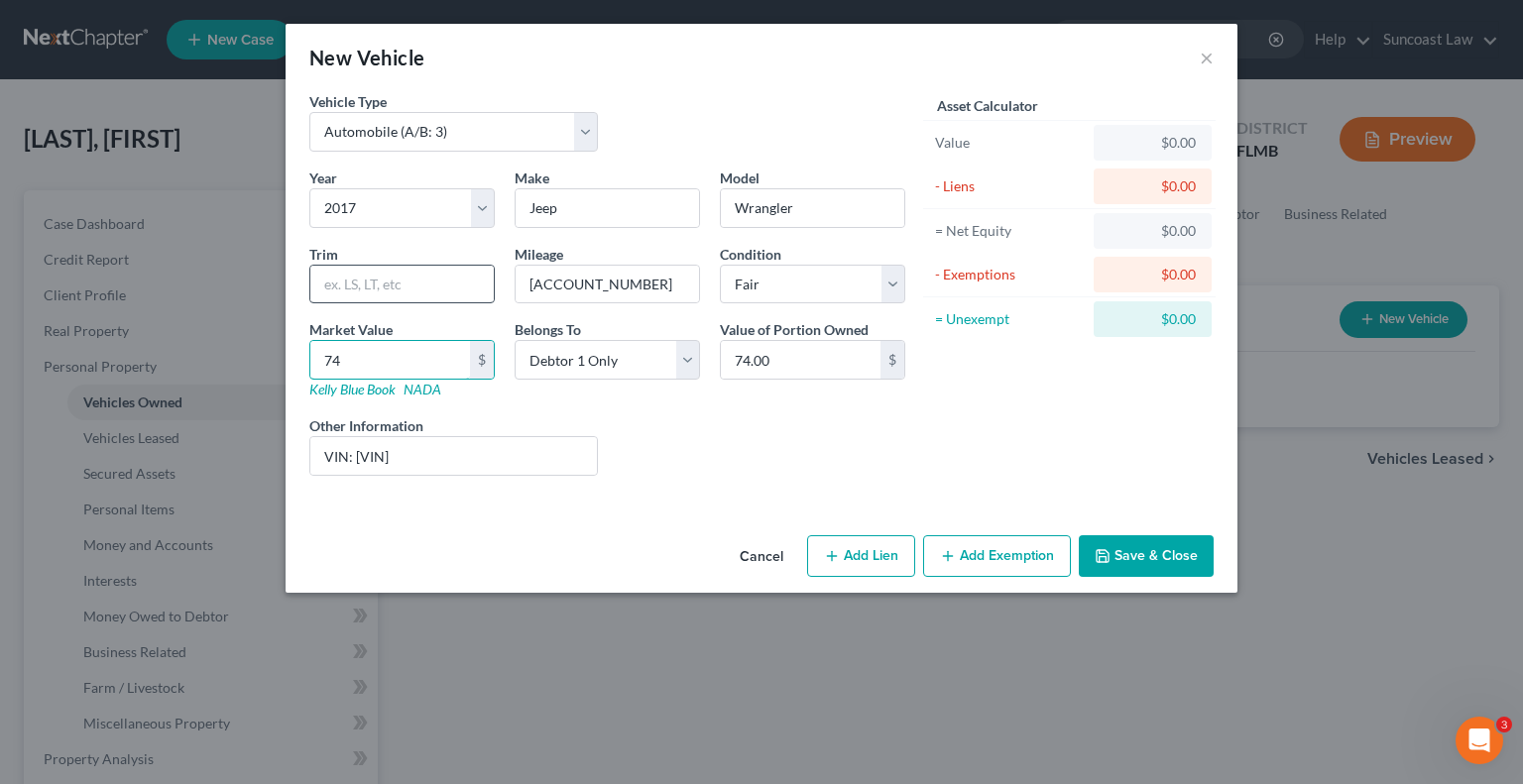 type on "747" 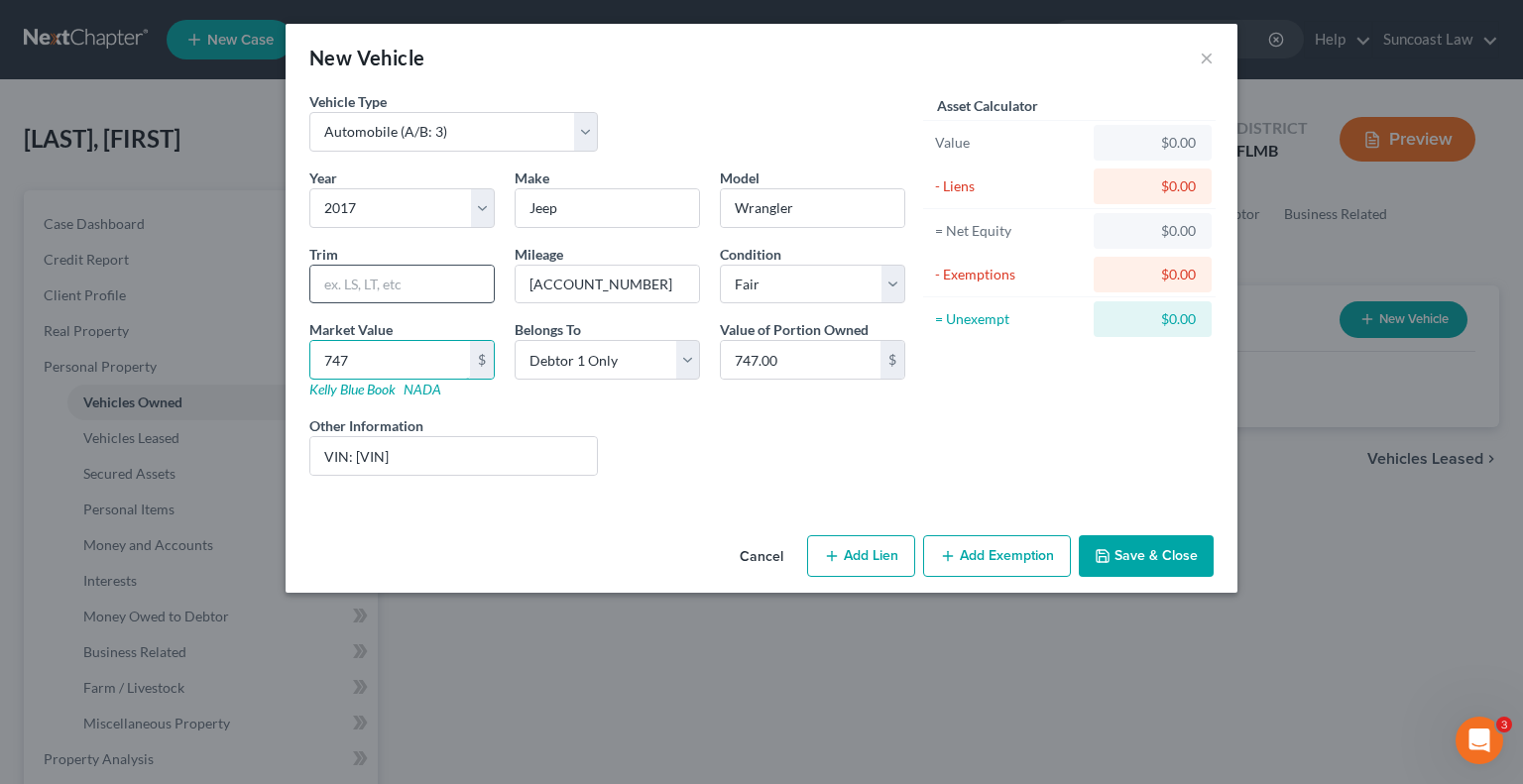 type on "7475" 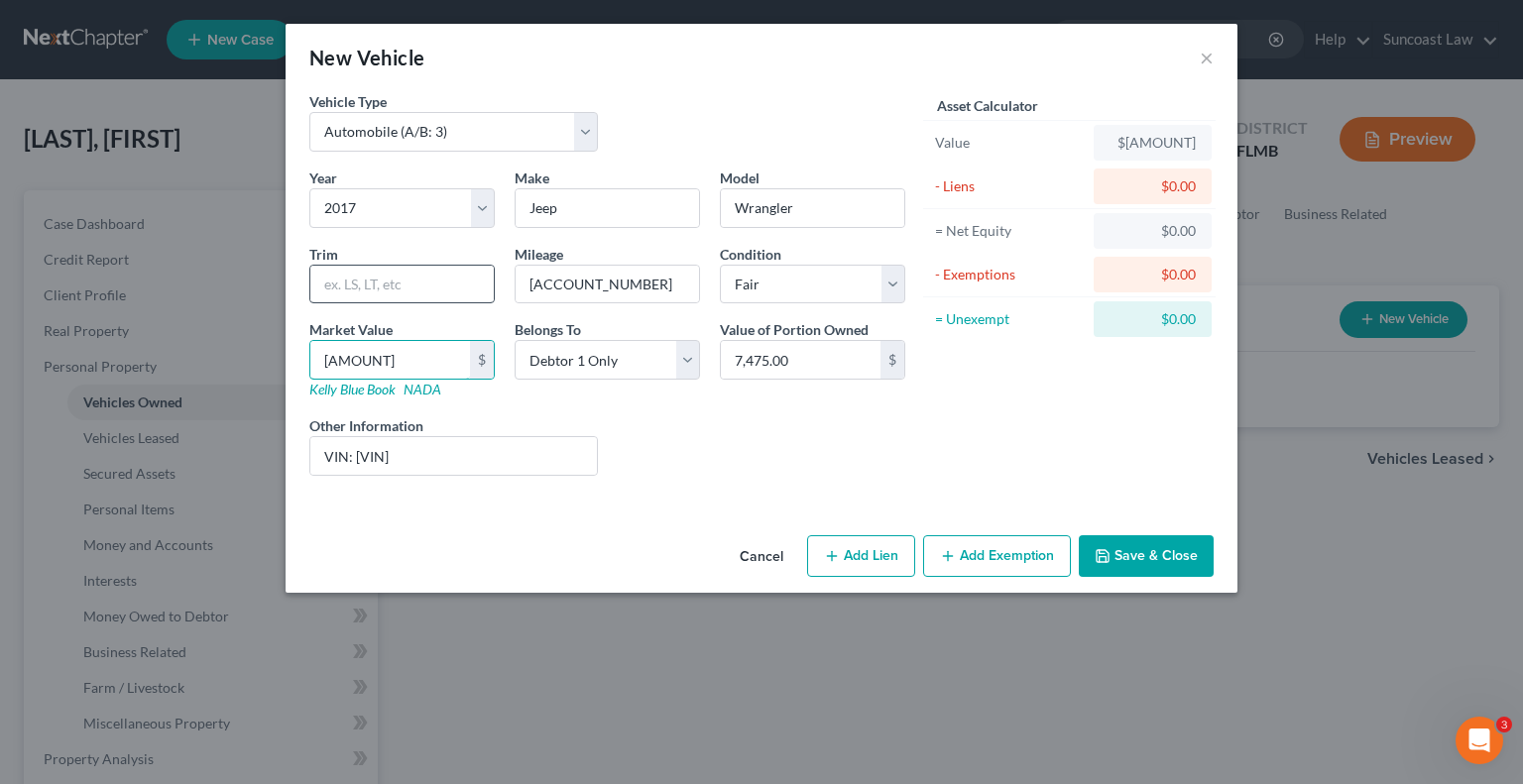 type on "[AMOUNT]" 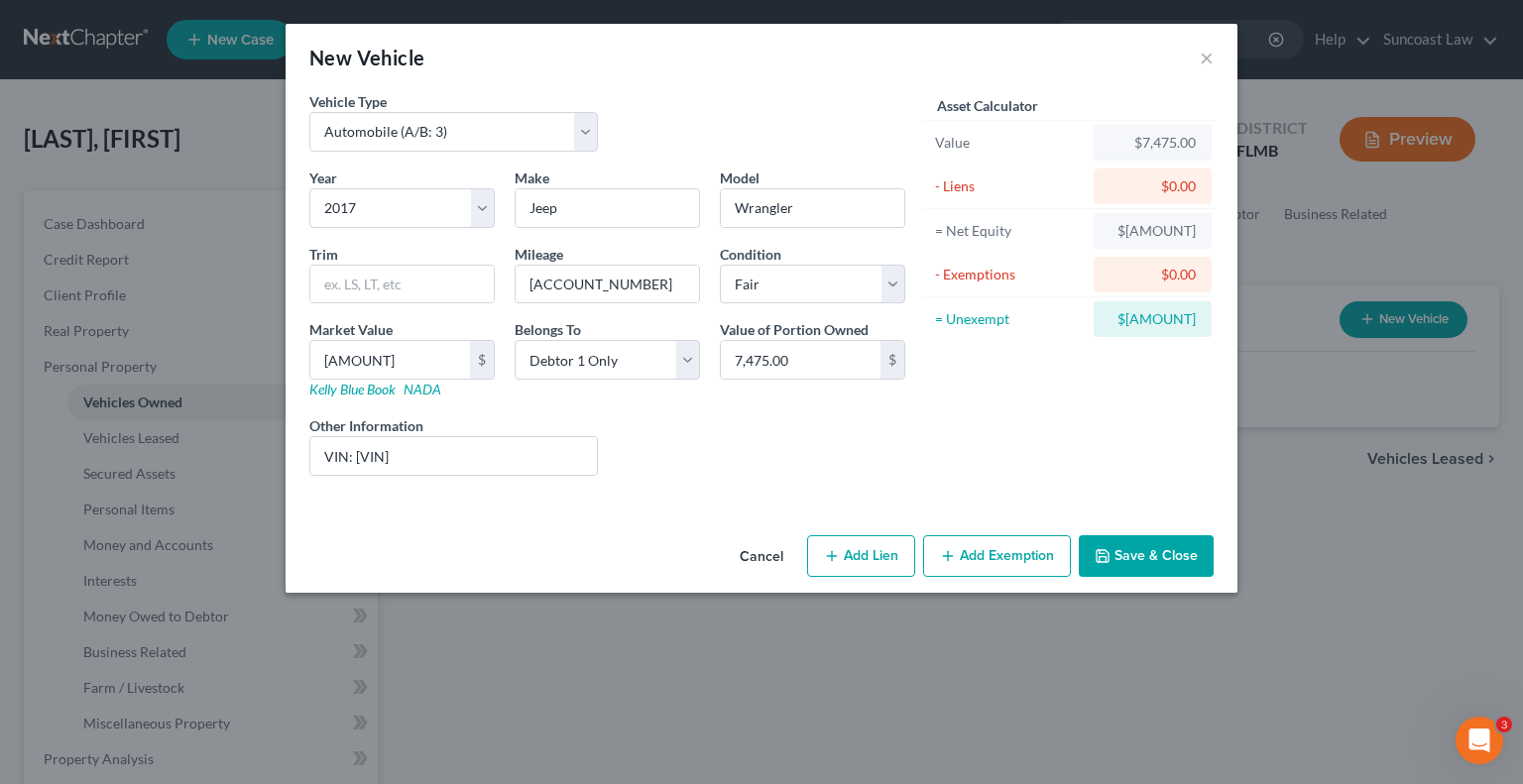 click on "Save & Close" at bounding box center [1146, 556] 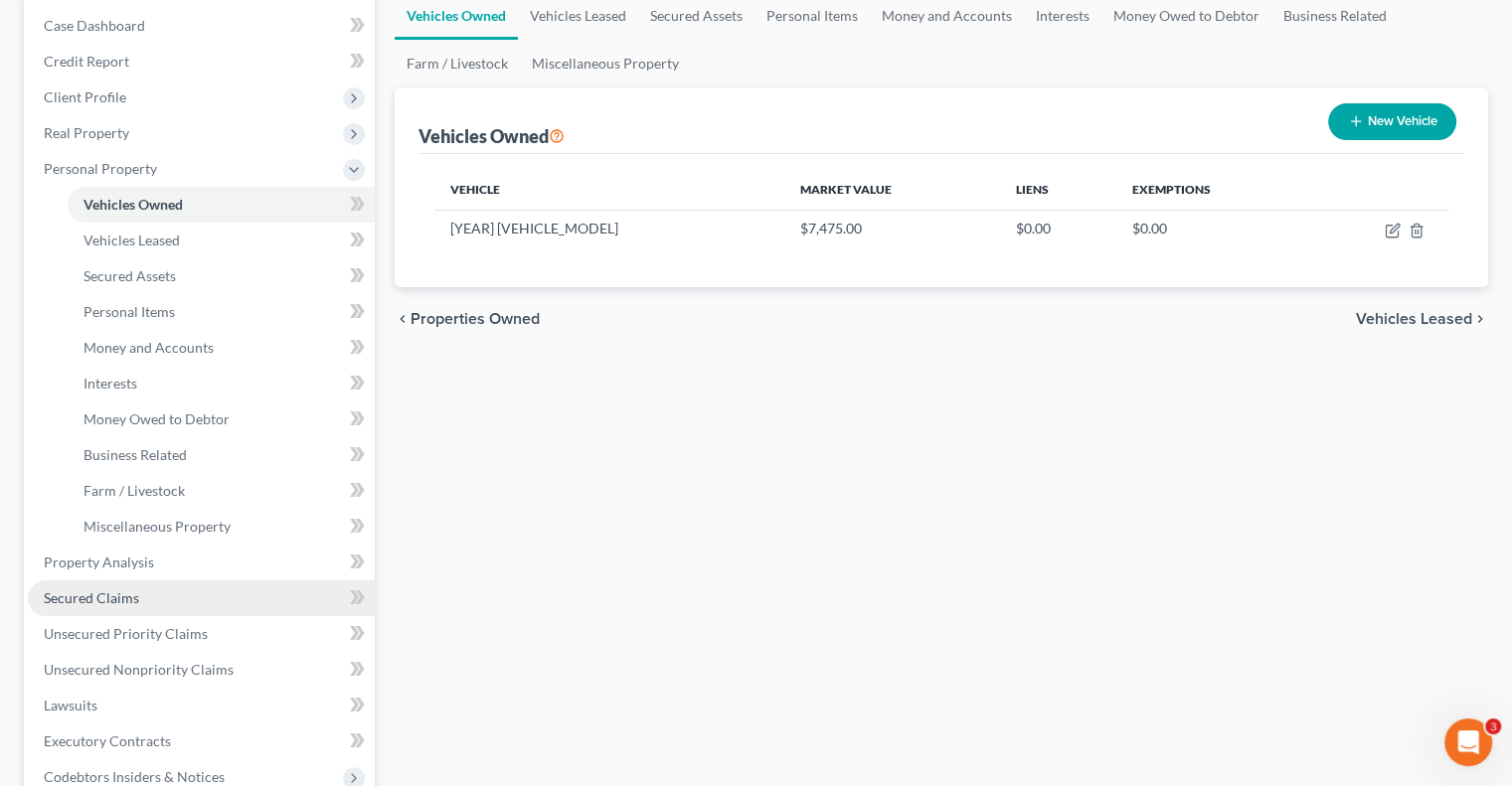 click on "Secured Claims" at bounding box center (91, 597) 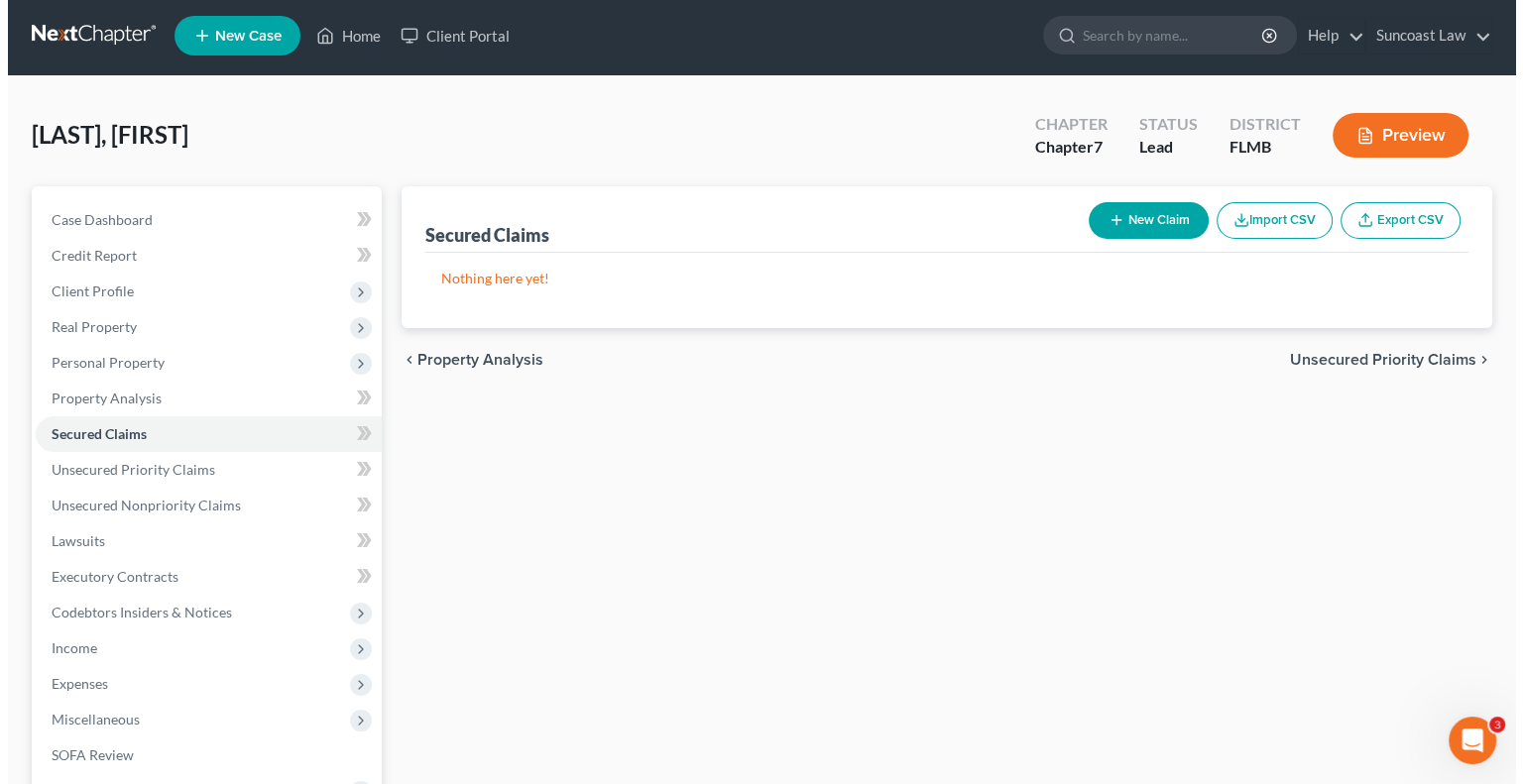 scroll, scrollTop: 0, scrollLeft: 0, axis: both 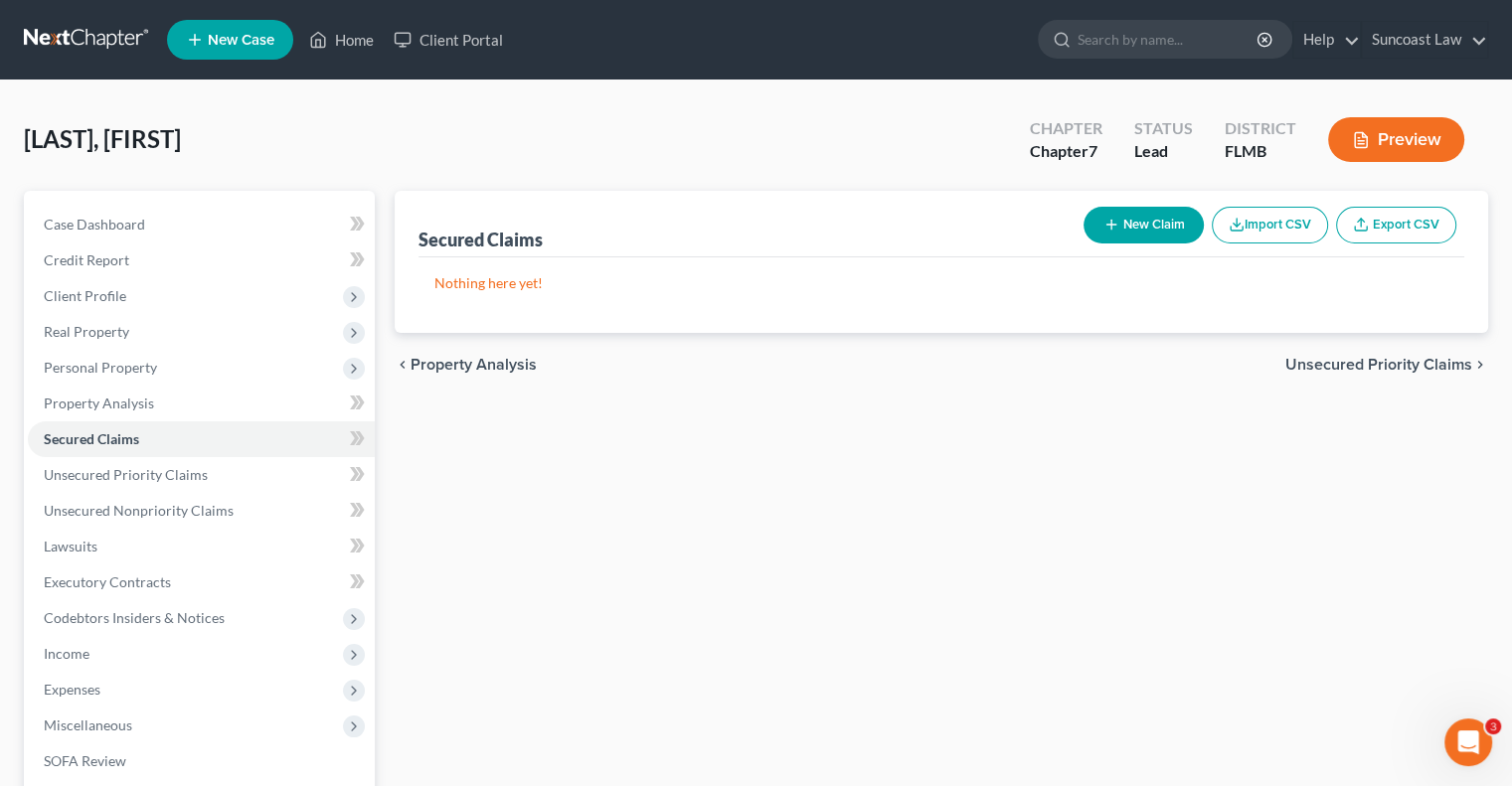 click on "New Claim" at bounding box center [1143, 225] 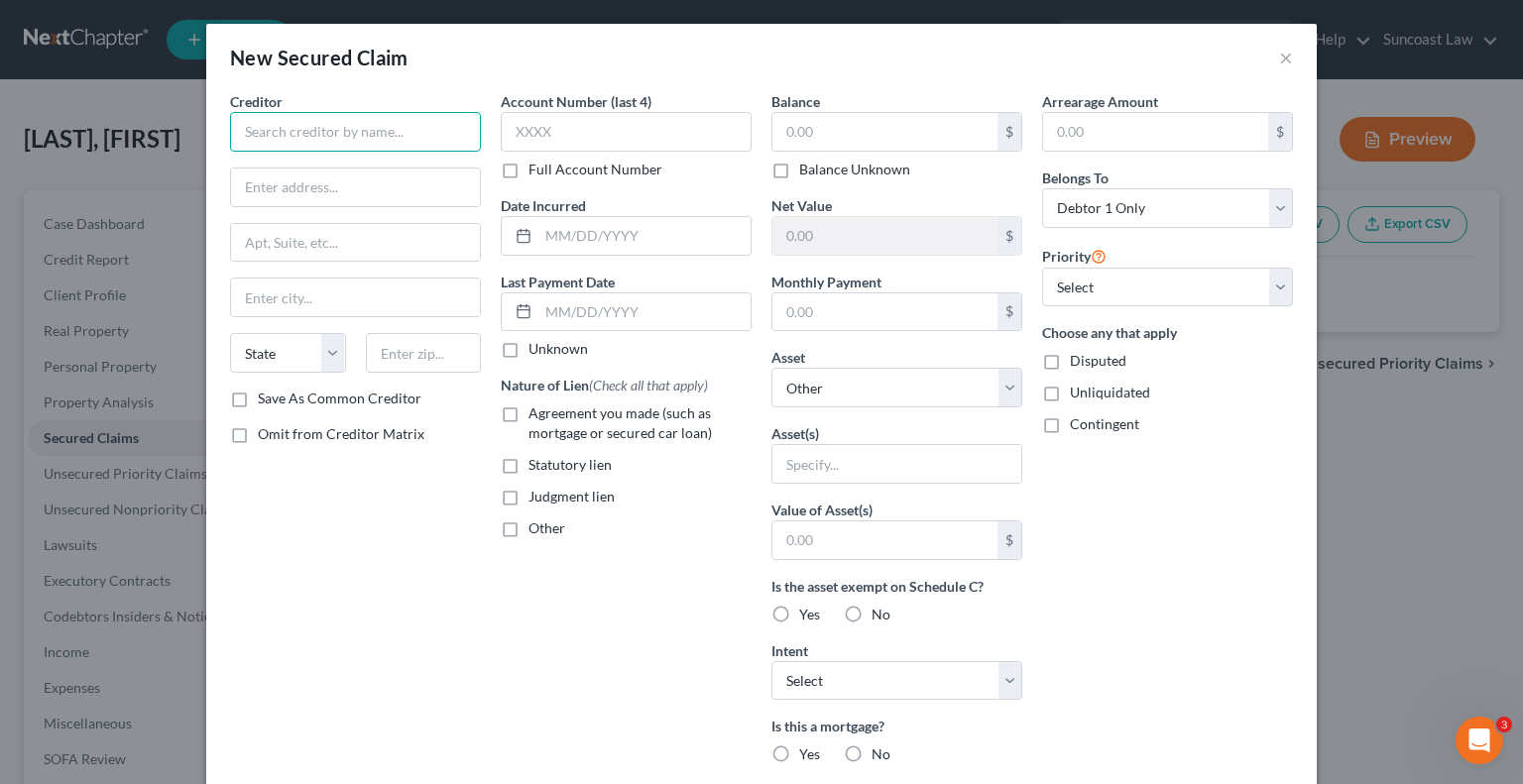 click at bounding box center [355, 132] 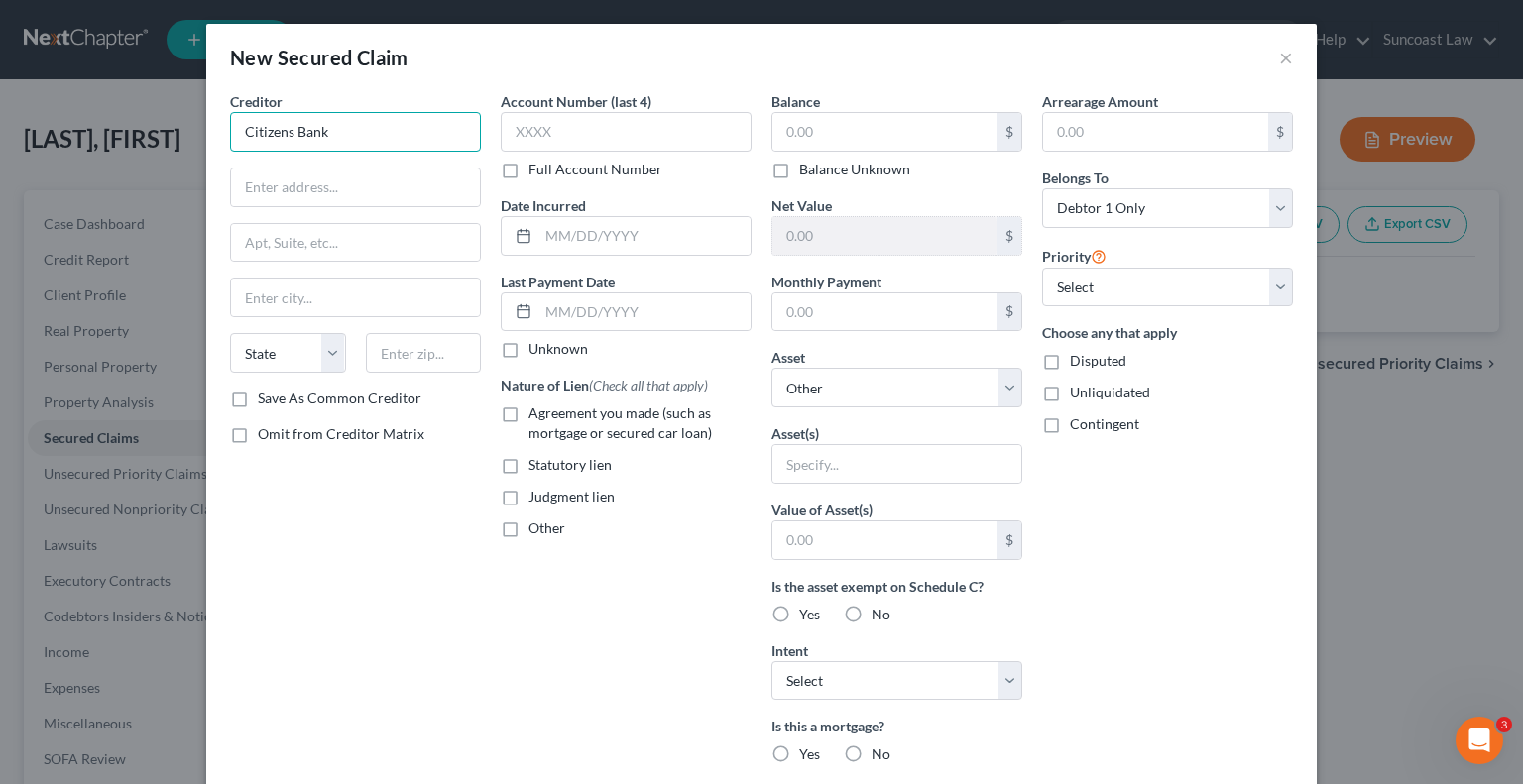 type on "Citizens Bank" 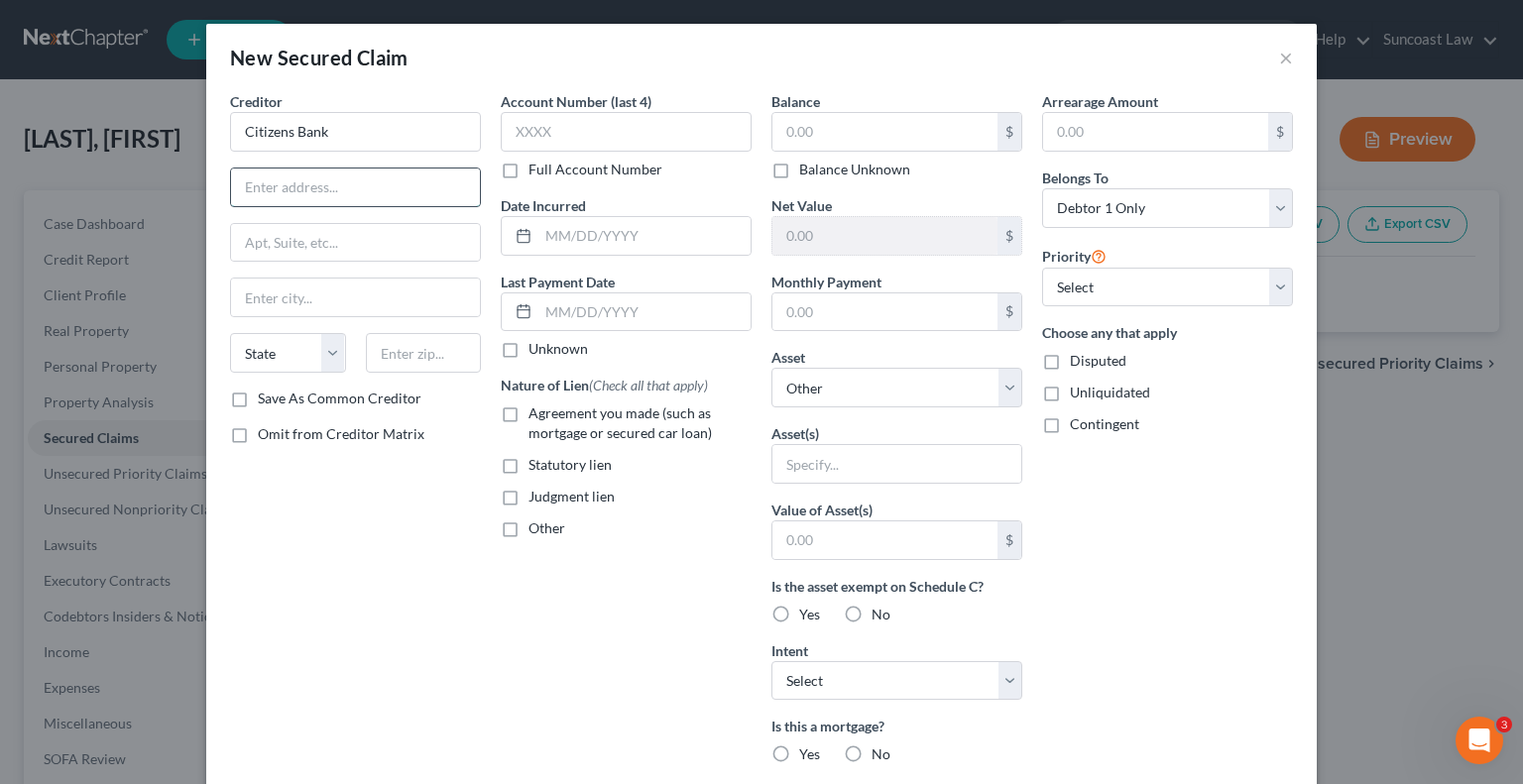 click at bounding box center (355, 187) 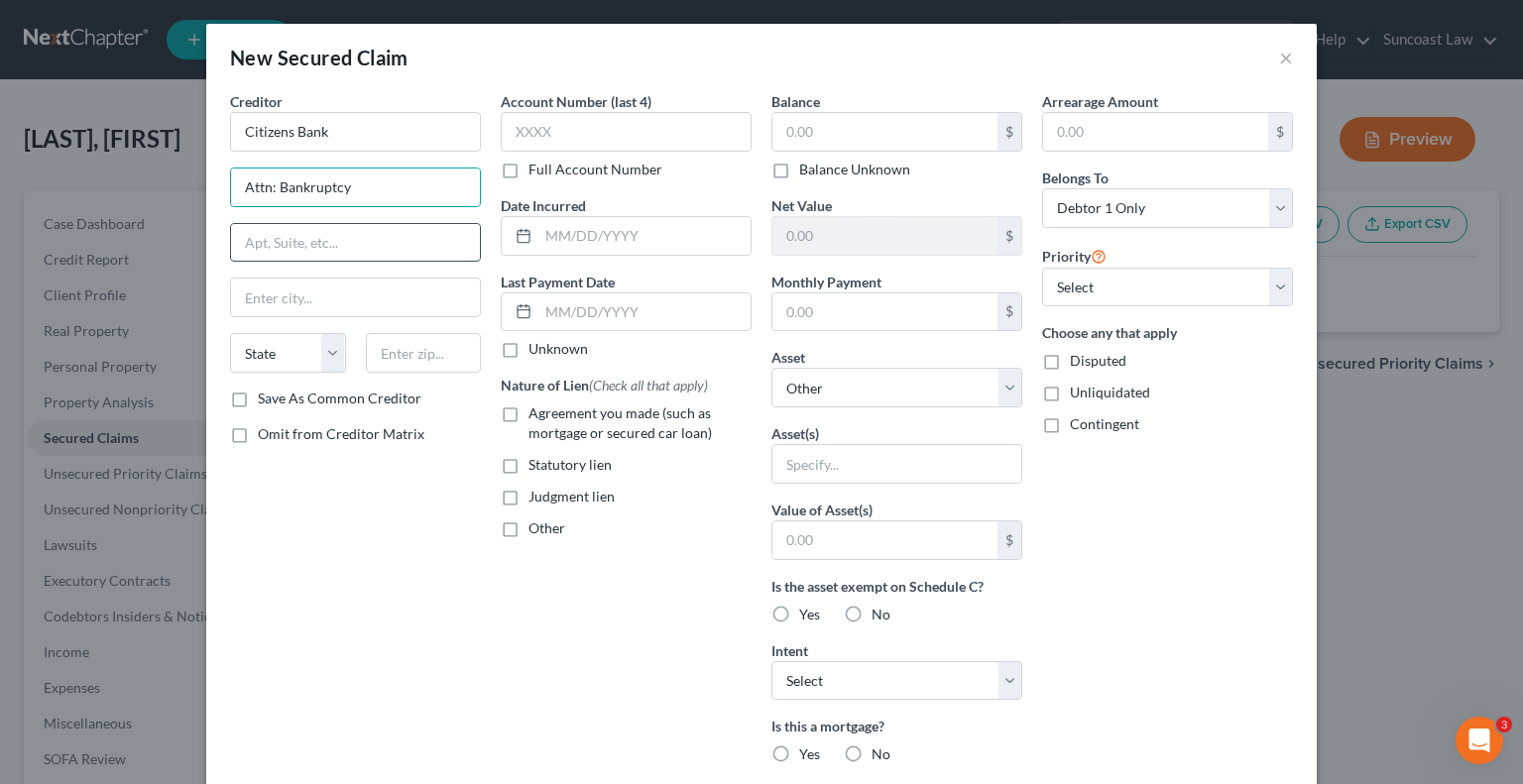 click at bounding box center [355, 243] 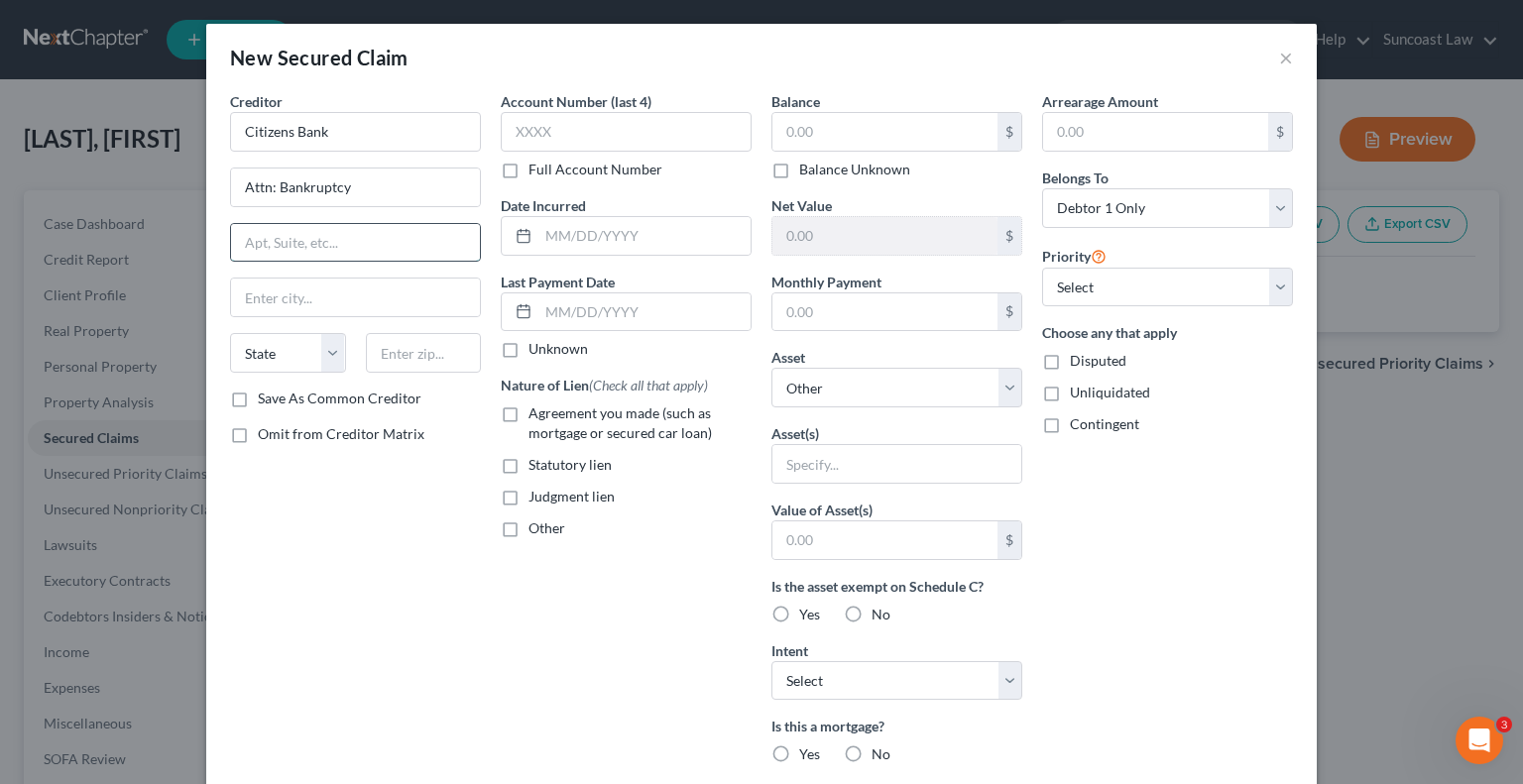 paste on "[NUMBER] [STREET]" 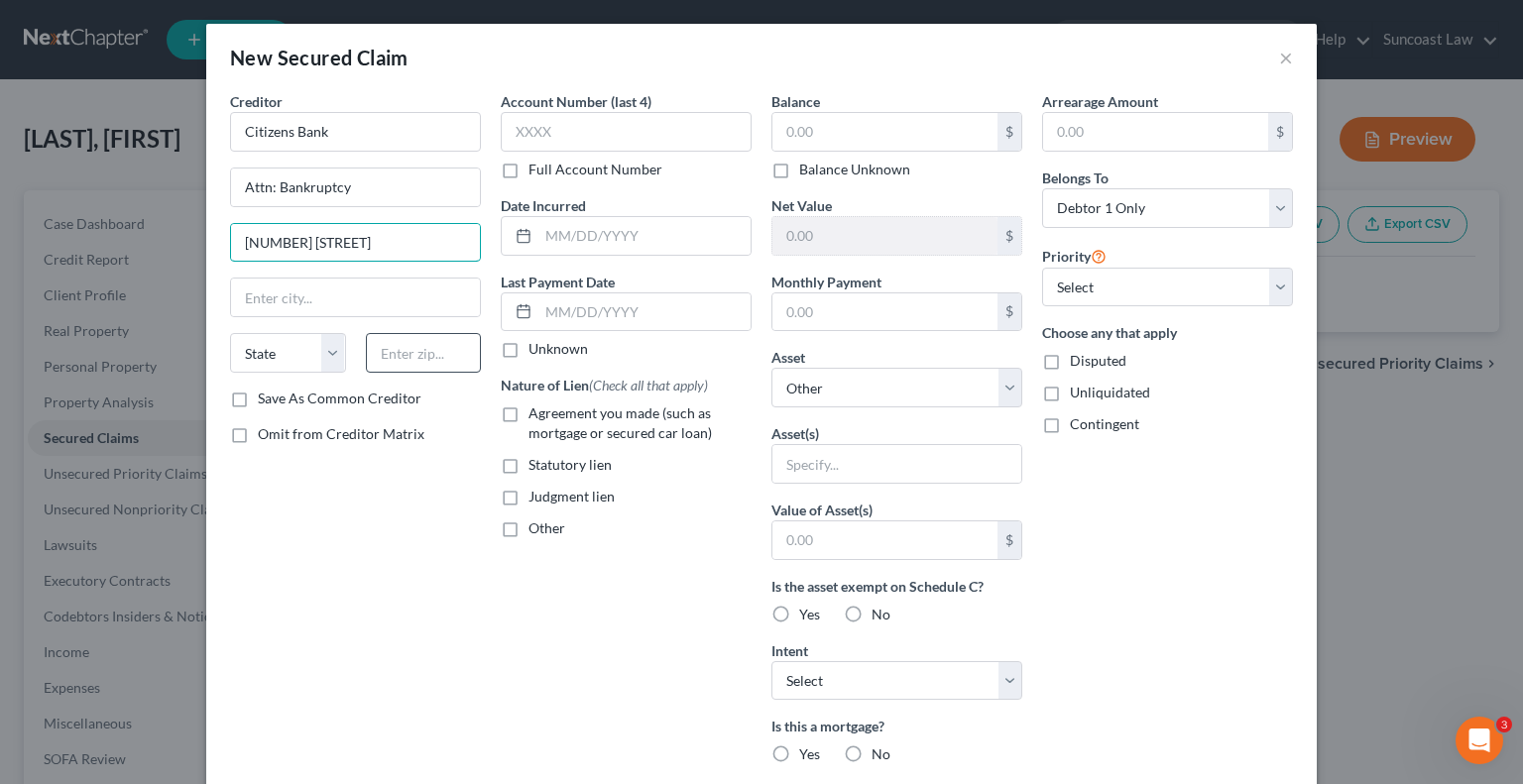 type on "[NUMBER] [STREET]" 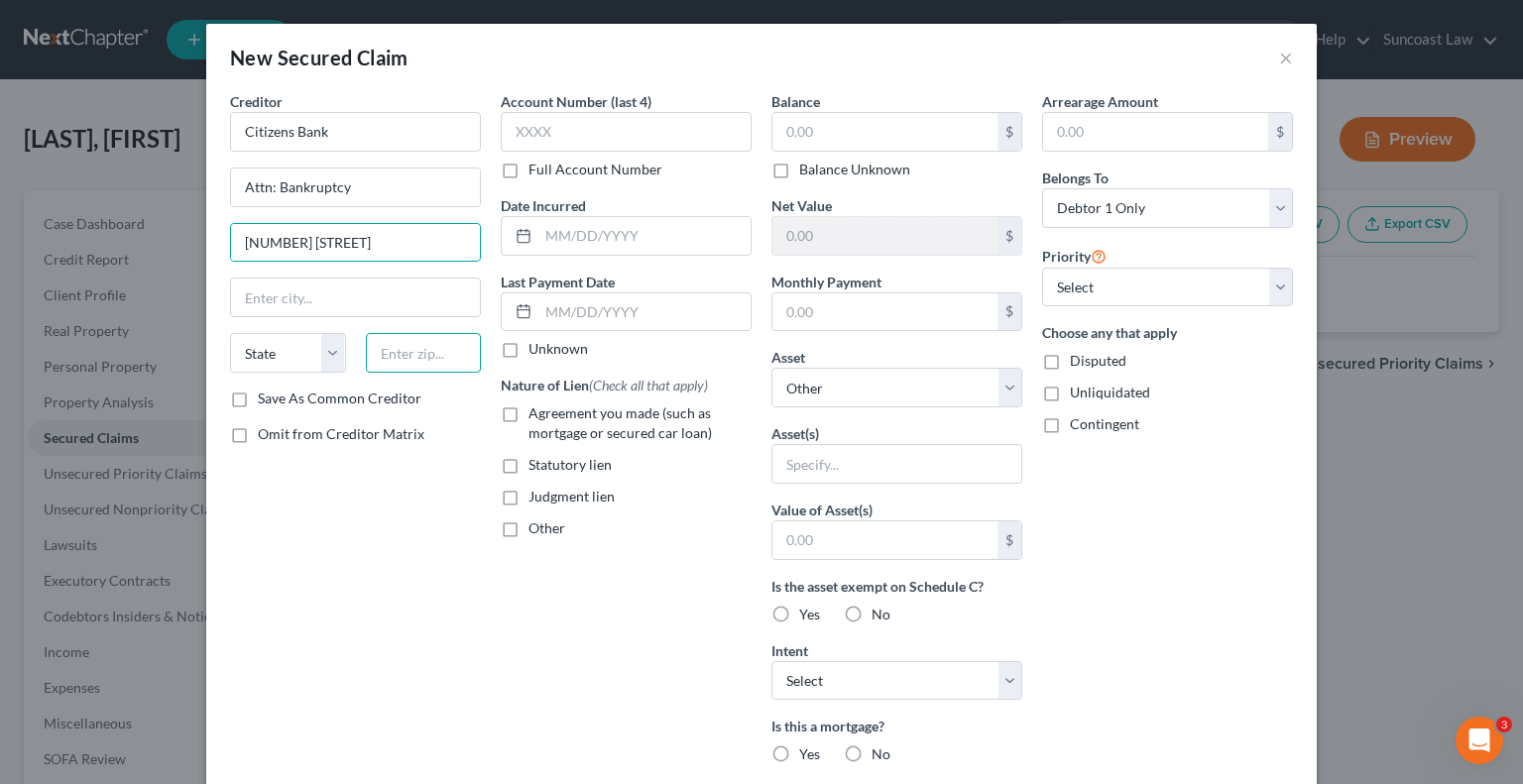 drag, startPoint x: 436, startPoint y: 342, endPoint x: 473, endPoint y: 318, distance: 44.102154 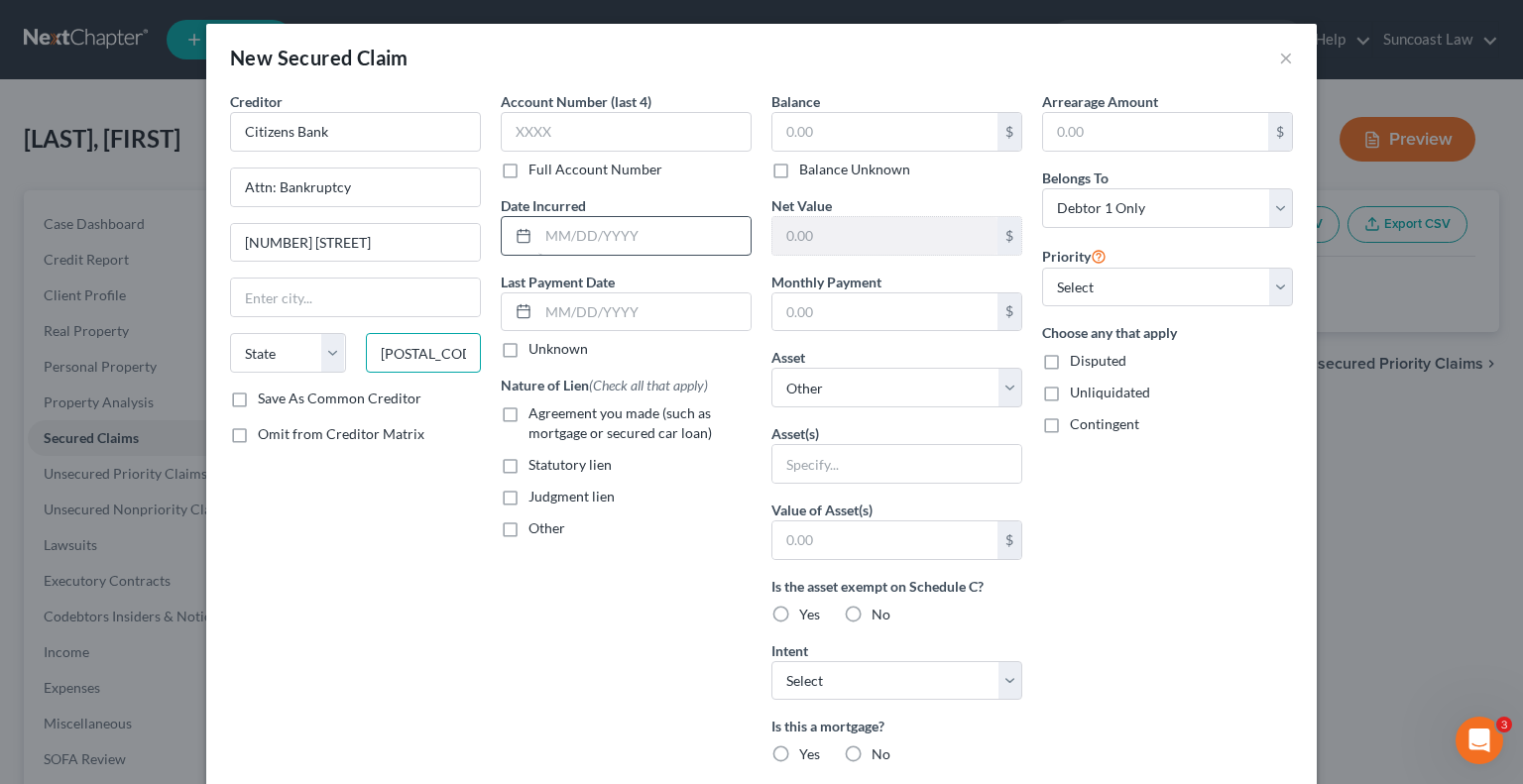 type on "[POSTAL_CODE]" 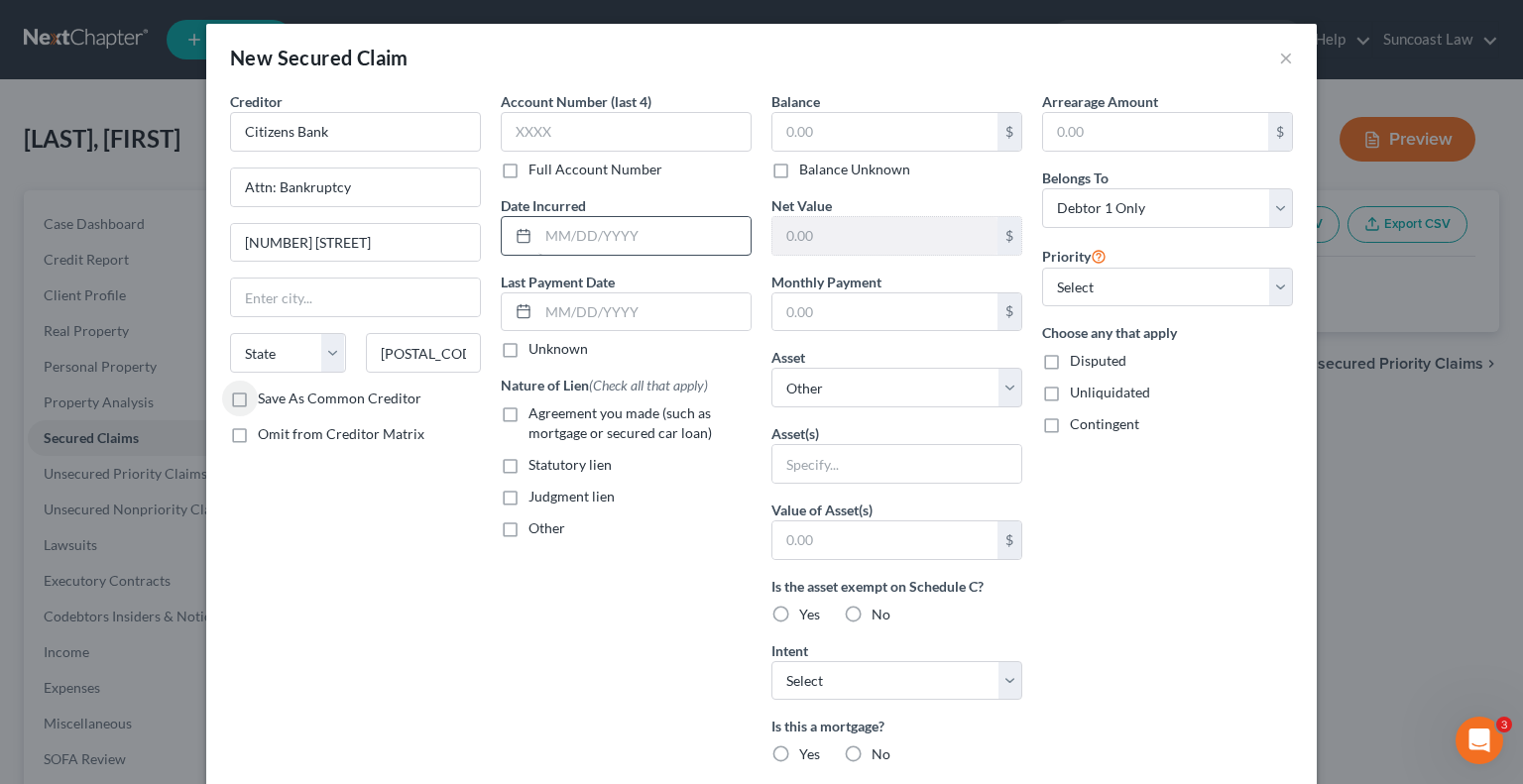 type on "Providence" 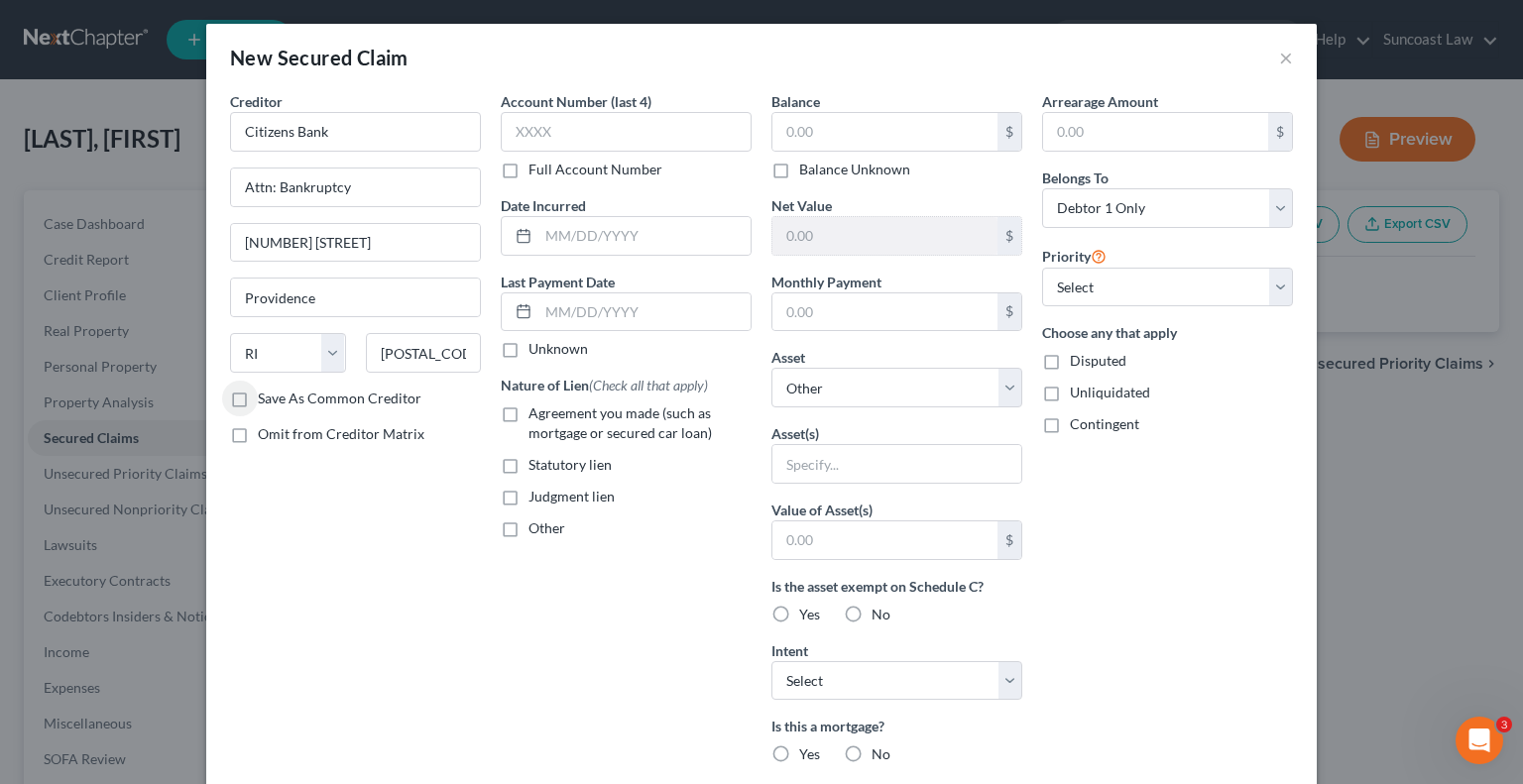click on "Full Account Number" at bounding box center (595, 169) 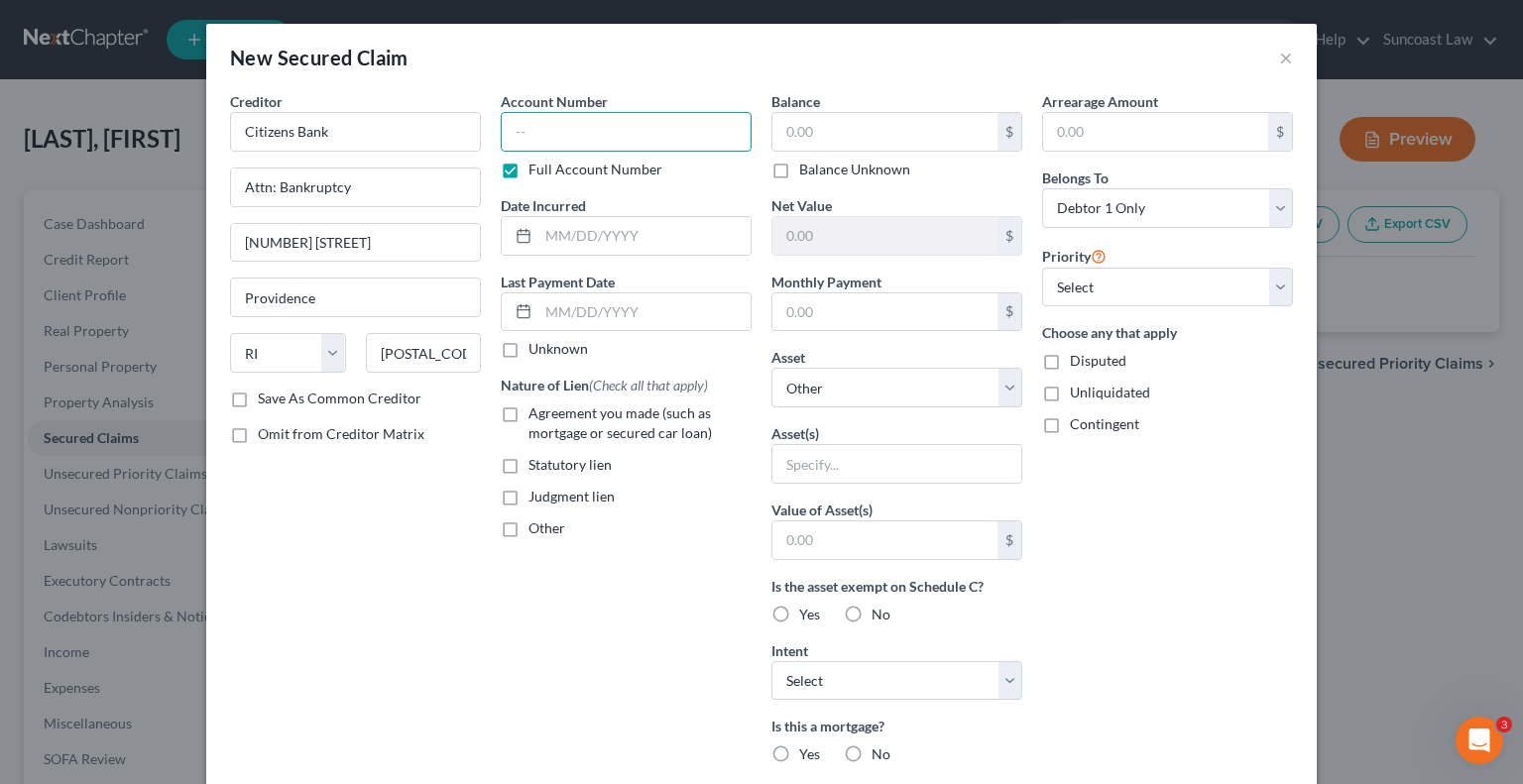 click at bounding box center (626, 132) 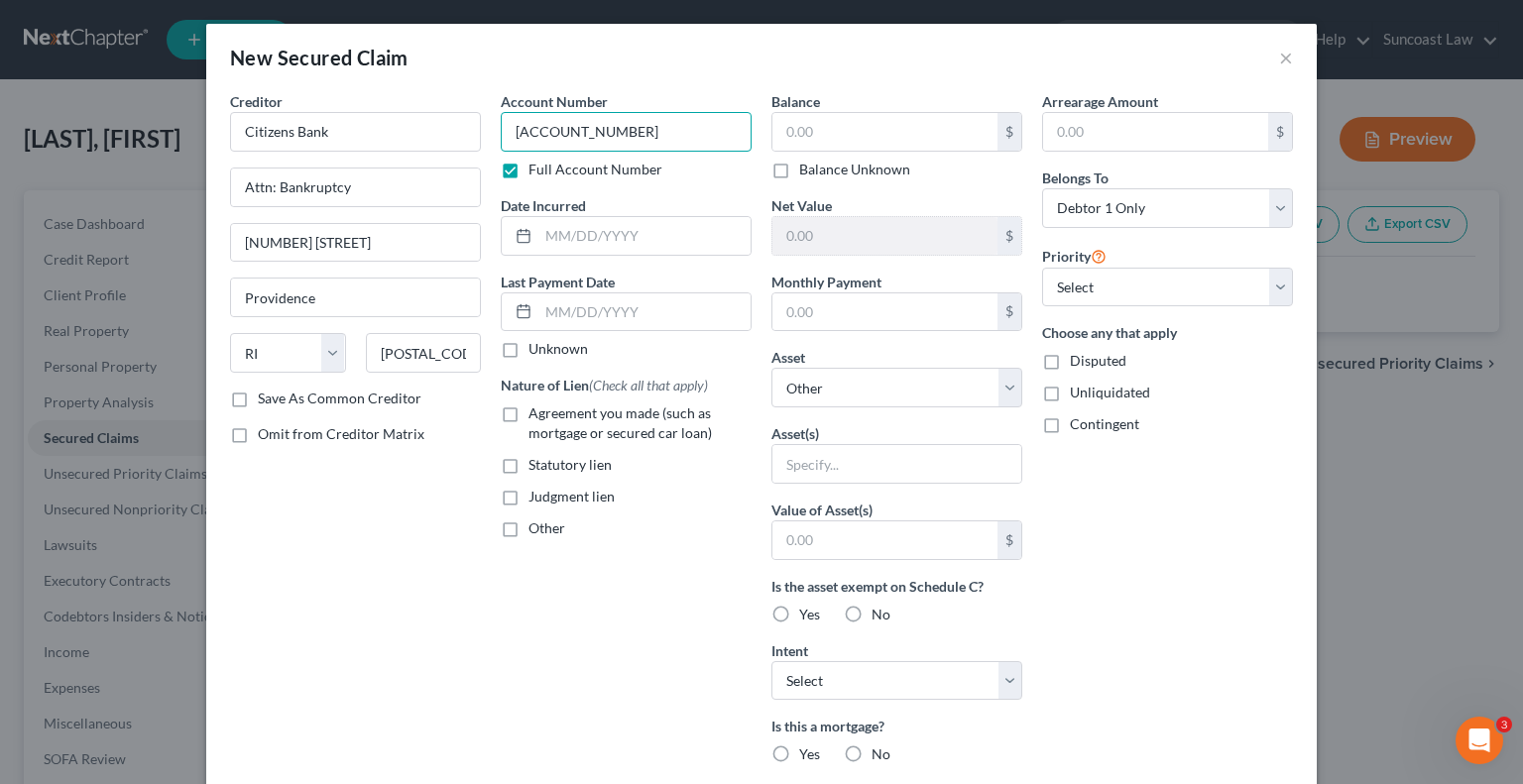 type on "[ACCOUNT_NUMBER]" 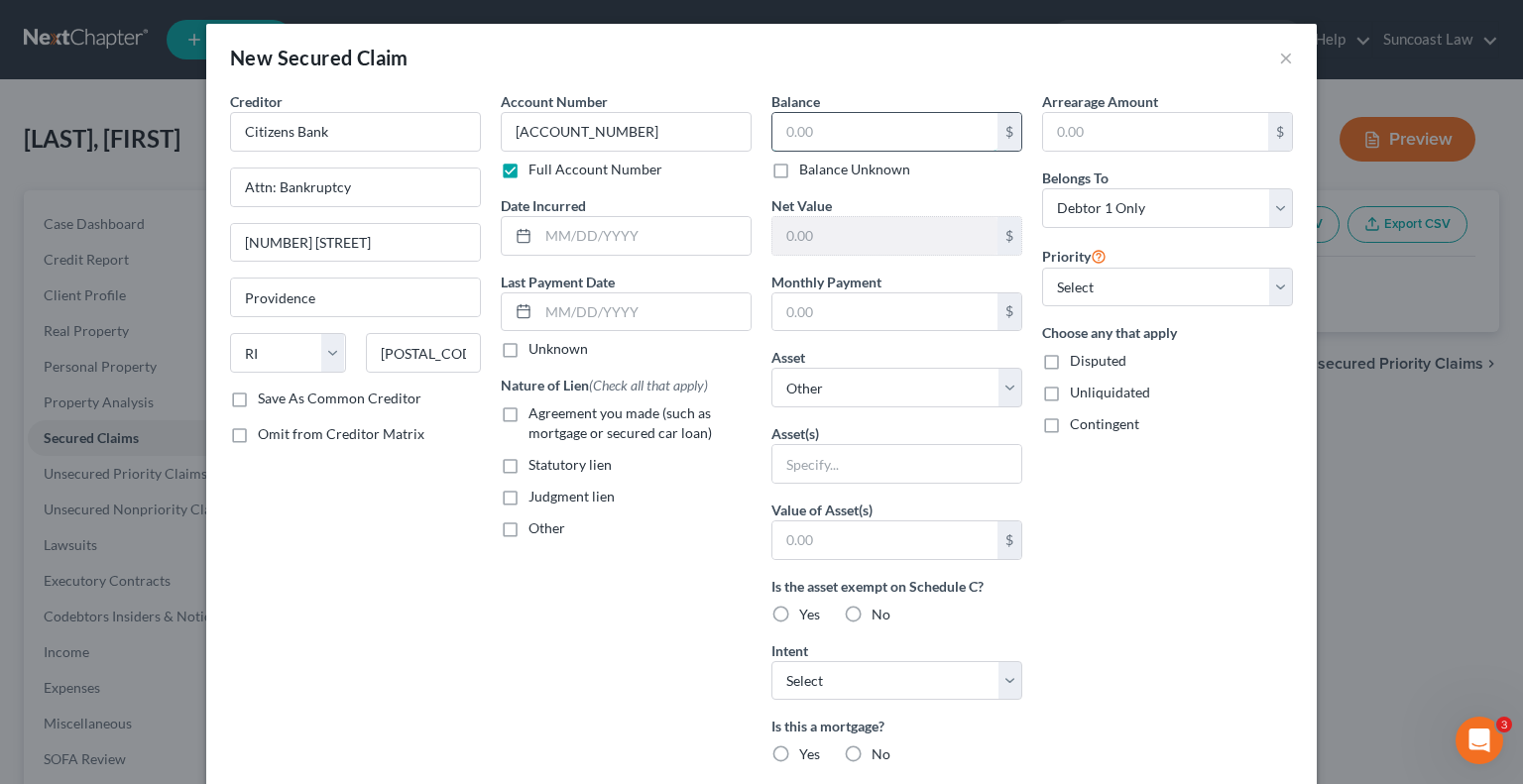 click at bounding box center [884, 132] 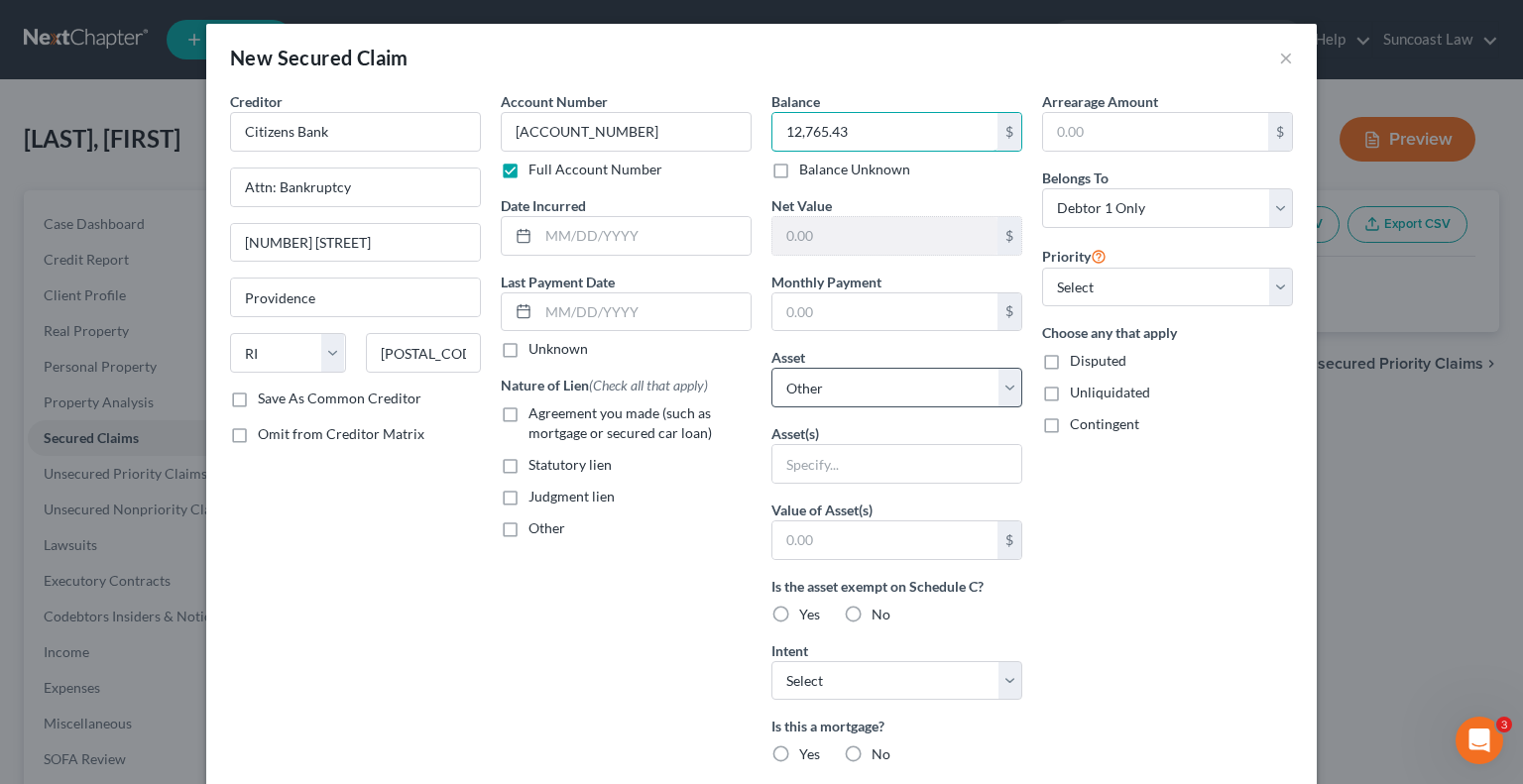 type on "12,765.43" 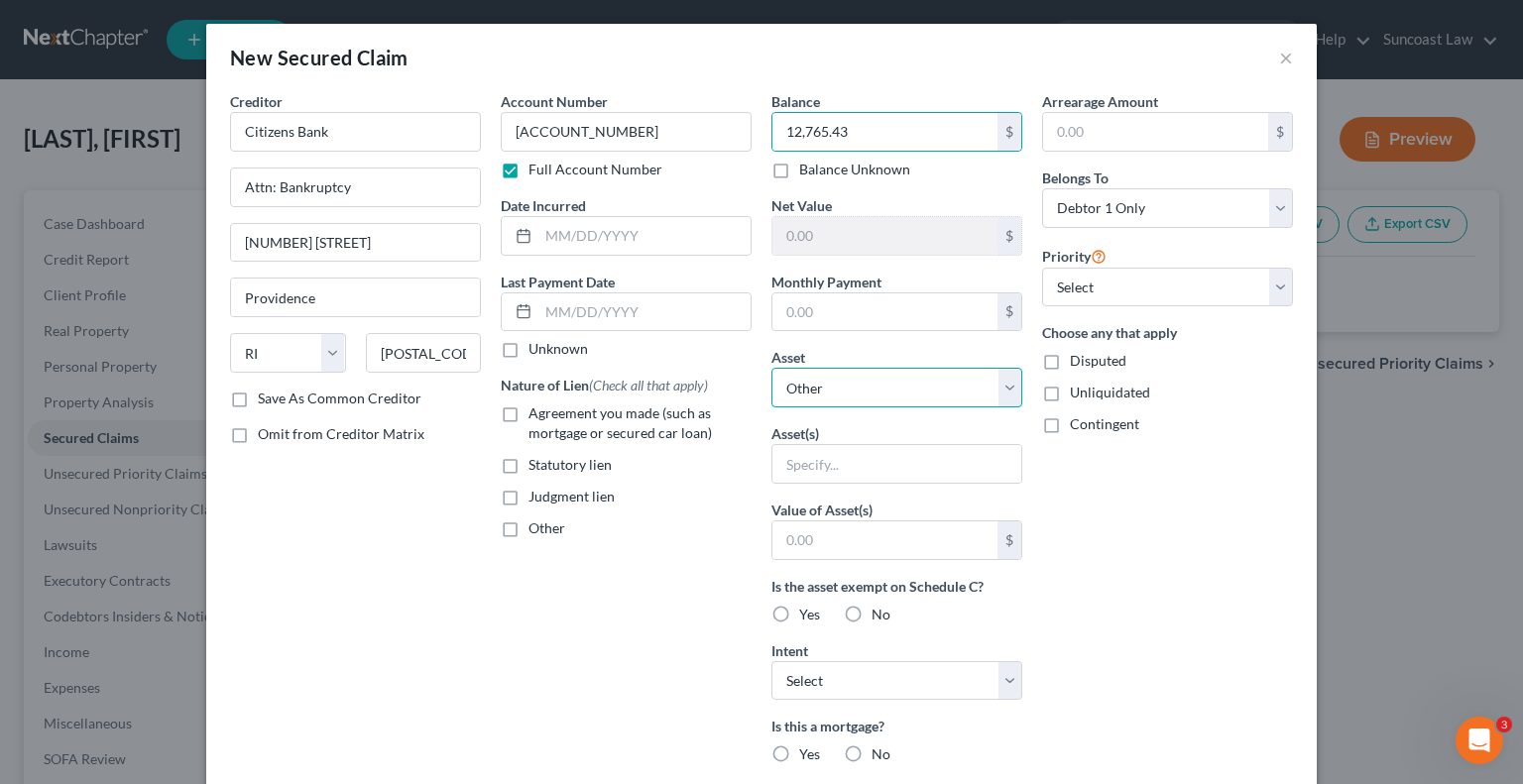 click on "Select Other Multiple Assets 2017 Jeep Wrangler - $7475.0" at bounding box center (896, 388) 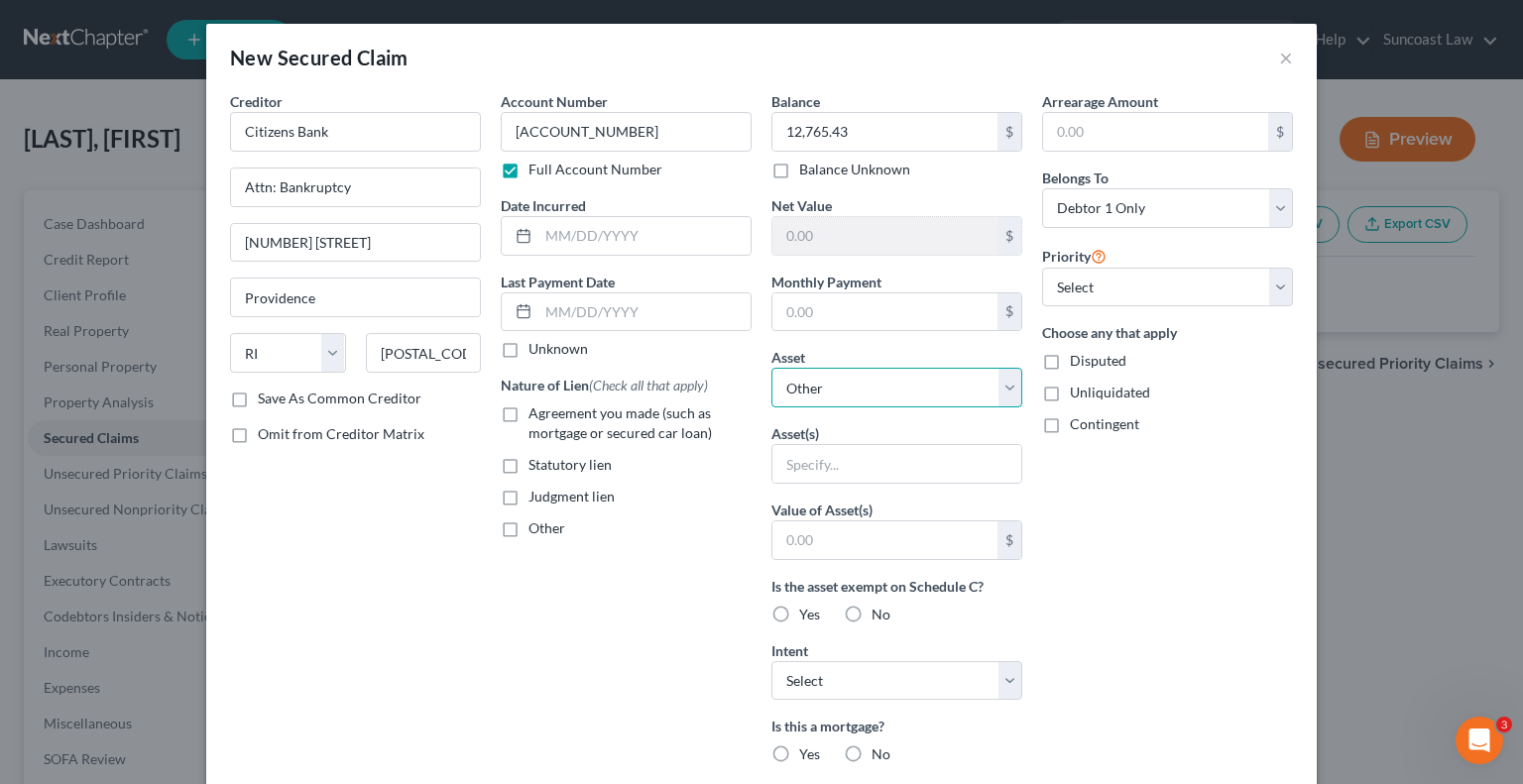 select on "2" 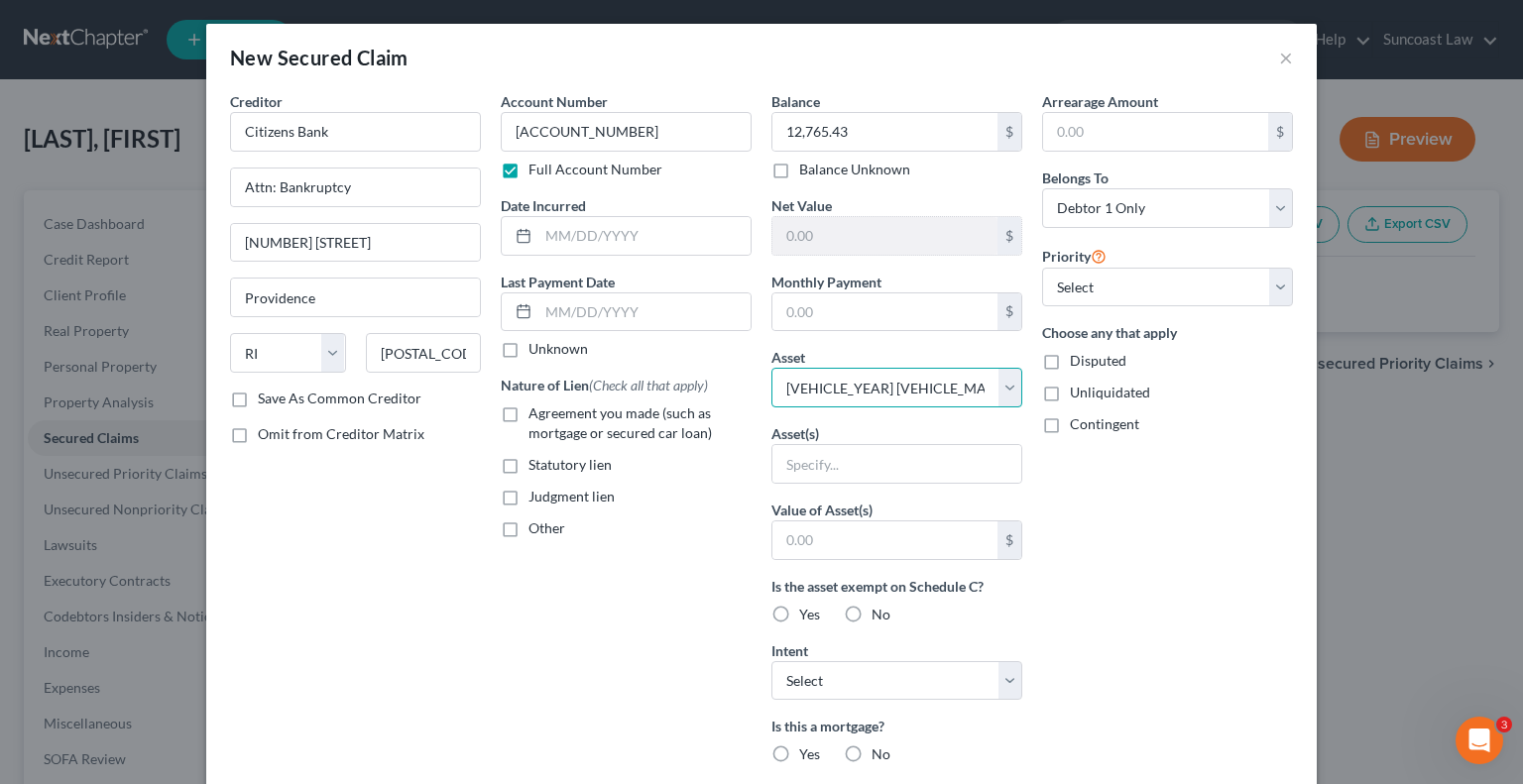 click on "Select Other Multiple Assets 2017 Jeep Wrangler - $7475.0" at bounding box center (896, 388) 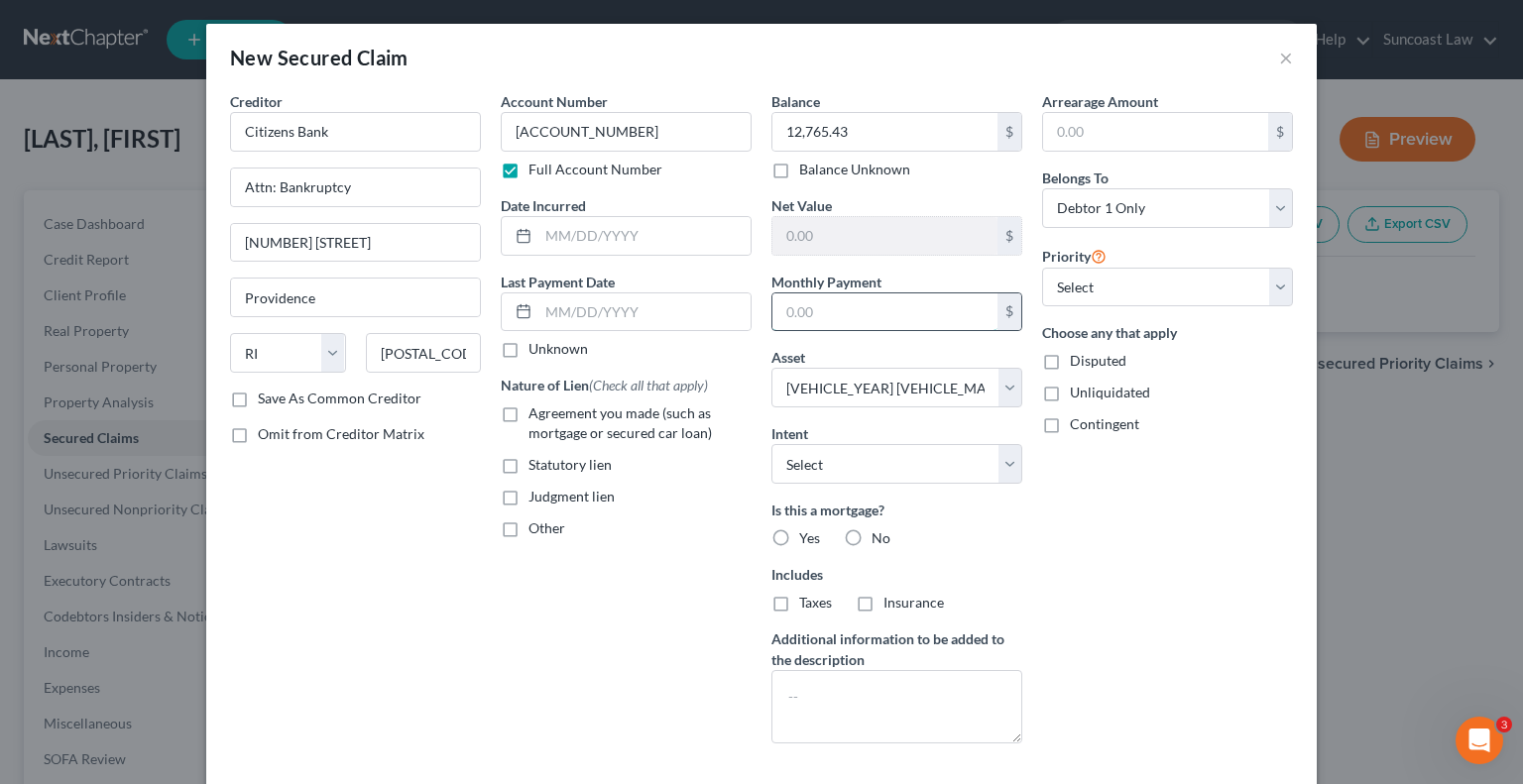 click at bounding box center (884, 312) 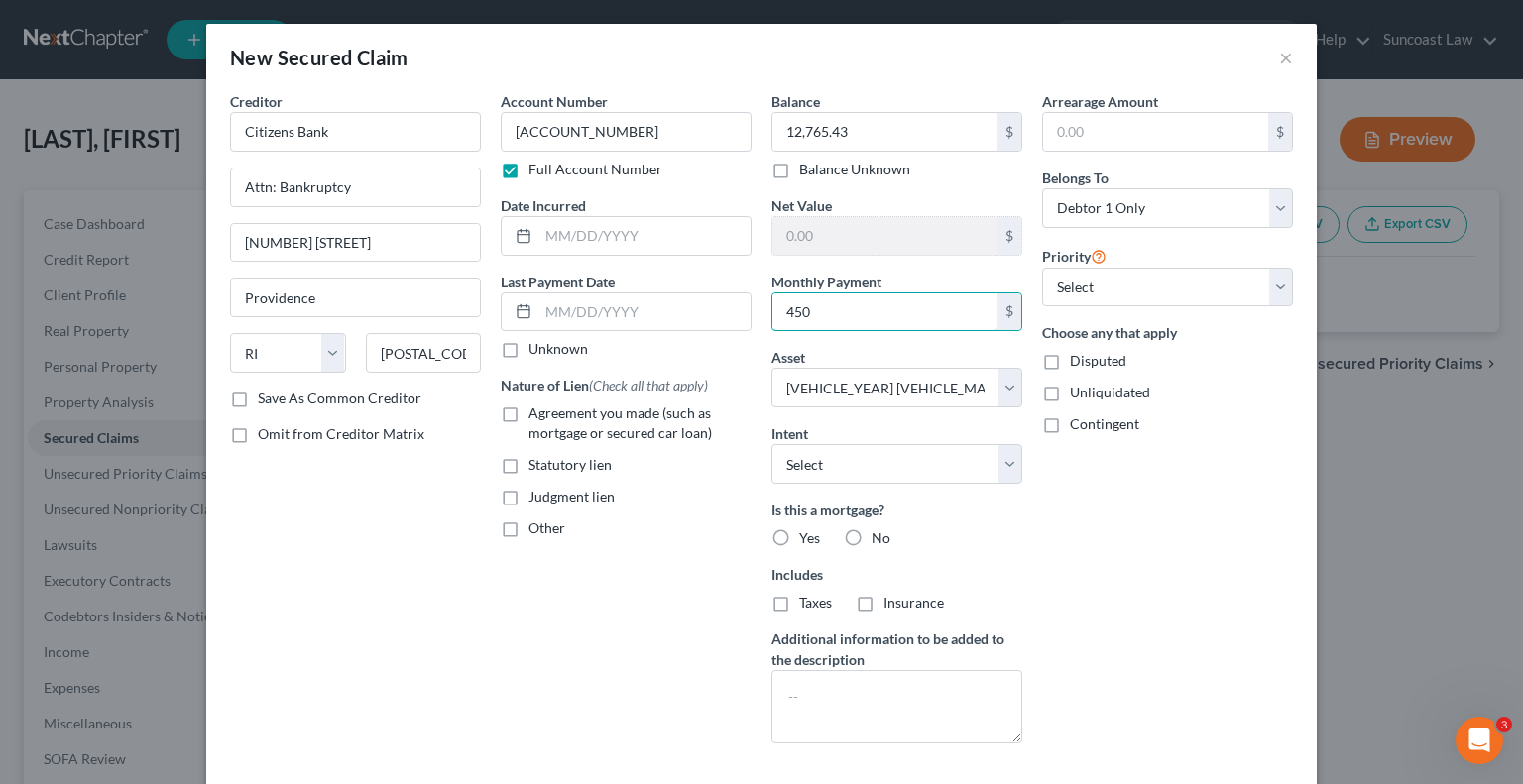 type on "450" 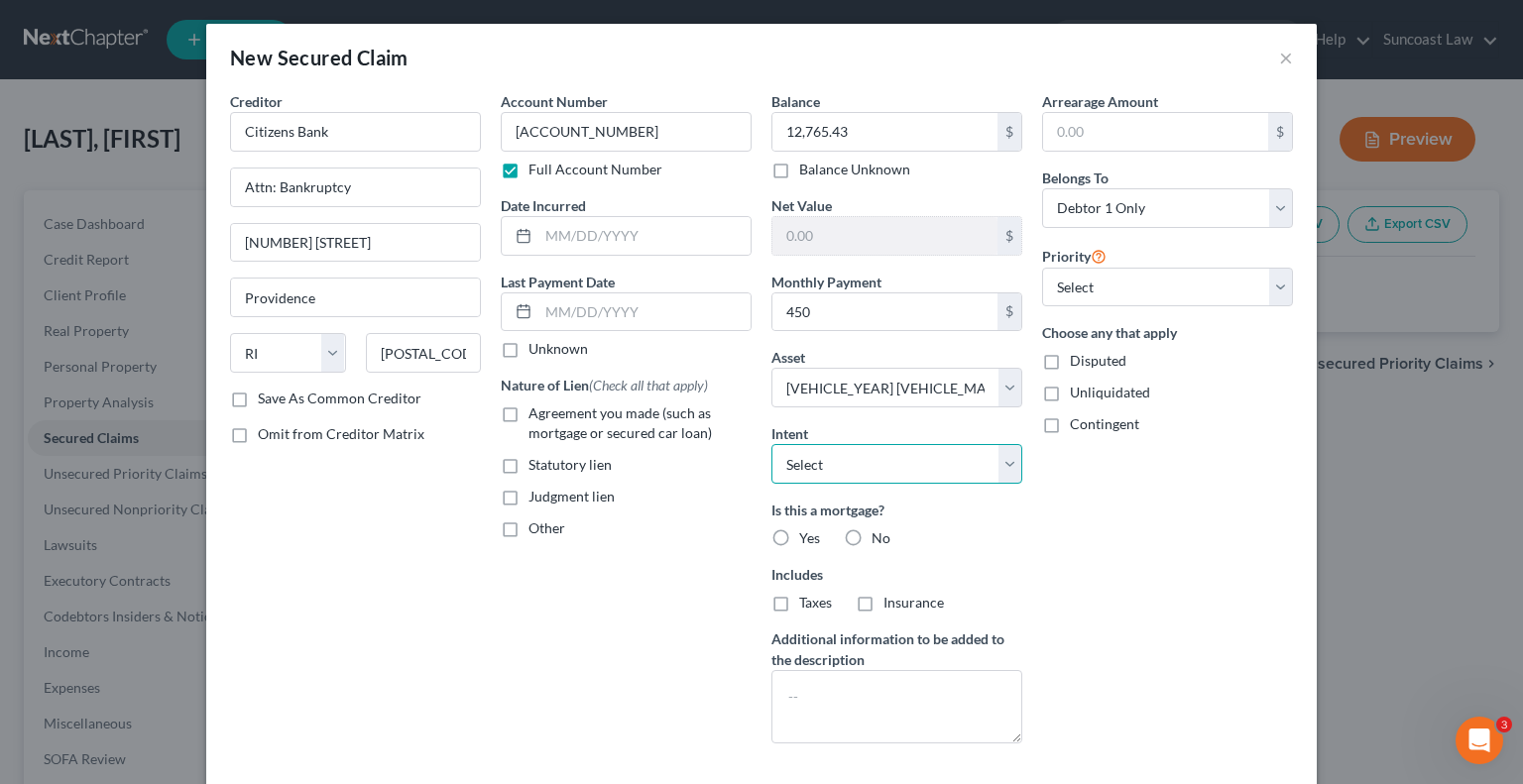 click on "Select Surrender Redeem Reaffirm Avoid Other" at bounding box center [896, 464] 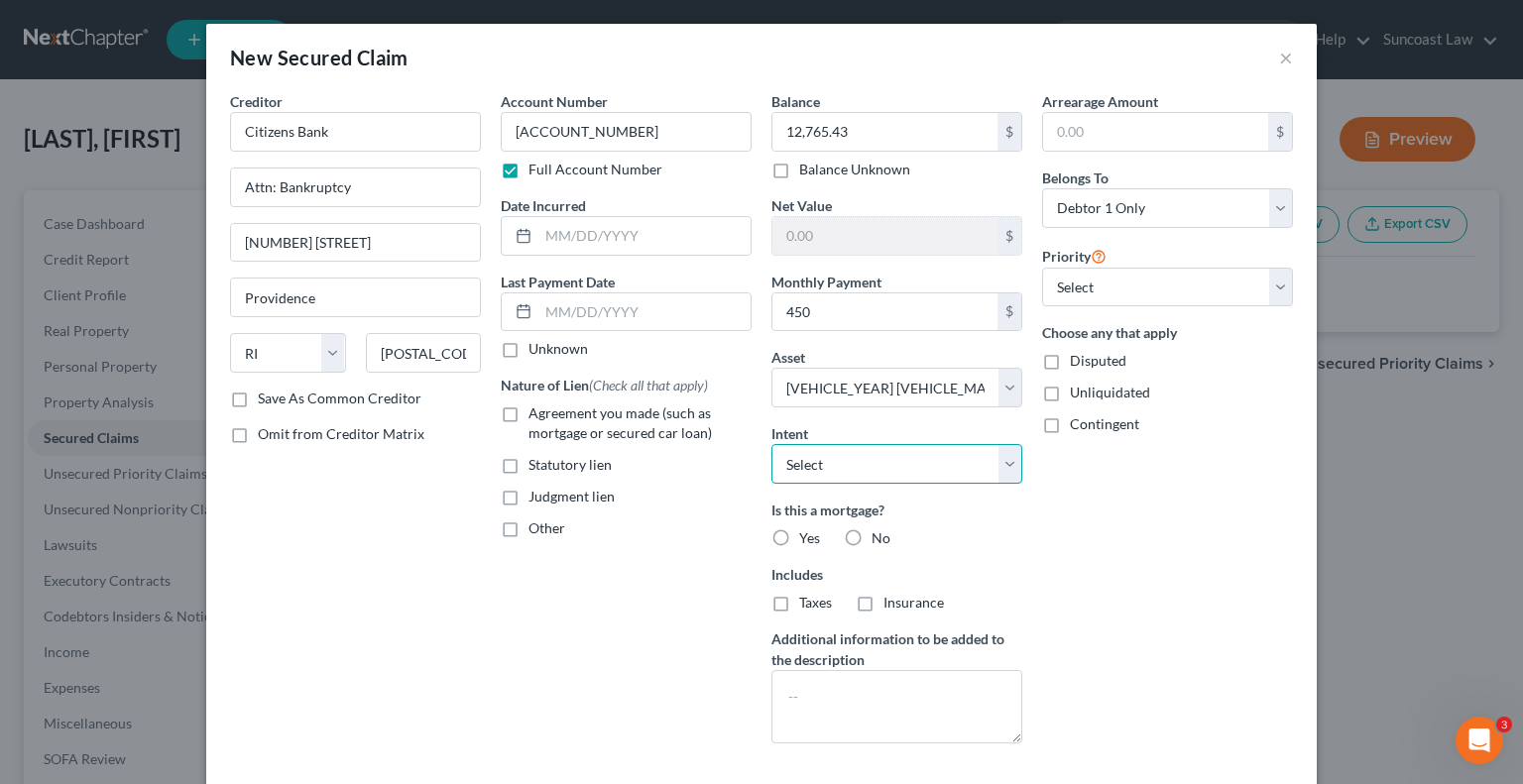 select on "2" 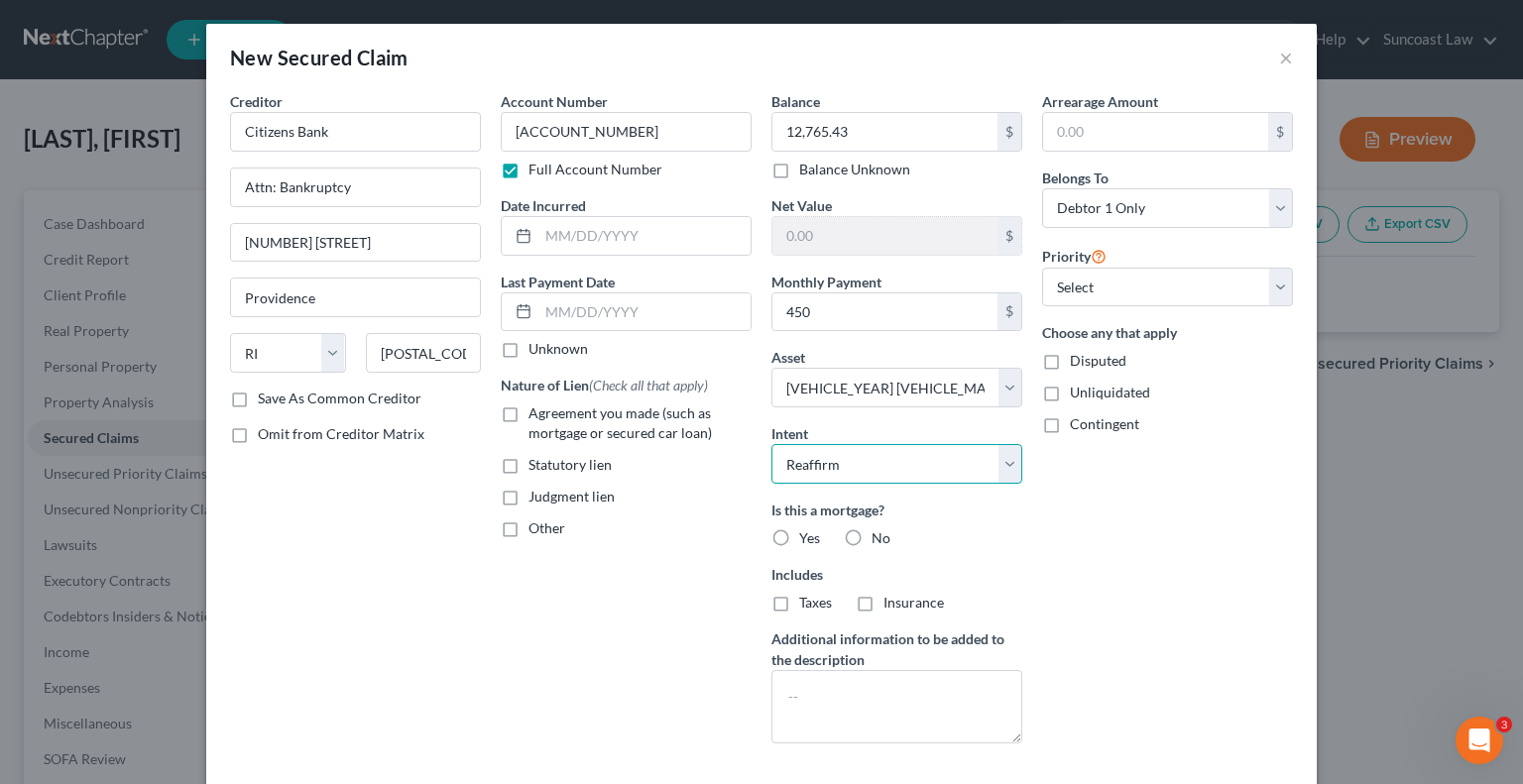 click on "Select Surrender Redeem Reaffirm Avoid Other" at bounding box center [896, 464] 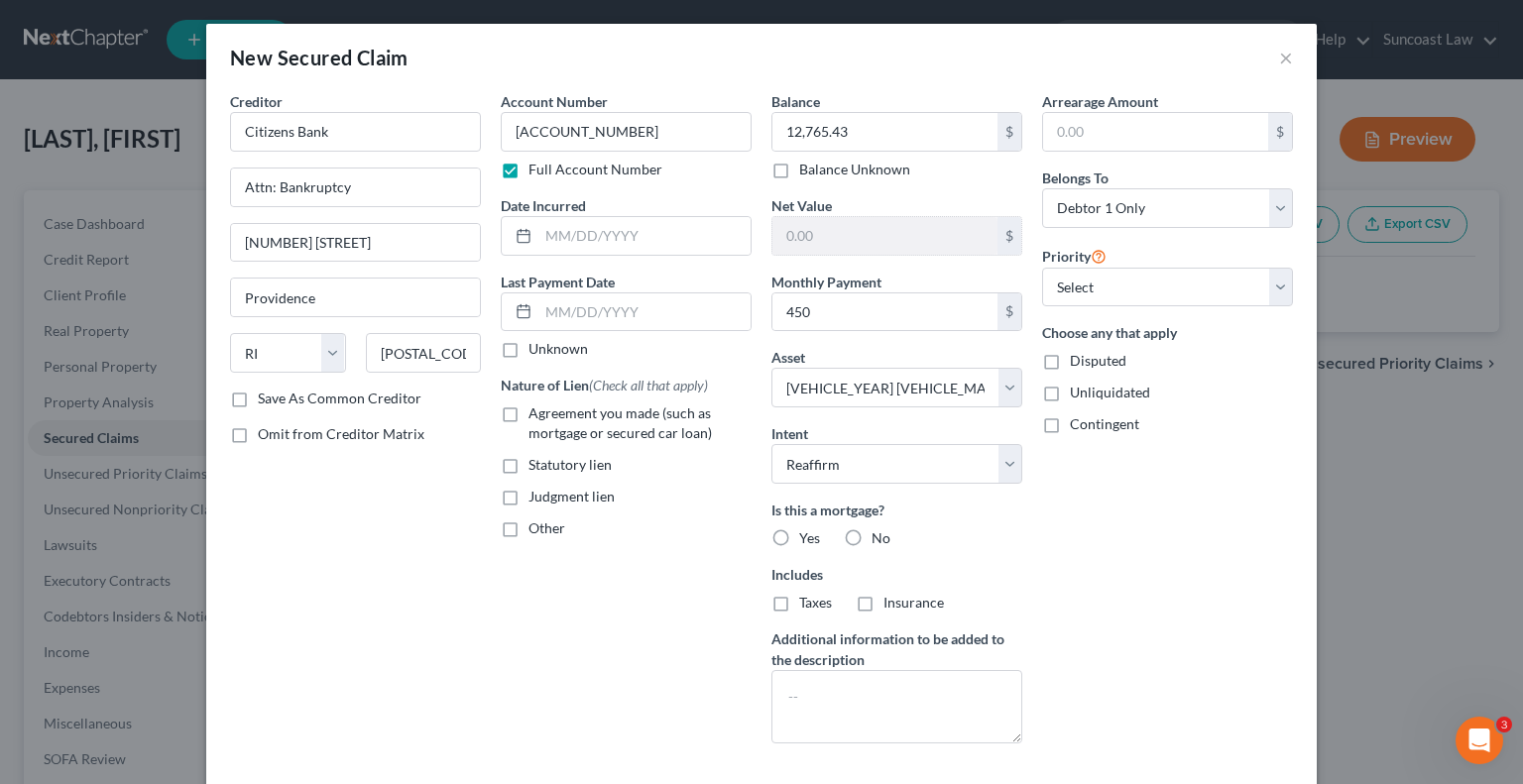 click on "No" at bounding box center (880, 538) 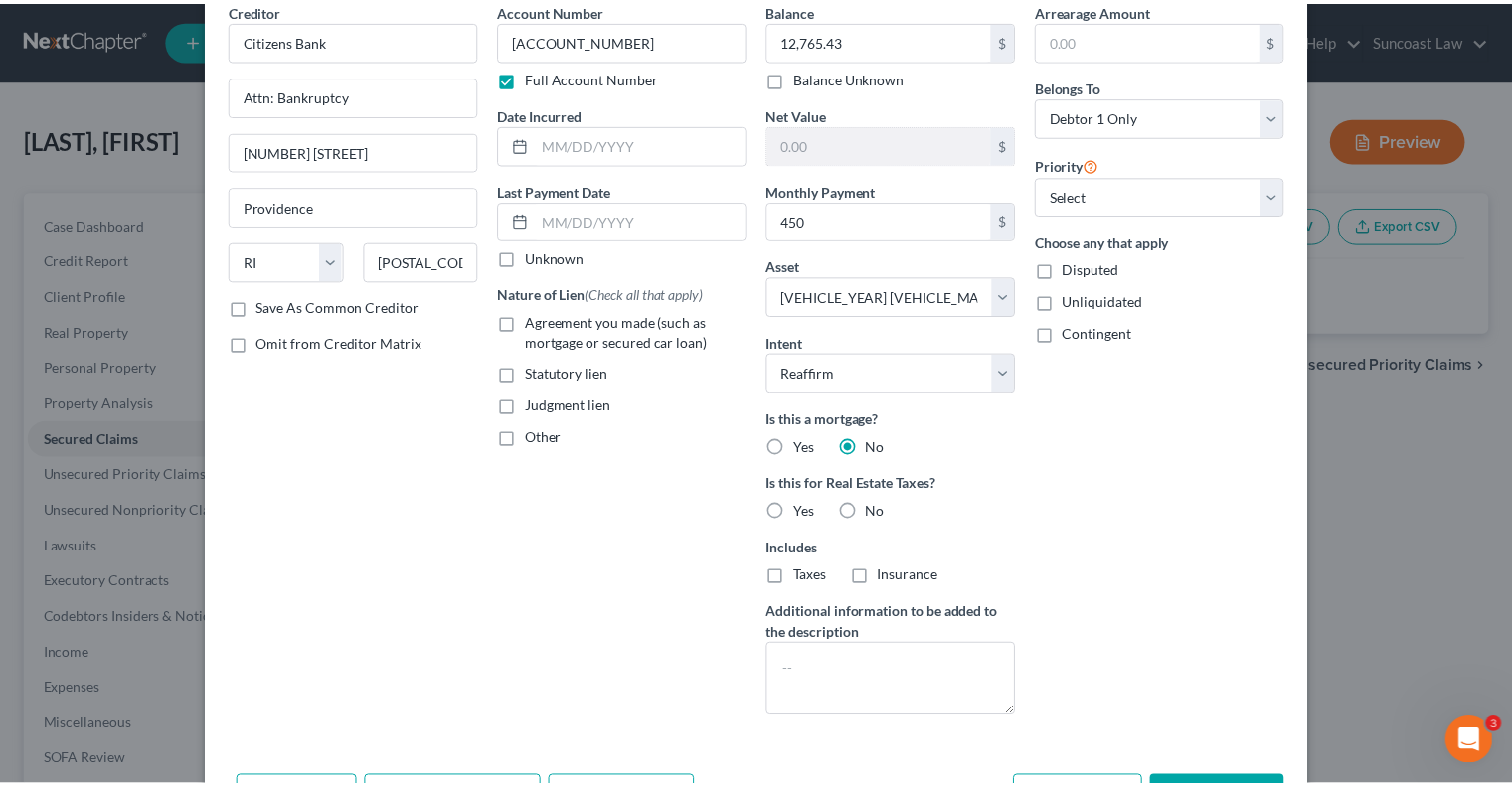 scroll, scrollTop: 162, scrollLeft: 0, axis: vertical 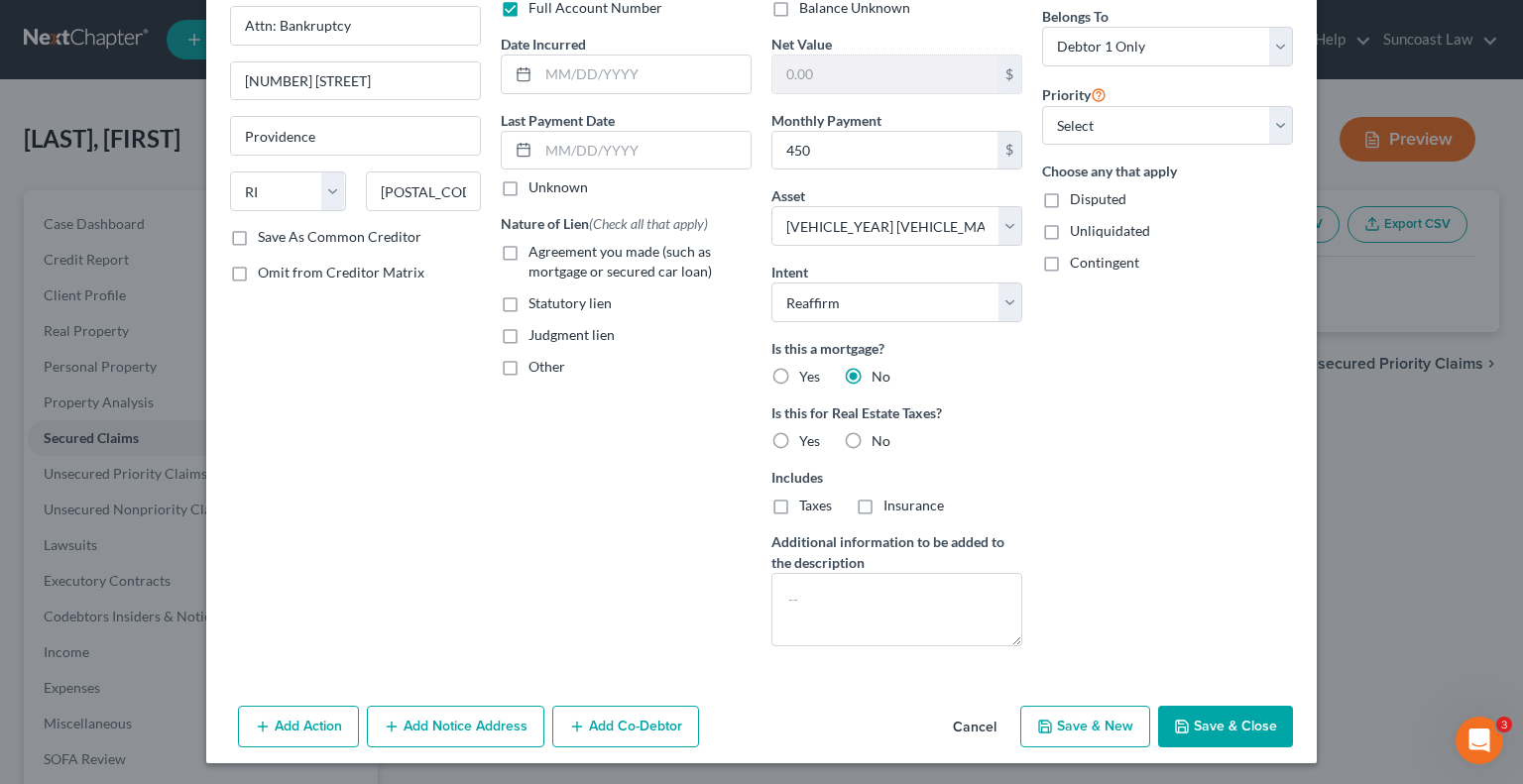 click on "Save & Close" at bounding box center [1226, 727] 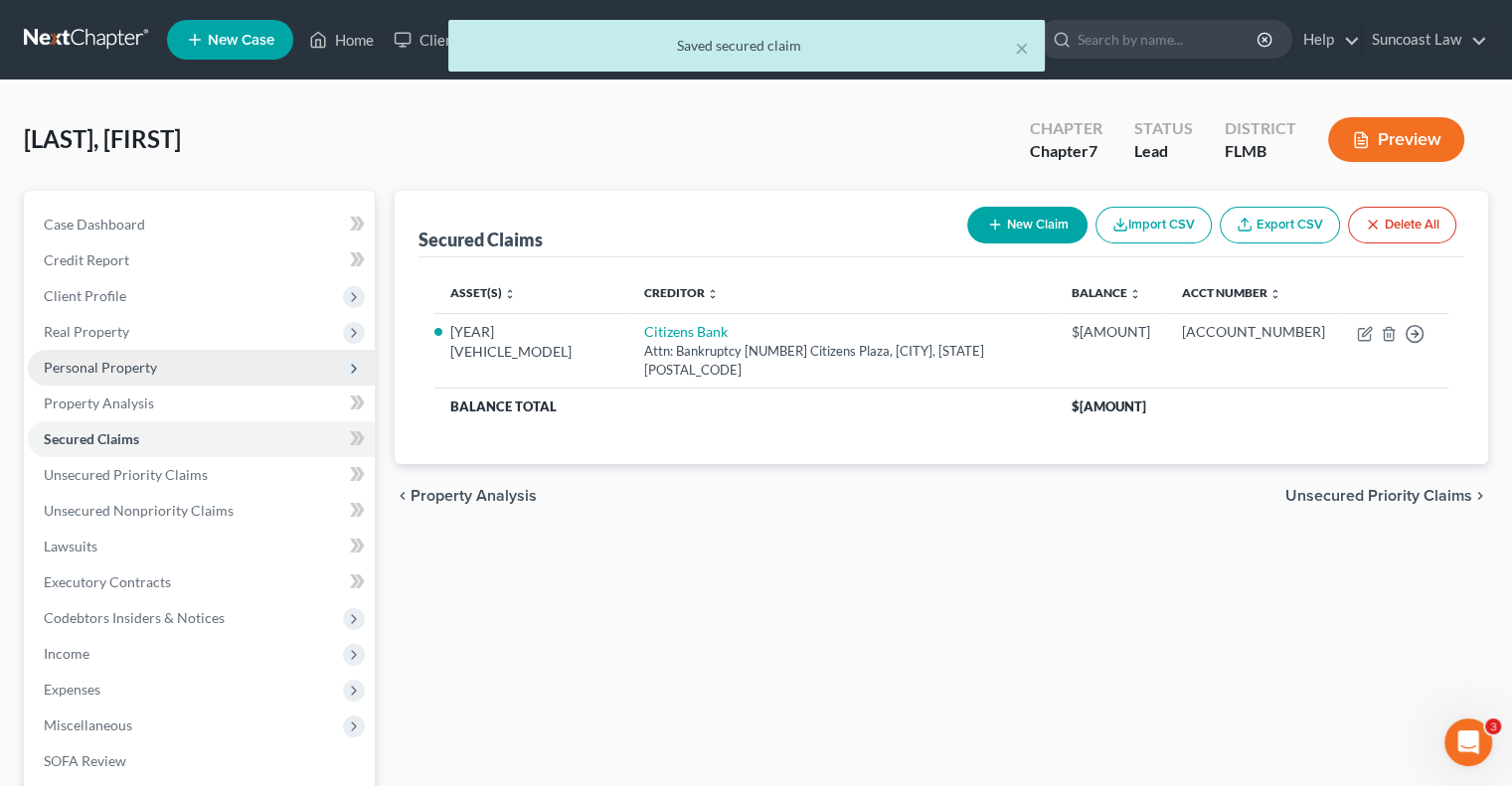 click on "Personal Property" at bounding box center [100, 367] 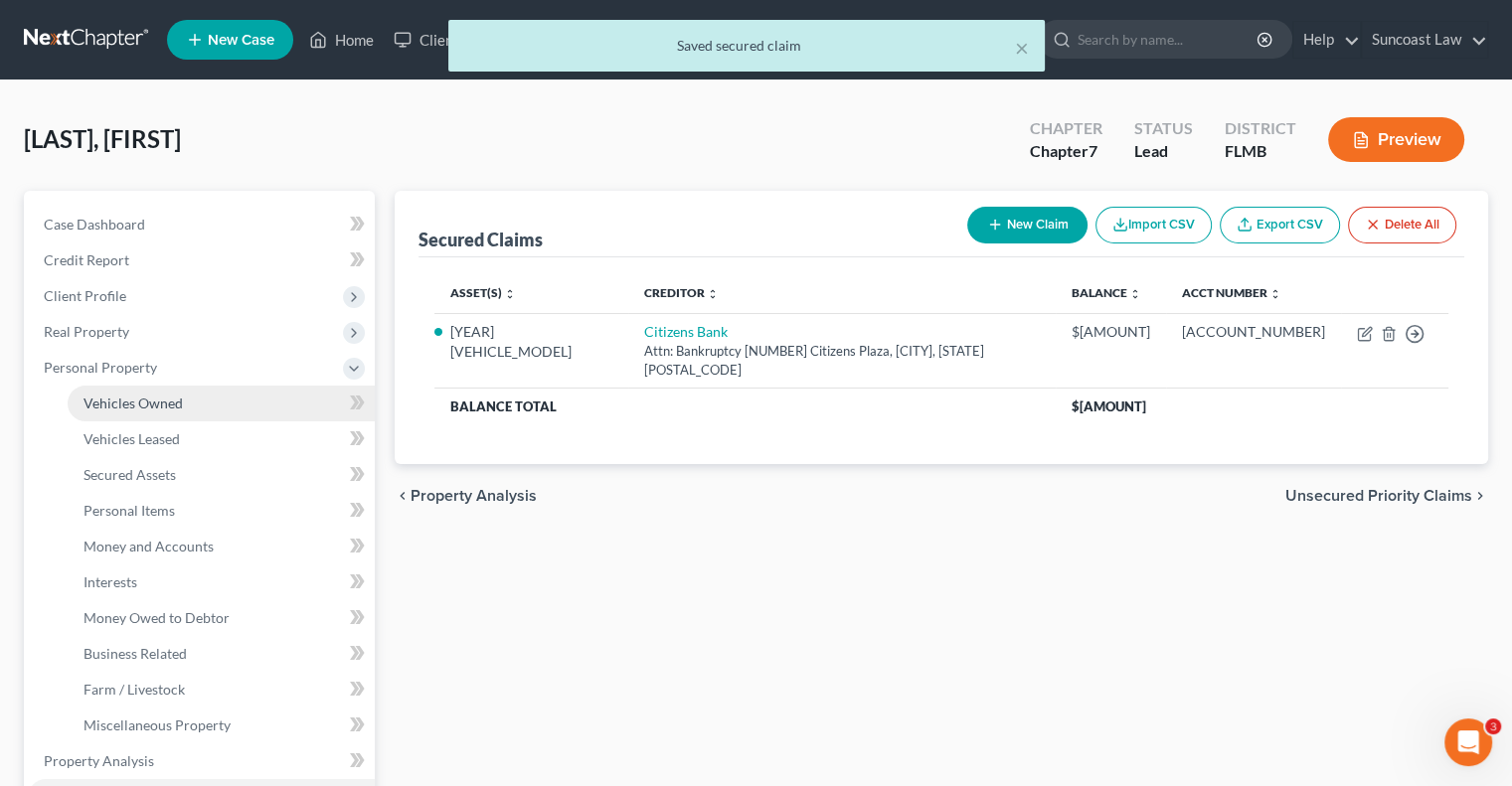 click on "Vehicles Owned" at bounding box center [133, 402] 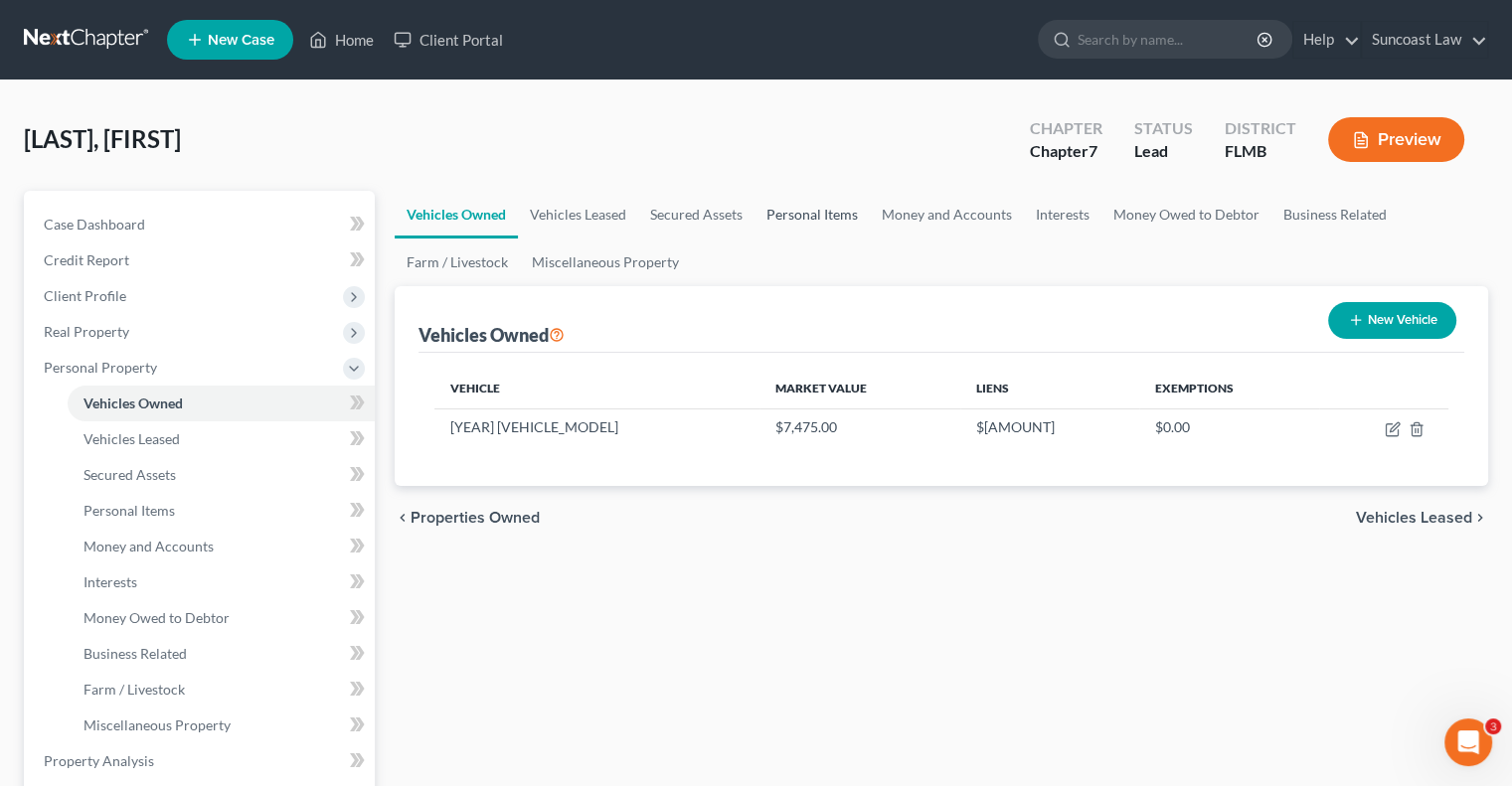 click on "Personal Items" at bounding box center (812, 215) 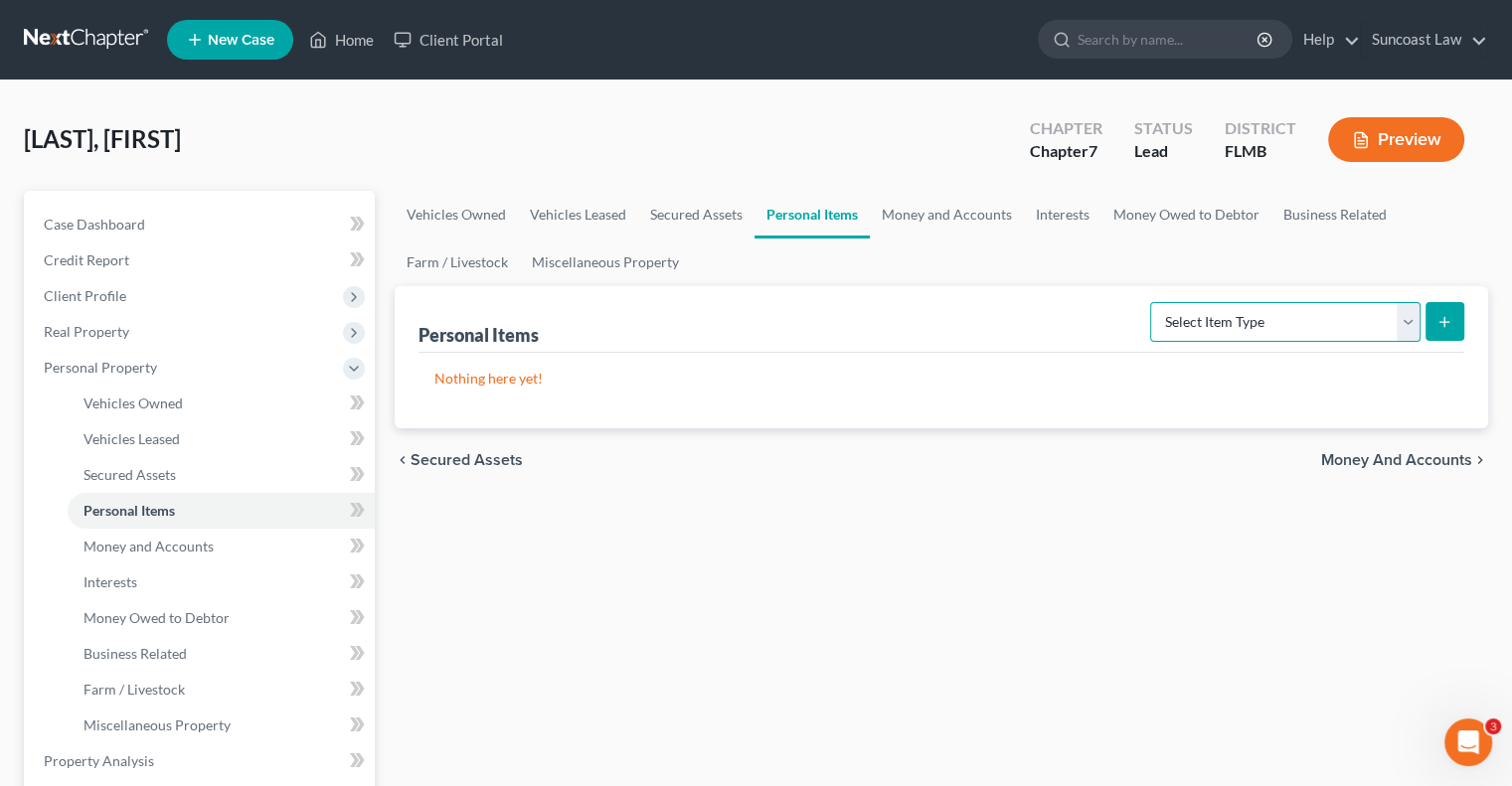 click on "Select Item Type Clothing (A/B: 11) Collectibles Of Value (A/B: 8) Electronics (A/B: 7) Firearms (A/B: 10) Household Goods (A/B: 6) Jewelry (A/B: 12) Other (A/B: 14) Pet(s) (A/B: 13) Sports & Hobby Equipment (A/B: 9)" at bounding box center (1285, 322) 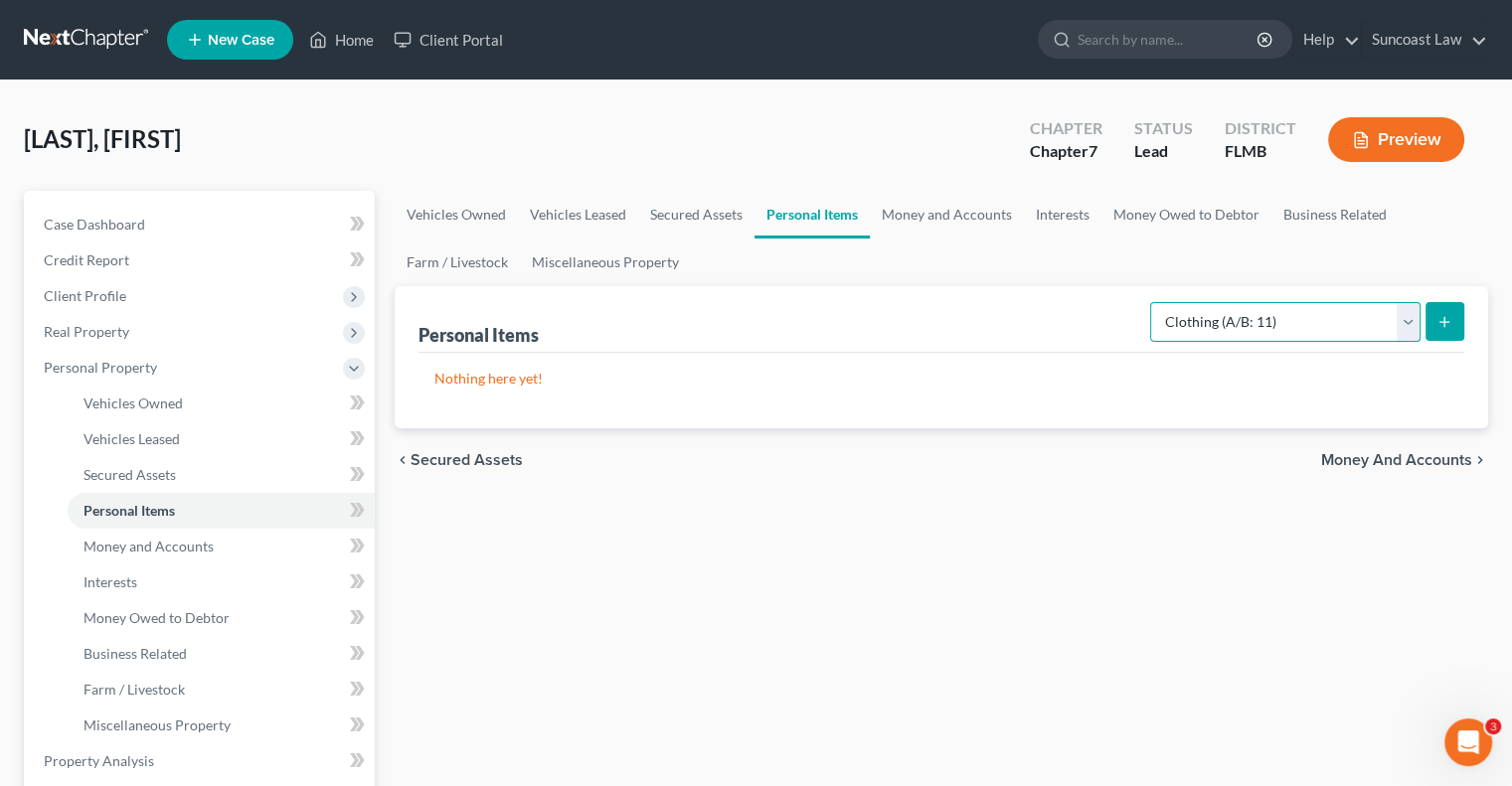 click on "Select Item Type Clothing (A/B: 11) Collectibles Of Value (A/B: 8) Electronics (A/B: 7) Firearms (A/B: 10) Household Goods (A/B: 6) Jewelry (A/B: 12) Other (A/B: 14) Pet(s) (A/B: 13) Sports & Hobby Equipment (A/B: 9)" at bounding box center [1285, 322] 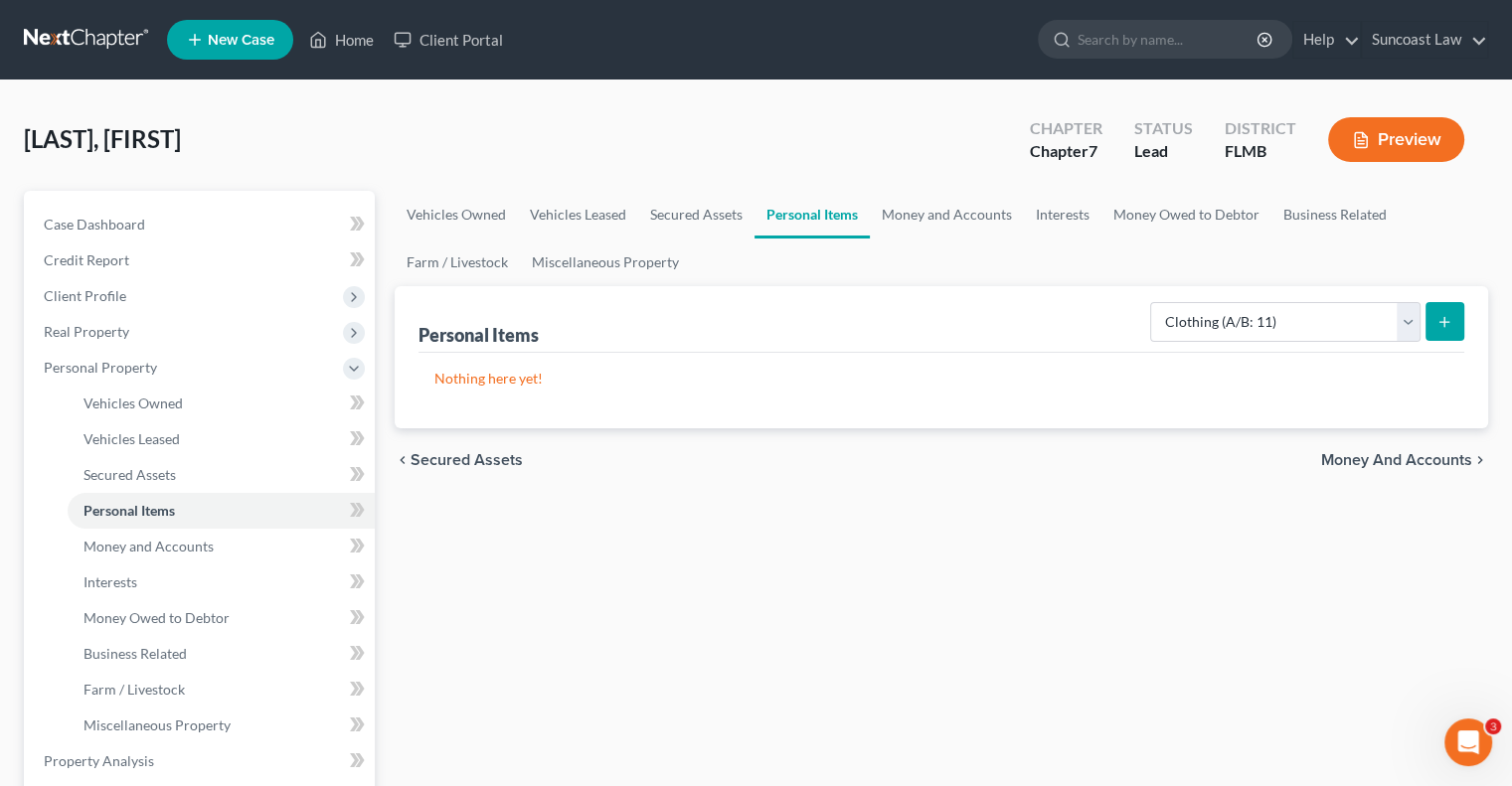click 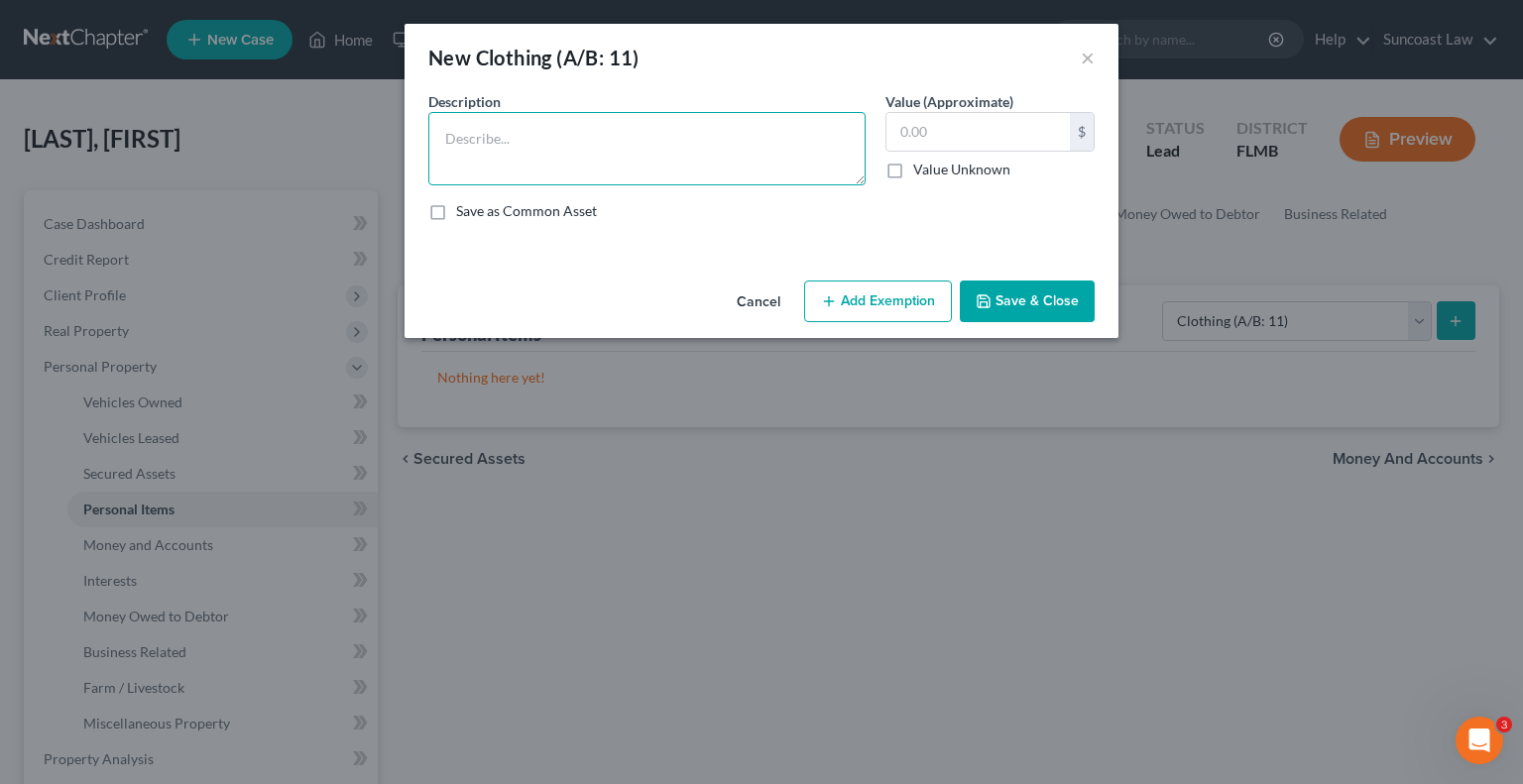 click at bounding box center [646, 149] 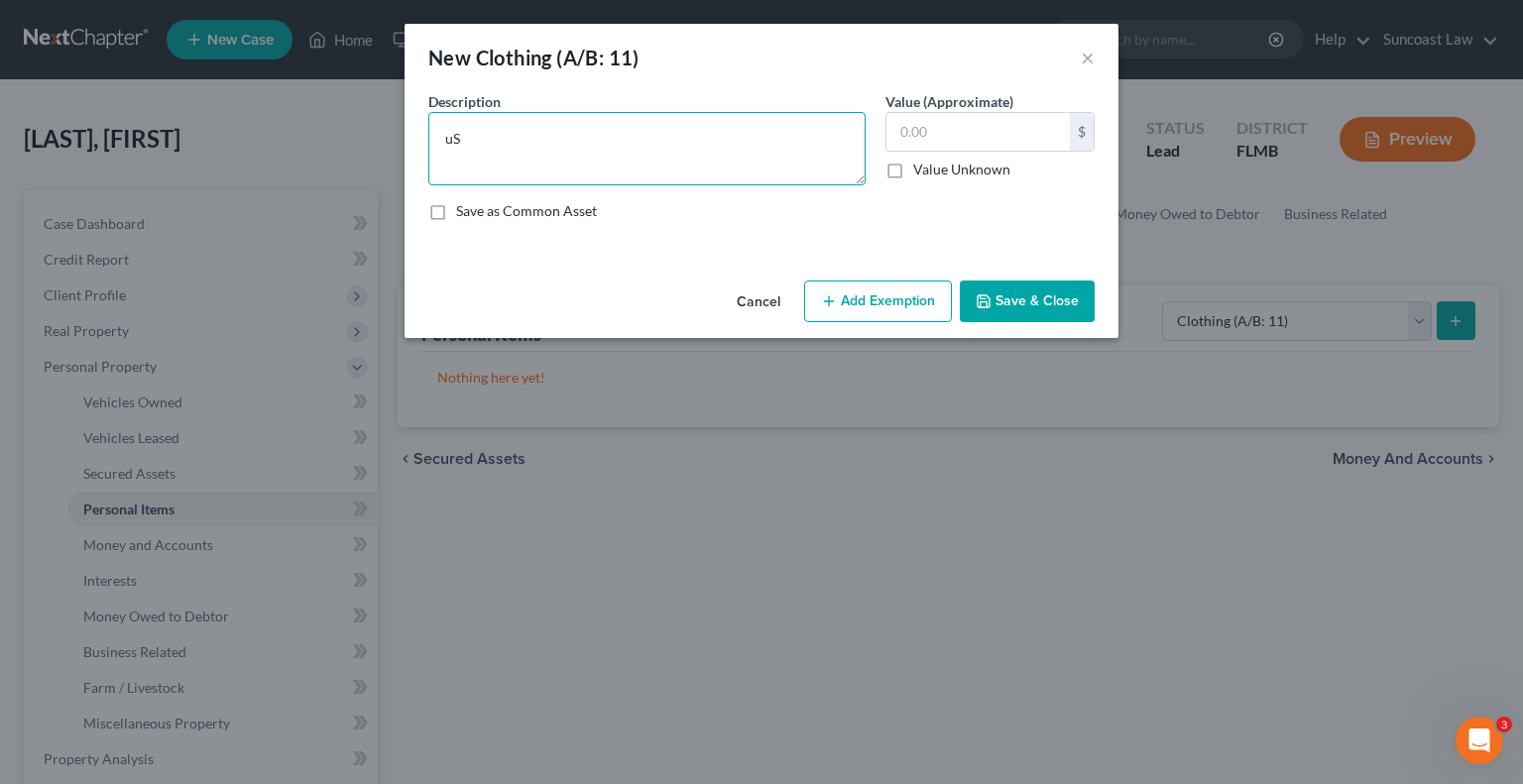 type on "u" 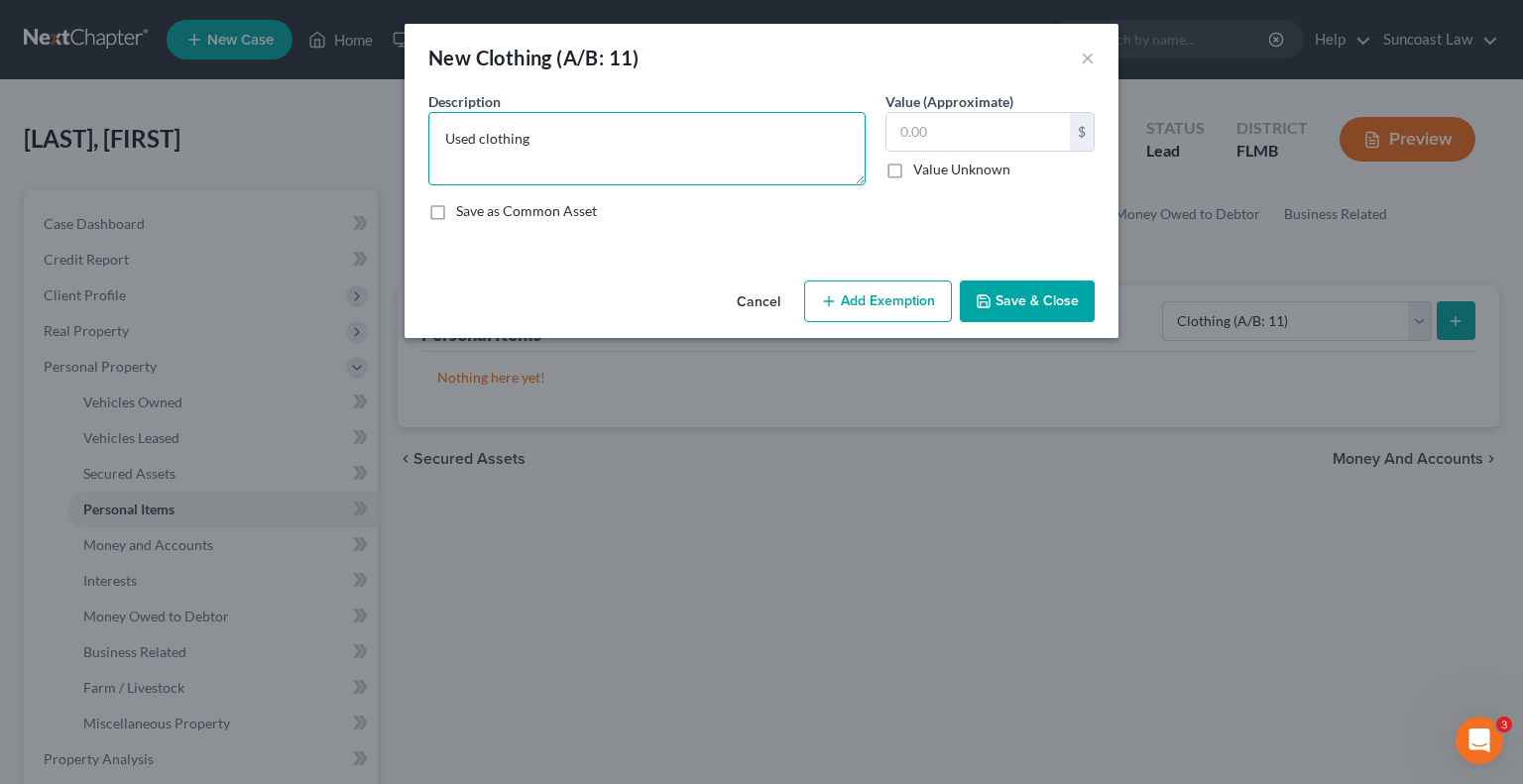type on "Used clothing" 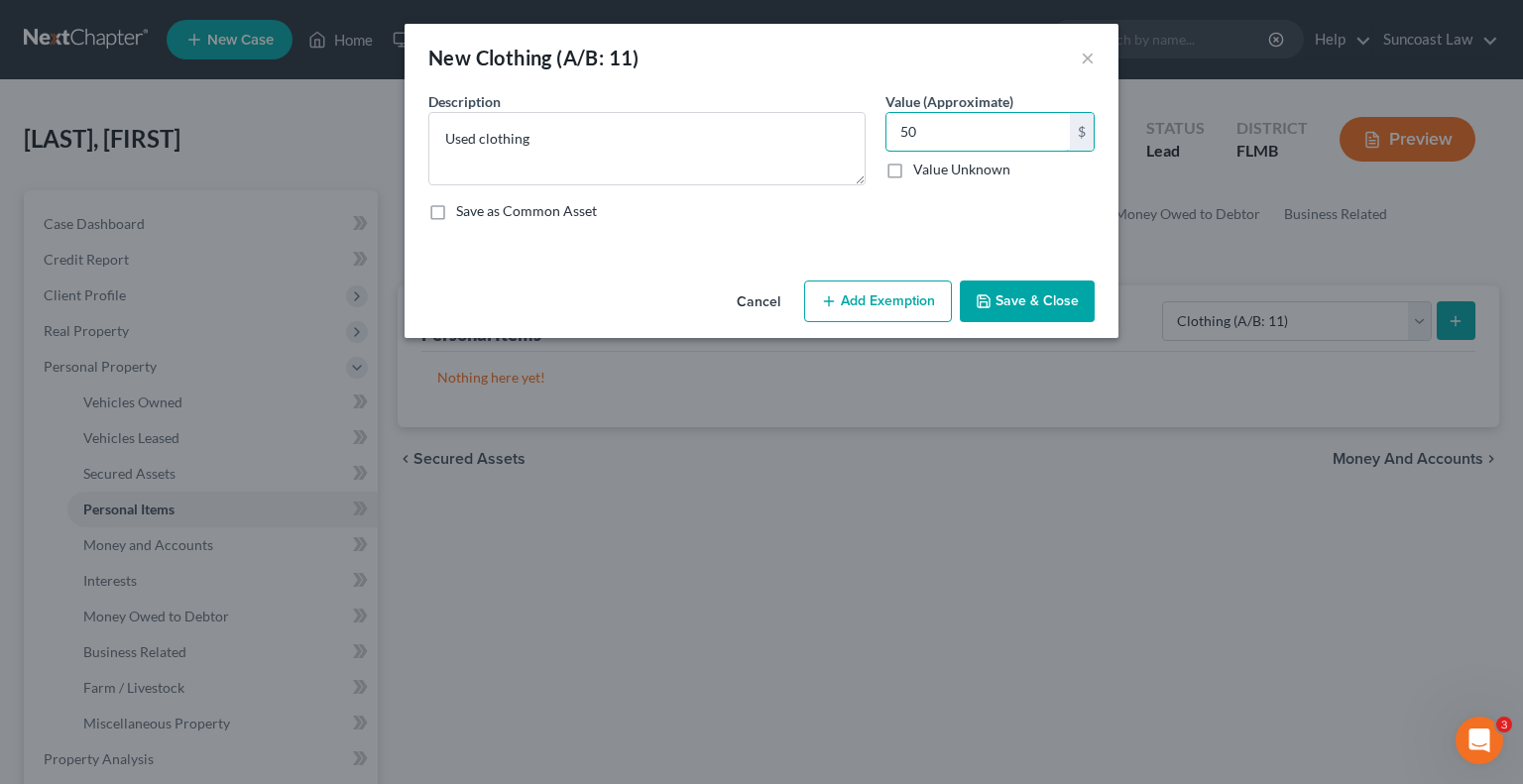 type on "50" 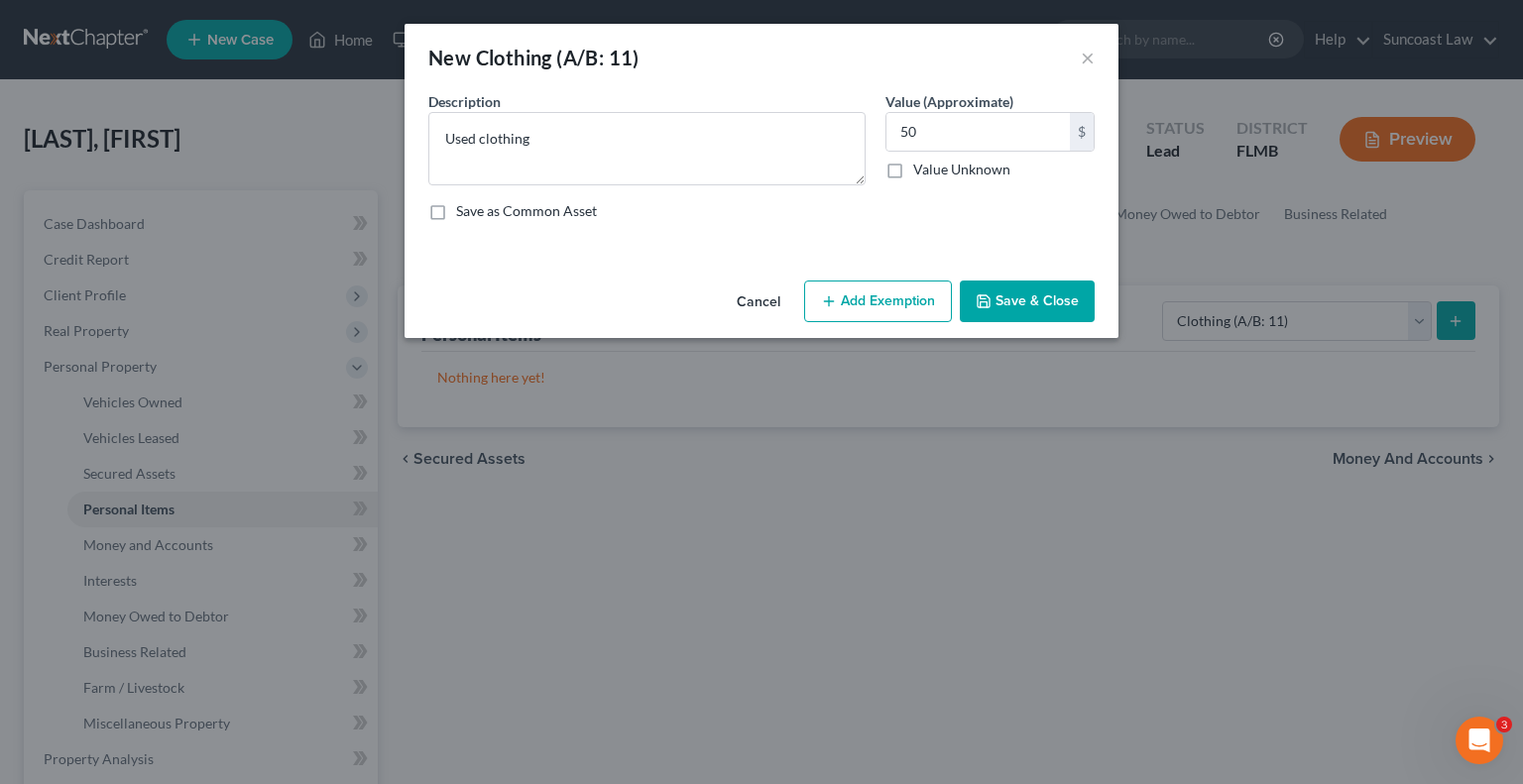 click on "Add Exemption" at bounding box center (878, 301) 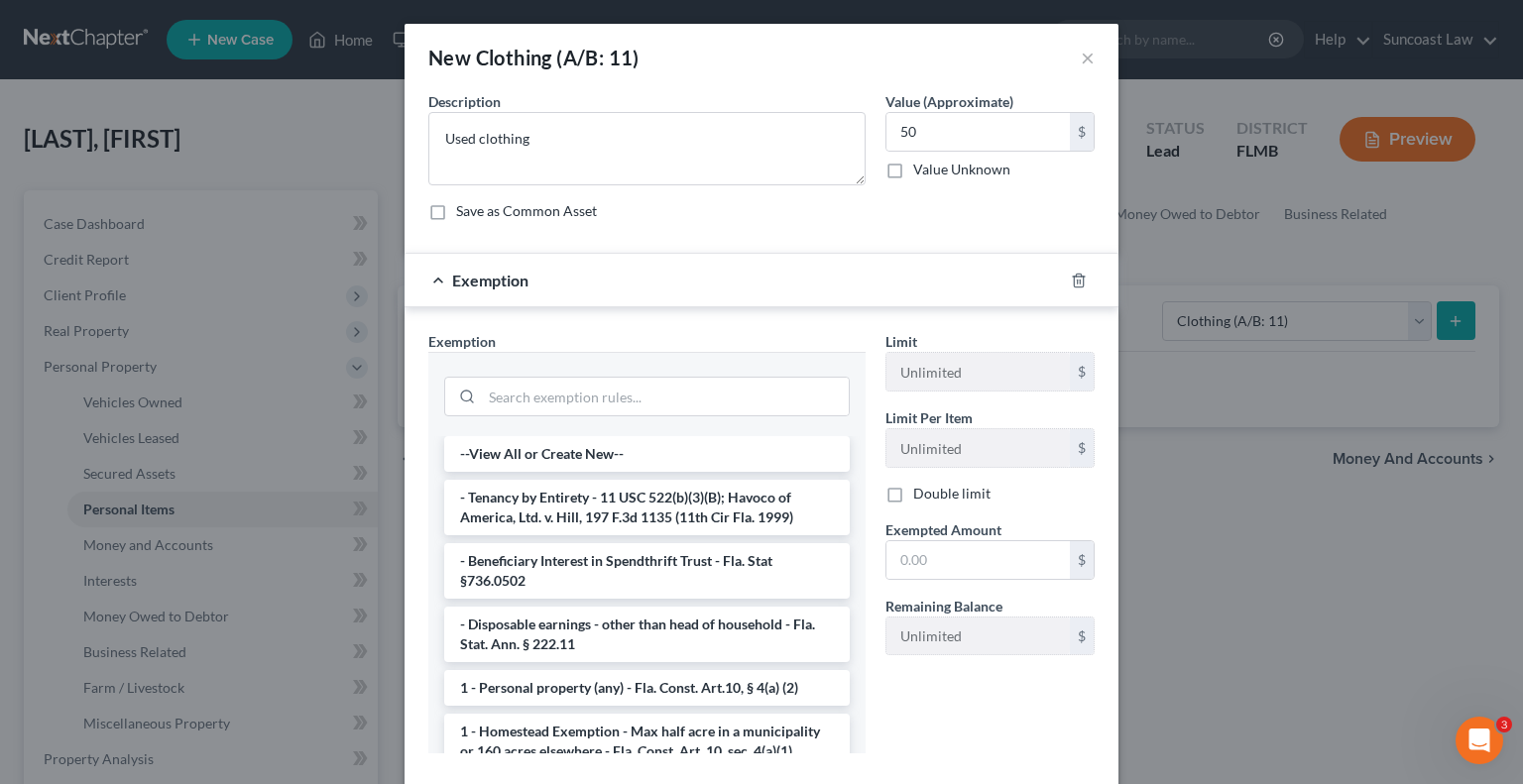 click on "1 - Personal property (any) - Fla. Const. Art.10, § 4(a) (2)" at bounding box center [646, 688] 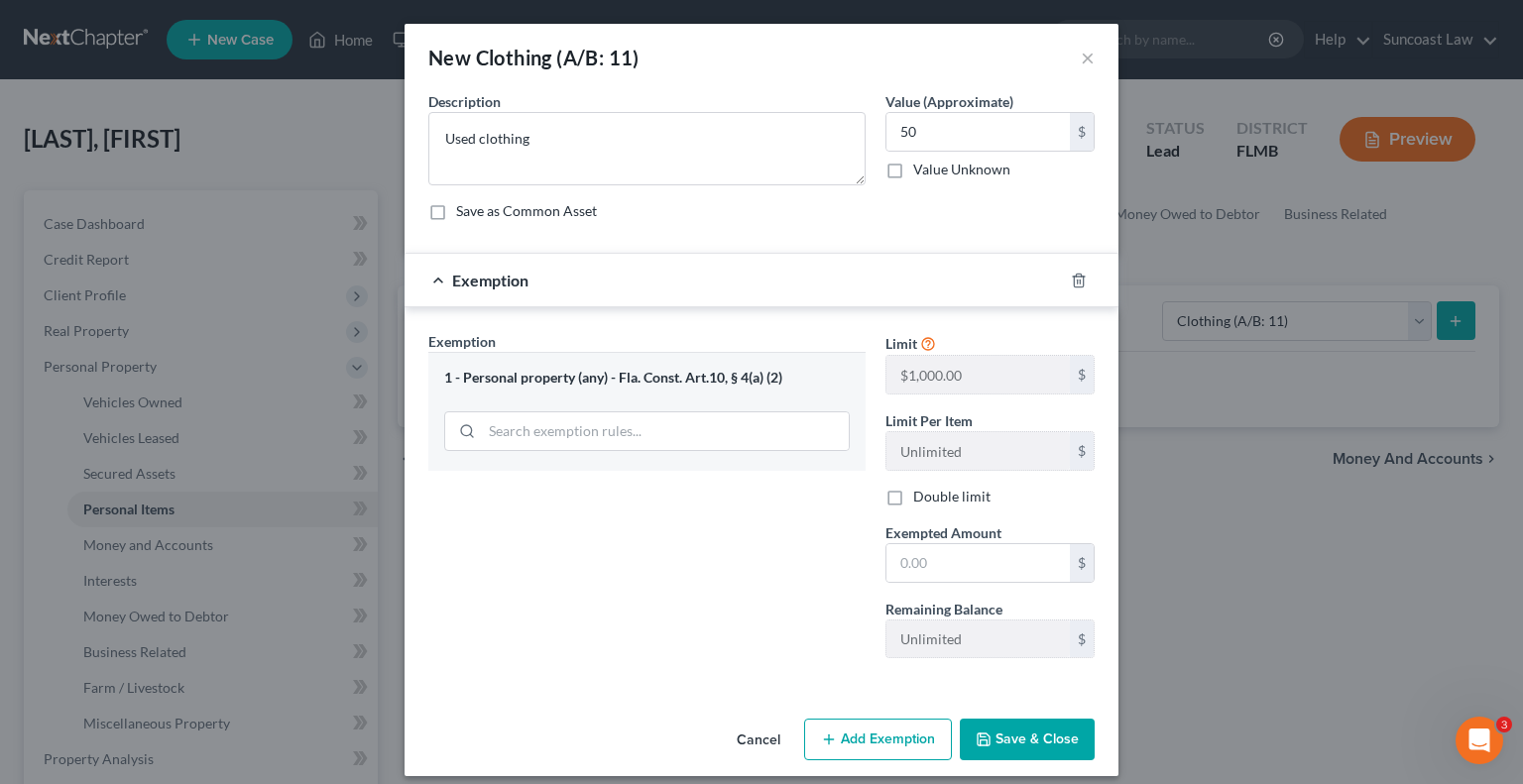 click on "Exemption Set must be selected for CA.
Exemption
*
1 - Personal property (any) - Fla. Const. Art.10, § 4(a) (2)         Limit     $1,000.00 $ Limit Per Item Unlimited $ Double limit
Exempted Amount
*
$ Remaining Balance Unlimited $" at bounding box center [762, 499] 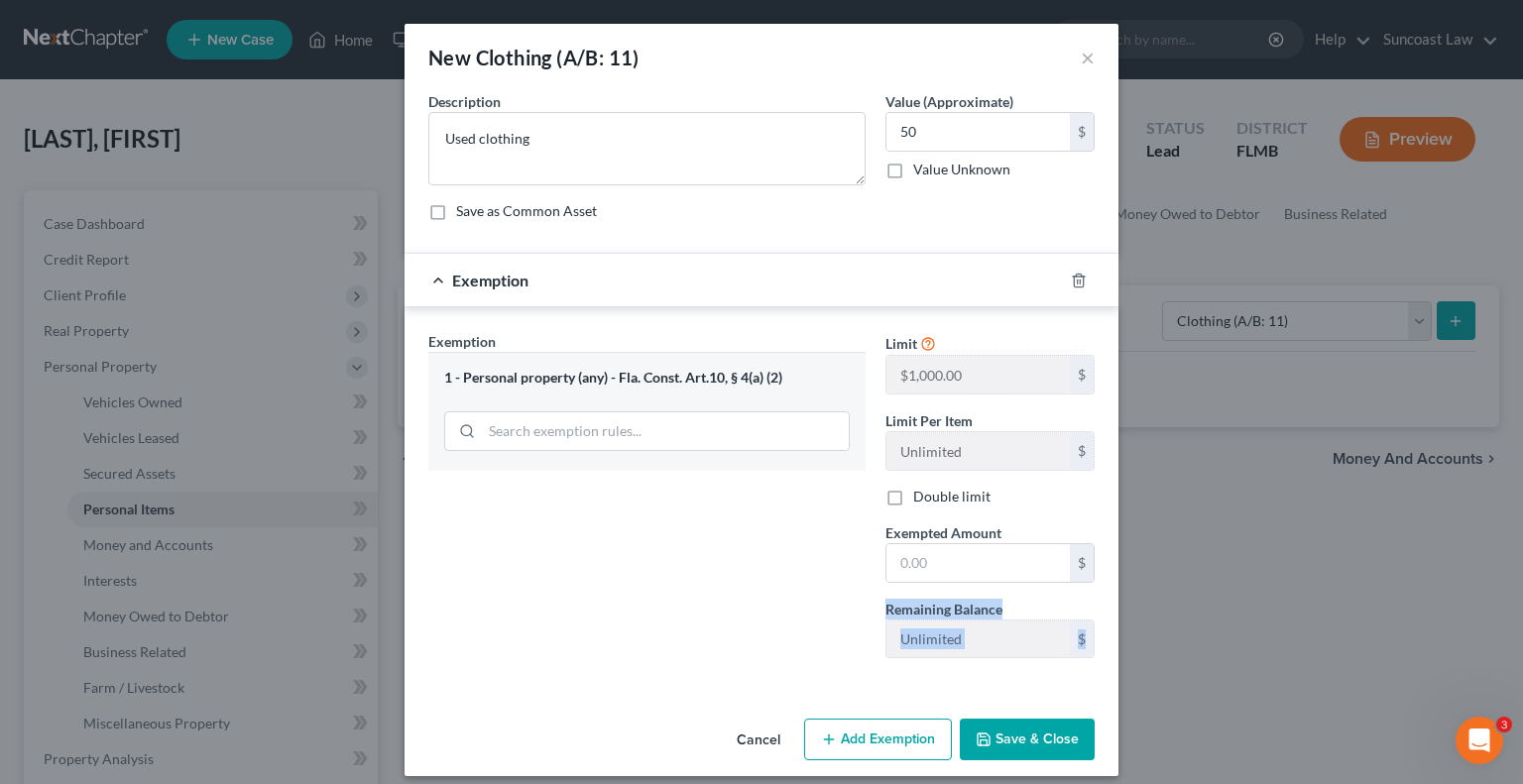 drag, startPoint x: 652, startPoint y: 682, endPoint x: 653, endPoint y: 642, distance: 40.012498 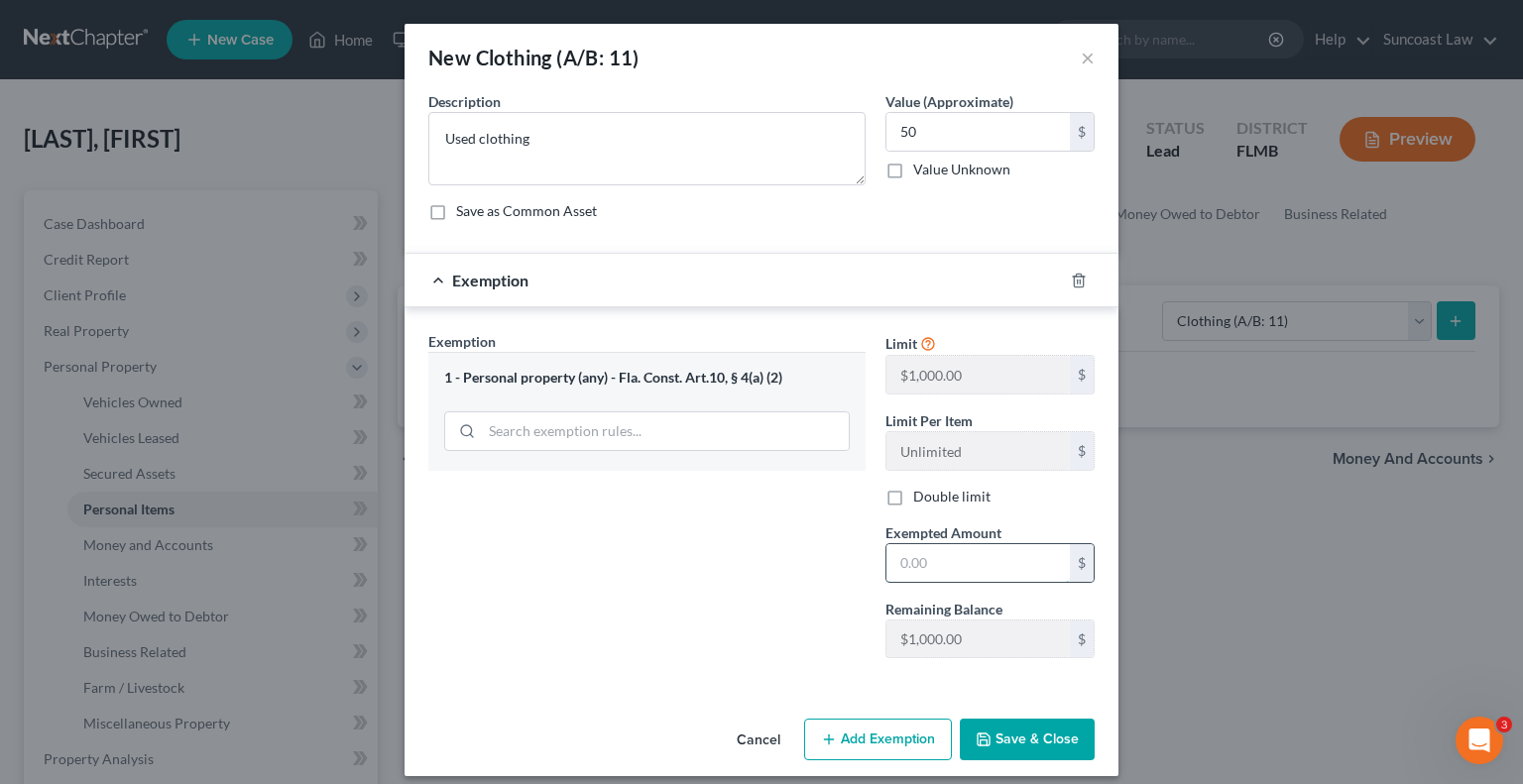 click at bounding box center [978, 563] 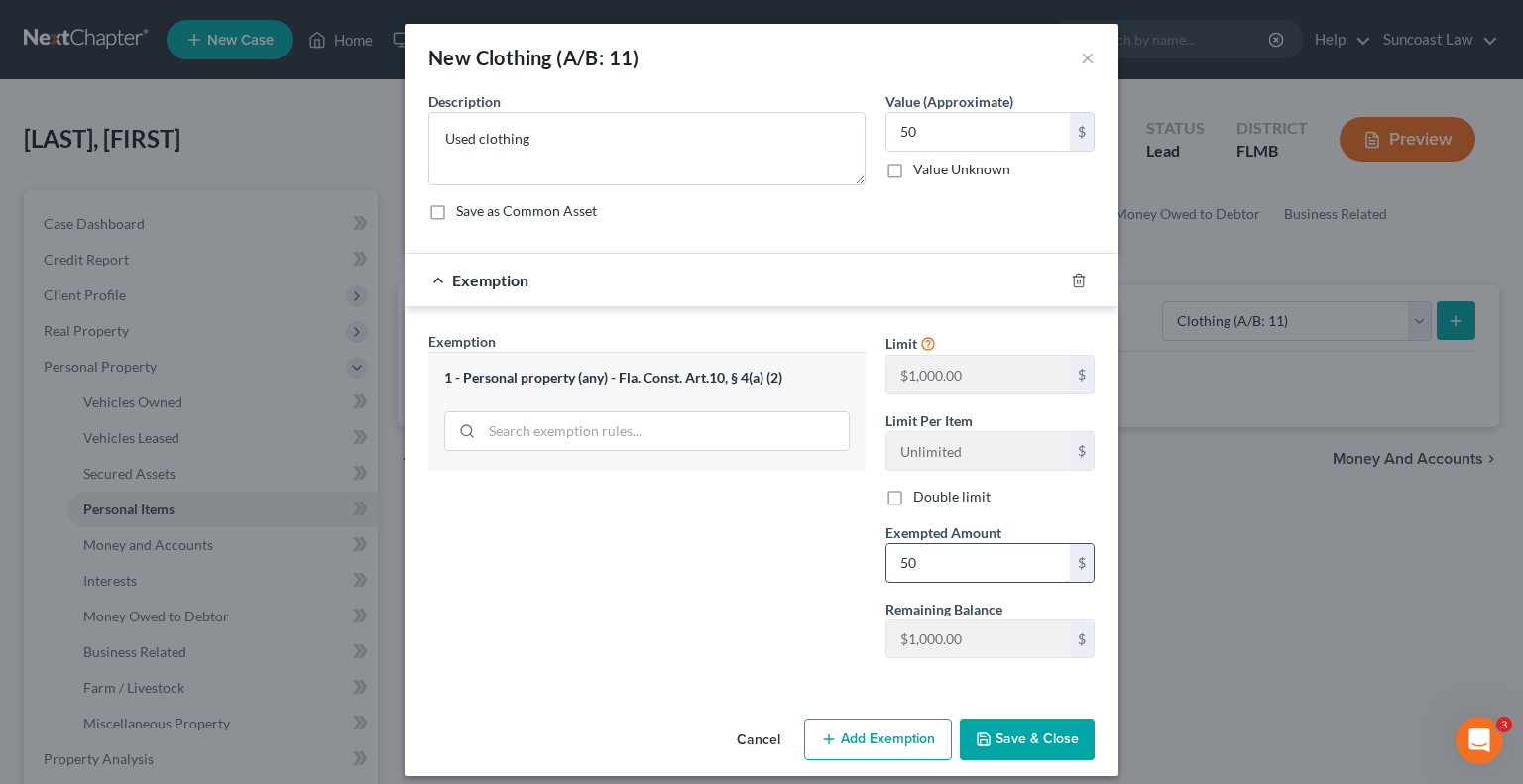 type on "50" 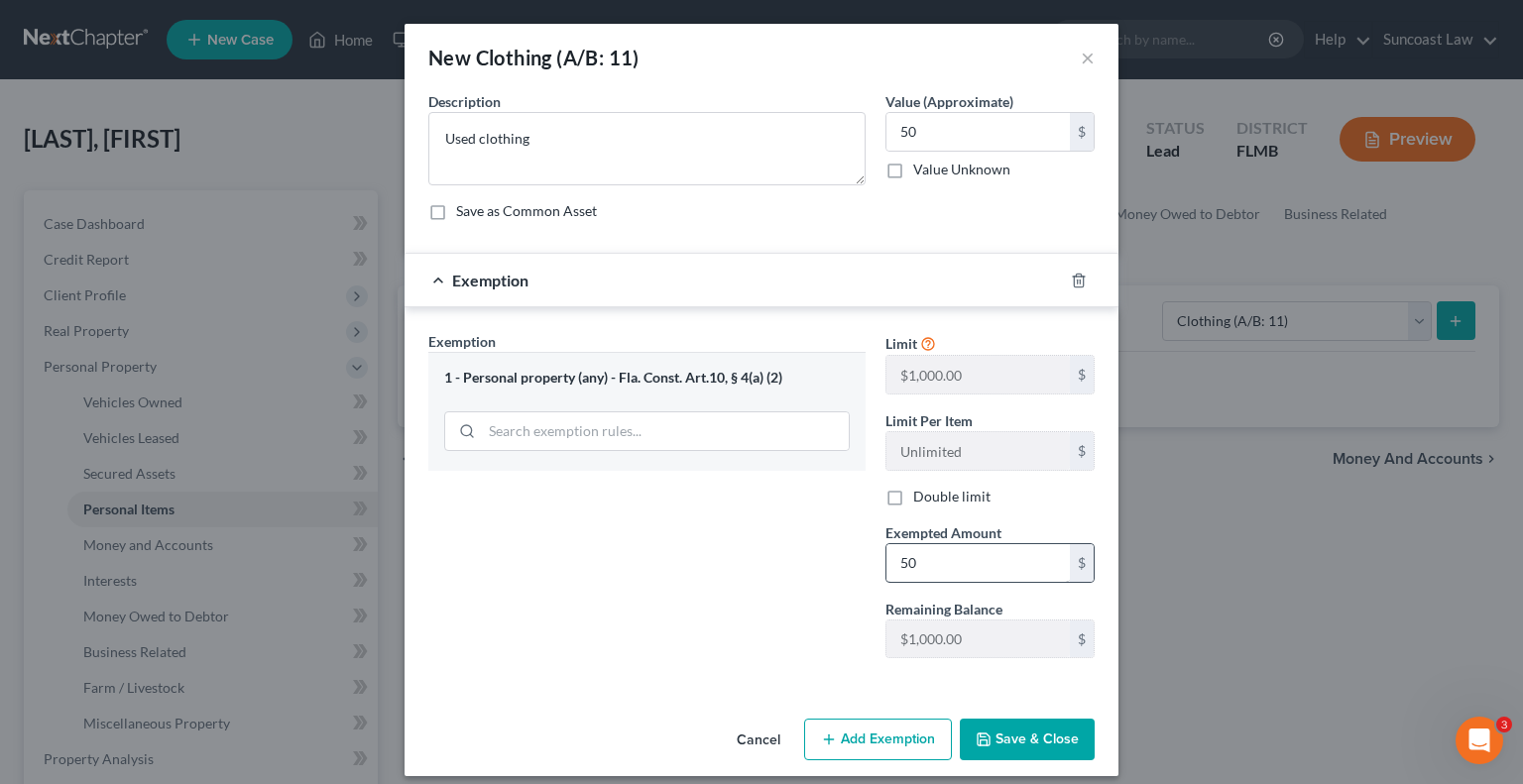 type 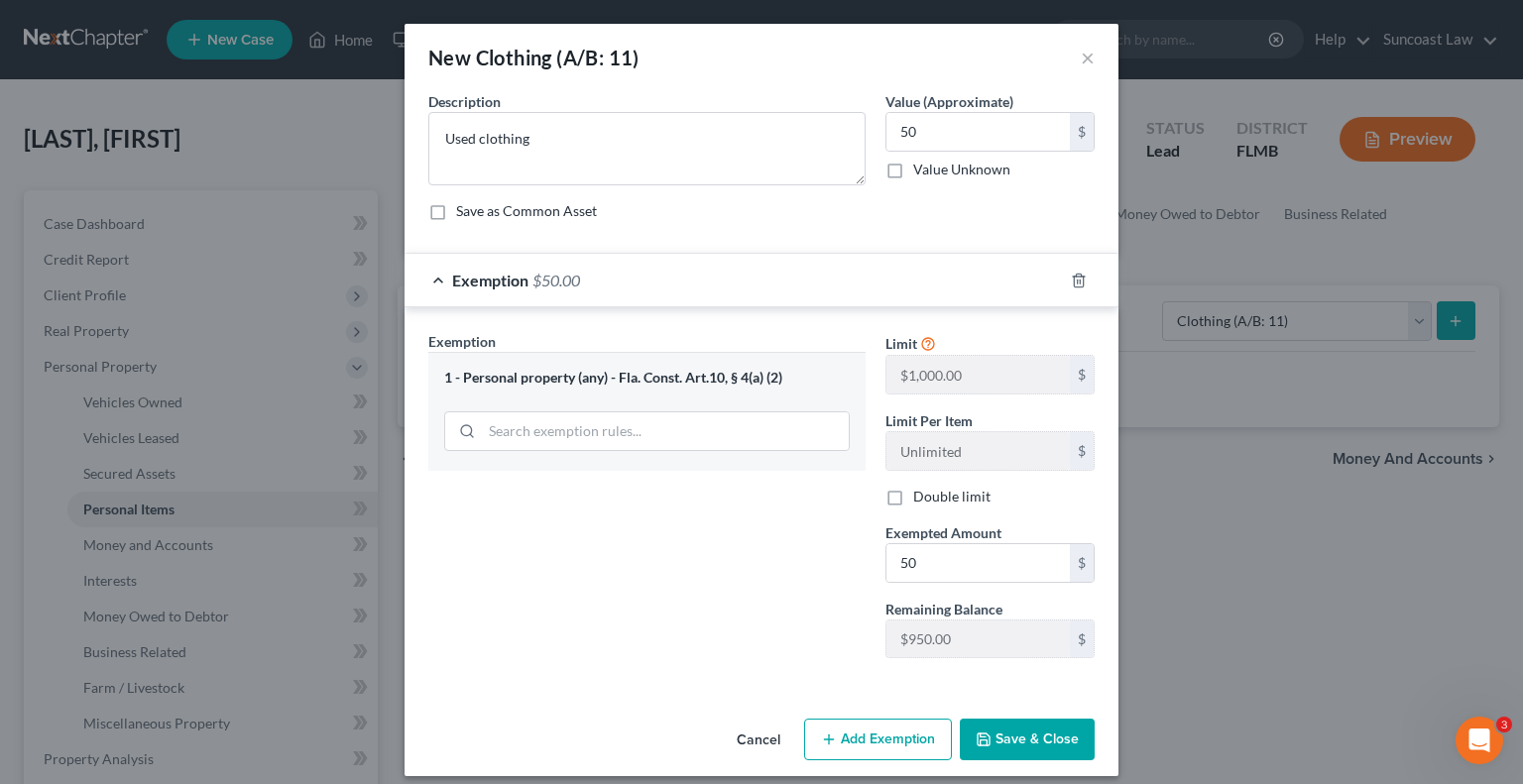 click on "Save & Close" at bounding box center (1027, 739) 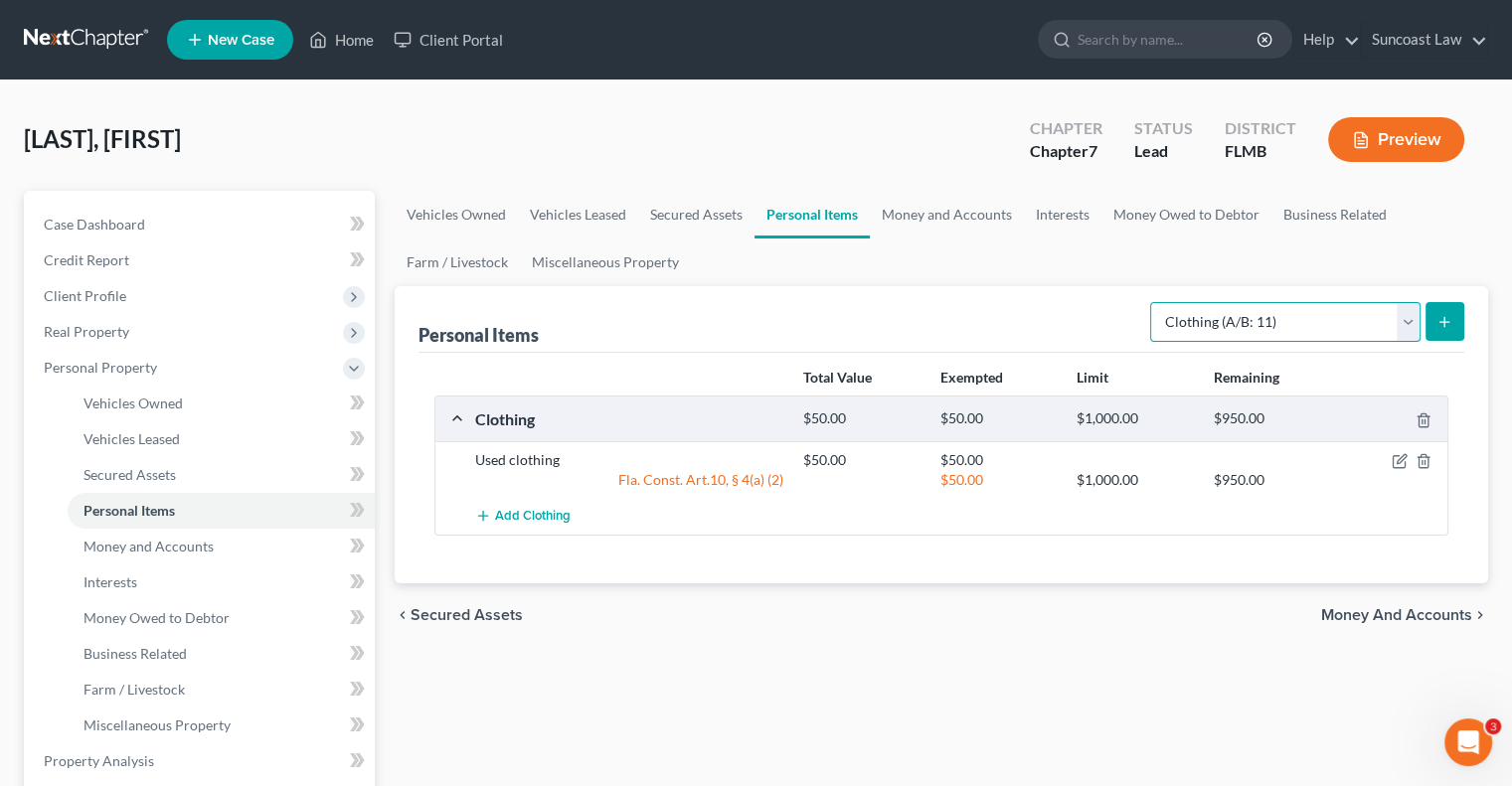 click on "Select Item Type Clothing (A/B: 11) Collectibles Of Value (A/B: 8) Electronics (A/B: 7) Firearms (A/B: 10) Household Goods (A/B: 6) Jewelry (A/B: 12) Other (A/B: 14) Pet(s) (A/B: 13) Sports & Hobby Equipment (A/B: 9)" at bounding box center (1285, 322) 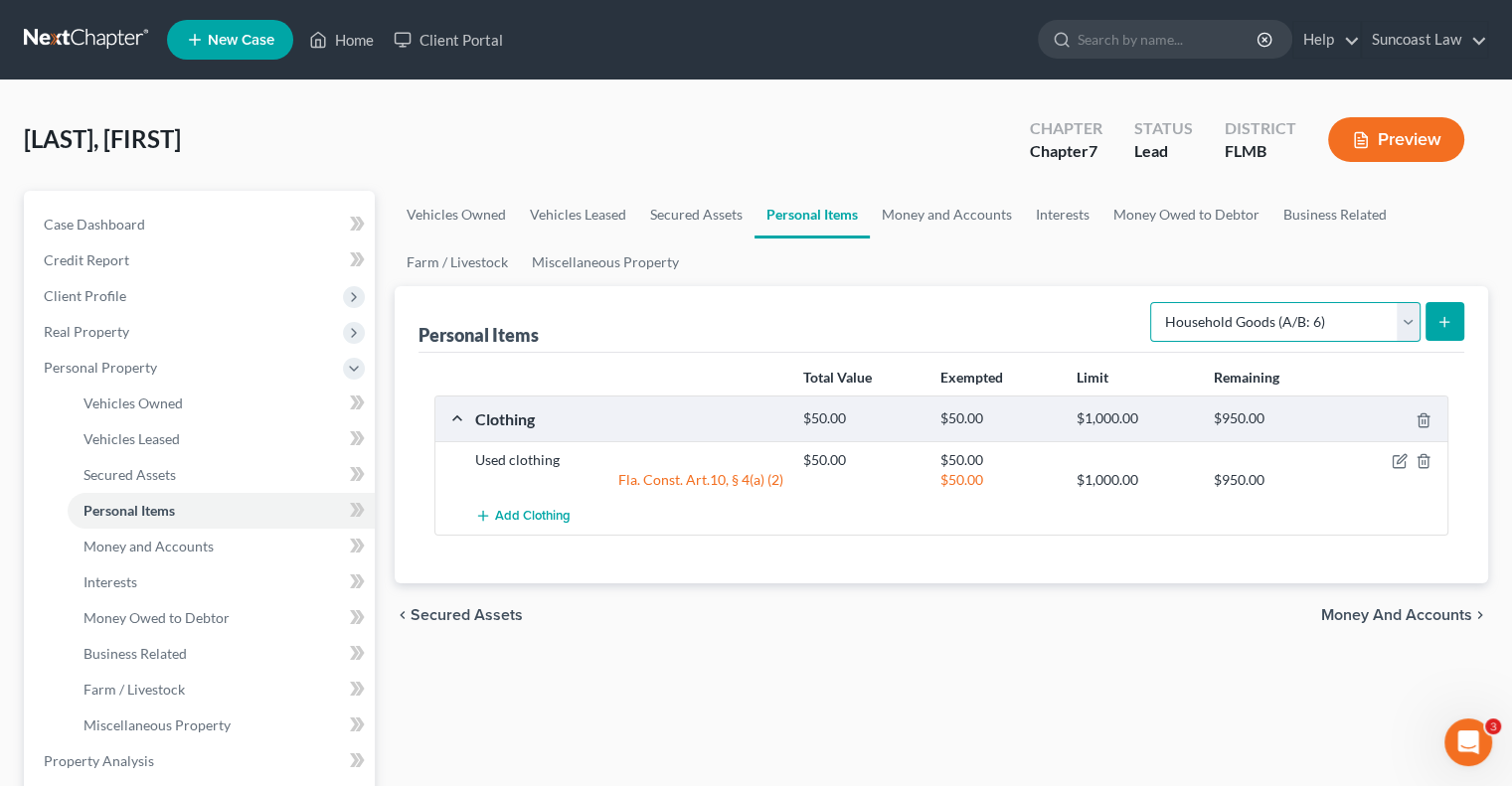 click on "Select Item Type Clothing (A/B: 11) Collectibles Of Value (A/B: 8) Electronics (A/B: 7) Firearms (A/B: 10) Household Goods (A/B: 6) Jewelry (A/B: 12) Other (A/B: 14) Pet(s) (A/B: 13) Sports & Hobby Equipment (A/B: 9)" at bounding box center [1285, 322] 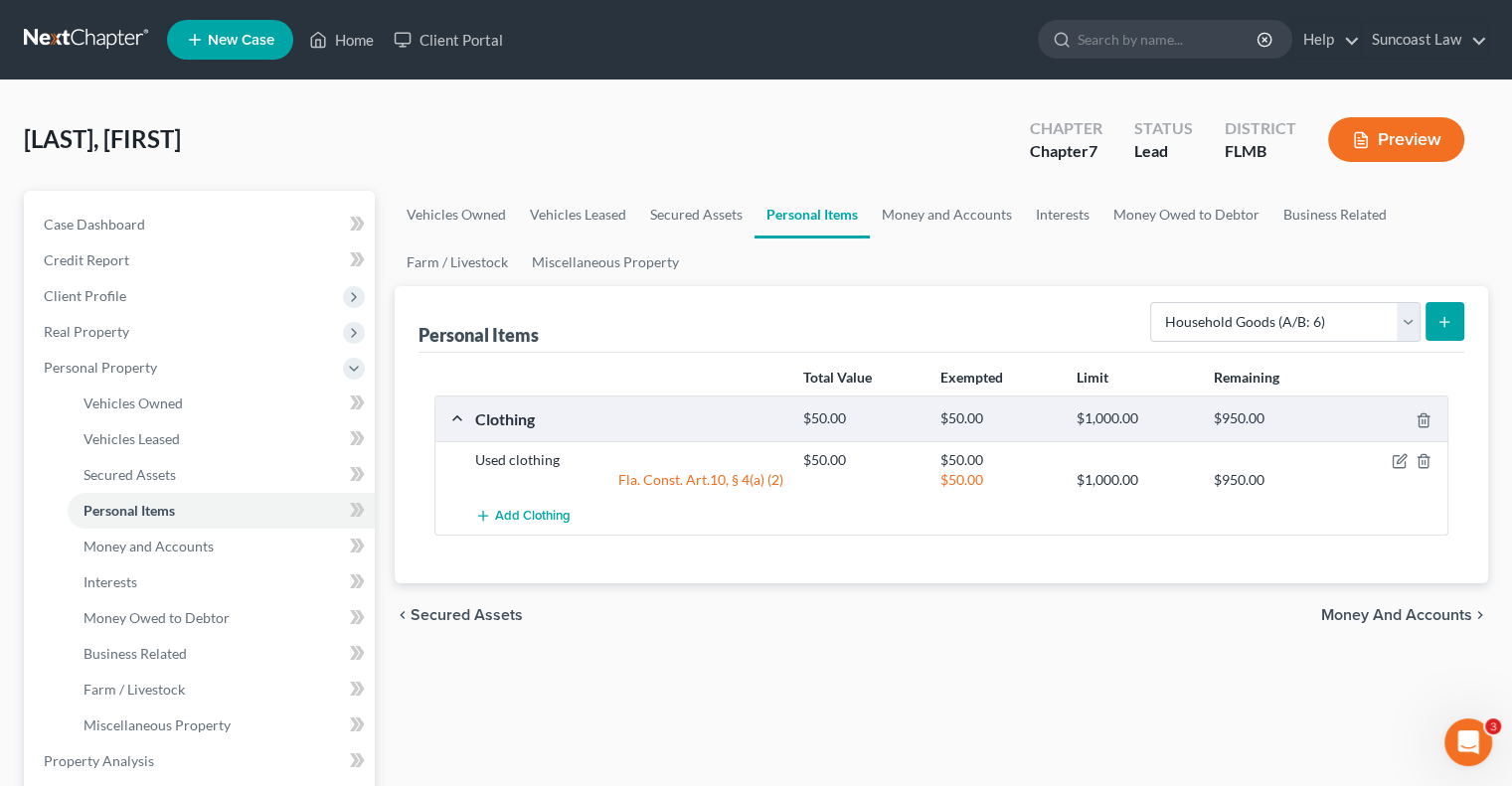 click 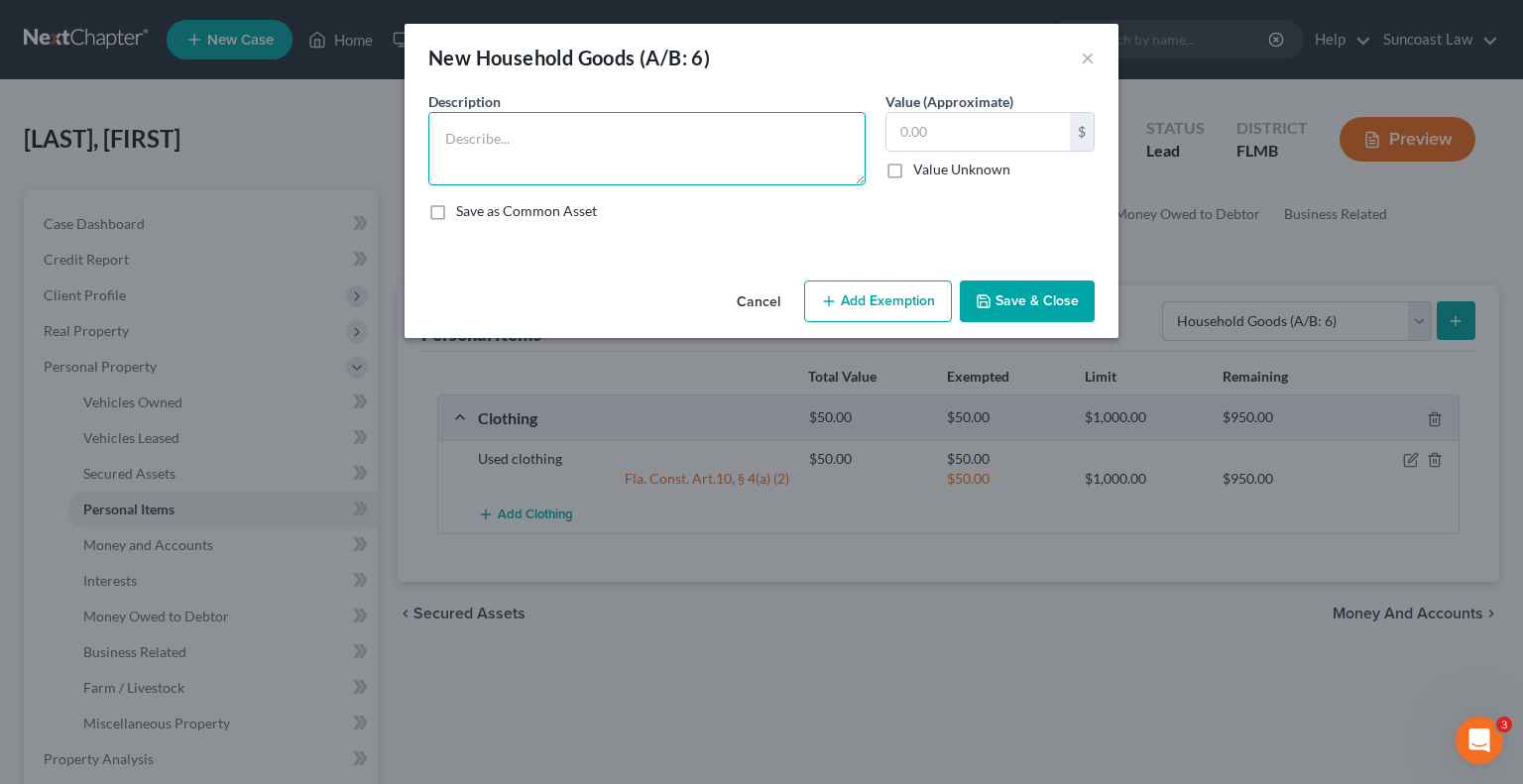 click at bounding box center [646, 149] 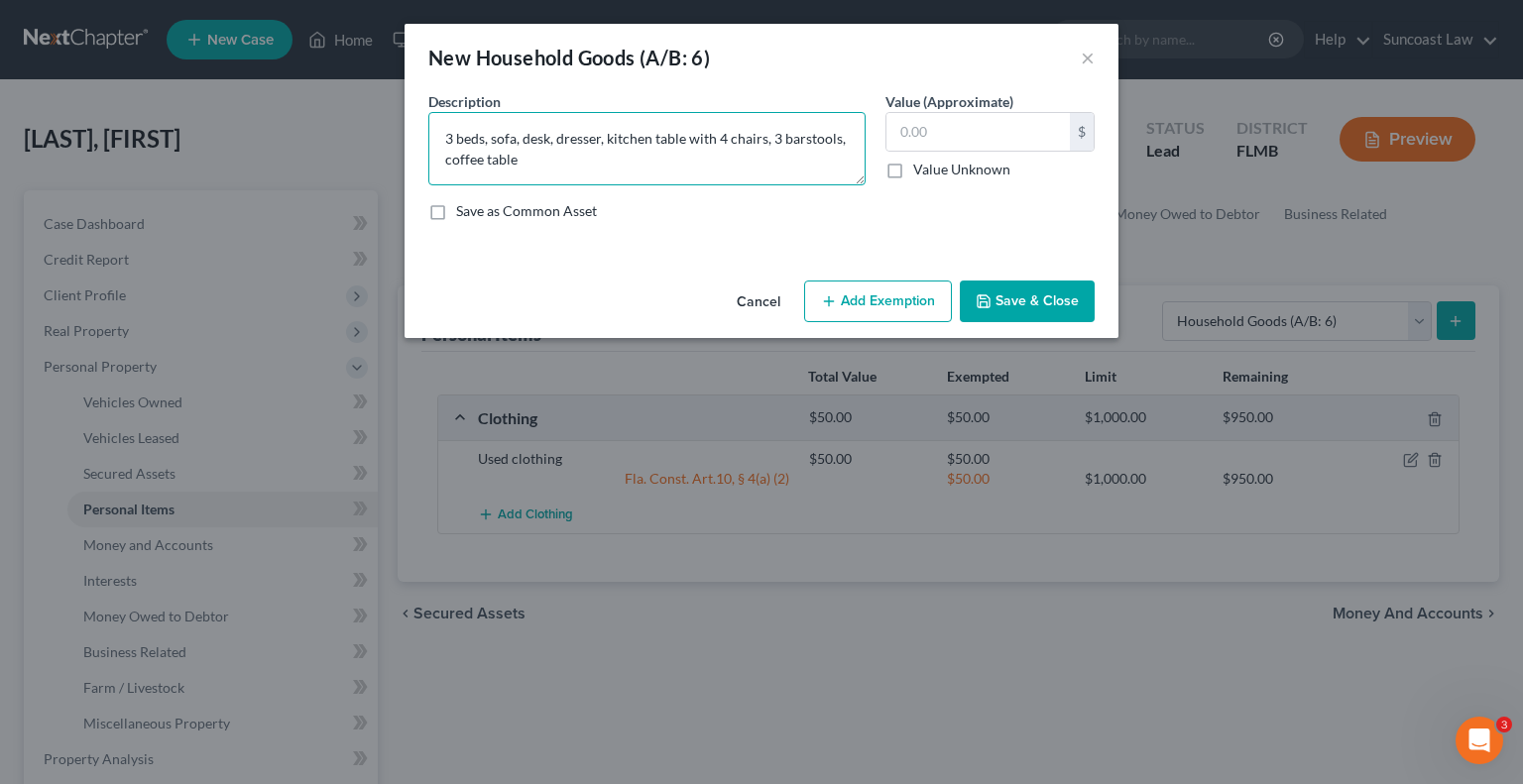 type on "3 beds, sofa, desk, dresser, kitchen table with 4 chairs, 3 barstools, coffee table" 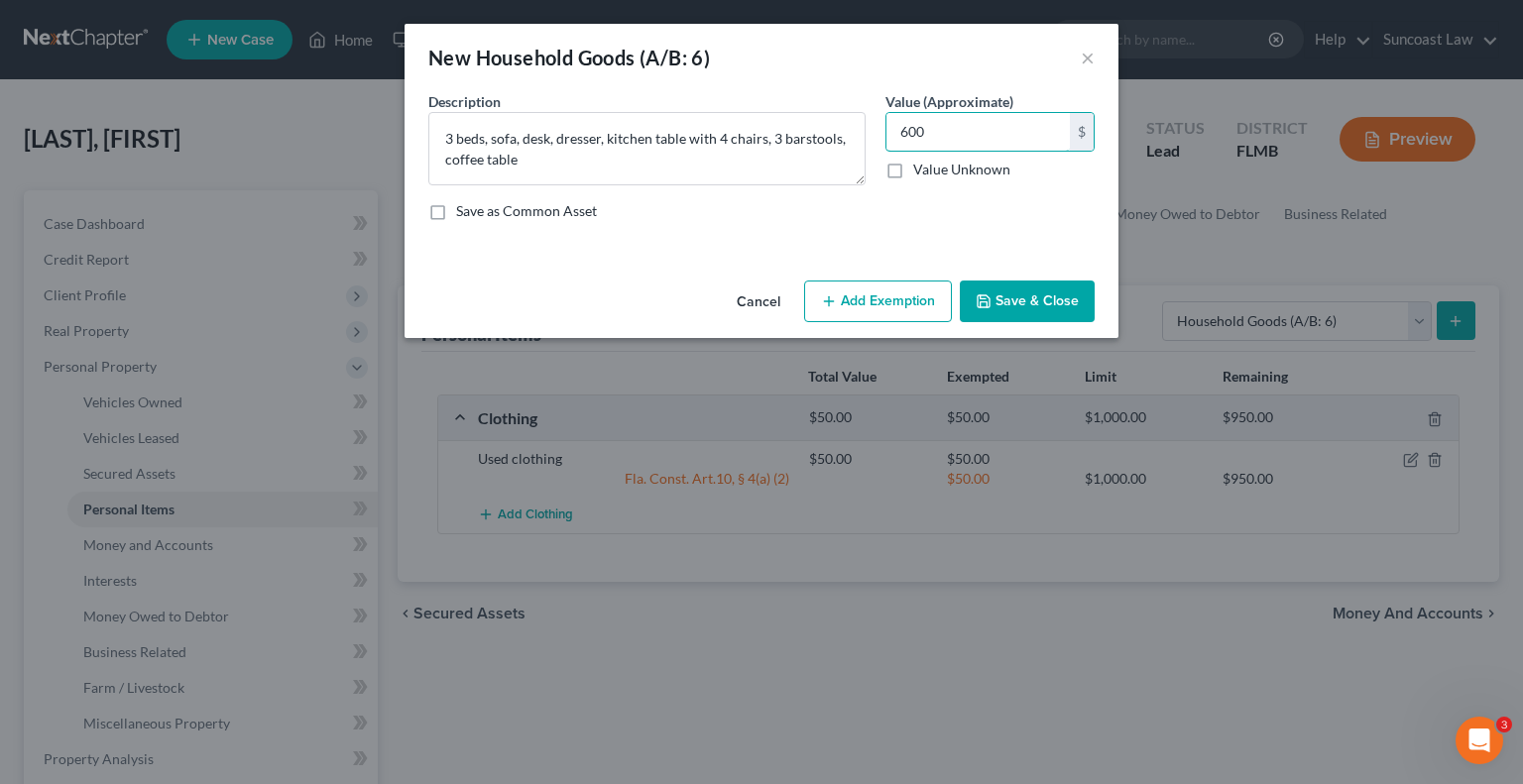 type on "600" 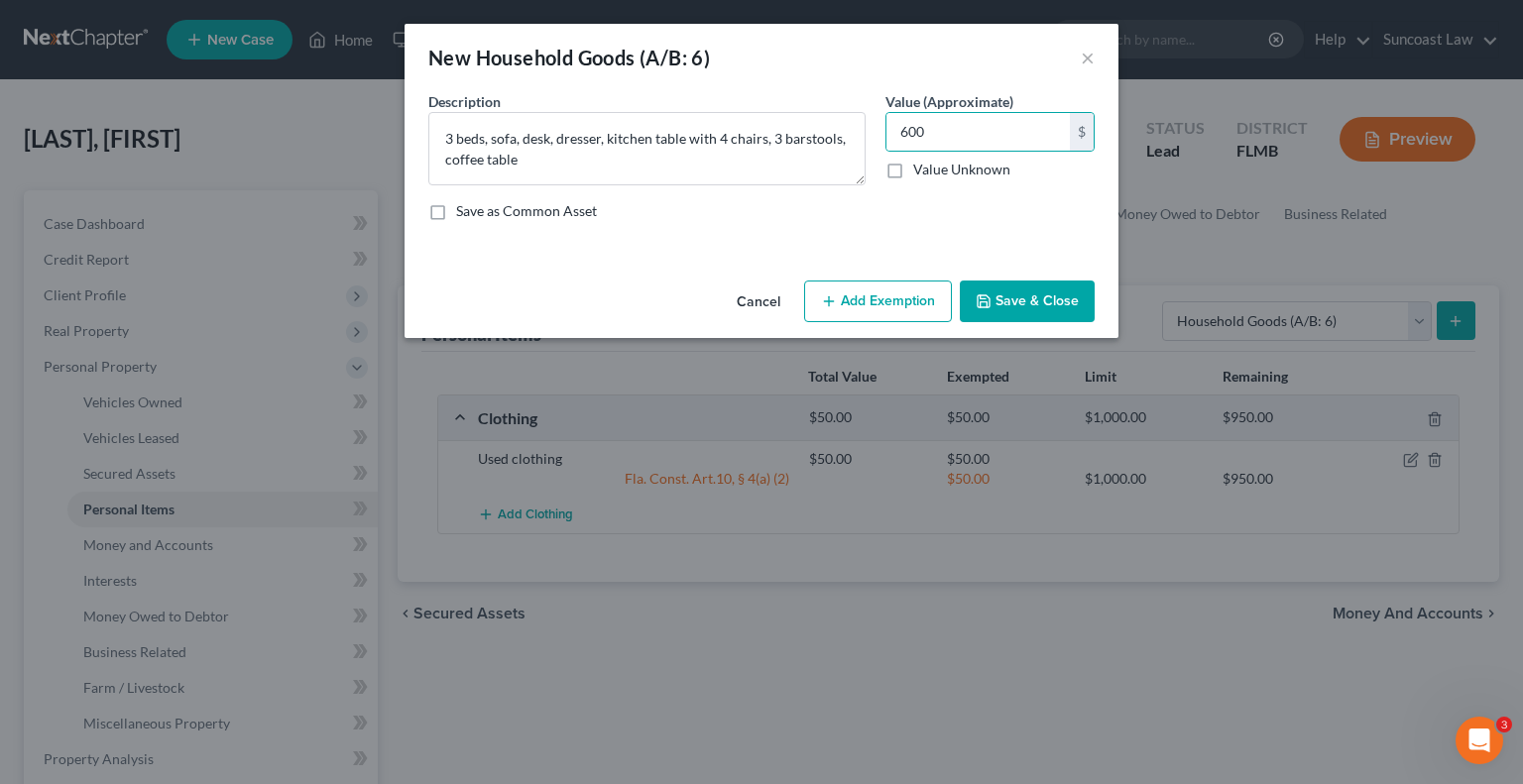 click on "Add Exemption" at bounding box center [878, 301] 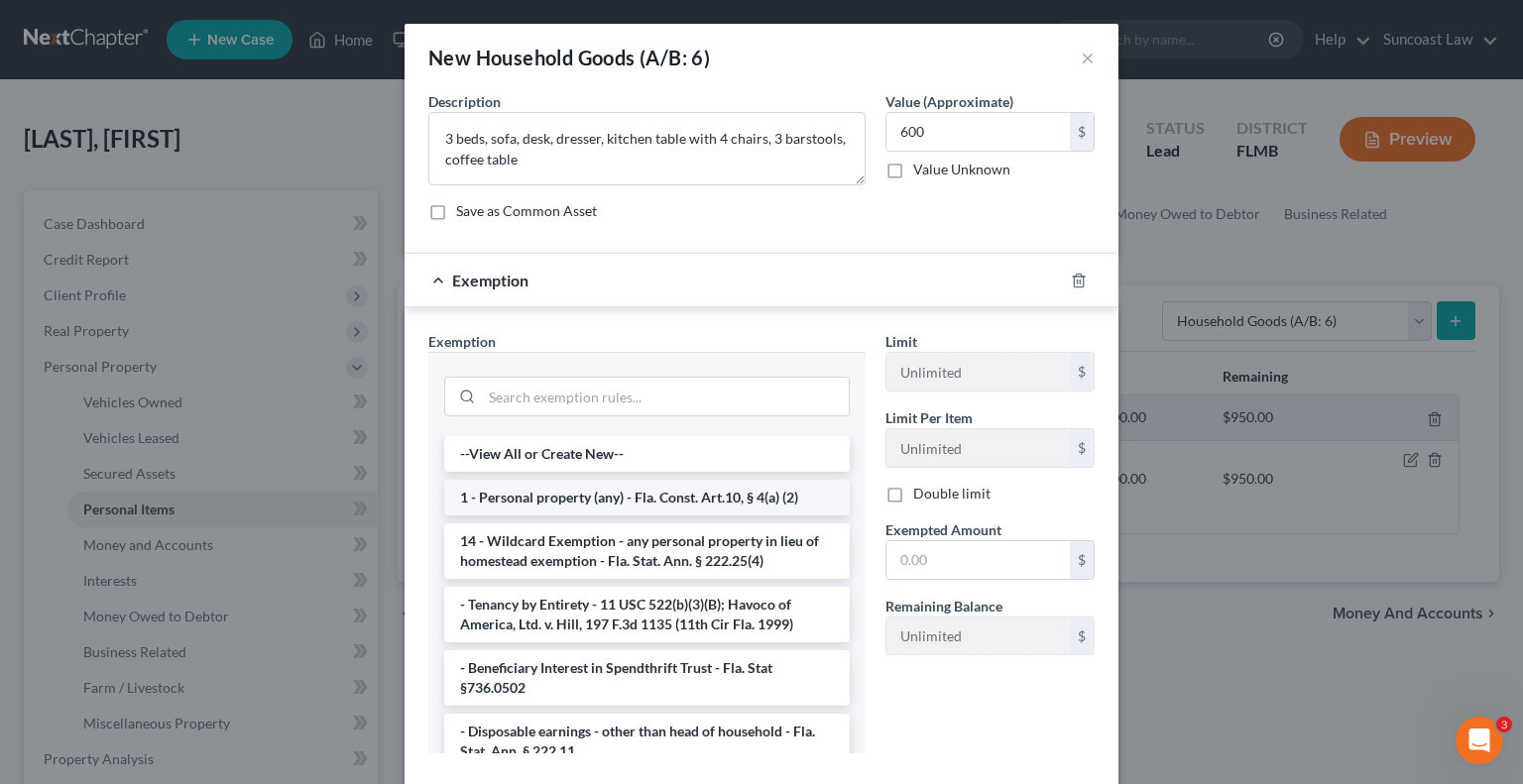 click on "1 - Personal property (any) - Fla. Const. Art.10, § 4(a) (2)" at bounding box center (646, 498) 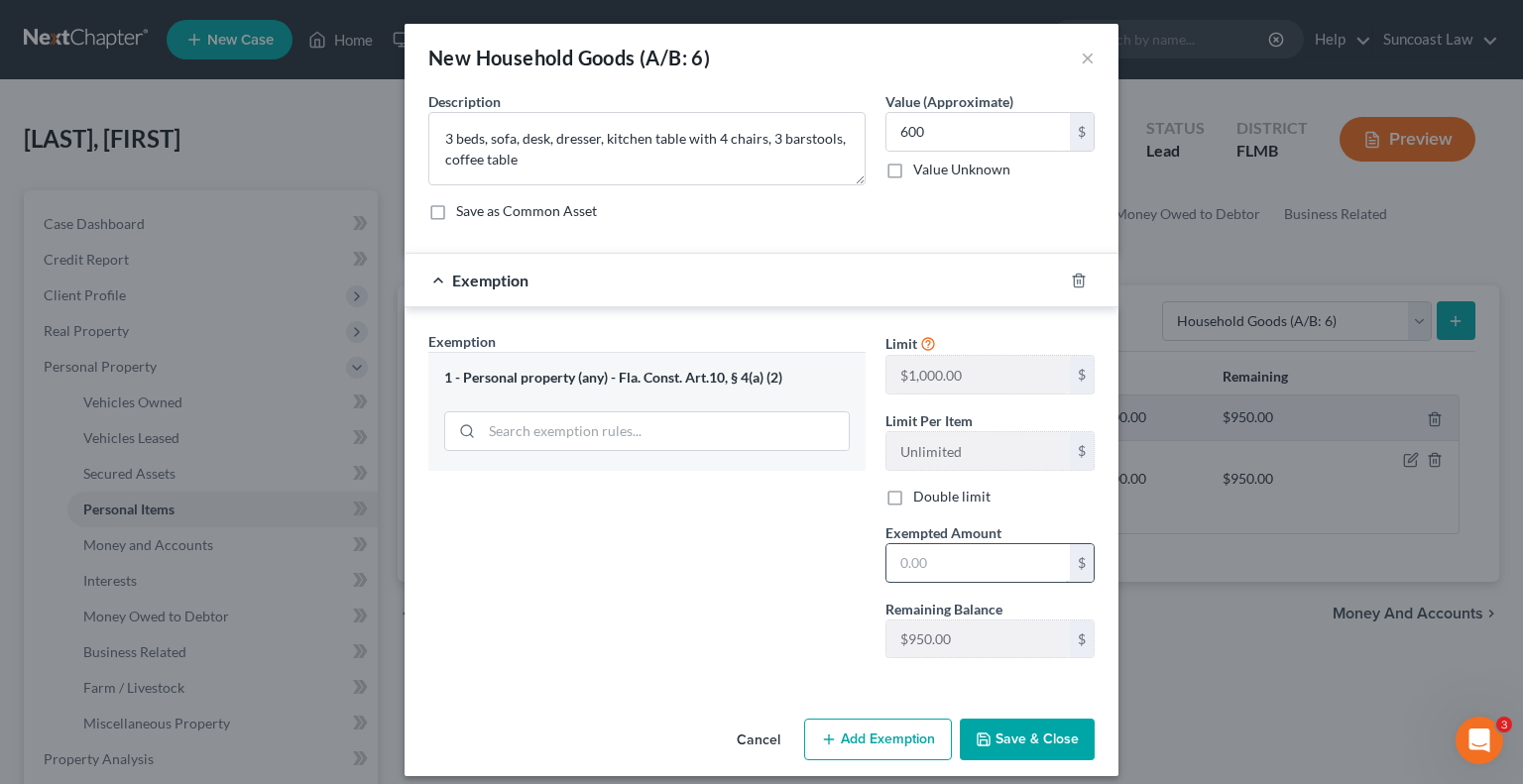 click at bounding box center [978, 563] 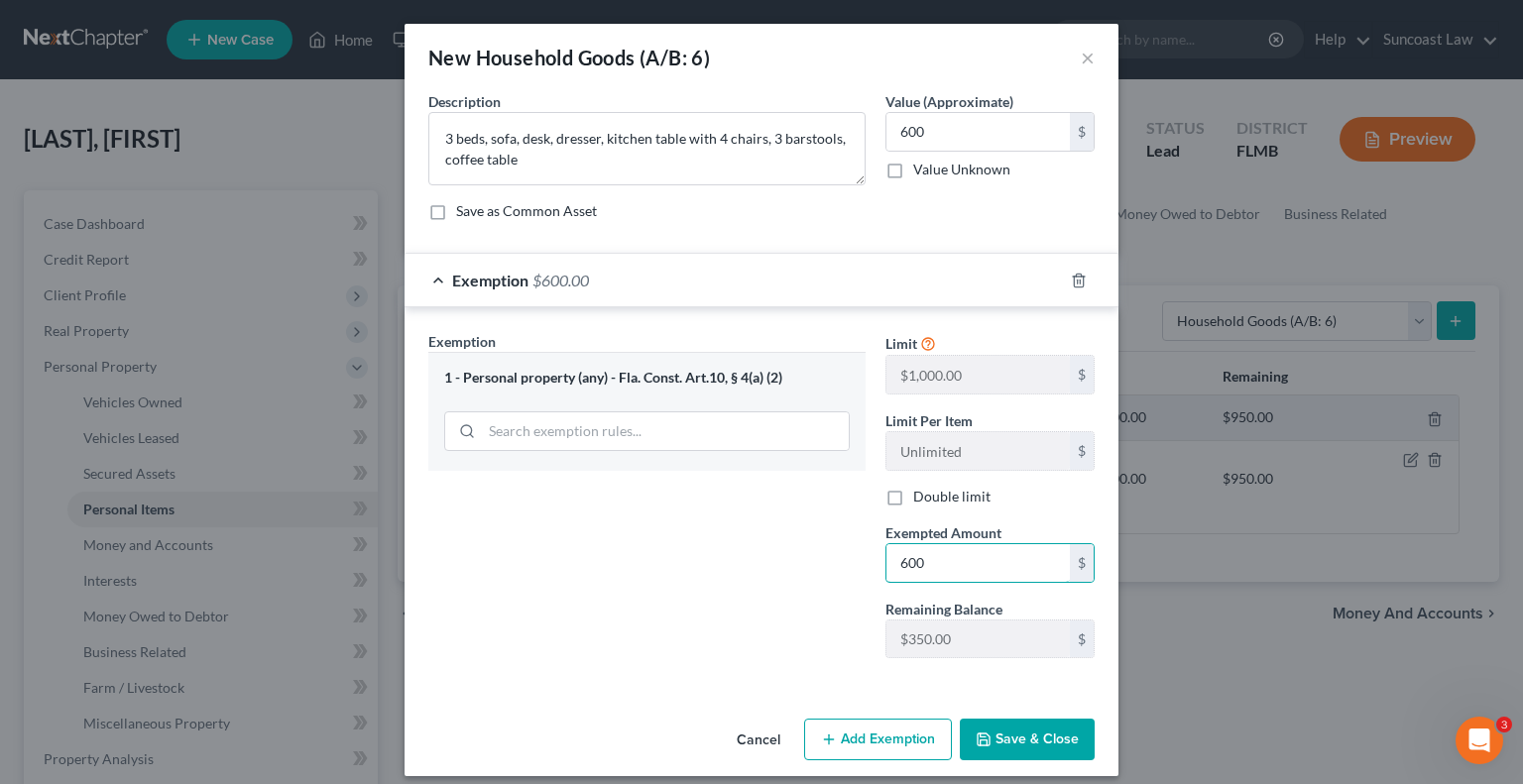 type on "600" 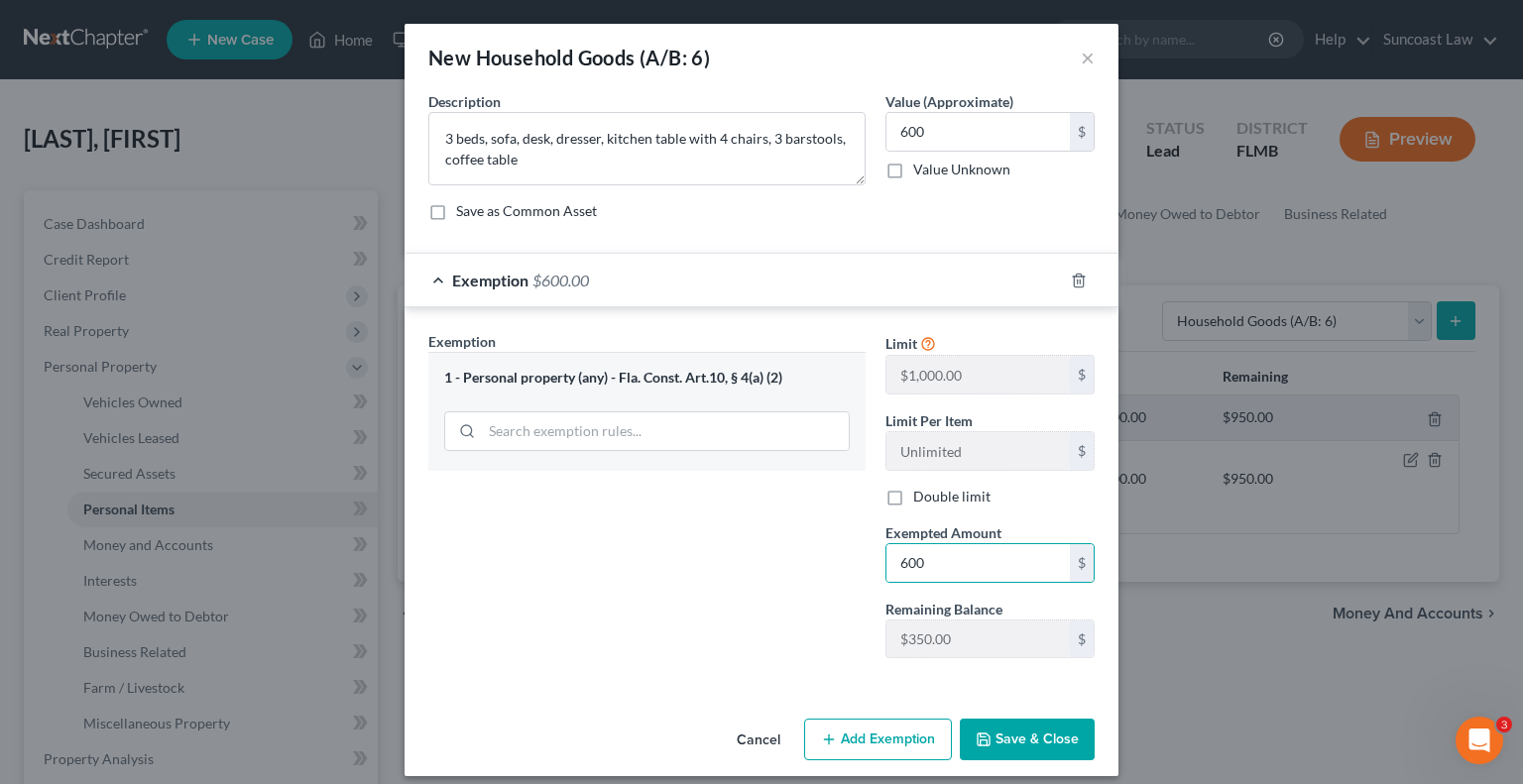 click on "Save & Close" at bounding box center (1027, 739) 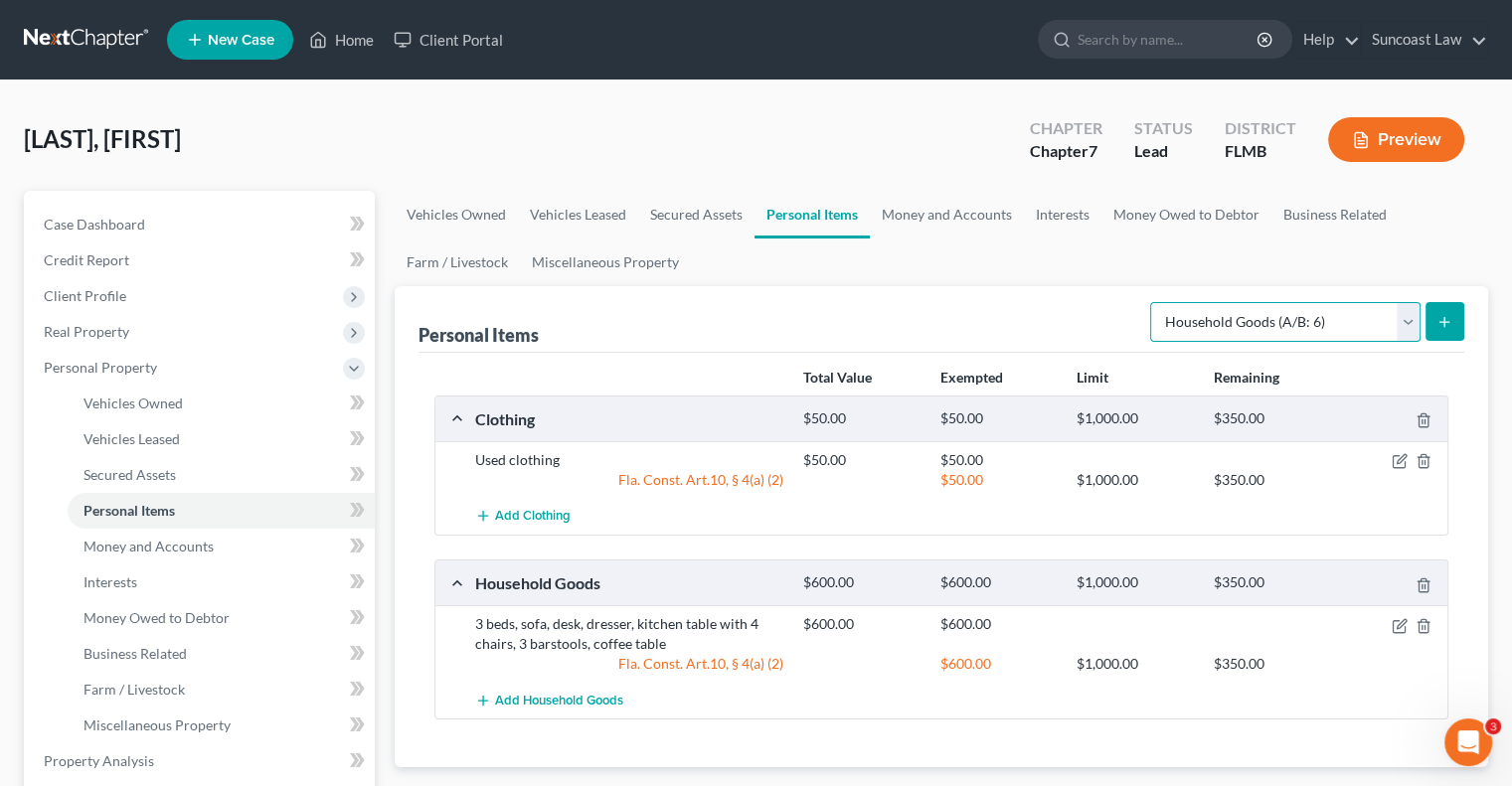 click on "Select Item Type Clothing (A/B: 11) Collectibles Of Value (A/B: 8) Electronics (A/B: 7) Firearms (A/B: 10) Household Goods (A/B: 6) Jewelry (A/B: 12) Other (A/B: 14) Pet(s) (A/B: 13) Sports & Hobby Equipment (A/B: 9)" at bounding box center (1285, 322) 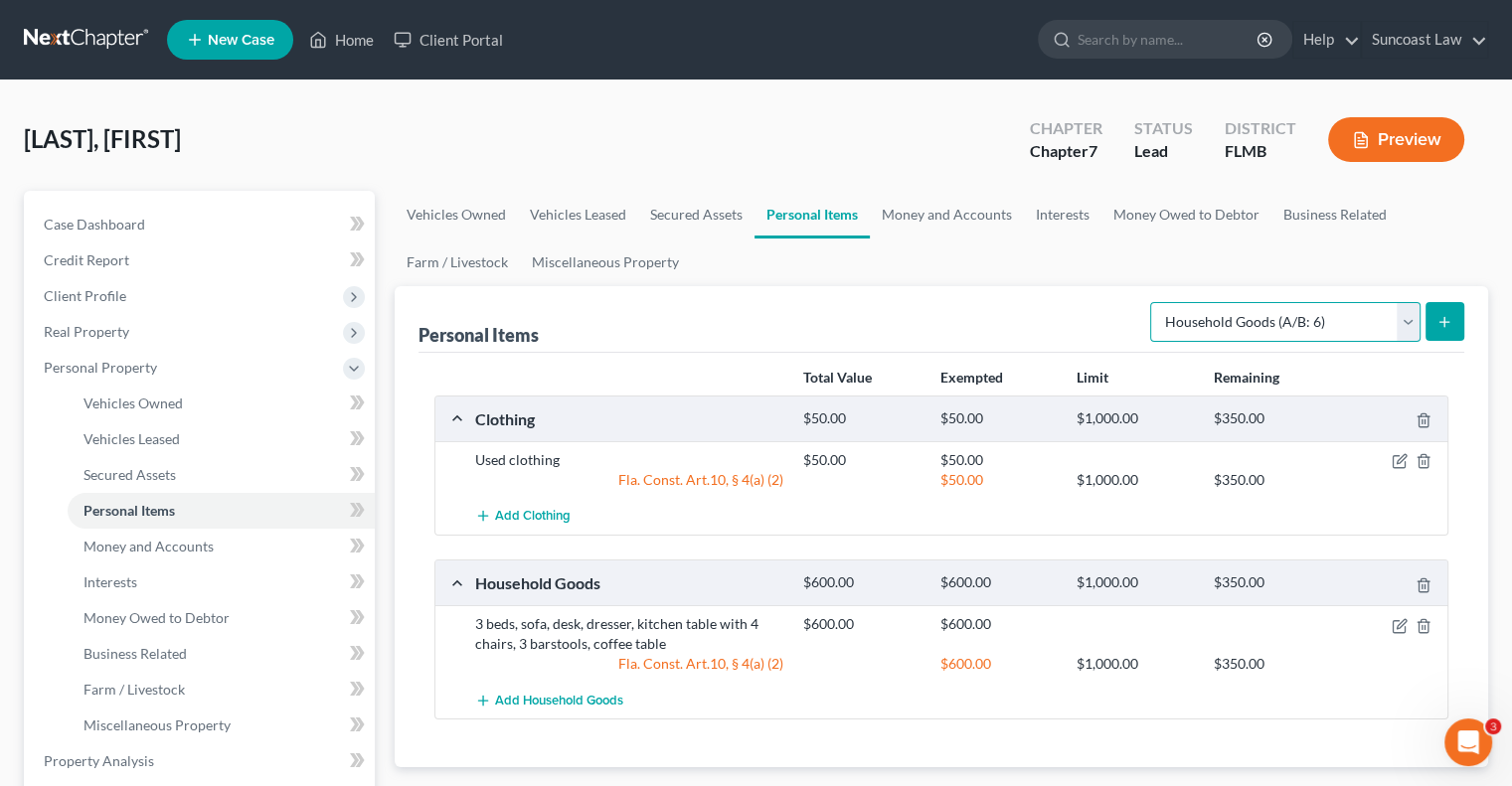 select on "electronics" 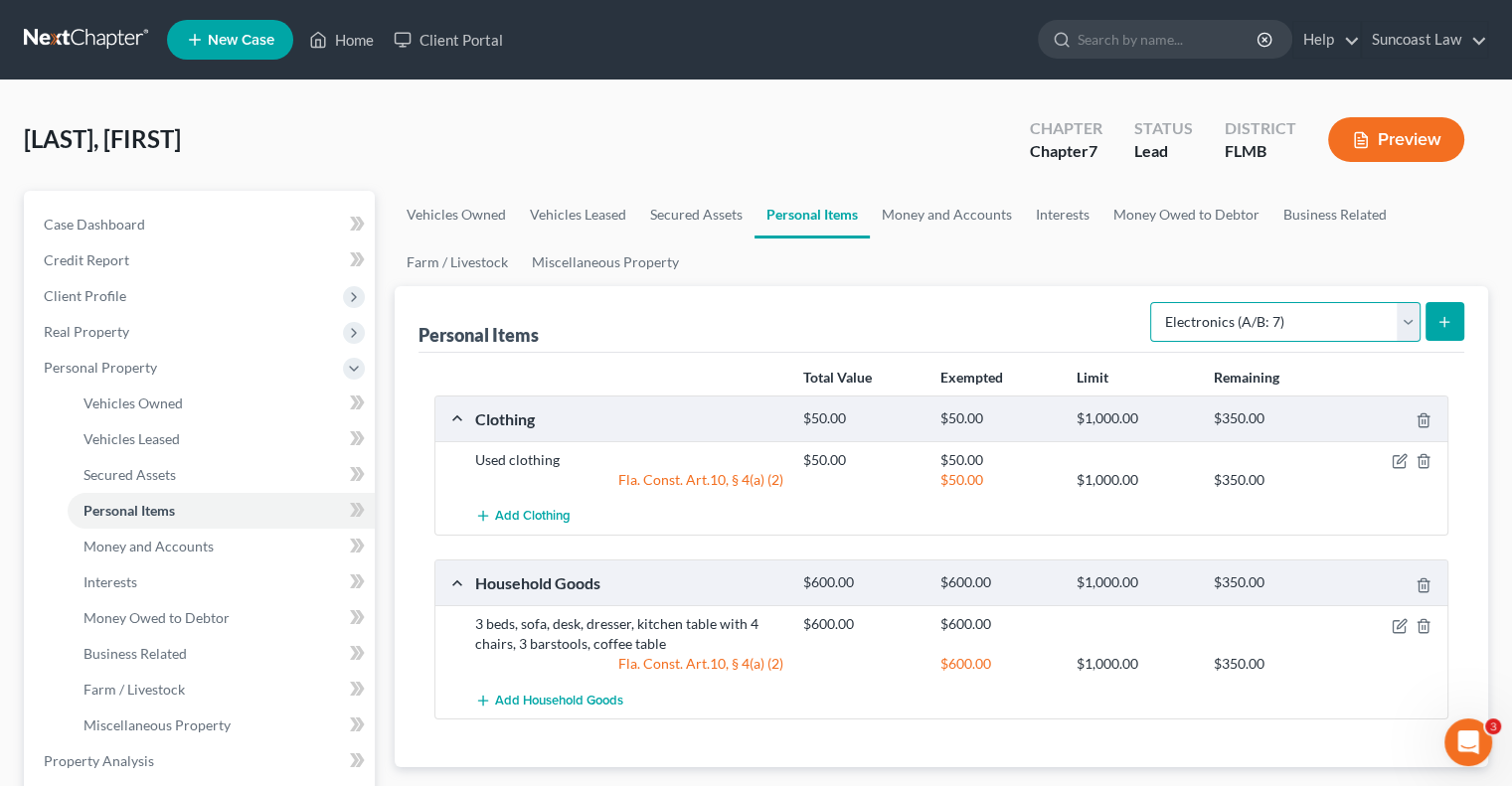 click on "Select Item Type Clothing (A/B: 11) Collectibles Of Value (A/B: 8) Electronics (A/B: 7) Firearms (A/B: 10) Household Goods (A/B: 6) Jewelry (A/B: 12) Other (A/B: 14) Pet(s) (A/B: 13) Sports & Hobby Equipment (A/B: 9)" at bounding box center (1285, 322) 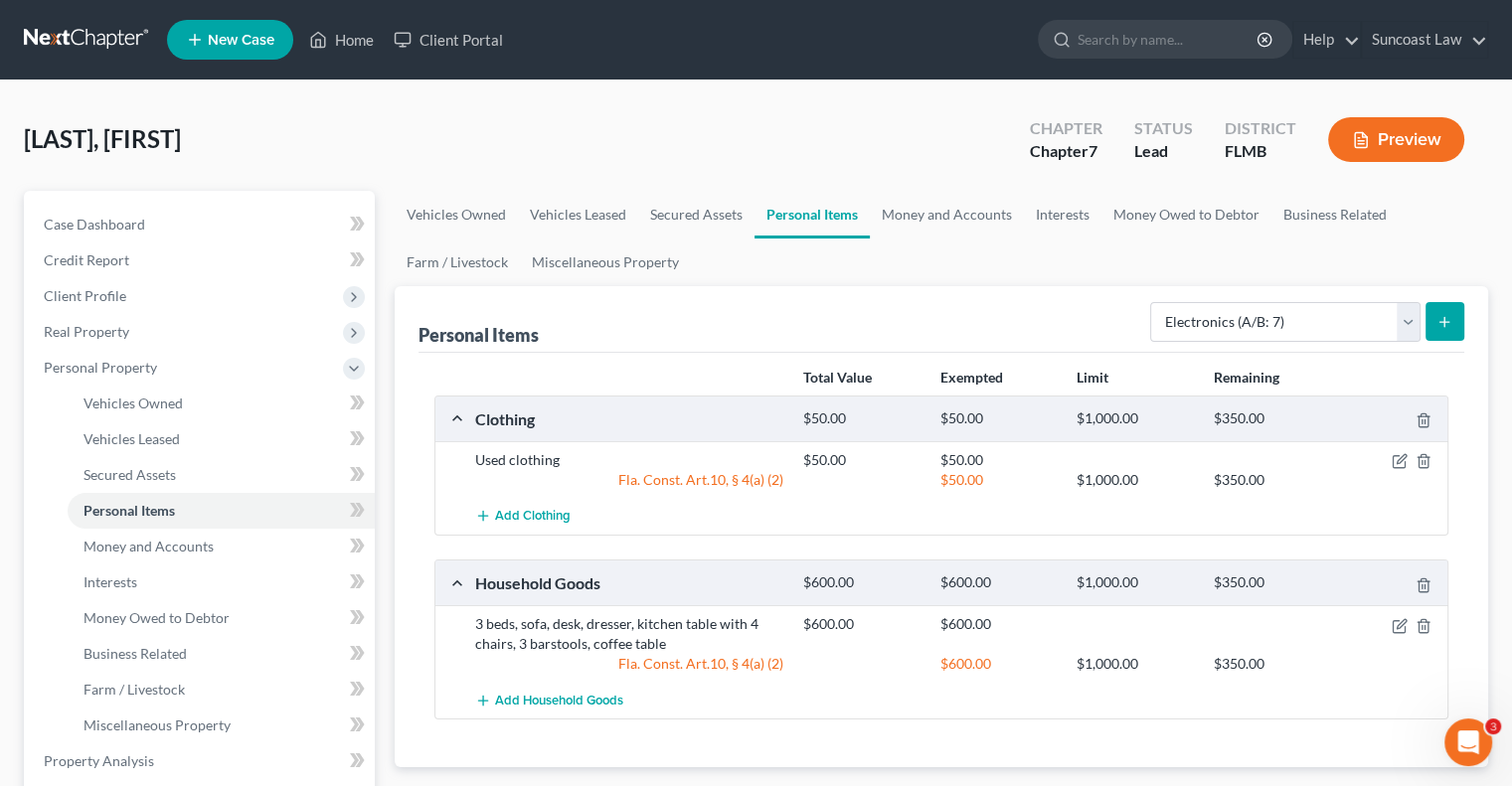 click at bounding box center [1444, 321] 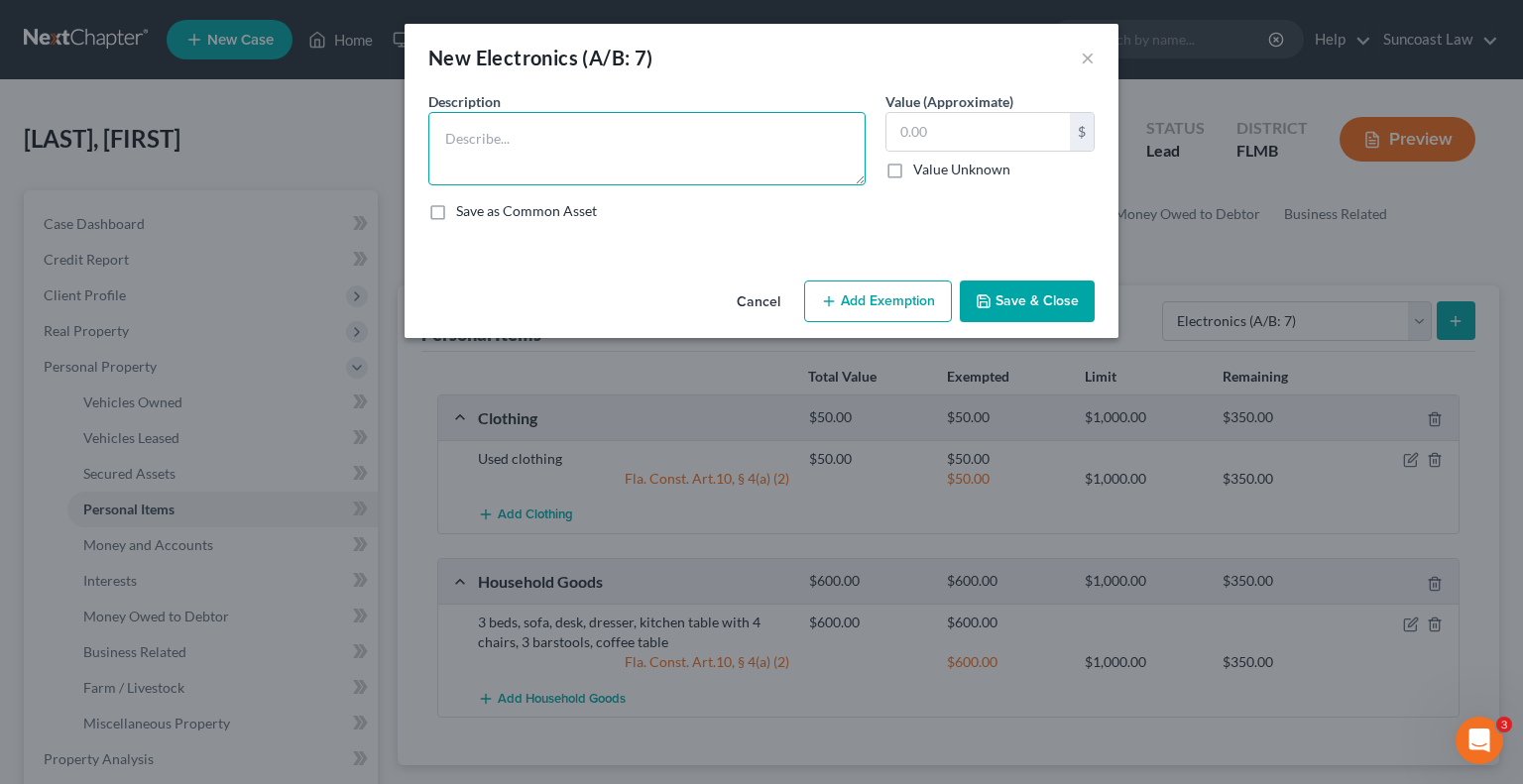 click at bounding box center (646, 149) 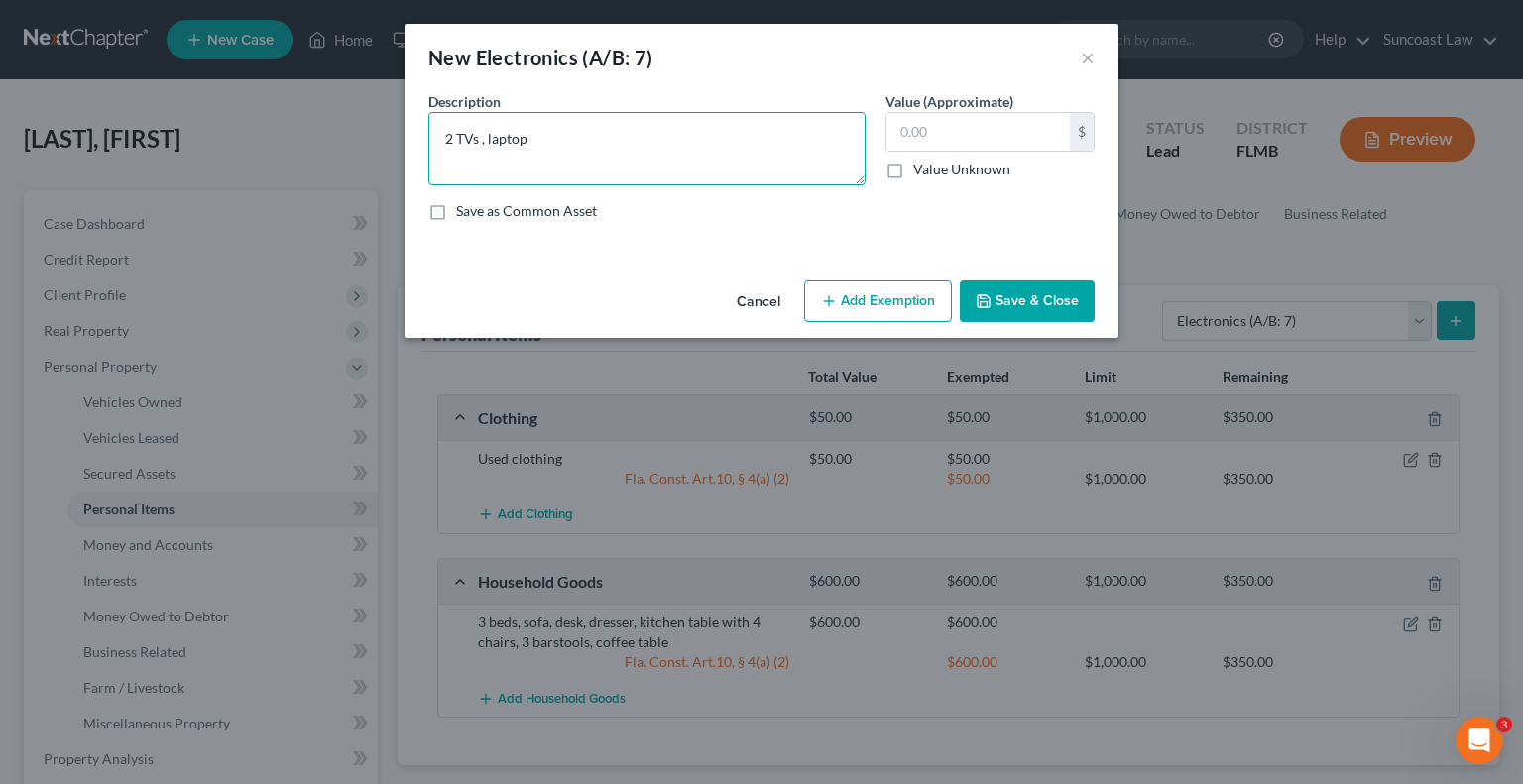 type on "2 TVs , laptop" 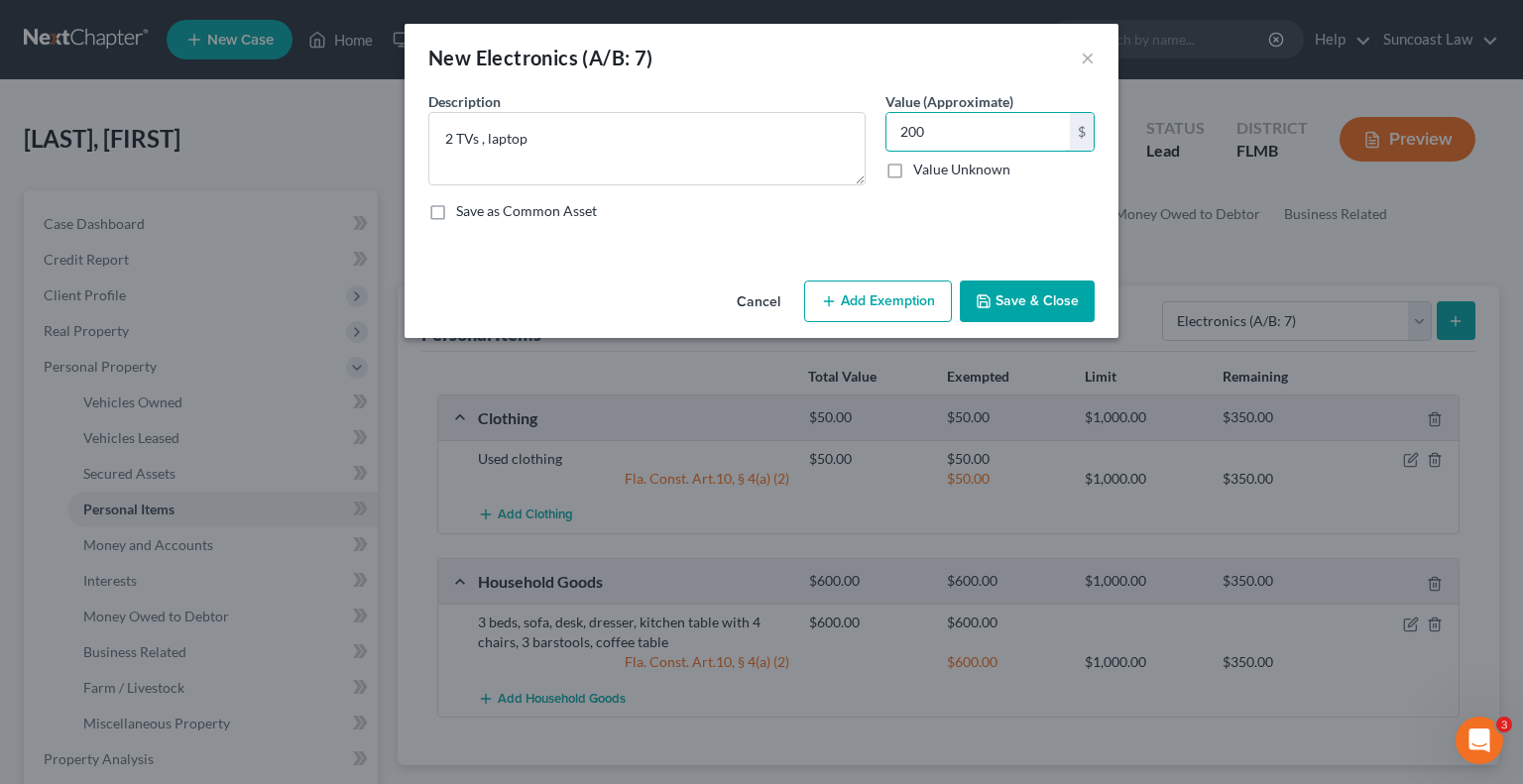 type on "200" 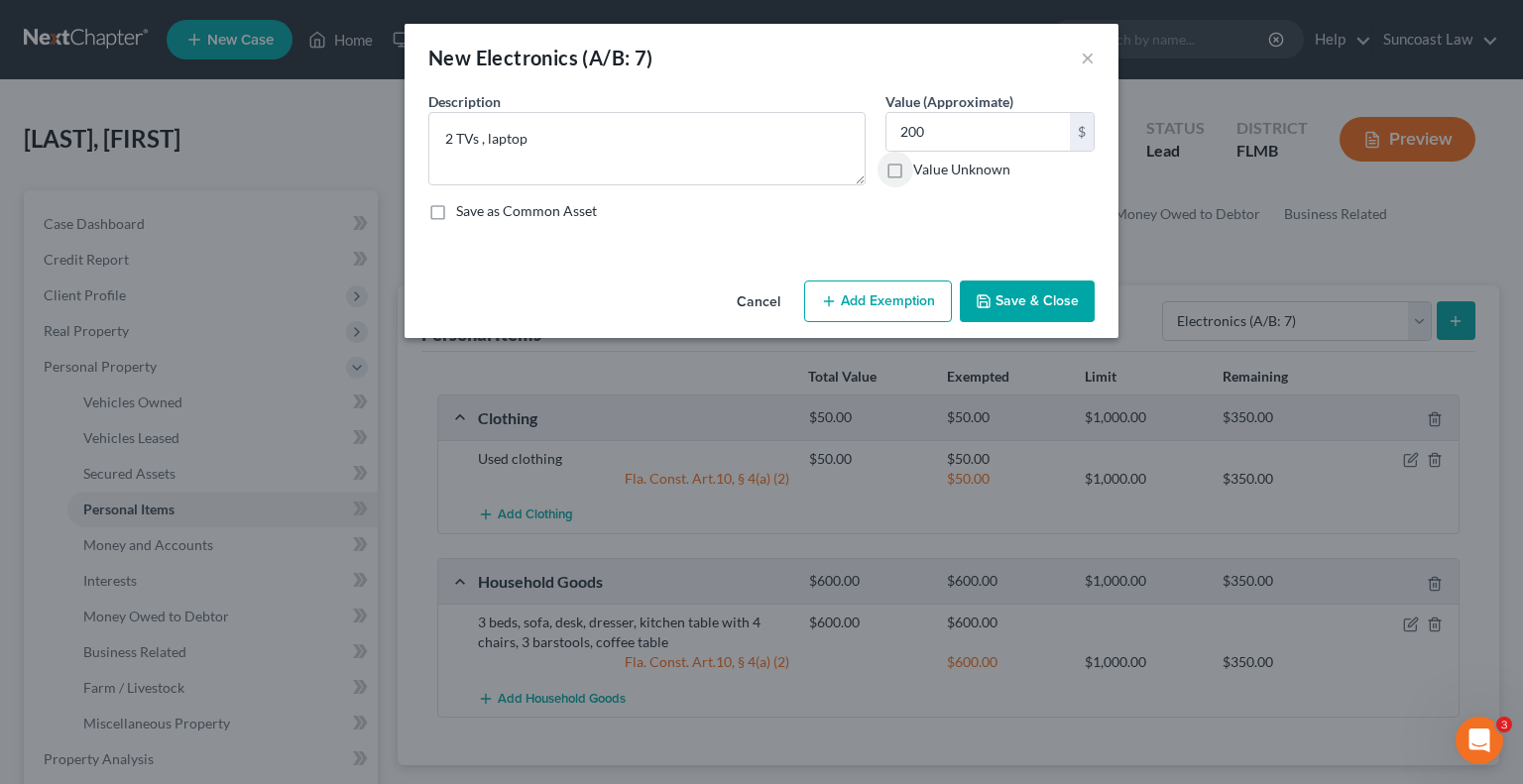 click on "Add Exemption" at bounding box center [878, 301] 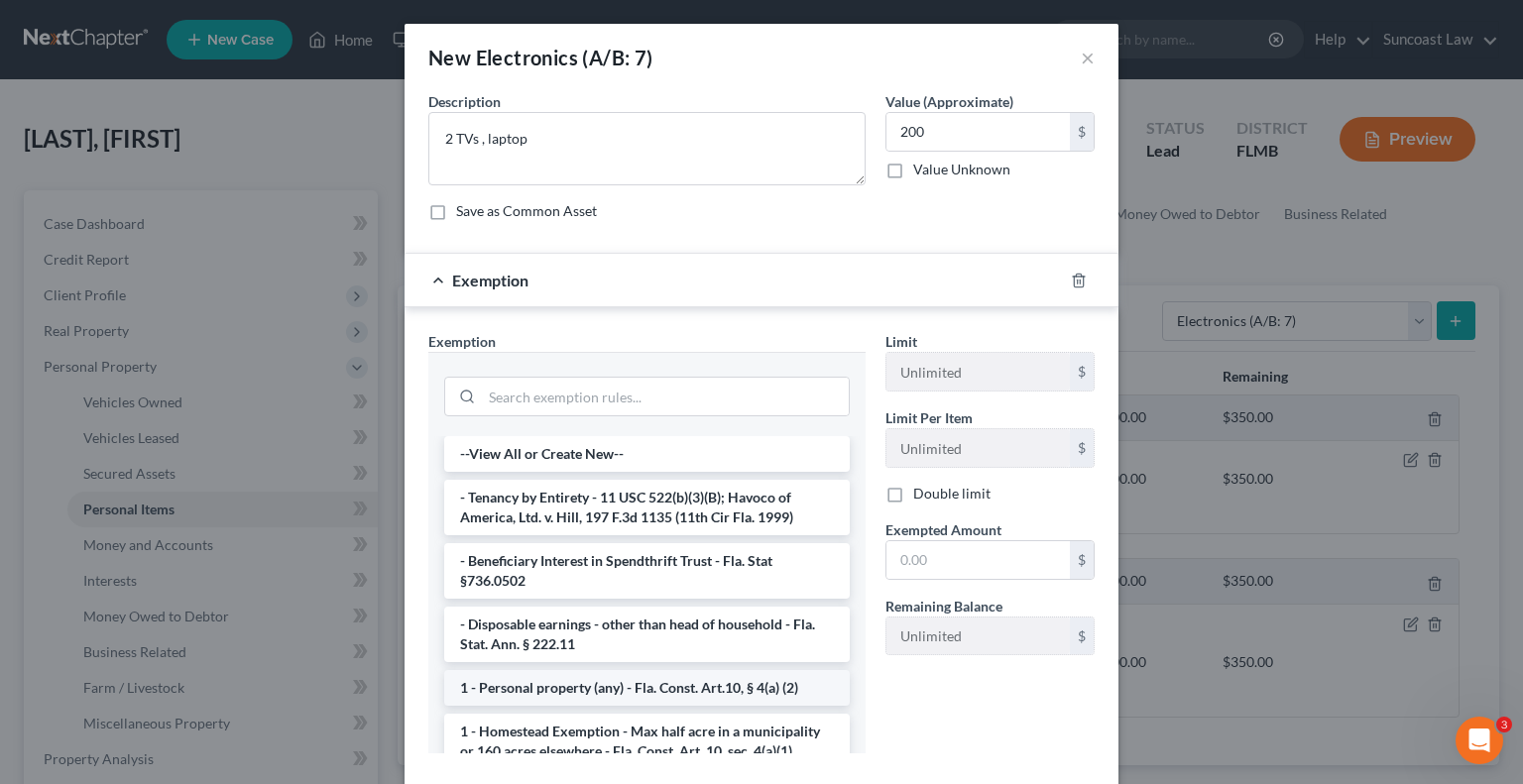click on "1 - Personal property (any) - Fla. Const. Art.10, § 4(a) (2)" at bounding box center (646, 688) 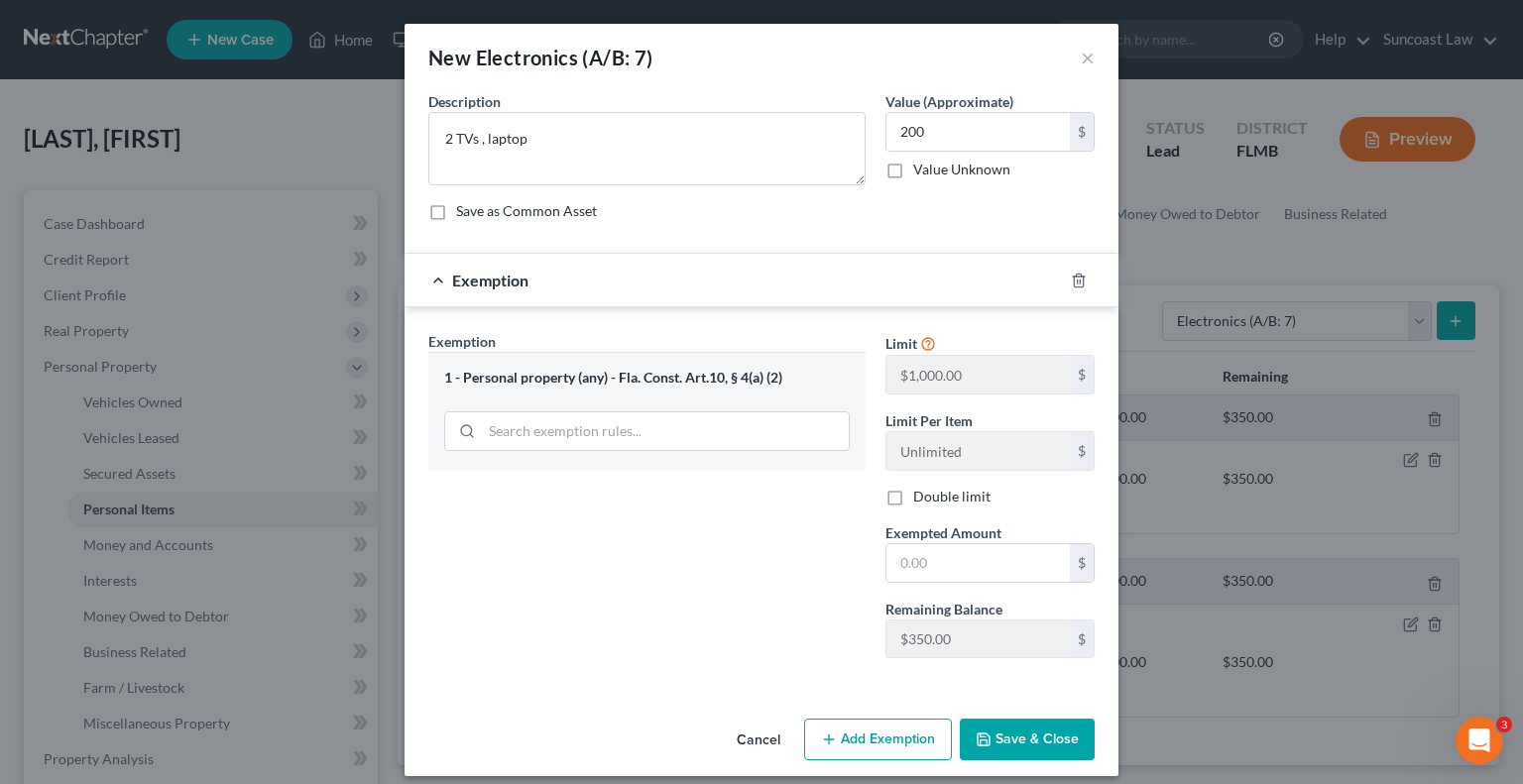 click on "An exemption set must first be selected from the Filing Information section. Common Asset Select
Description
*
2 TVs , laptop Value (Approximate)
200.00 $
Value Unknown
Balance Undetermined
200 $
Value Unknown
Save as Common Asset
Exemption
Exemption Set must be selected for CA.
Exemption
*
1 - Personal property (any) - Fla. Const. Art.10, § 4(a) (2)         Limit     $1,000.00 $ Limit Per Item Unlimited $ Double limit
Exempted Amount
*
$ Remaining Balance $350.00 $" at bounding box center (762, 400) 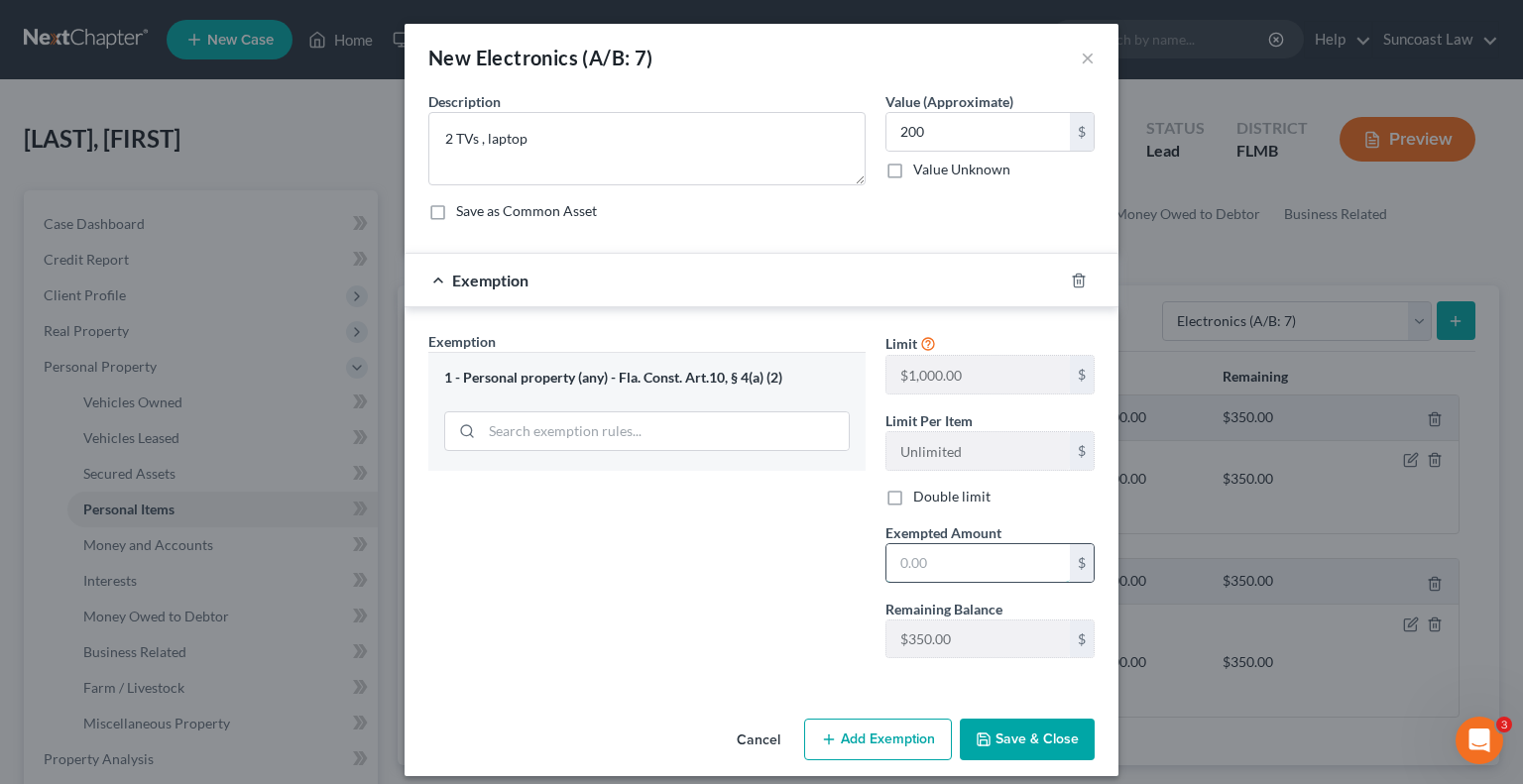 click at bounding box center [978, 563] 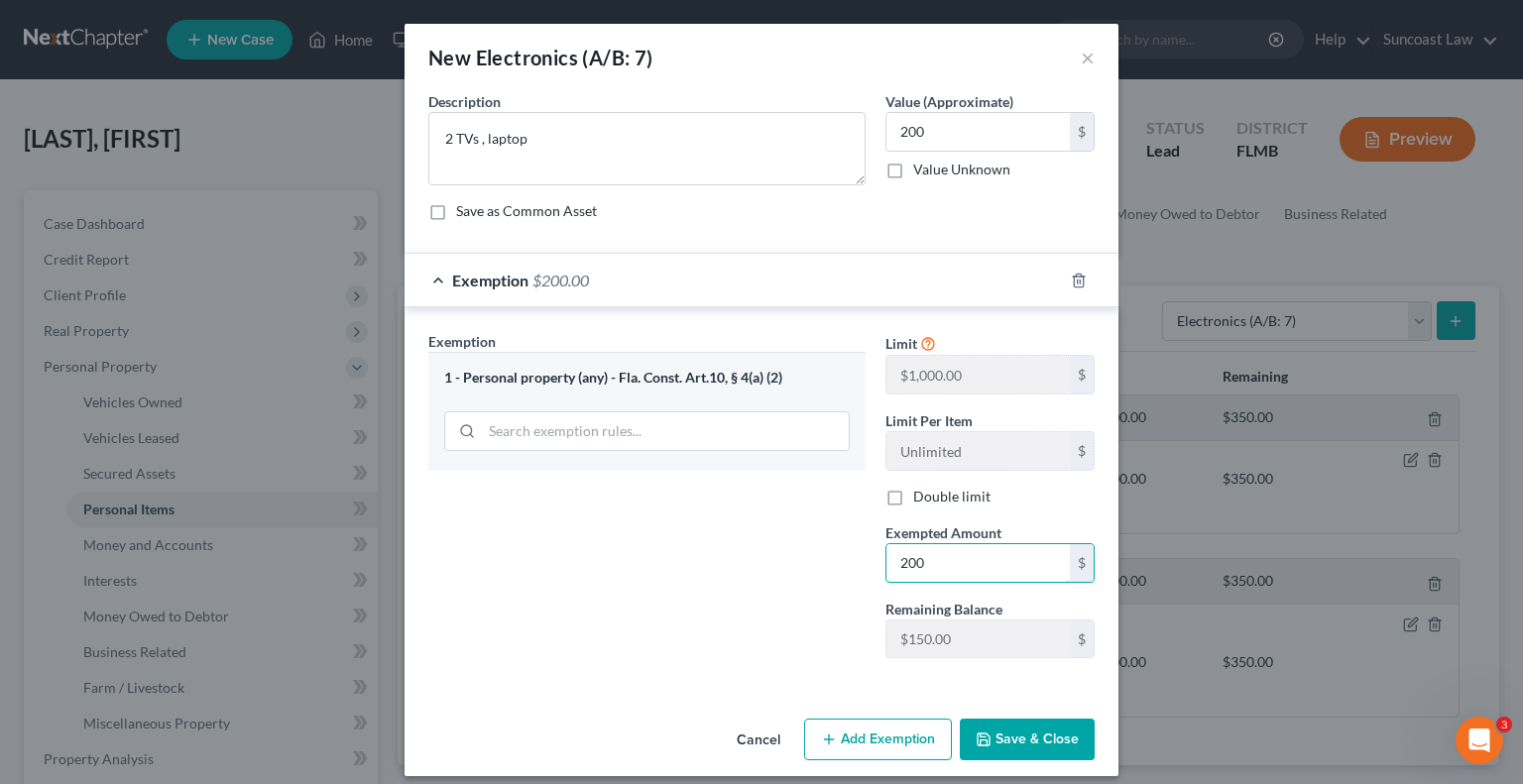 type on "200" 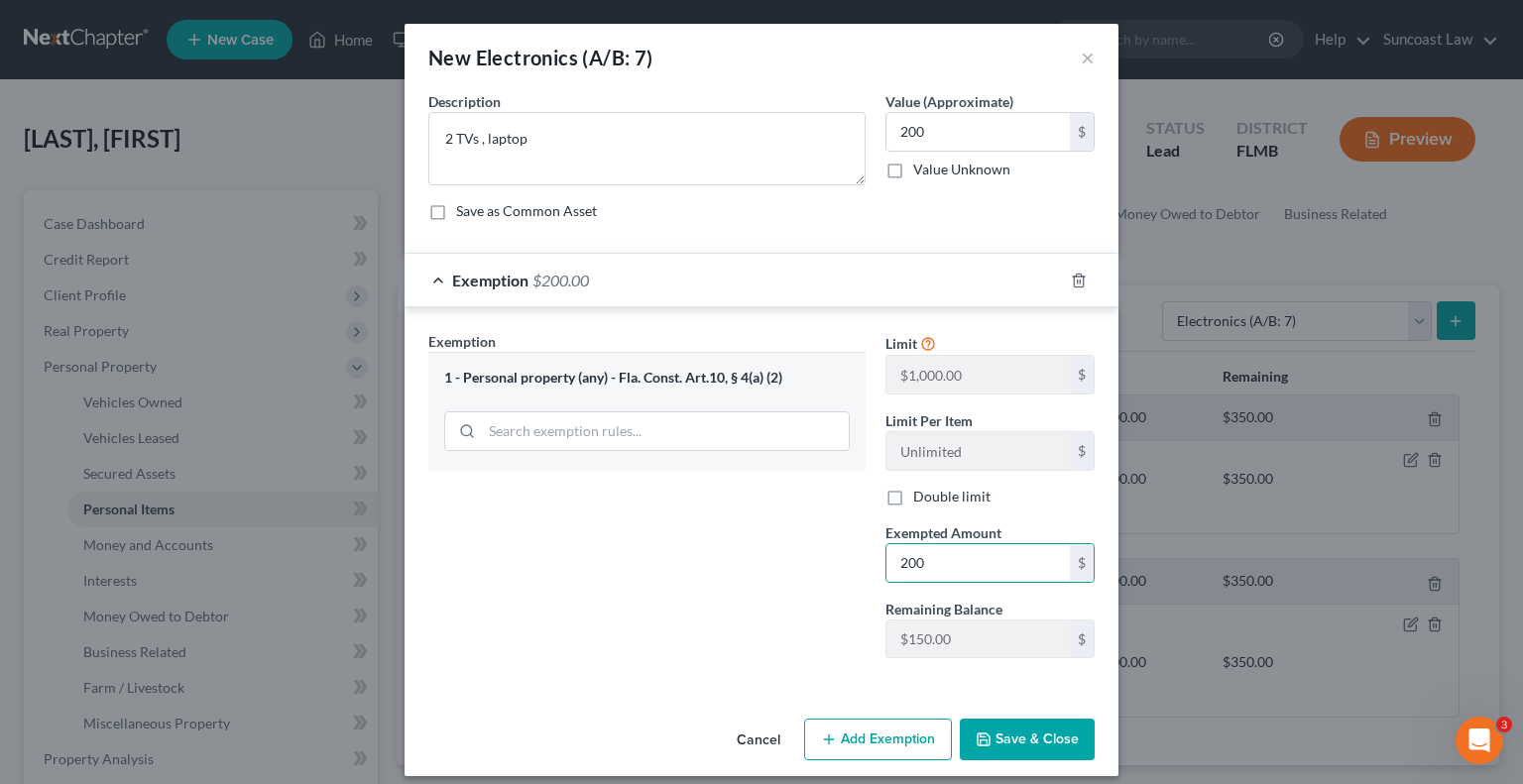click on "Save & Close" at bounding box center [1027, 739] 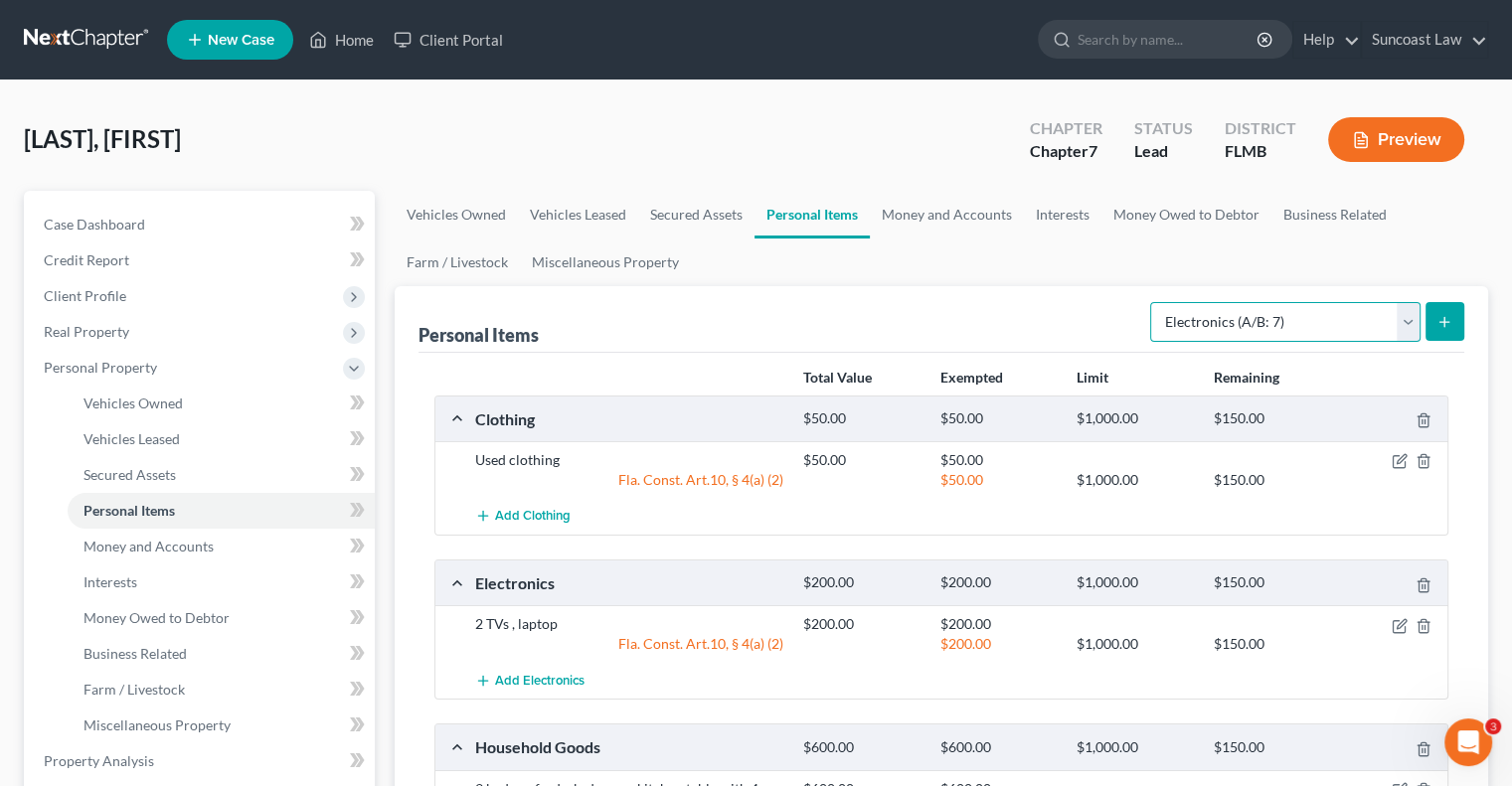 click on "Select Item Type Clothing (A/B: 11) Collectibles Of Value (A/B: 8) Electronics (A/B: 7) Firearms (A/B: 10) Household Goods (A/B: 6) Jewelry (A/B: 12) Other (A/B: 14) Pet(s) (A/B: 13) Sports & Hobby Equipment (A/B: 9)" at bounding box center (1285, 322) 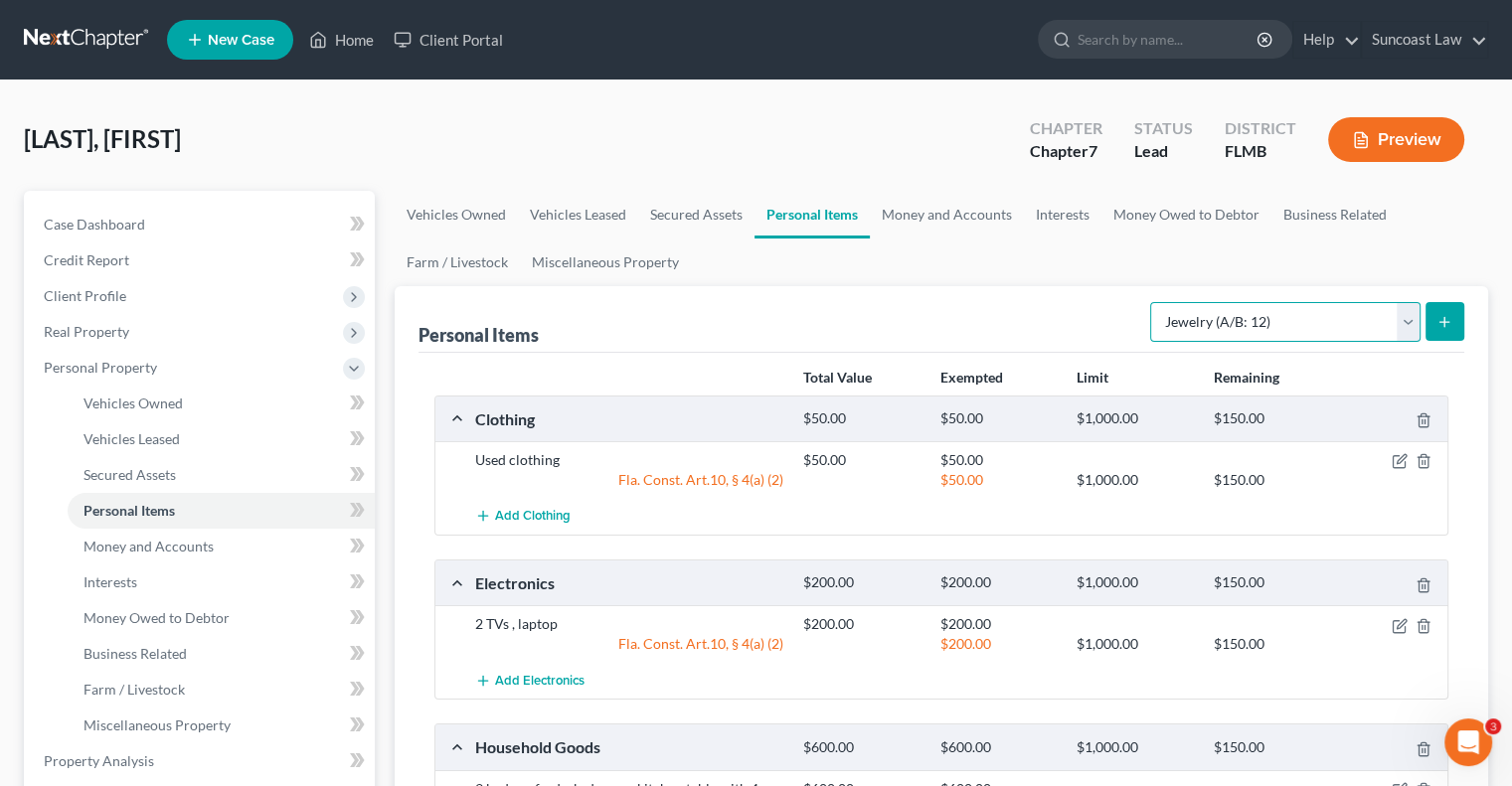 click on "Select Item Type Clothing (A/B: 11) Collectibles Of Value (A/B: 8) Electronics (A/B: 7) Firearms (A/B: 10) Household Goods (A/B: 6) Jewelry (A/B: 12) Other (A/B: 14) Pet(s) (A/B: 13) Sports & Hobby Equipment (A/B: 9)" at bounding box center [1285, 322] 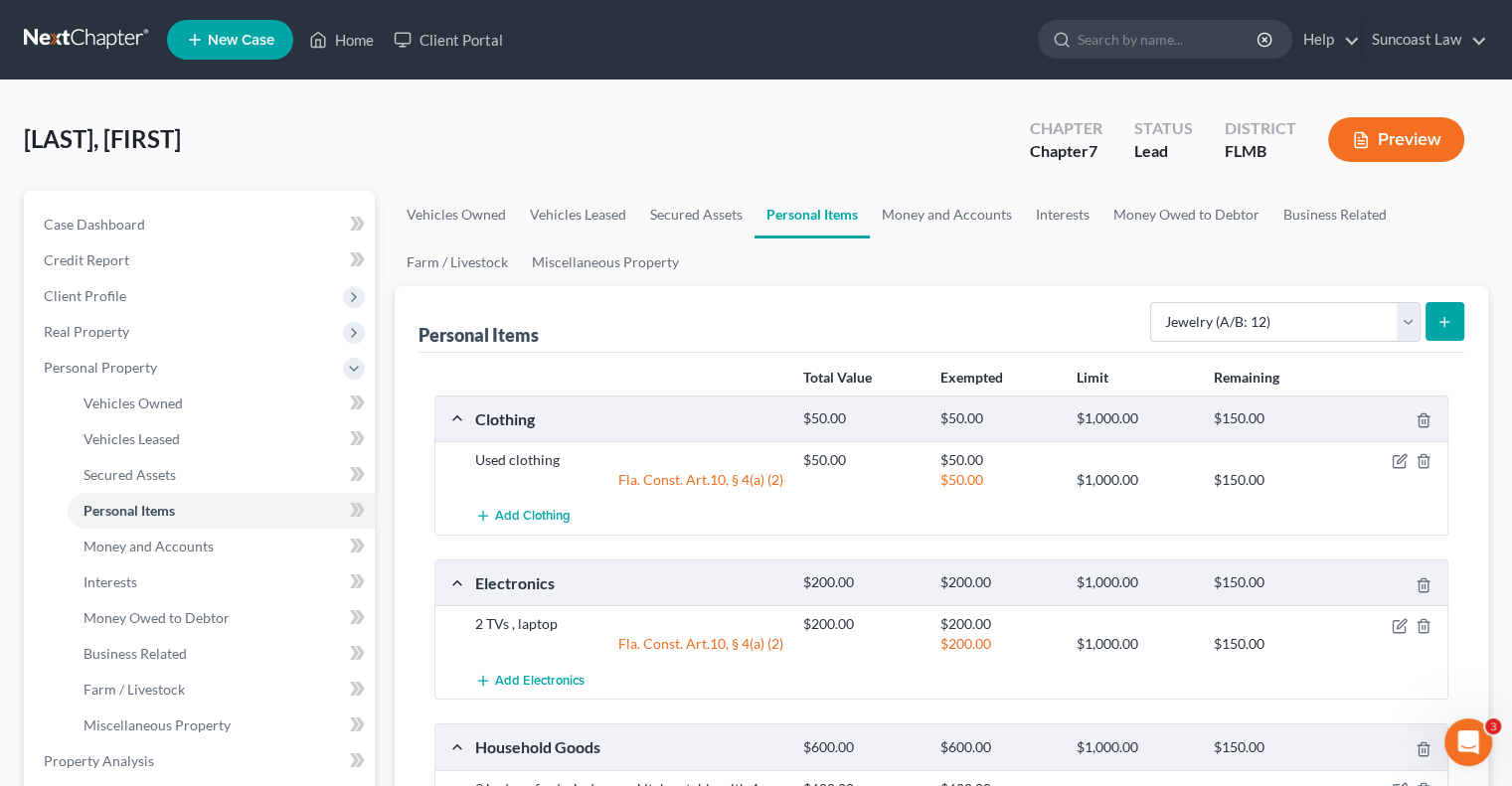click at bounding box center (1444, 321) 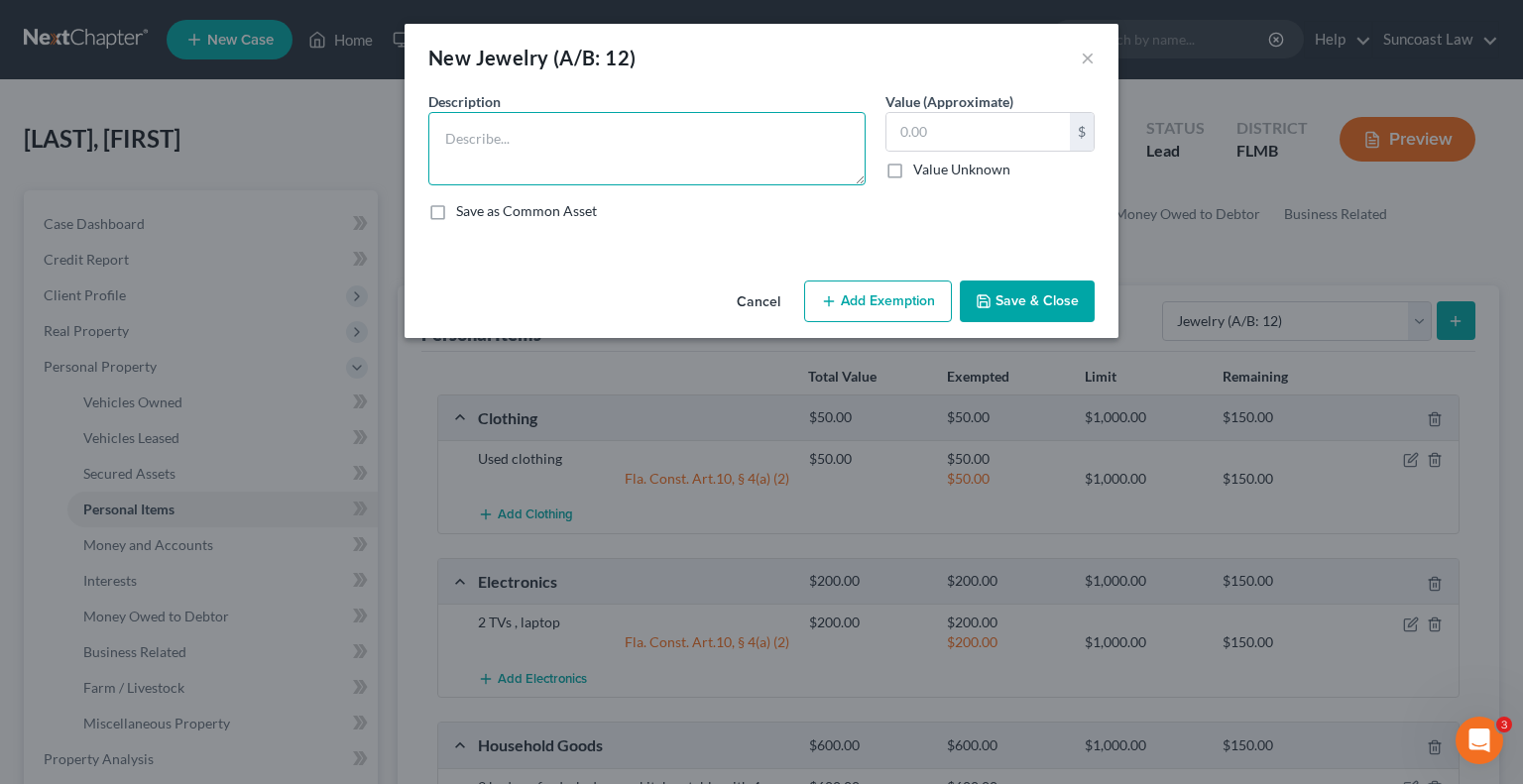 click at bounding box center [646, 149] 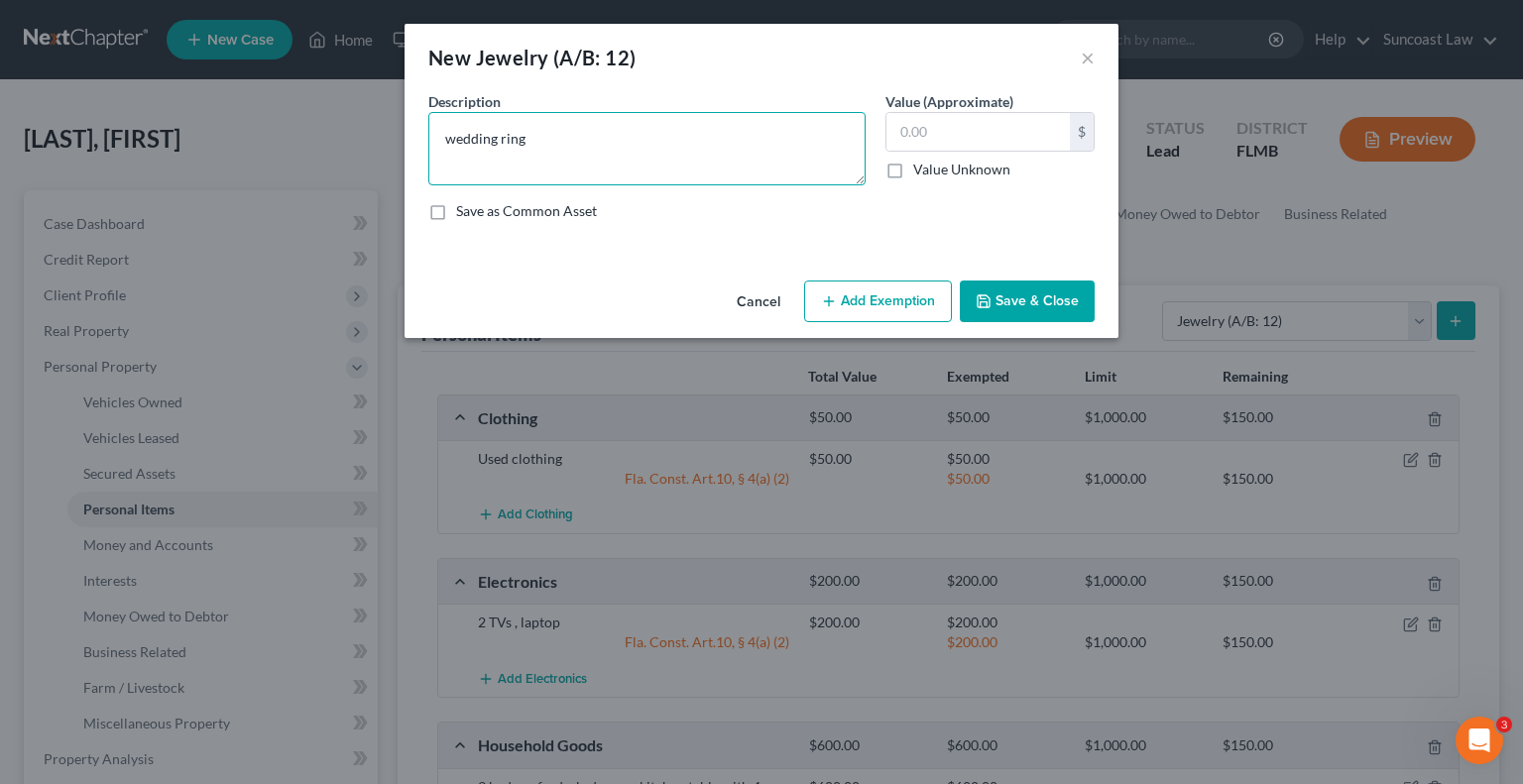 type on "wedding ring" 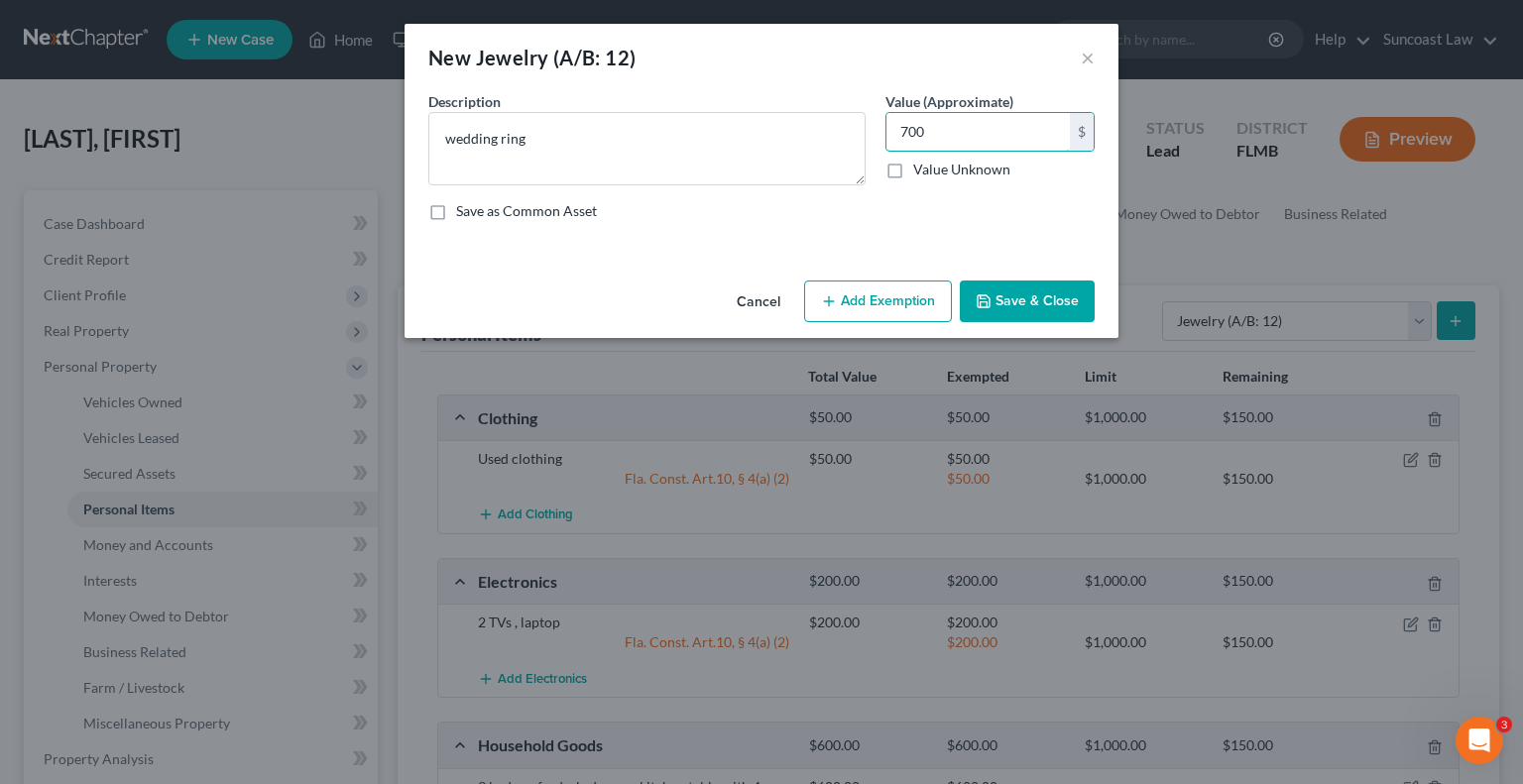 type on "700" 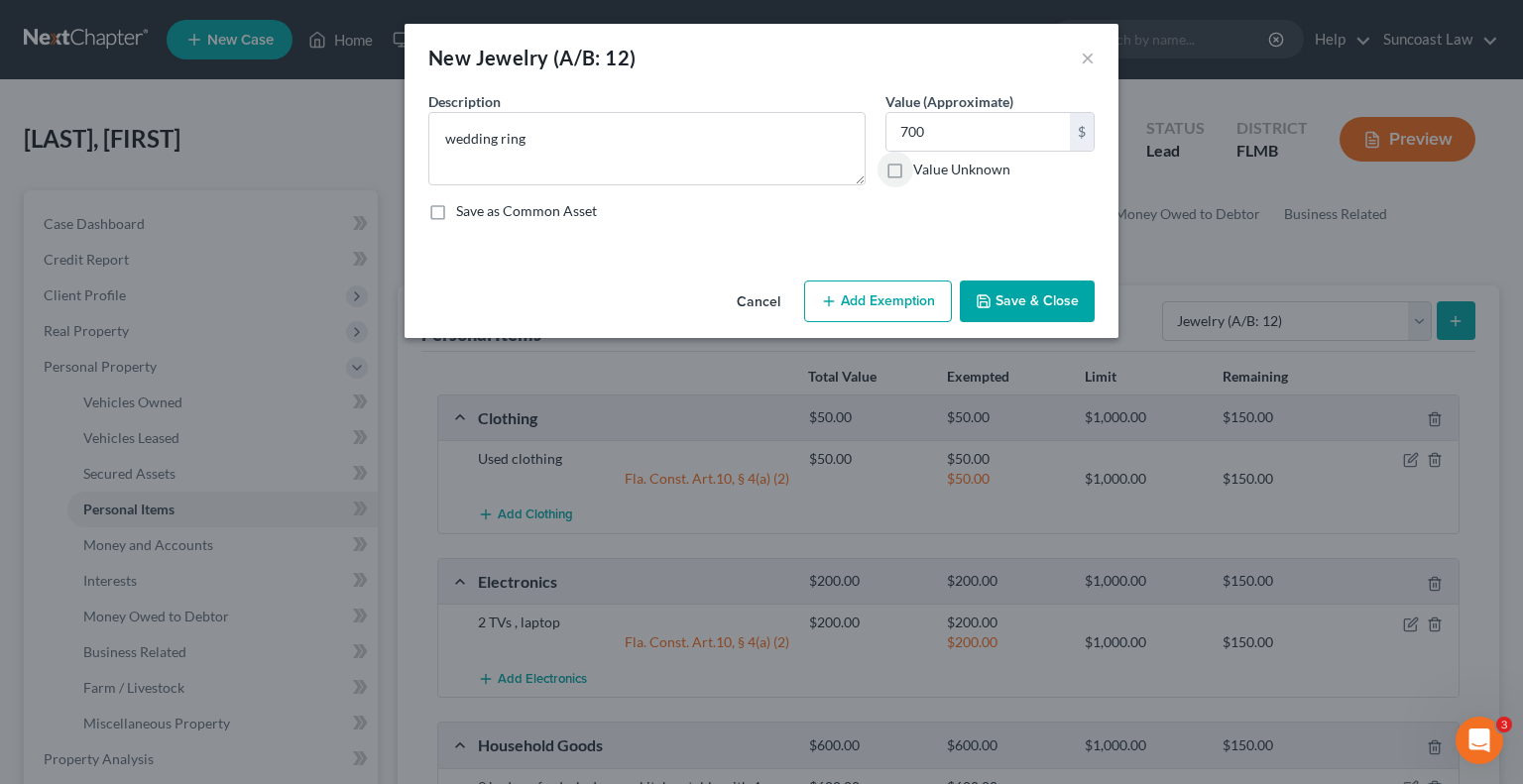 click on "Add Exemption" at bounding box center [878, 301] 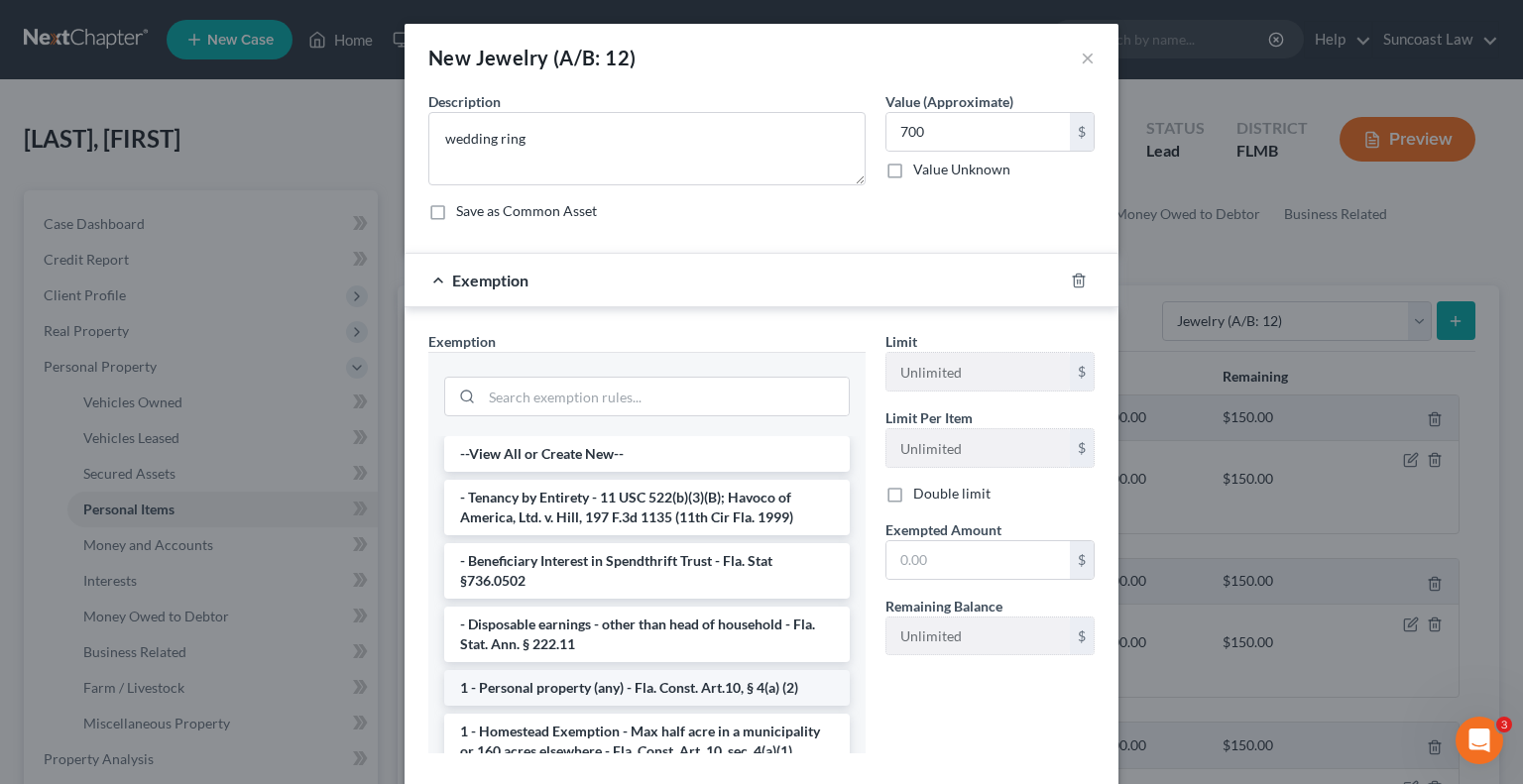 click on "1 - Personal property (any) - Fla. Const. Art.10, § 4(a) (2)" at bounding box center (646, 688) 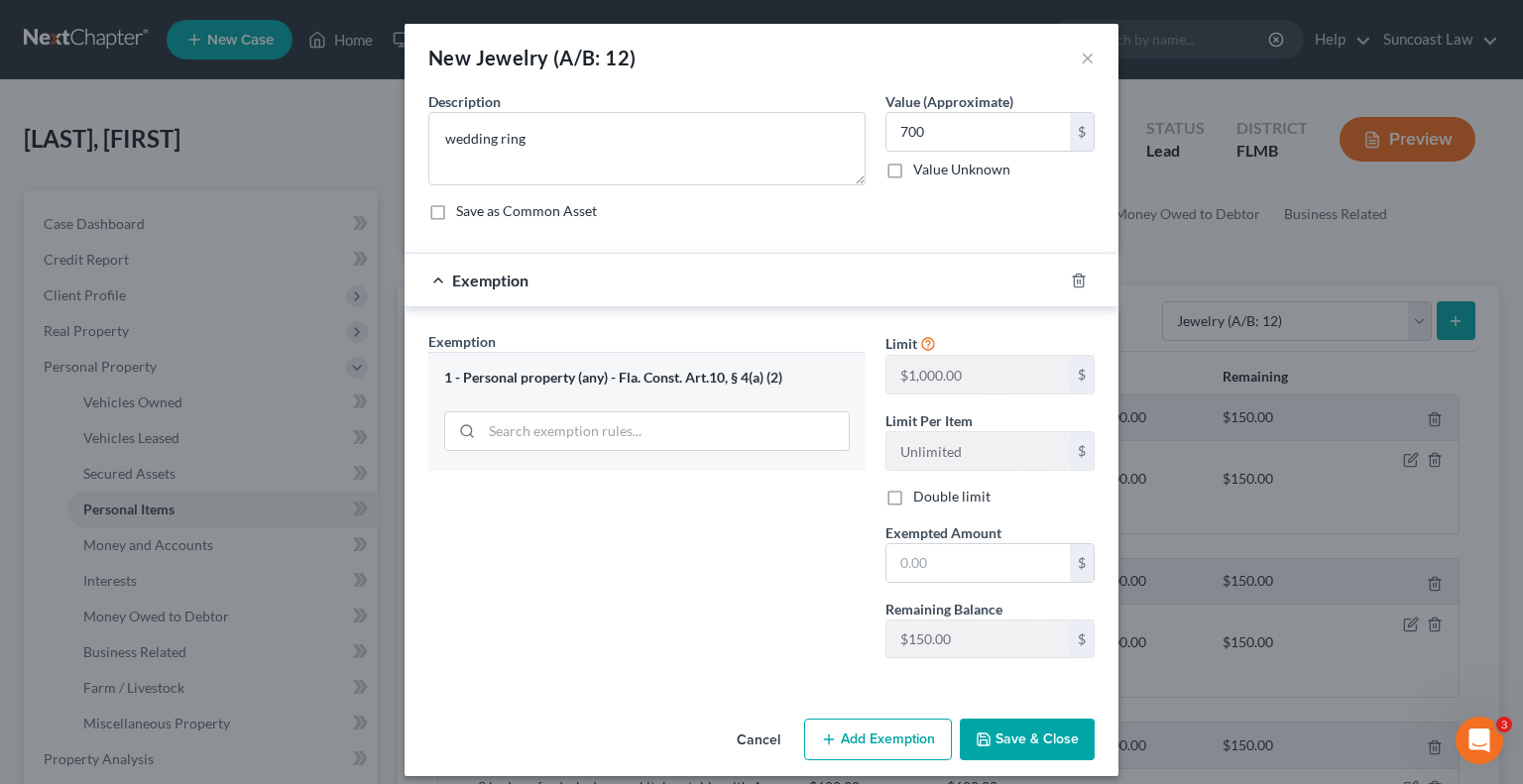 click on "Exemption Set must be selected for CA.
Exemption
*
1 - Personal property (any) - Fla. Const. Art.10, § 4(a) (2)         Limit     $1,000.00 $ Limit Per Item Unlimited $ Double limit
Exempted Amount
*
$ Remaining Balance $150.00 $" at bounding box center (762, 499) 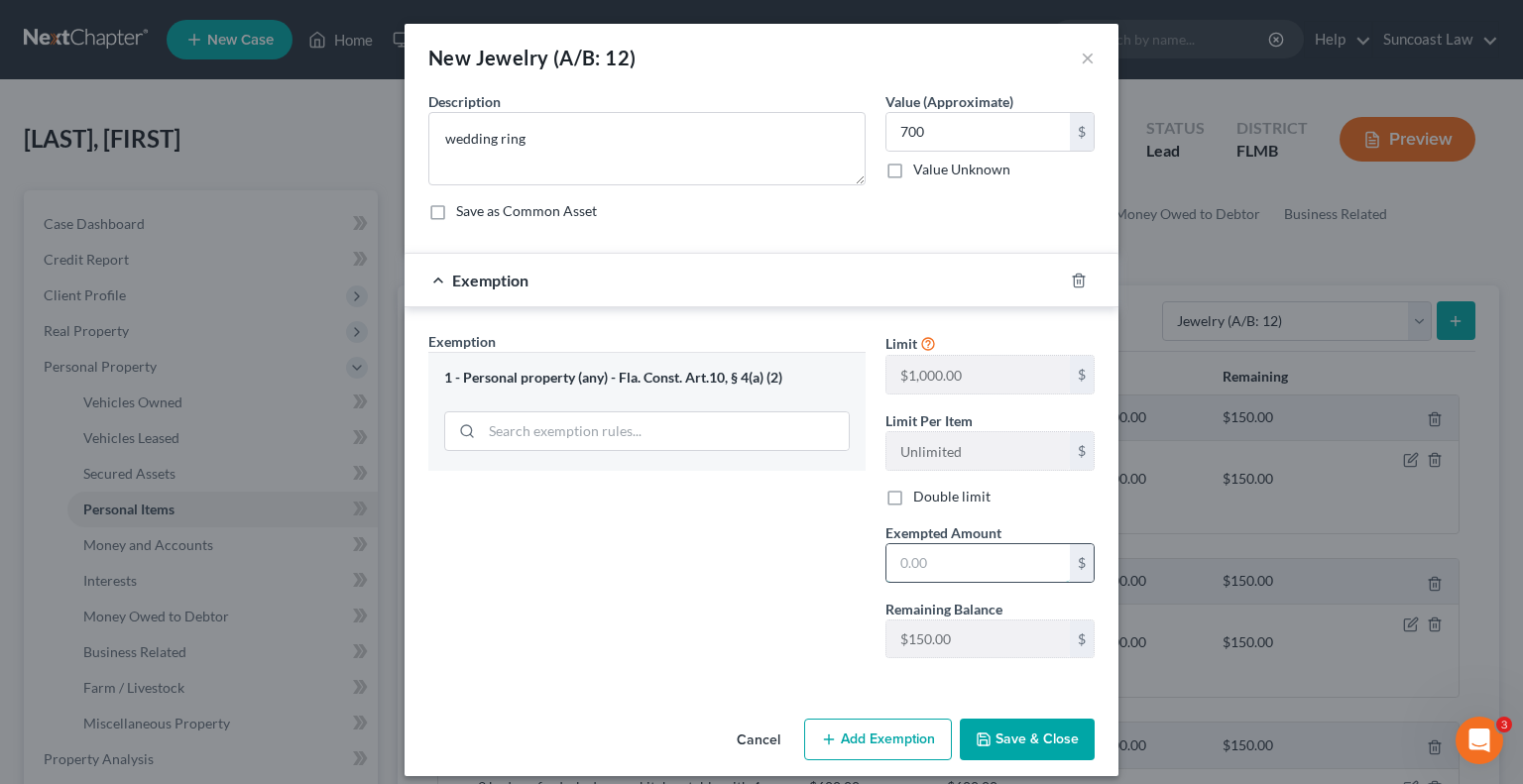 drag, startPoint x: 967, startPoint y: 564, endPoint x: 979, endPoint y: 542, distance: 25.059928 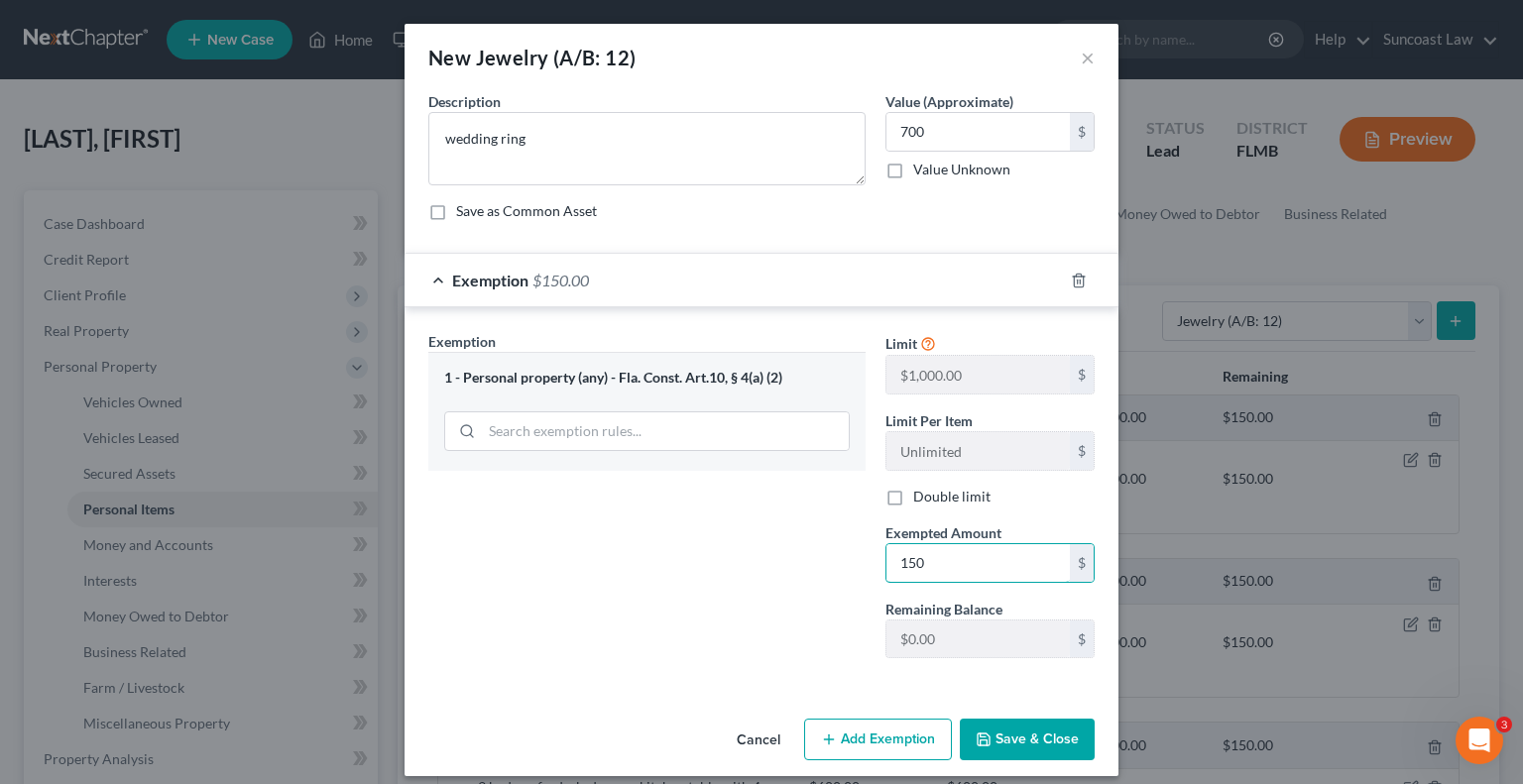 type on "150" 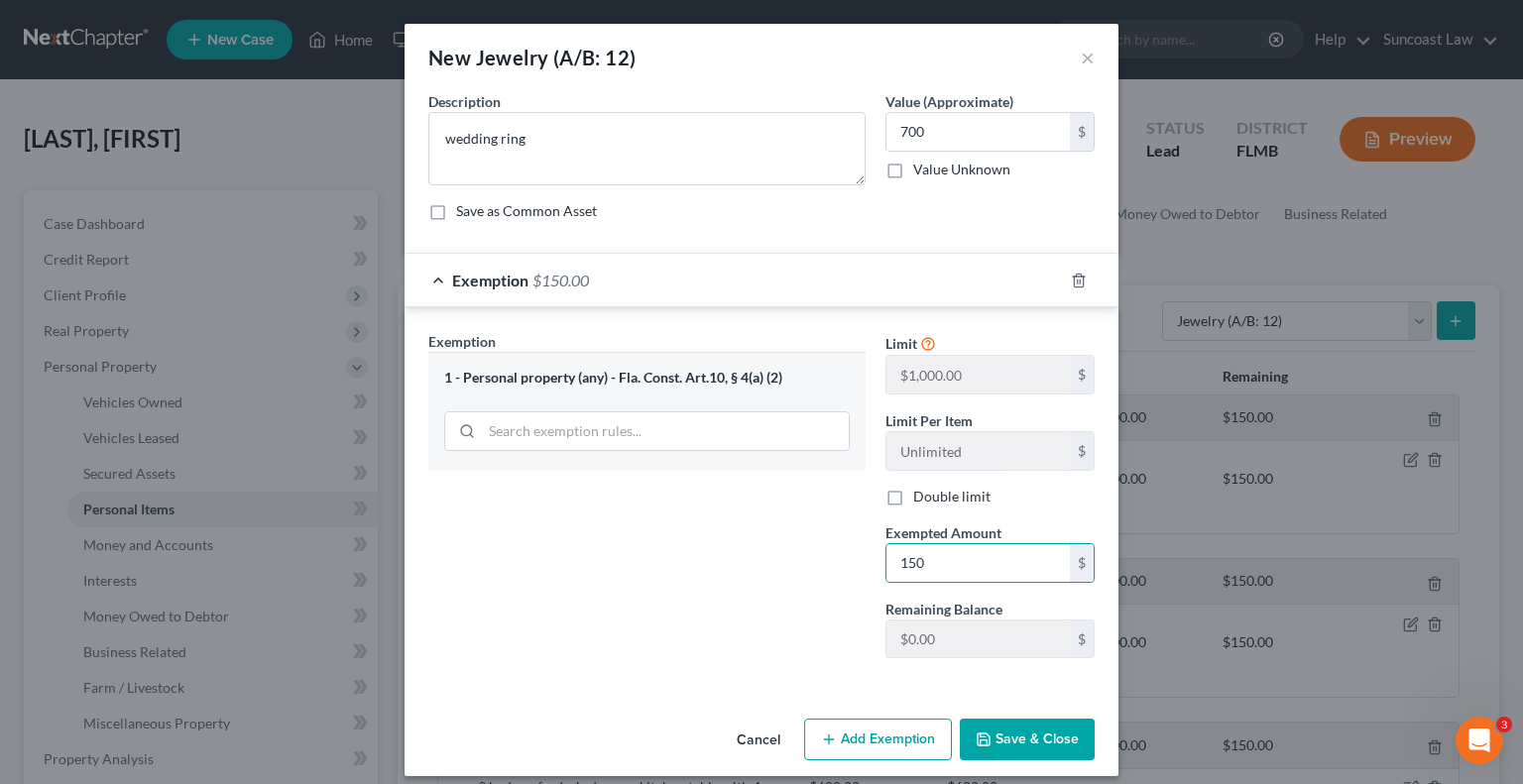 click on "Save & Close" at bounding box center [1027, 739] 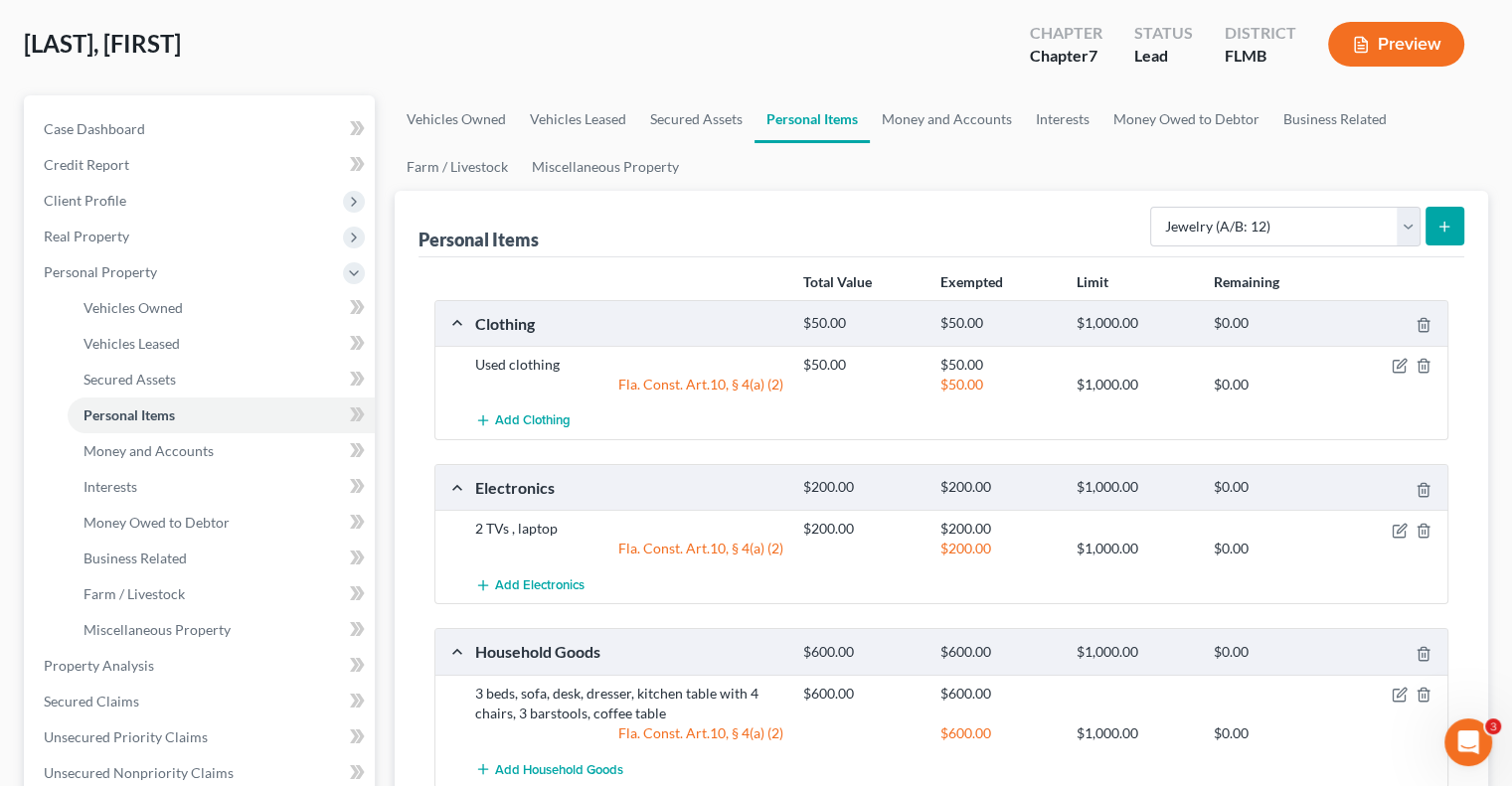 scroll, scrollTop: 298, scrollLeft: 0, axis: vertical 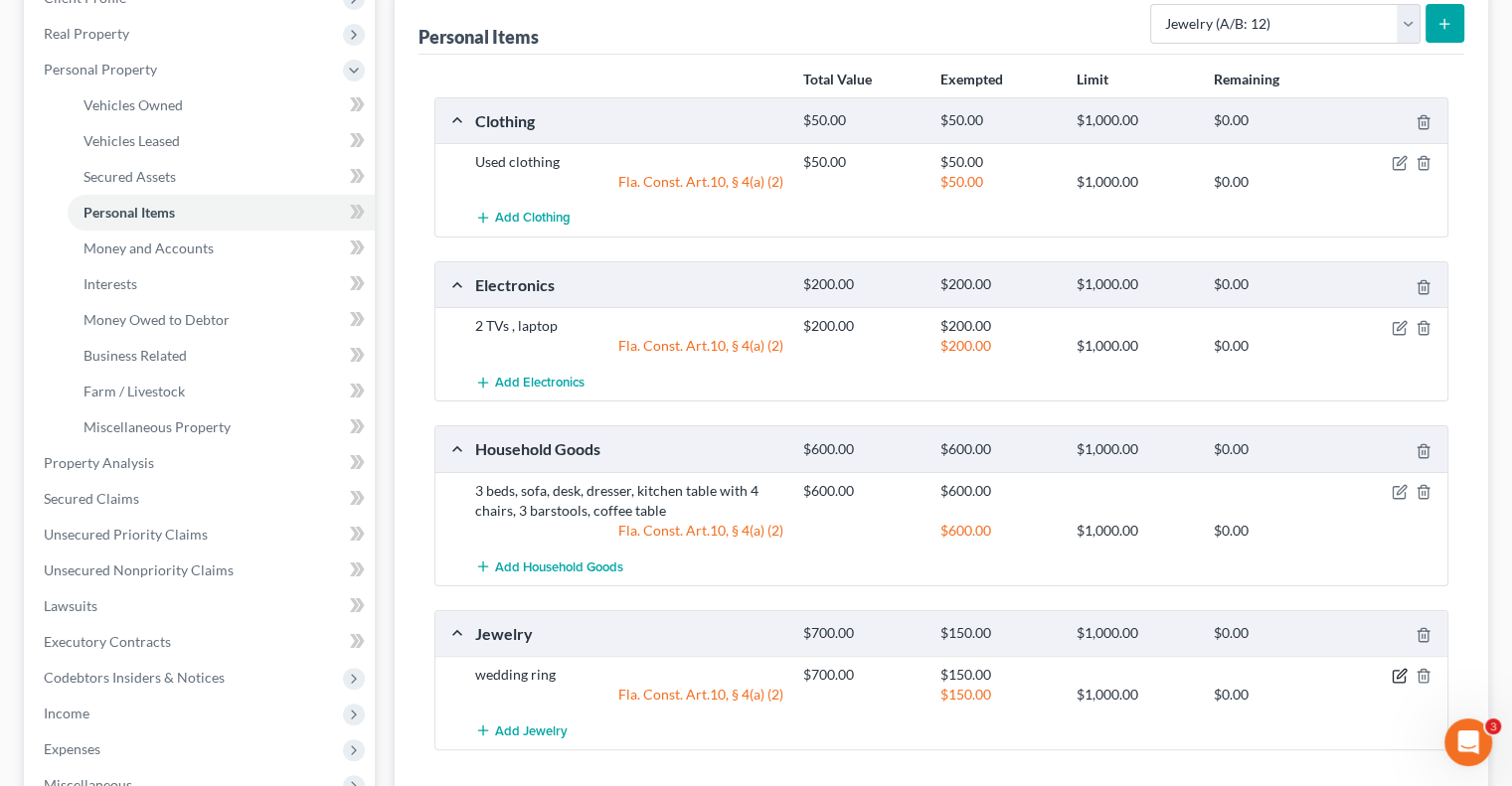 click 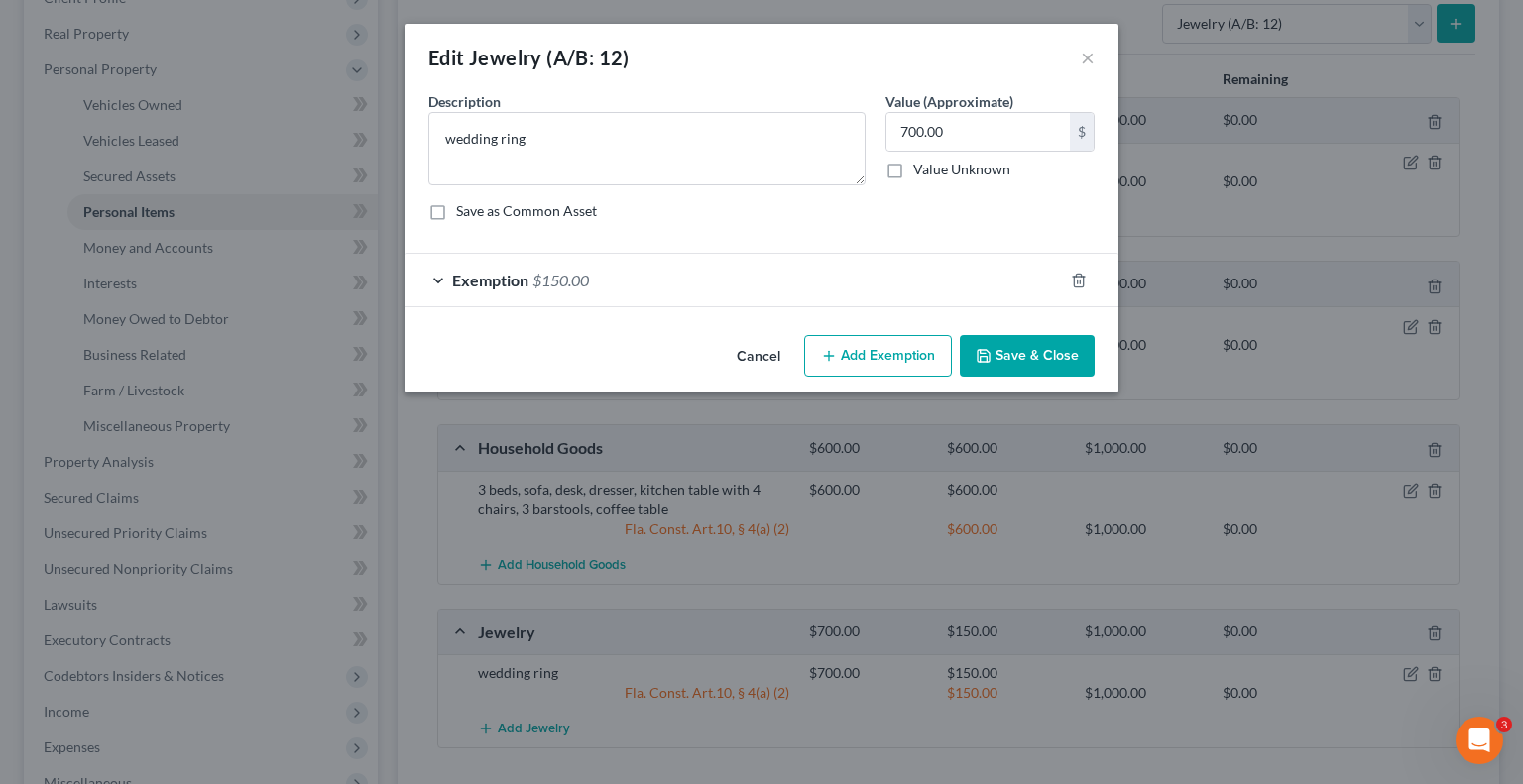 click on "Add Exemption" at bounding box center (878, 356) 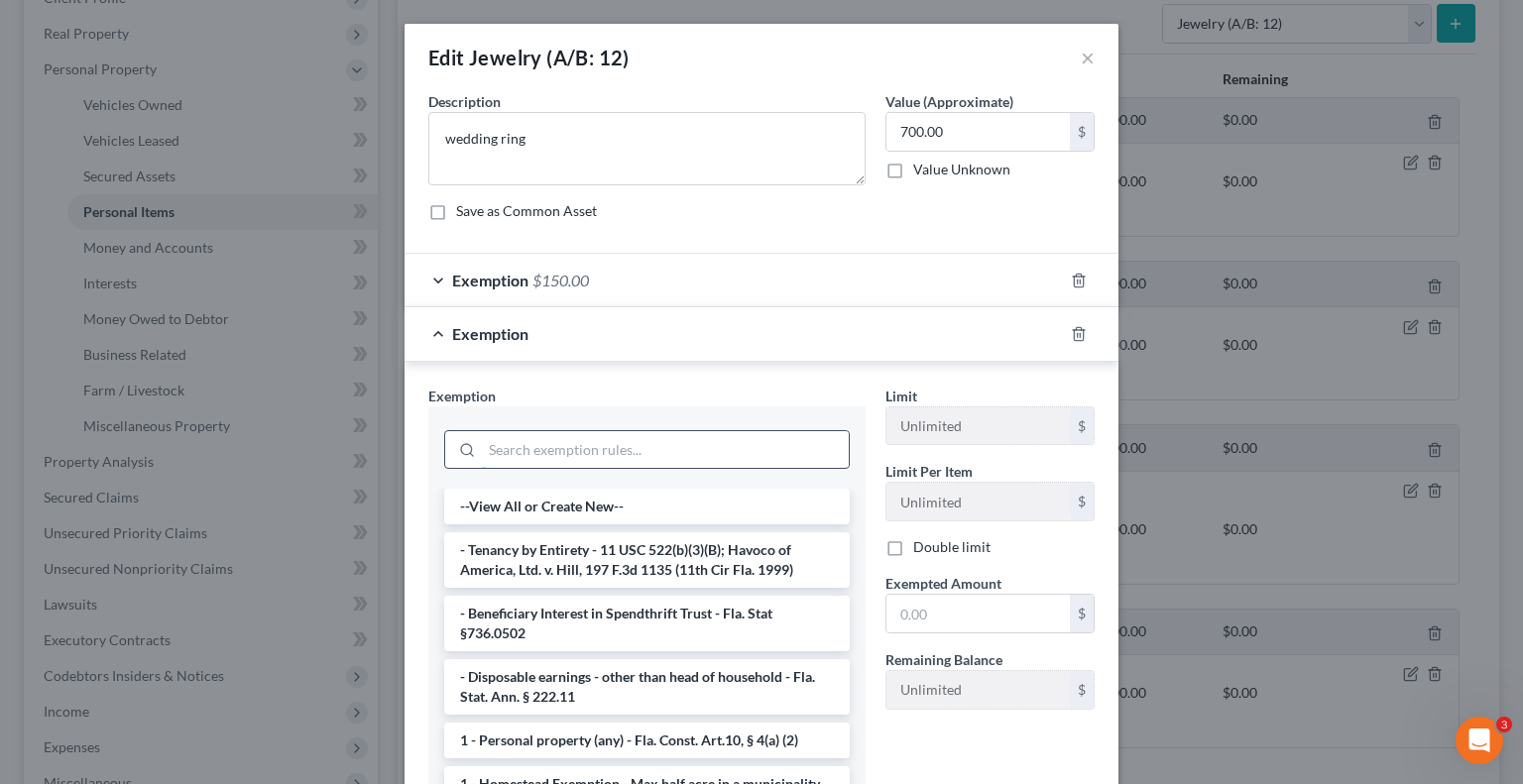 click at bounding box center (665, 450) 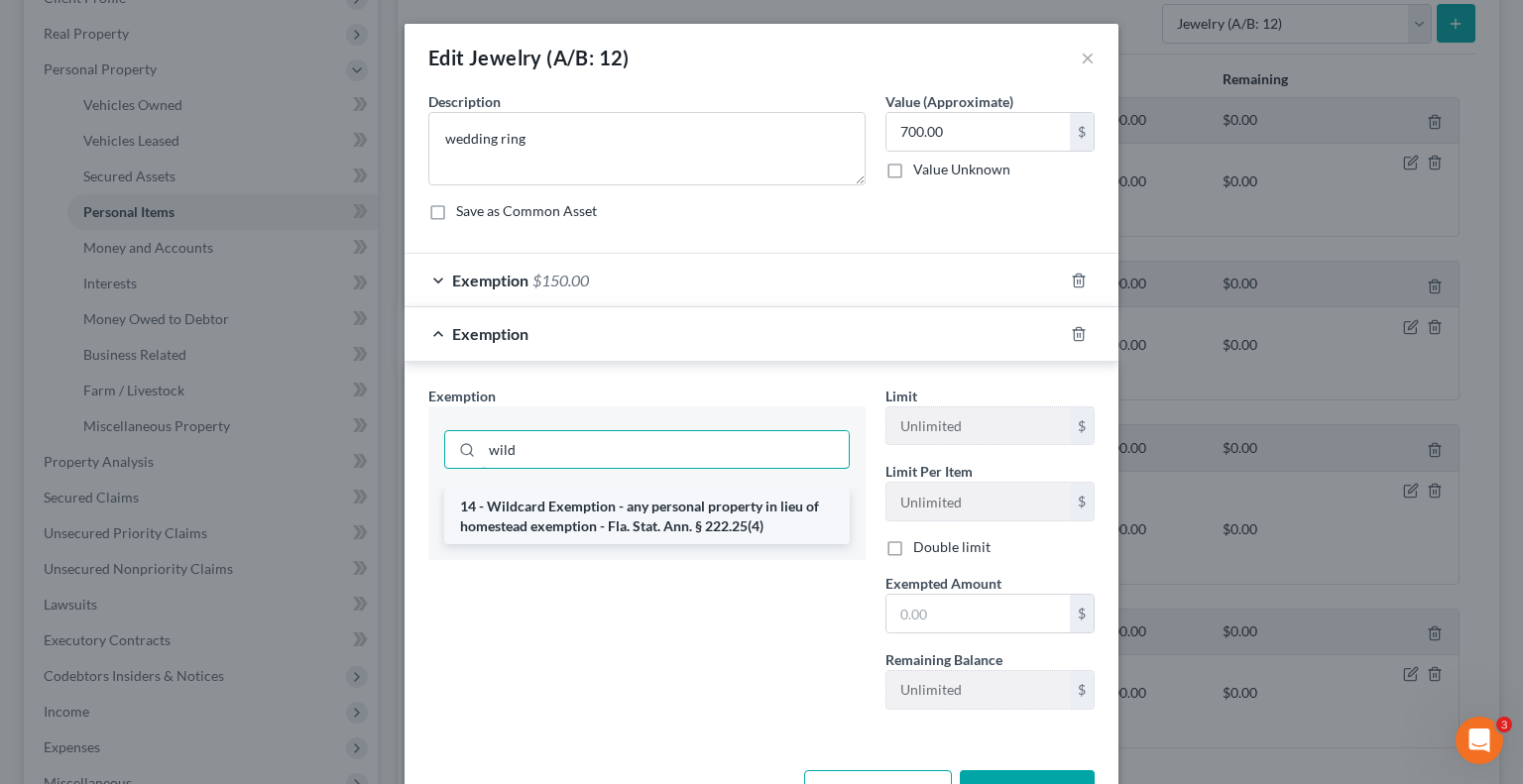 type on "wild" 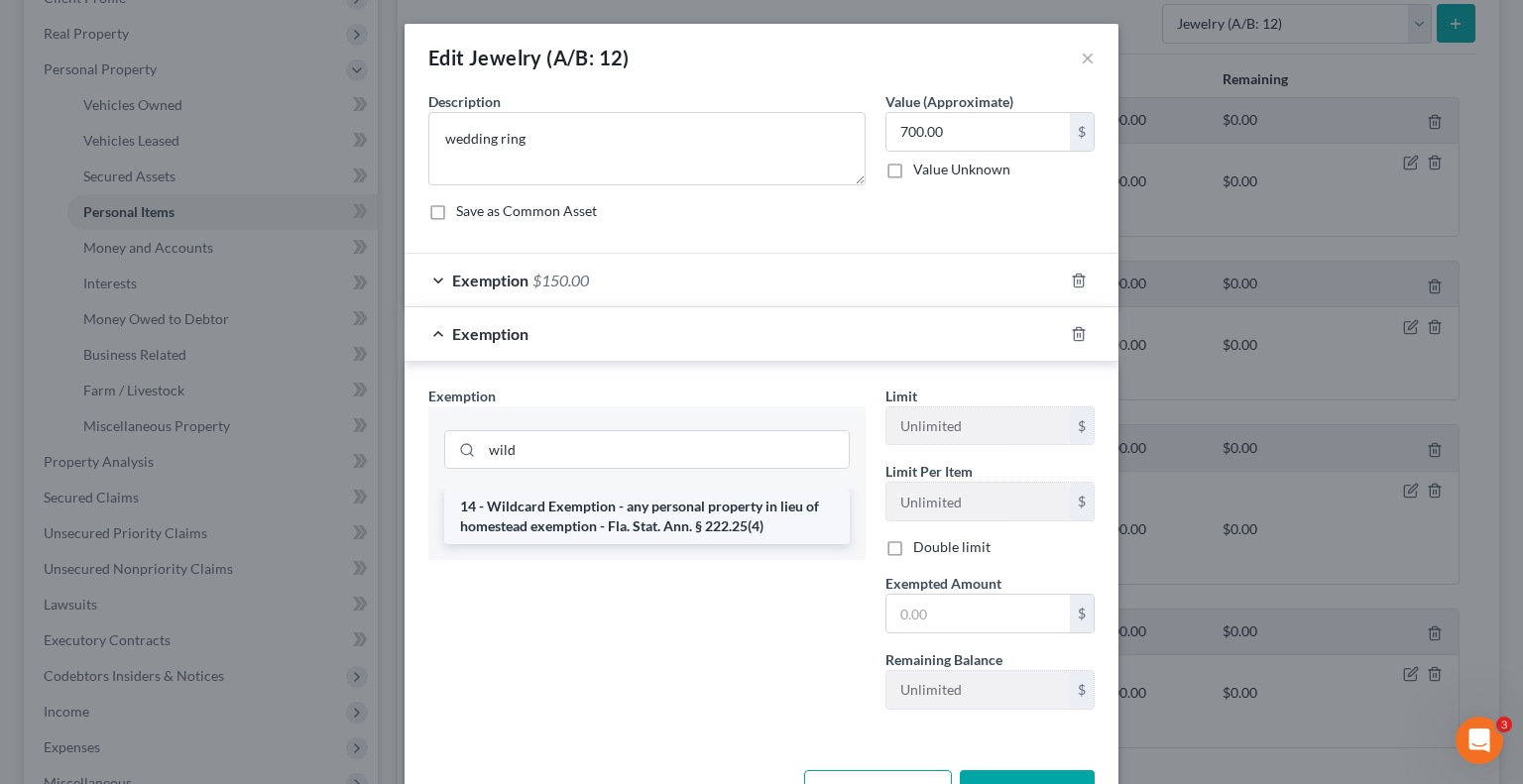 click on "14 - Wildcard Exemption - any personal property in lieu of homestead exemption - Fla. Stat. Ann. § 222.25(4)" at bounding box center [646, 516] 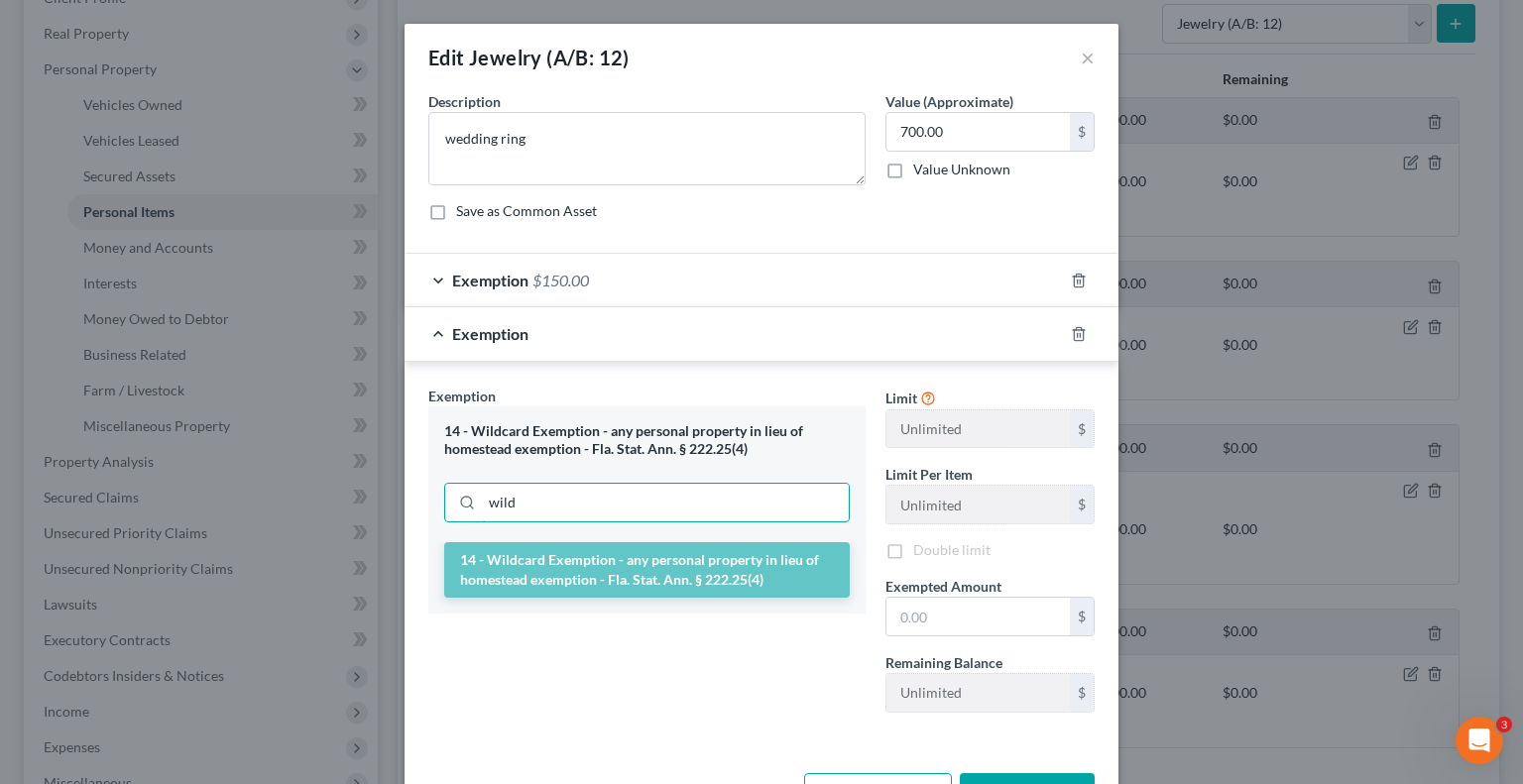 click on "wild" at bounding box center (665, 503) 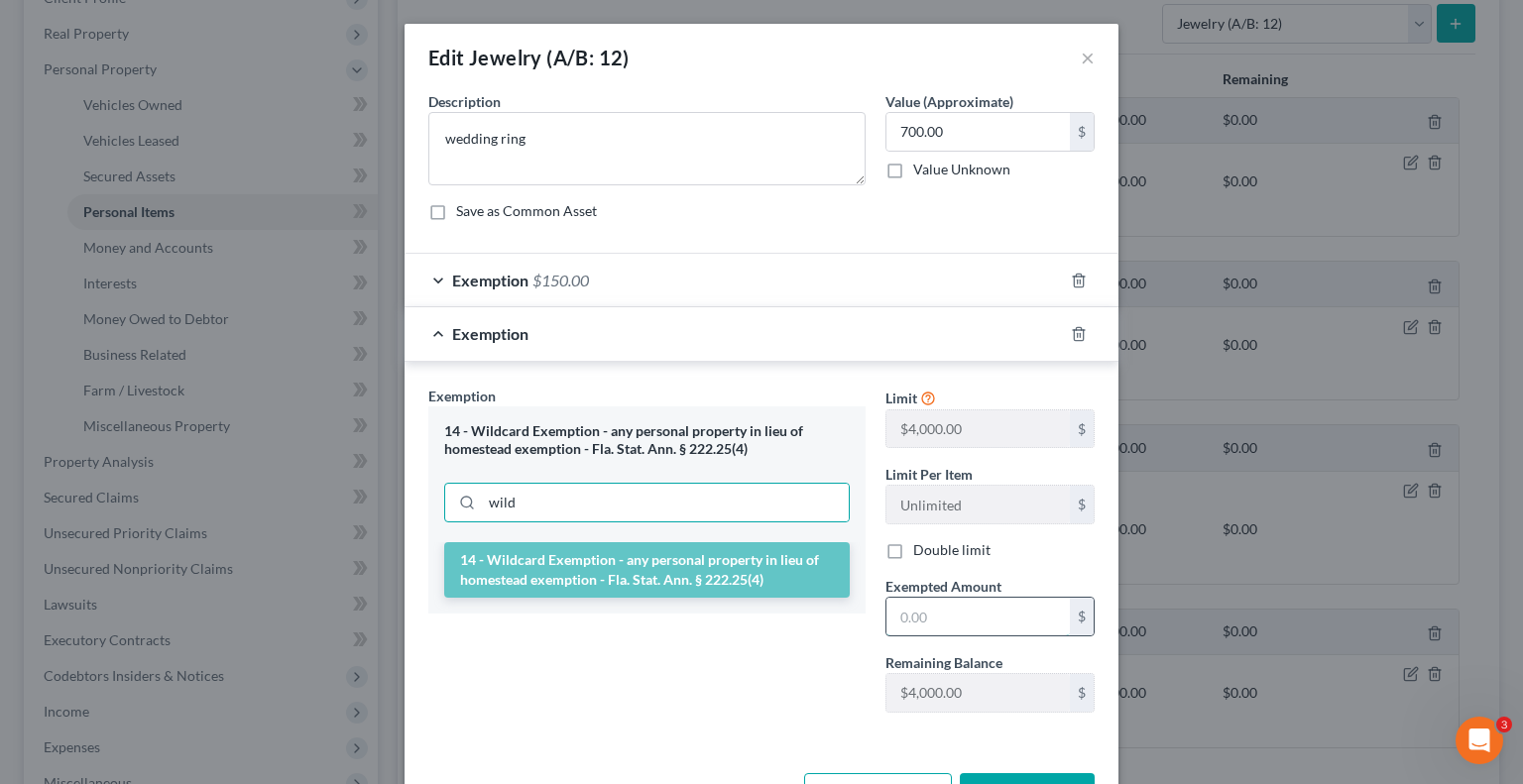 click at bounding box center (978, 616) 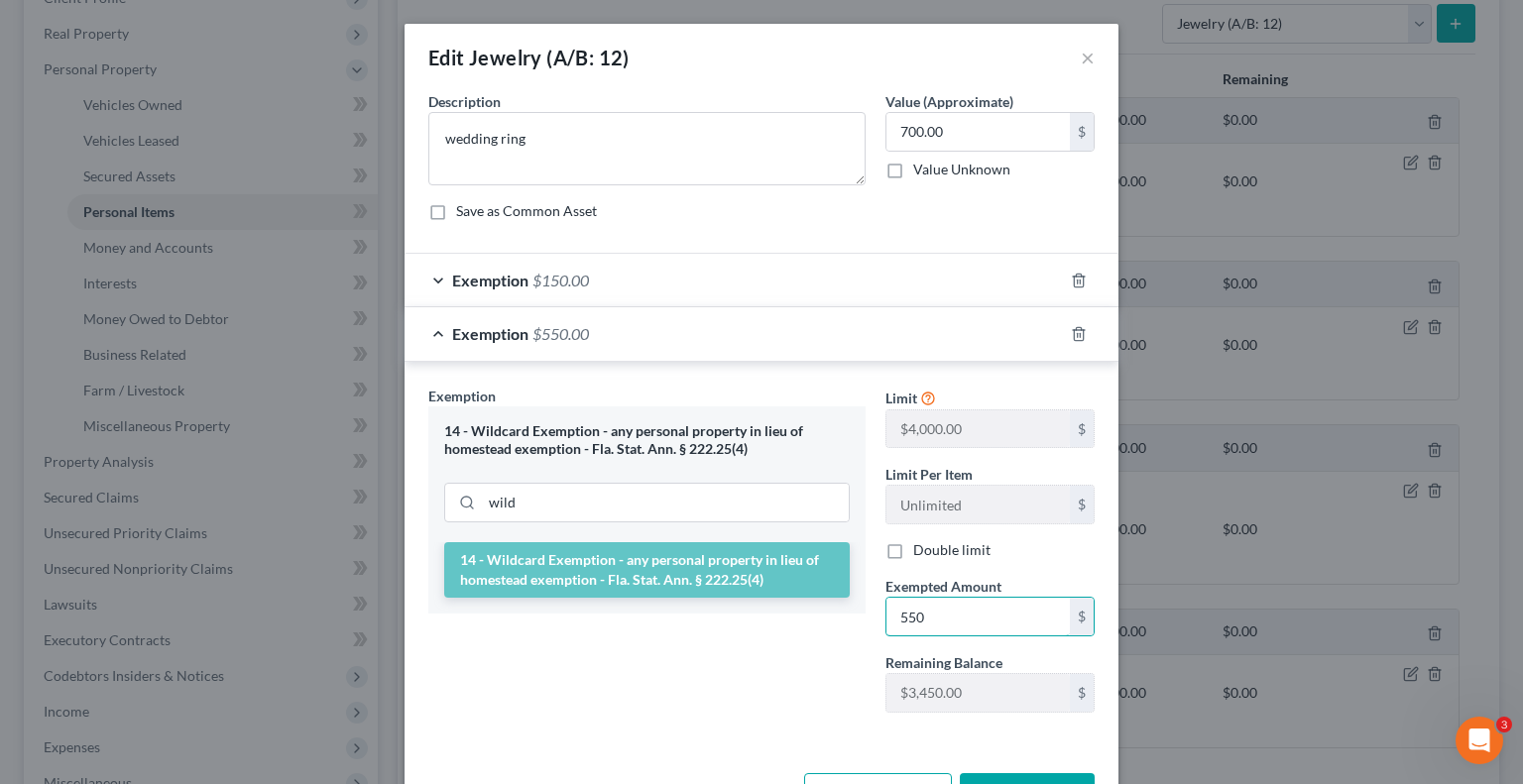 type on "550" 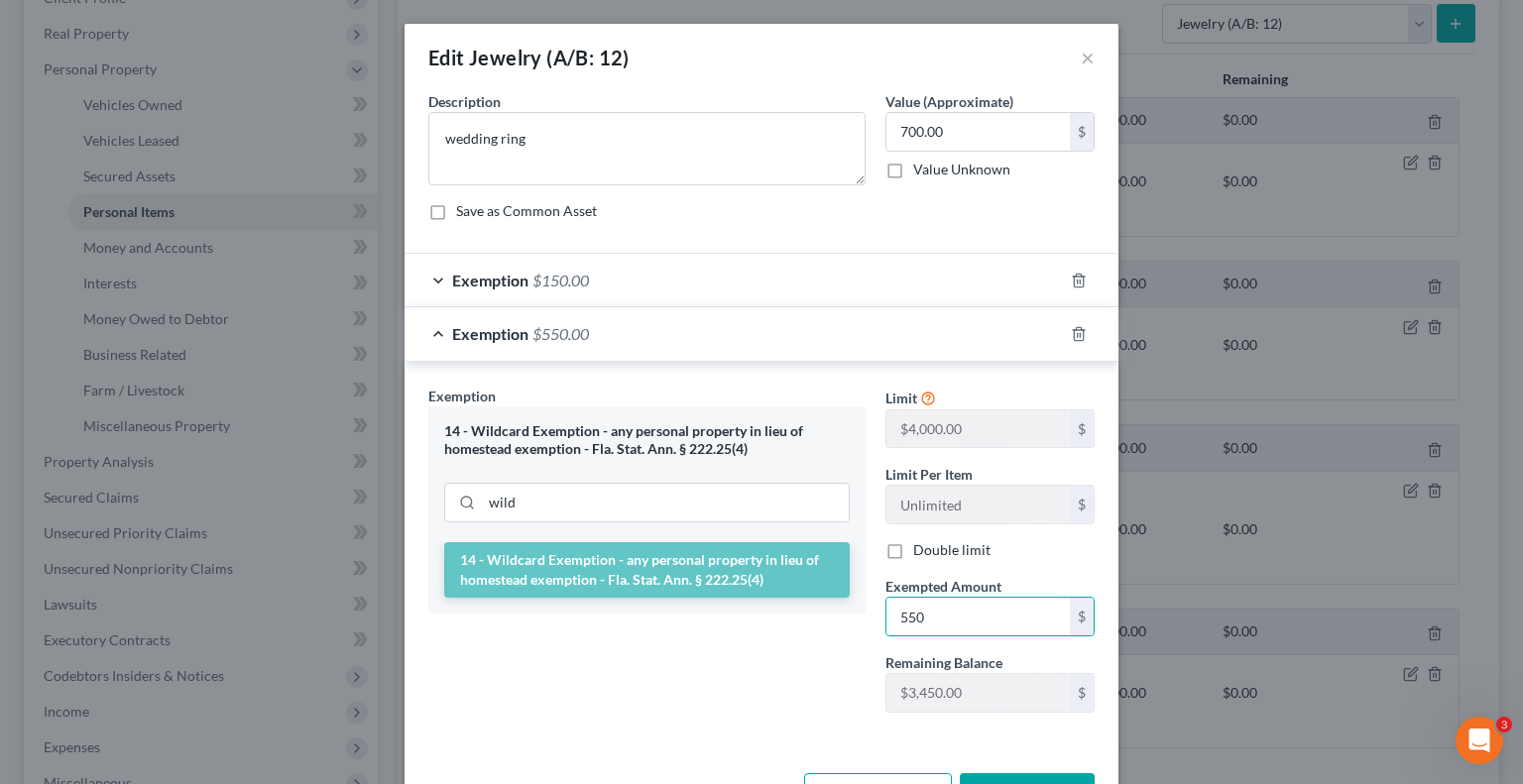 click on "Exemption Set must be selected for CA.
Exemption
*
14 - Wildcard Exemption - any personal property in lieu of homestead exemption - Fla. Stat. Ann. § 222.25(4)         wild 14 - Wildcard Exemption - any personal property in lieu of homestead exemption - Fla. Stat. Ann. § 222.25(4)" at bounding box center [646, 557] 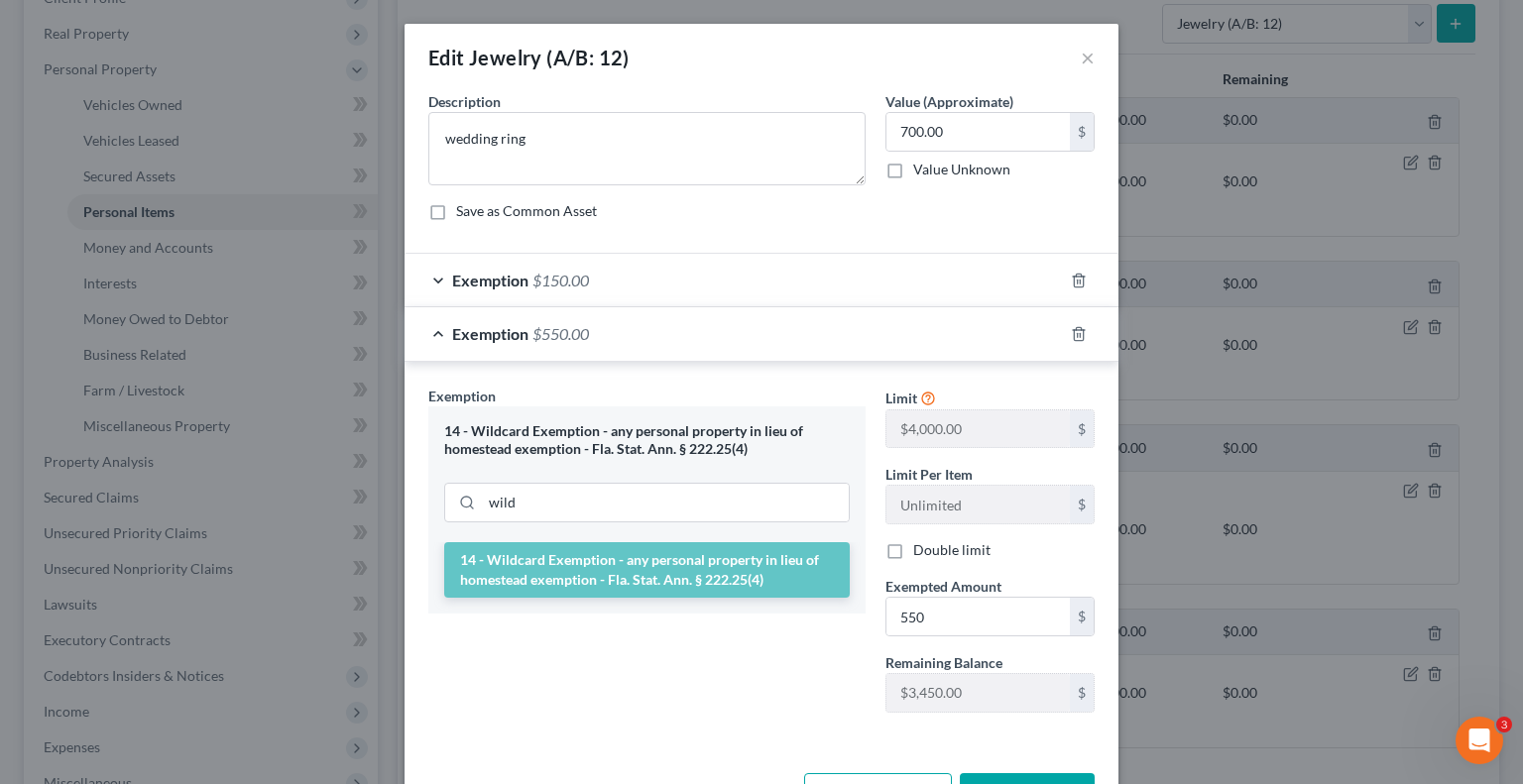 click on "Save & Close" at bounding box center [1027, 794] 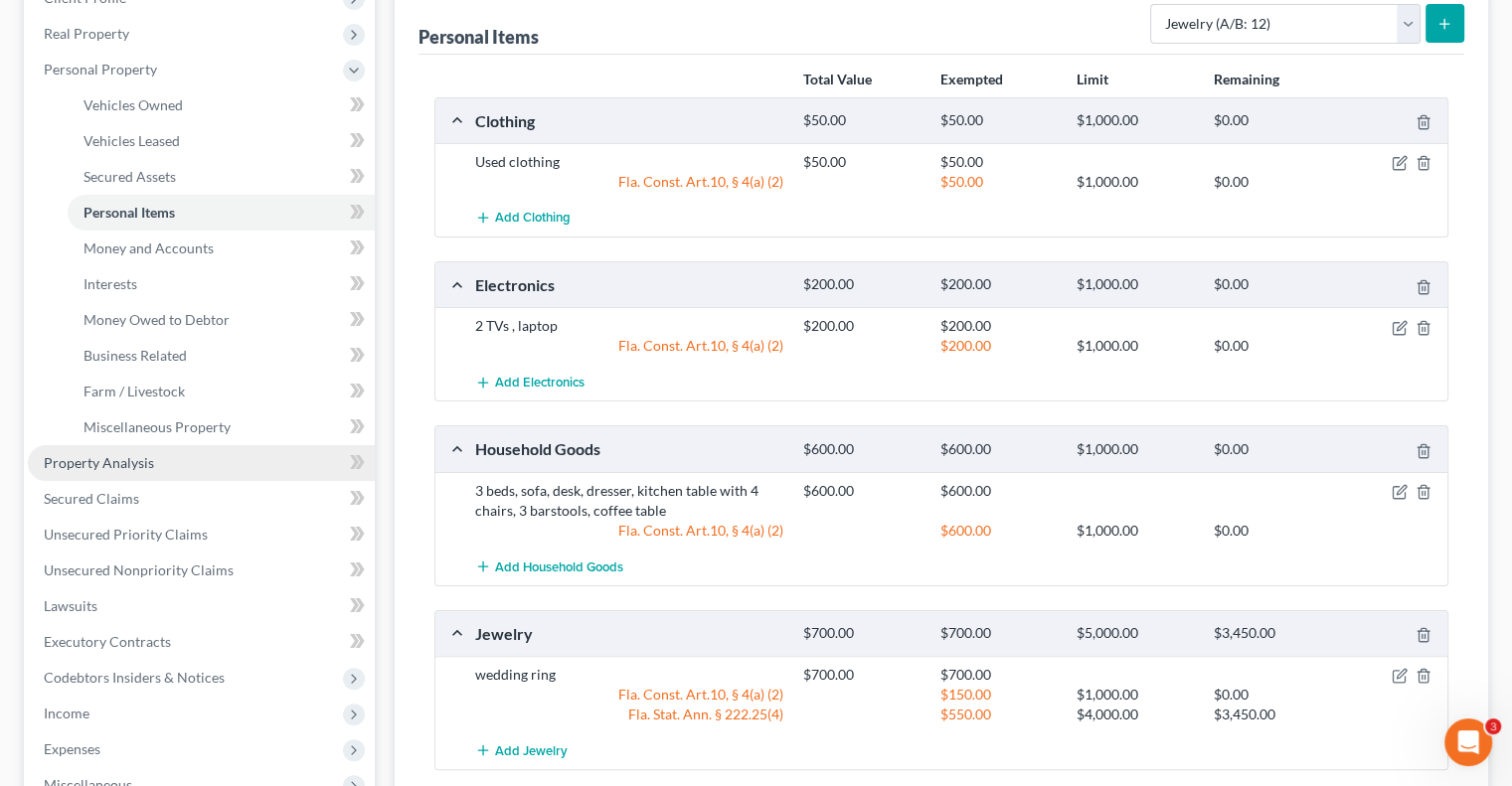 click on "Property Analysis" at bounding box center [98, 462] 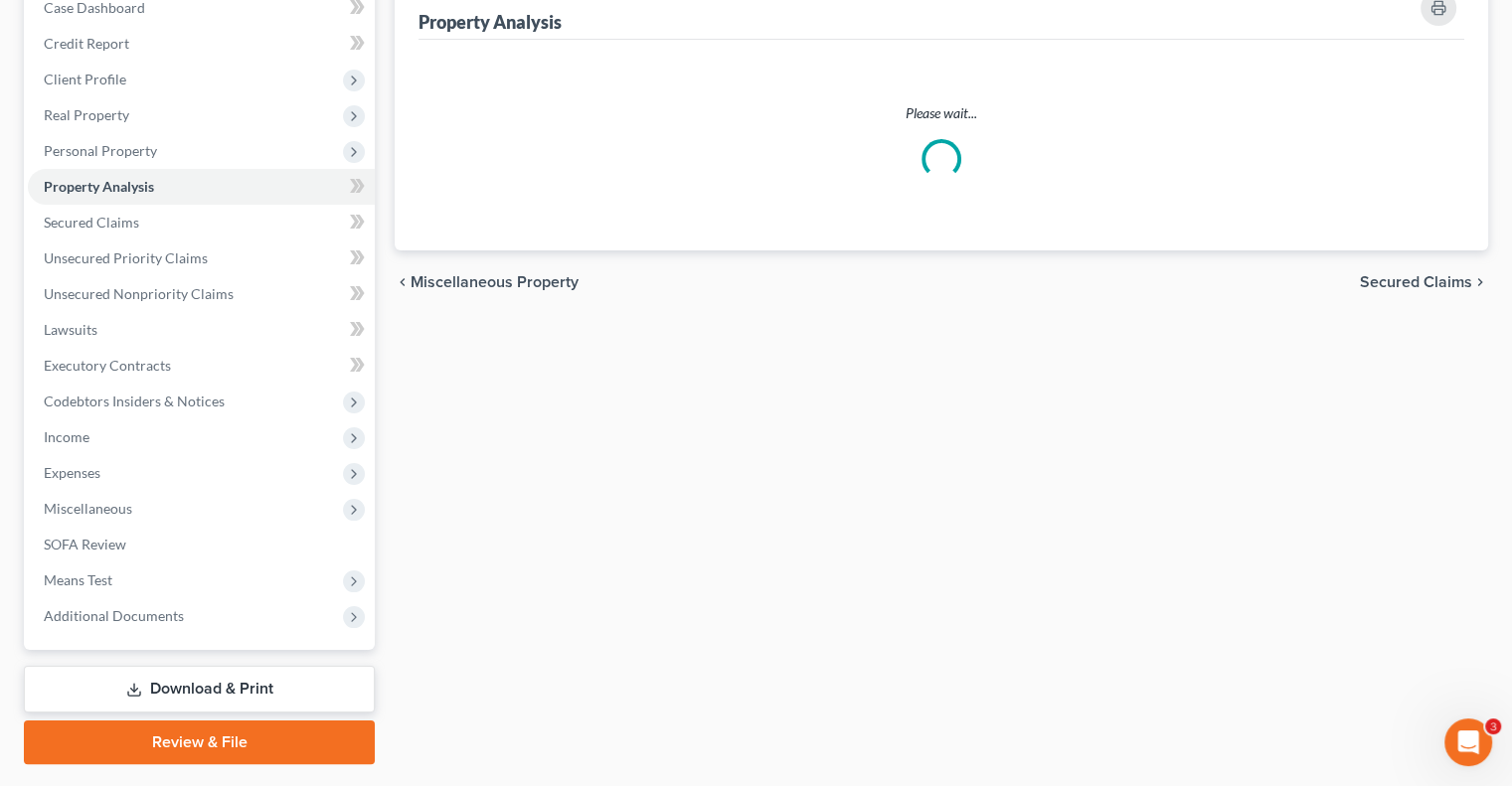 scroll, scrollTop: 0, scrollLeft: 0, axis: both 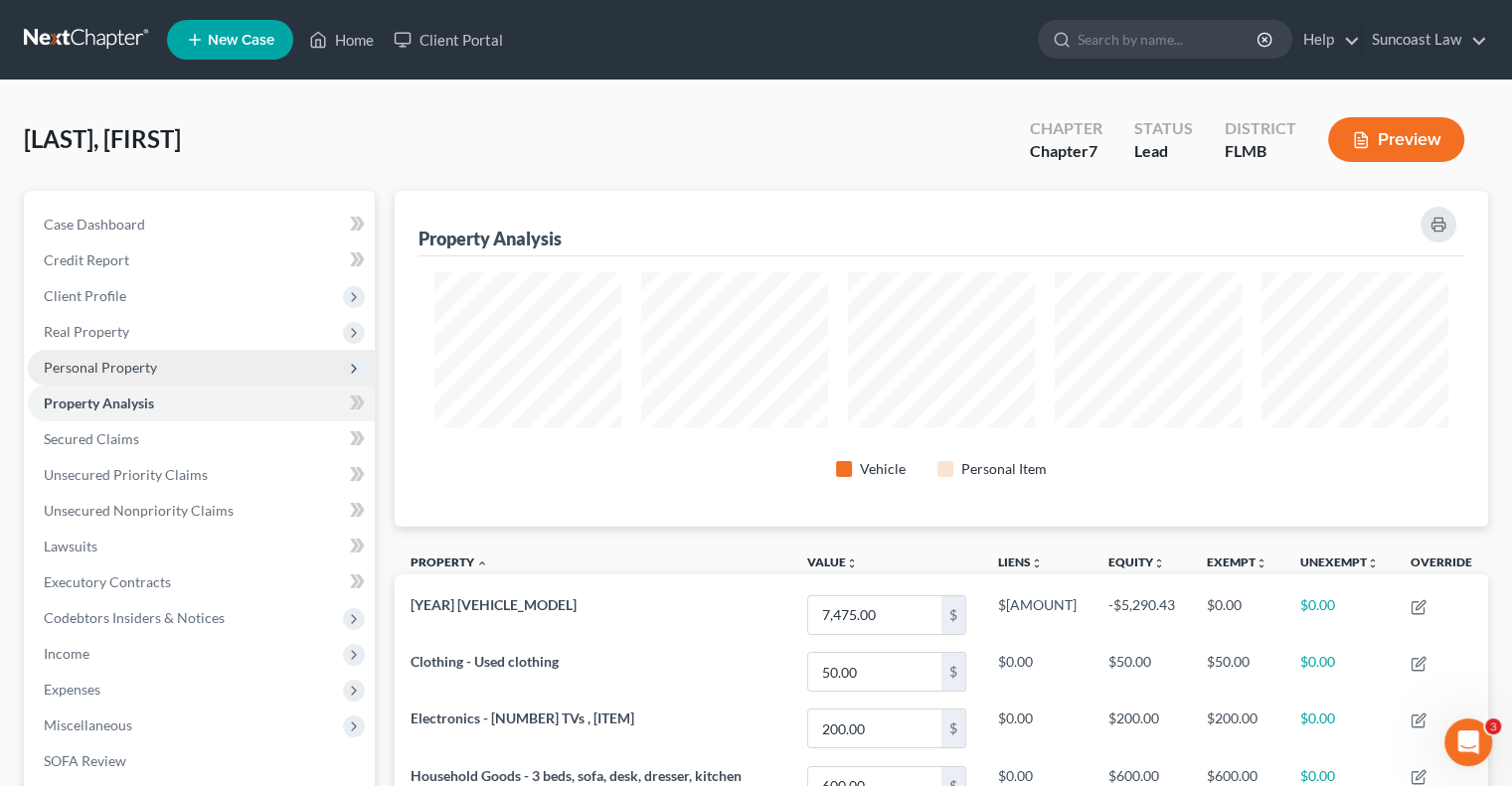 click on "Personal Property" at bounding box center (100, 367) 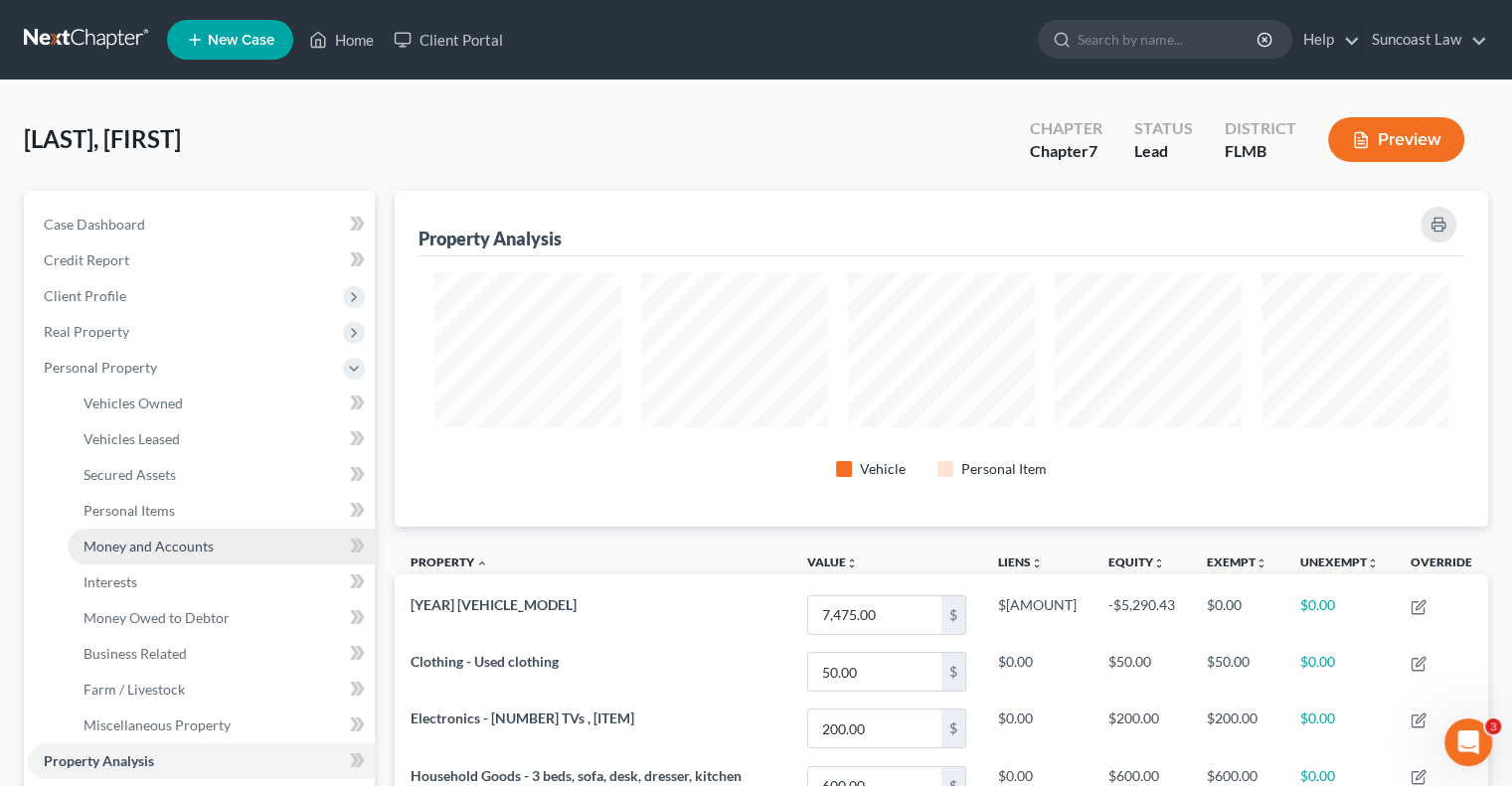 click on "Money and Accounts" at bounding box center [148, 546] 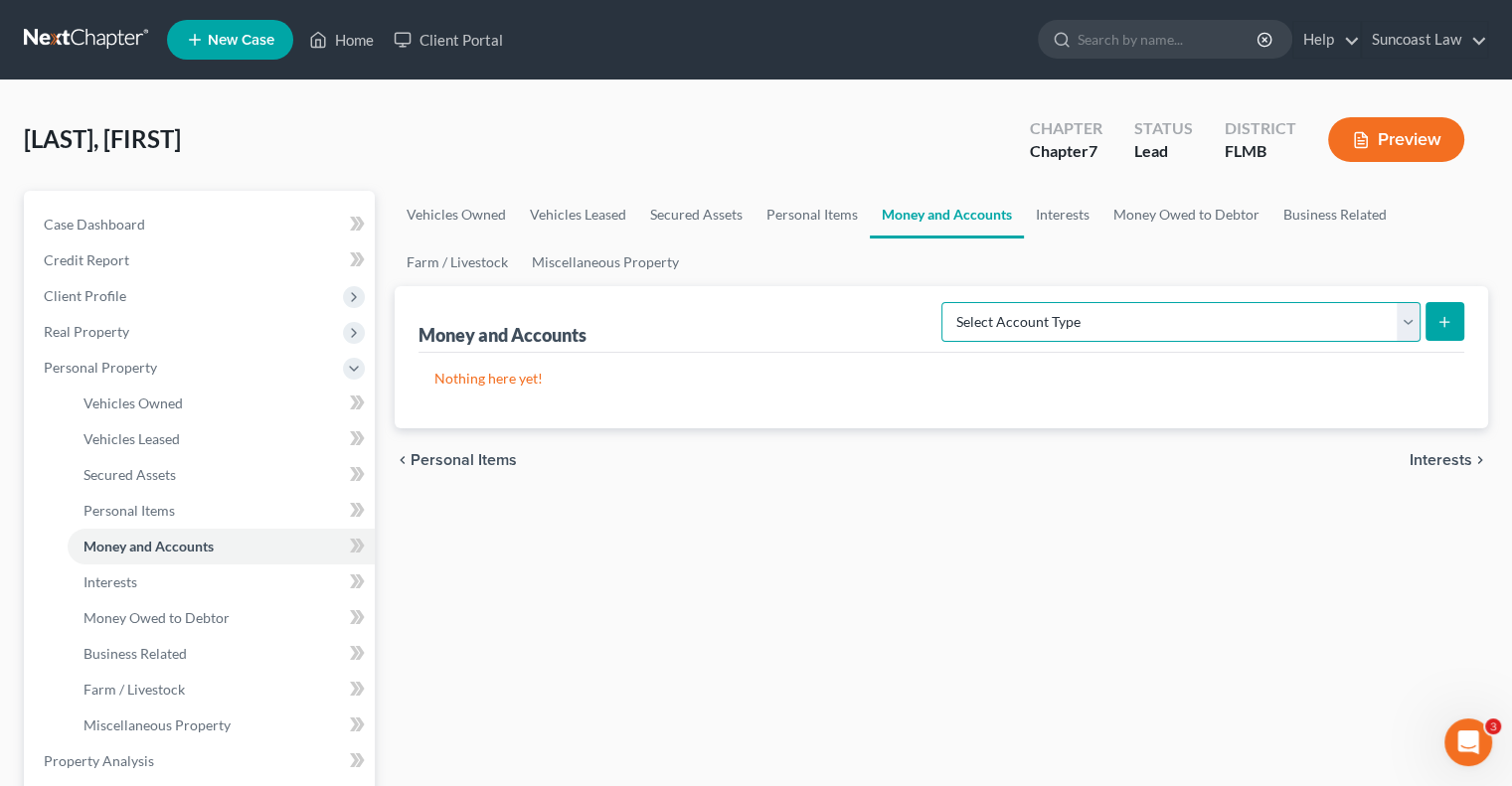 click on "Select Account Type Brokerage (A/B: 18, SOFA: 20) Cash on Hand (A/B: 16) Certificates of Deposit (A/B: 17, SOFA: 20) Checking Account (A/B: 17, SOFA: 20) Money Market (A/B: 18, SOFA: 20) Other (Credit Union, Health Savings Account, etc) (A/B: 17, SOFA: 20) Safe Deposit Box (A/B: 16) Savings Account (A/B: 17, SOFA: 20) Security Deposits or Prepayments (A/B: 22)" at bounding box center [1181, 322] 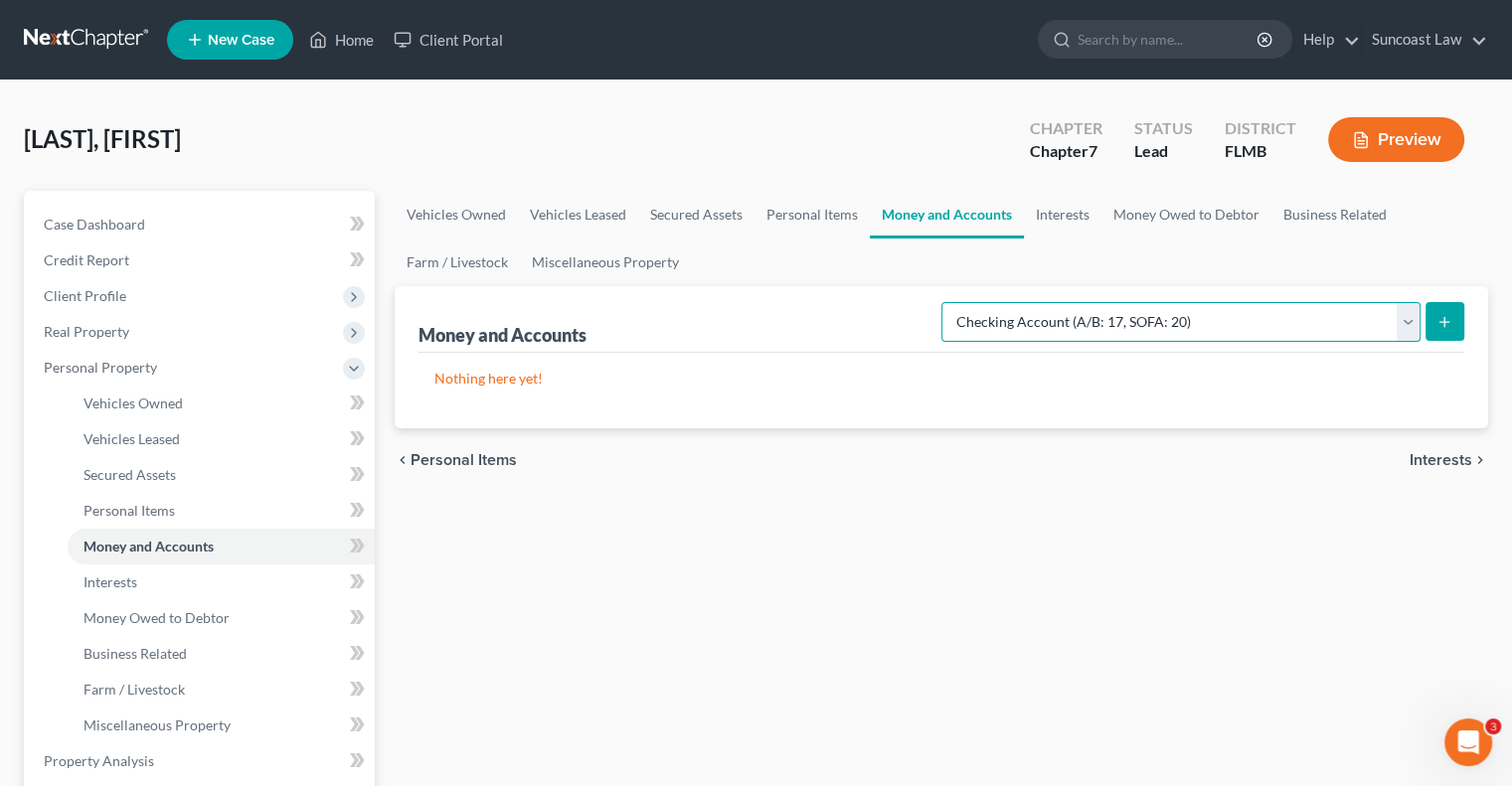 click on "Select Account Type Brokerage (A/B: 18, SOFA: 20) Cash on Hand (A/B: 16) Certificates of Deposit (A/B: 17, SOFA: 20) Checking Account (A/B: 17, SOFA: 20) Money Market (A/B: 18, SOFA: 20) Other (Credit Union, Health Savings Account, etc) (A/B: 17, SOFA: 20) Safe Deposit Box (A/B: 16) Savings Account (A/B: 17, SOFA: 20) Security Deposits or Prepayments (A/B: 22)" at bounding box center (1181, 322) 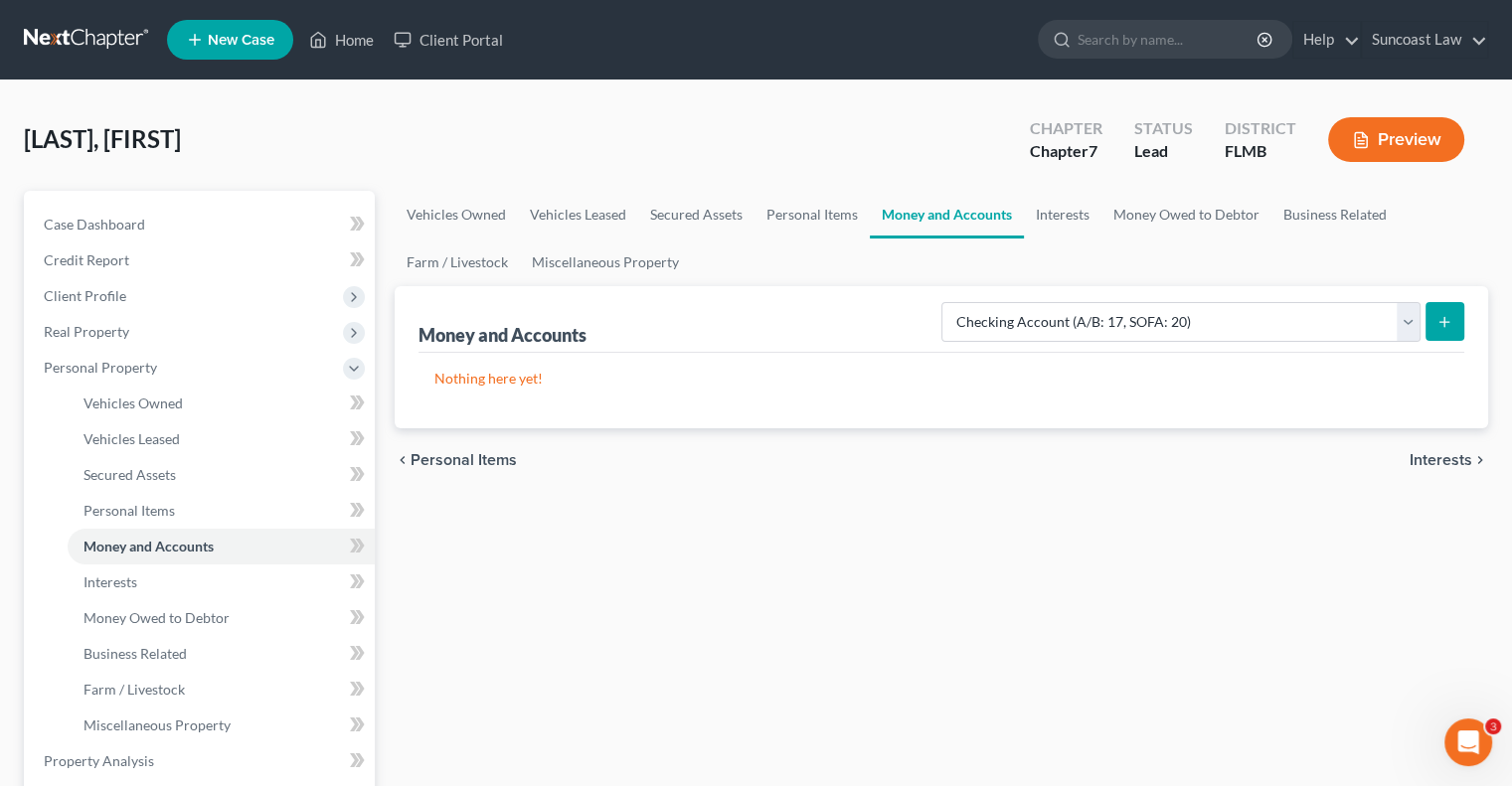 click 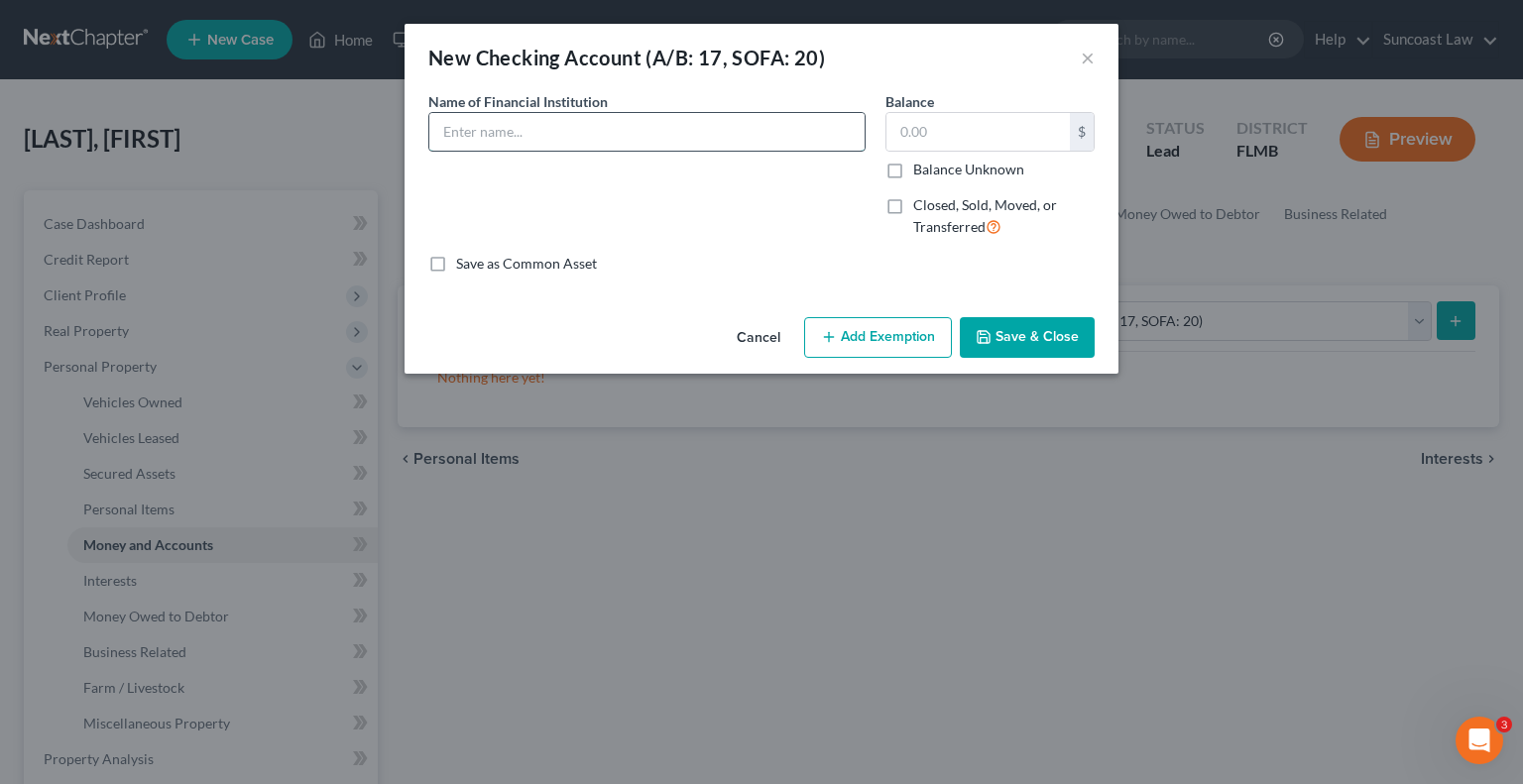 click at bounding box center (646, 132) 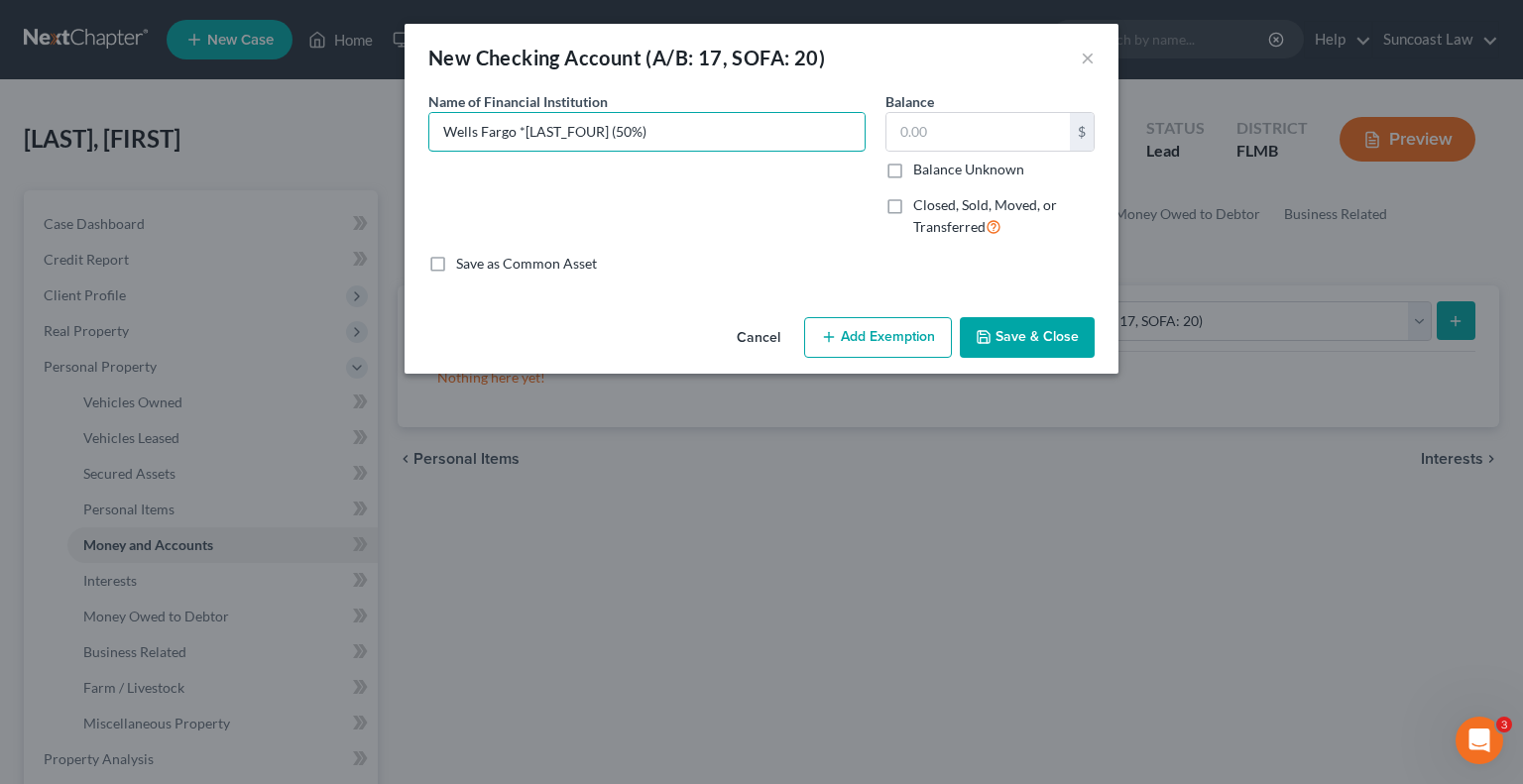 type on "Wells Fargo *[LAST_FOUR] (50%)" 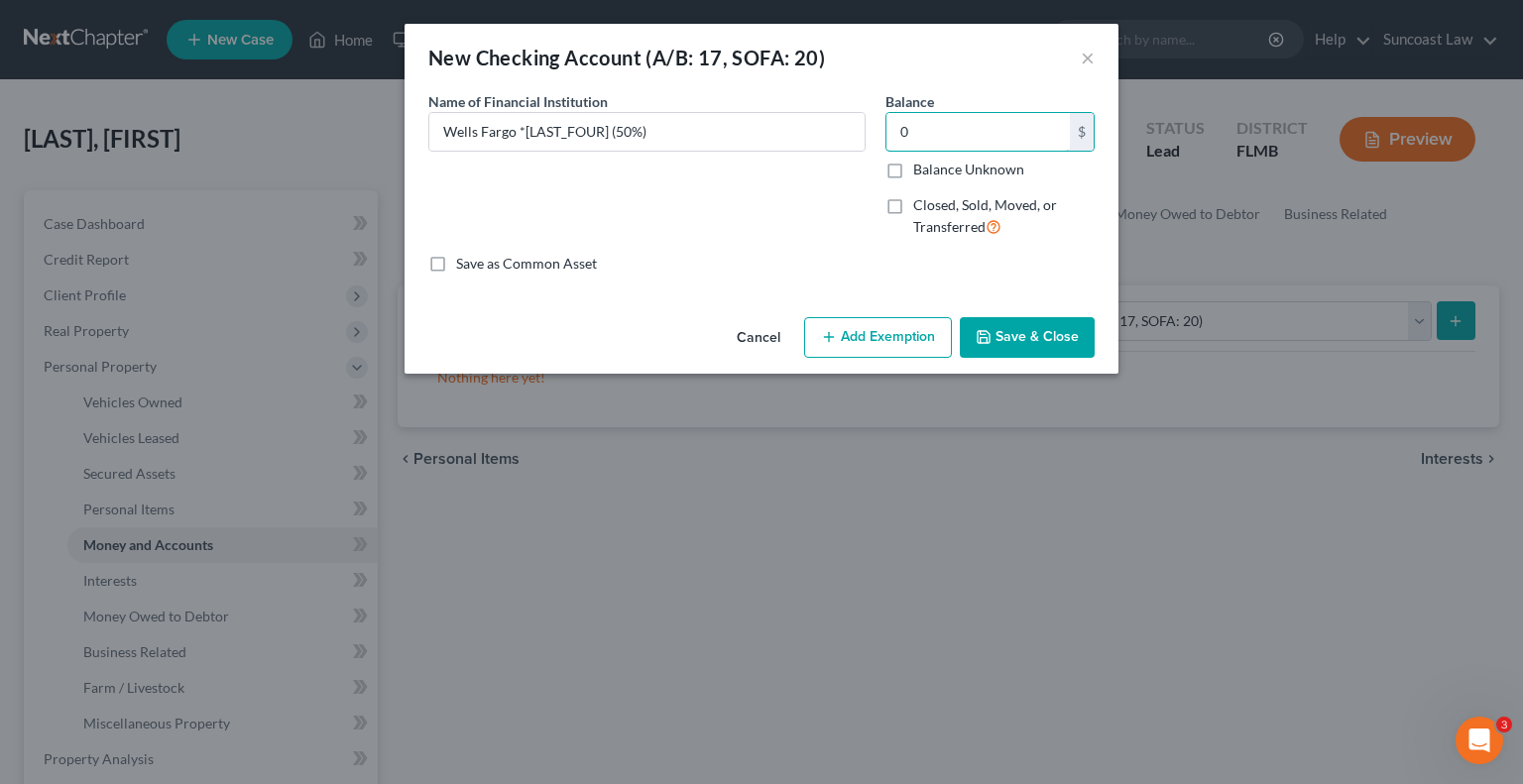 type on "0" 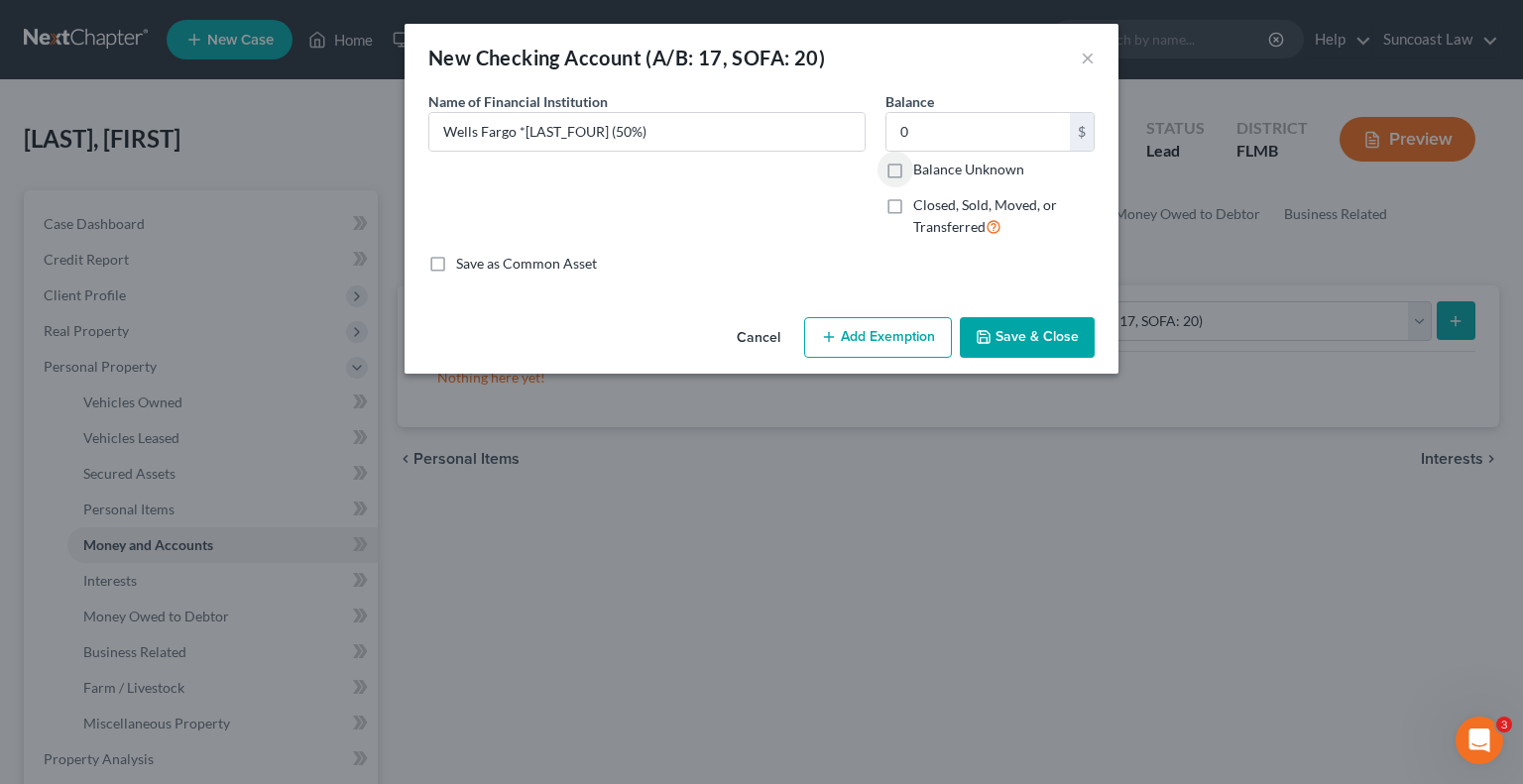 click on "Save & Close" at bounding box center [1027, 338] 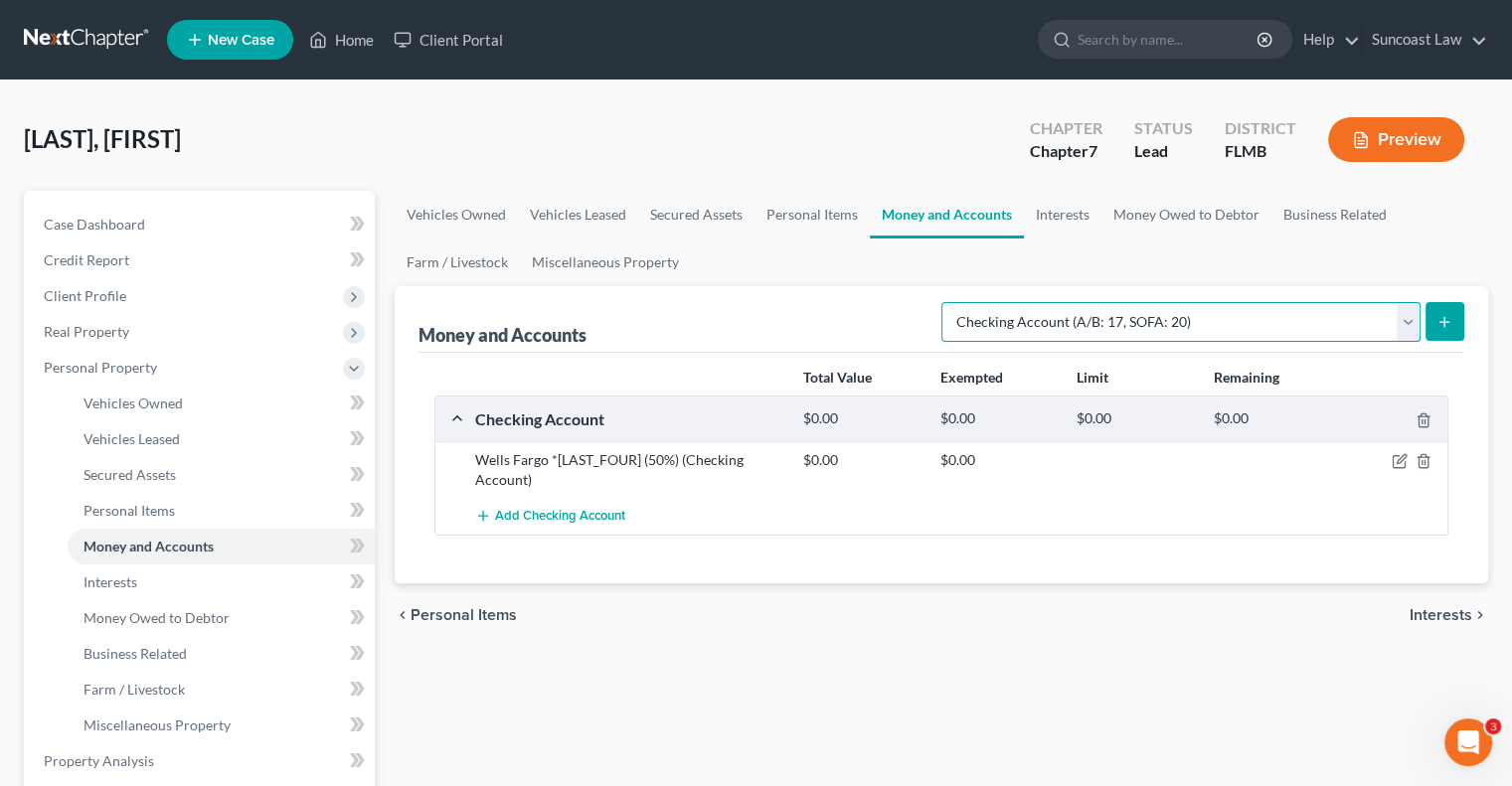 click on "Select Account Type Brokerage (A/B: 18, SOFA: 20) Cash on Hand (A/B: 16) Certificates of Deposit (A/B: 17, SOFA: 20) Checking Account (A/B: 17, SOFA: 20) Money Market (A/B: 18, SOFA: 20) Other (Credit Union, Health Savings Account, etc) (A/B: 17, SOFA: 20) Safe Deposit Box (A/B: 16) Savings Account (A/B: 17, SOFA: 20) Security Deposits or Prepayments (A/B: 22)" at bounding box center (1181, 322) 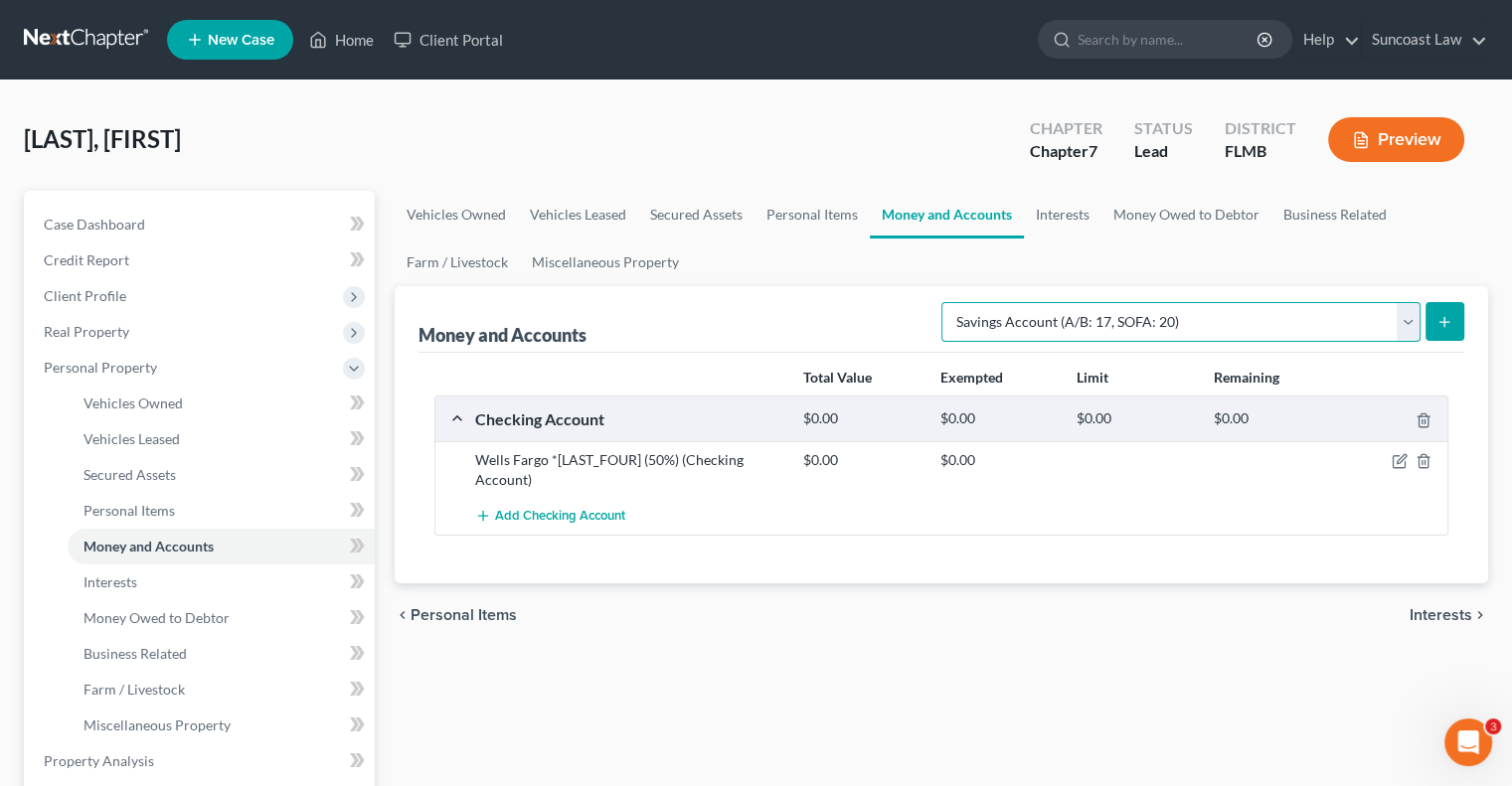 click on "Select Account Type Brokerage (A/B: 18, SOFA: 20) Cash on Hand (A/B: 16) Certificates of Deposit (A/B: 17, SOFA: 20) Checking Account (A/B: 17, SOFA: 20) Money Market (A/B: 18, SOFA: 20) Other (Credit Union, Health Savings Account, etc) (A/B: 17, SOFA: 20) Safe Deposit Box (A/B: 16) Savings Account (A/B: 17, SOFA: 20) Security Deposits or Prepayments (A/B: 22)" at bounding box center (1181, 322) 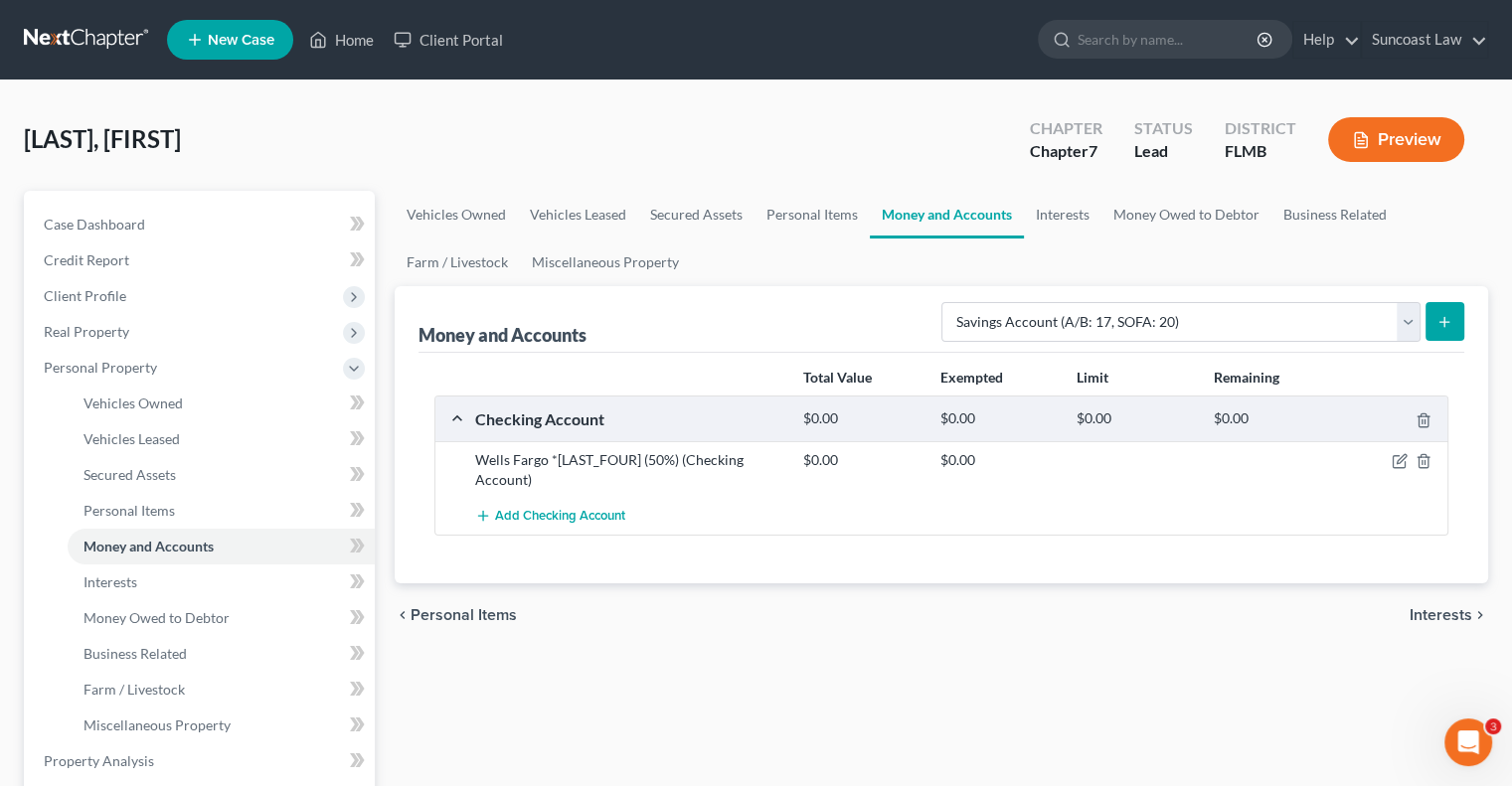 click 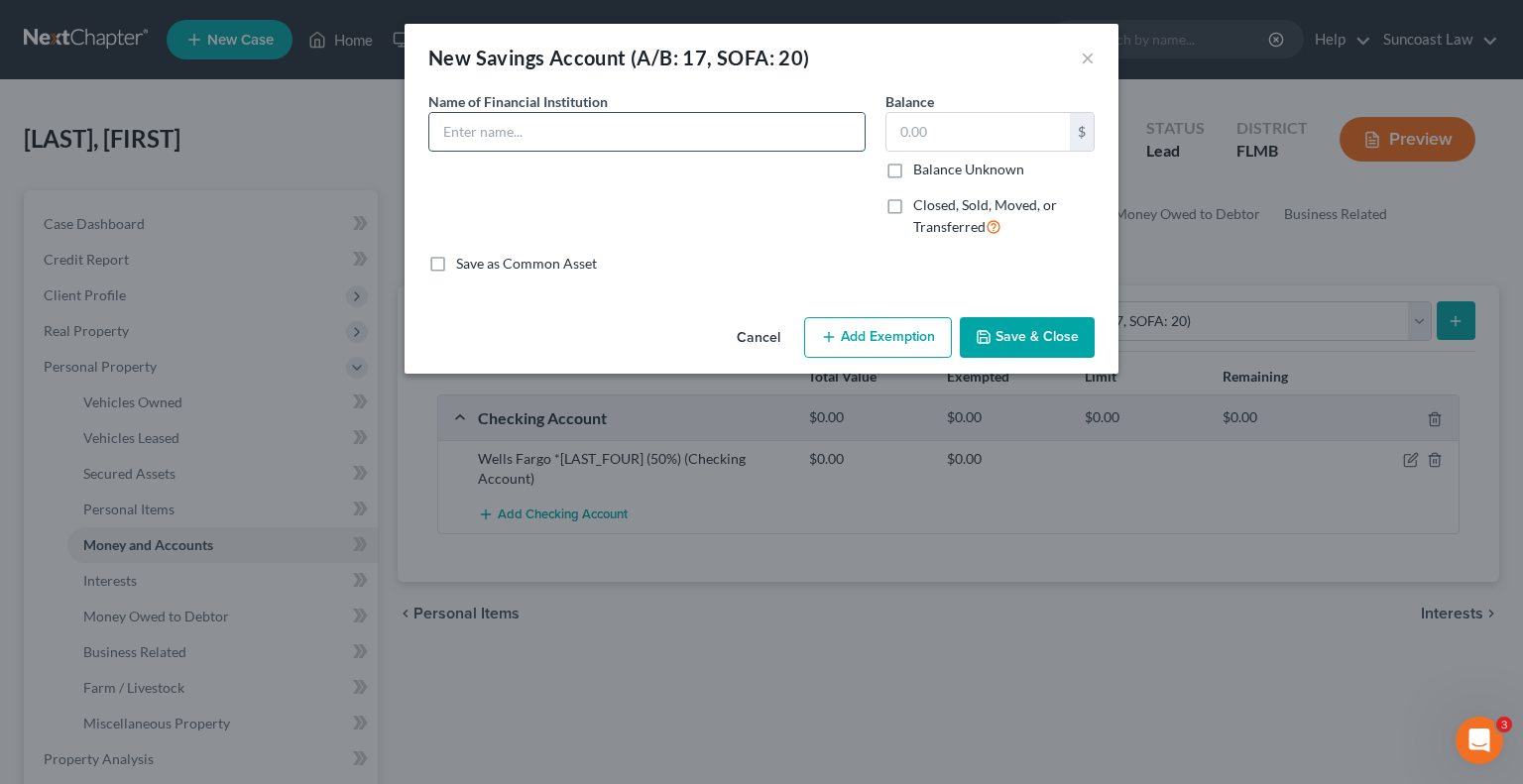 click at bounding box center [646, 132] 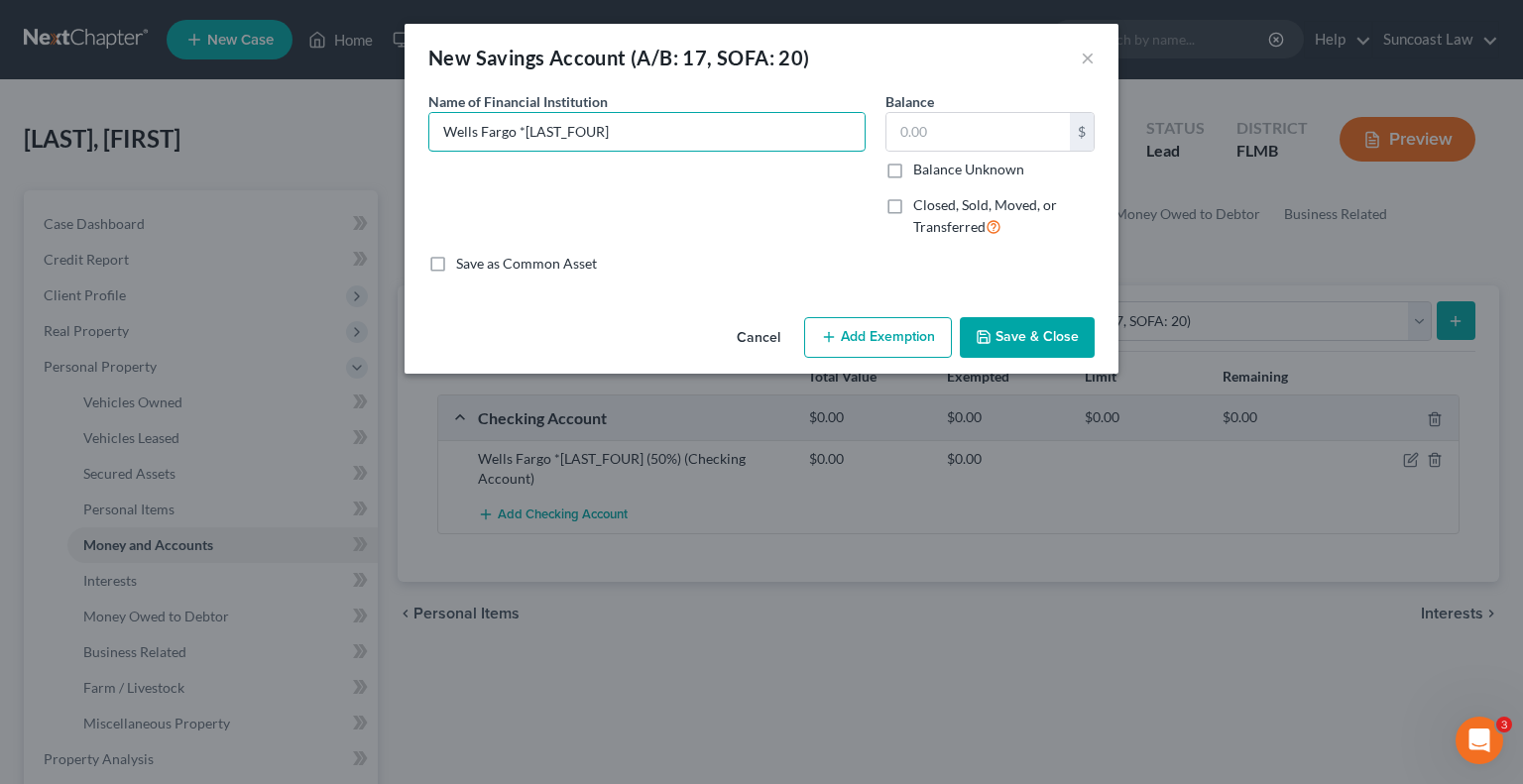 type on "Wells Fargo *[LAST_FOUR]" 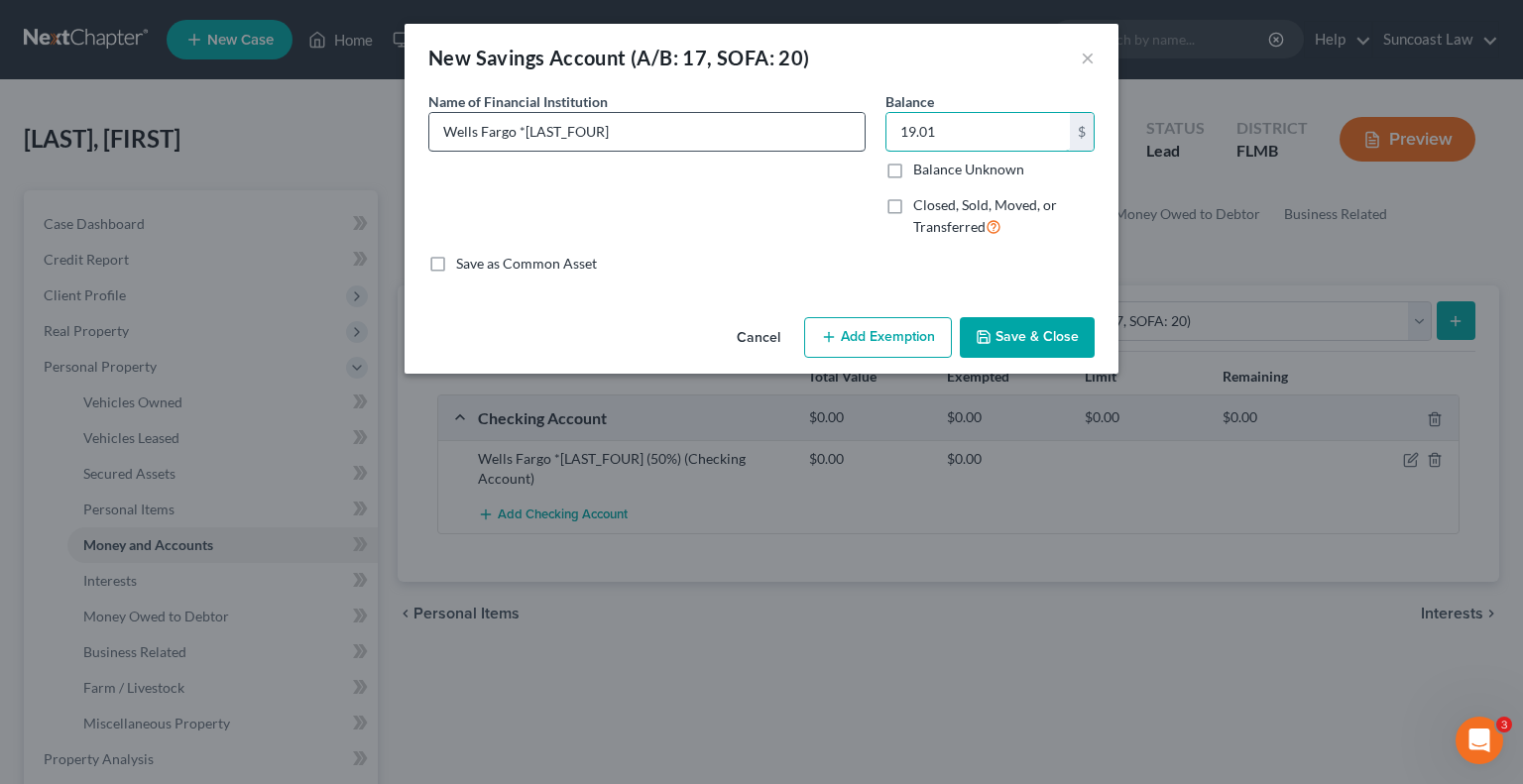 type on "19.01" 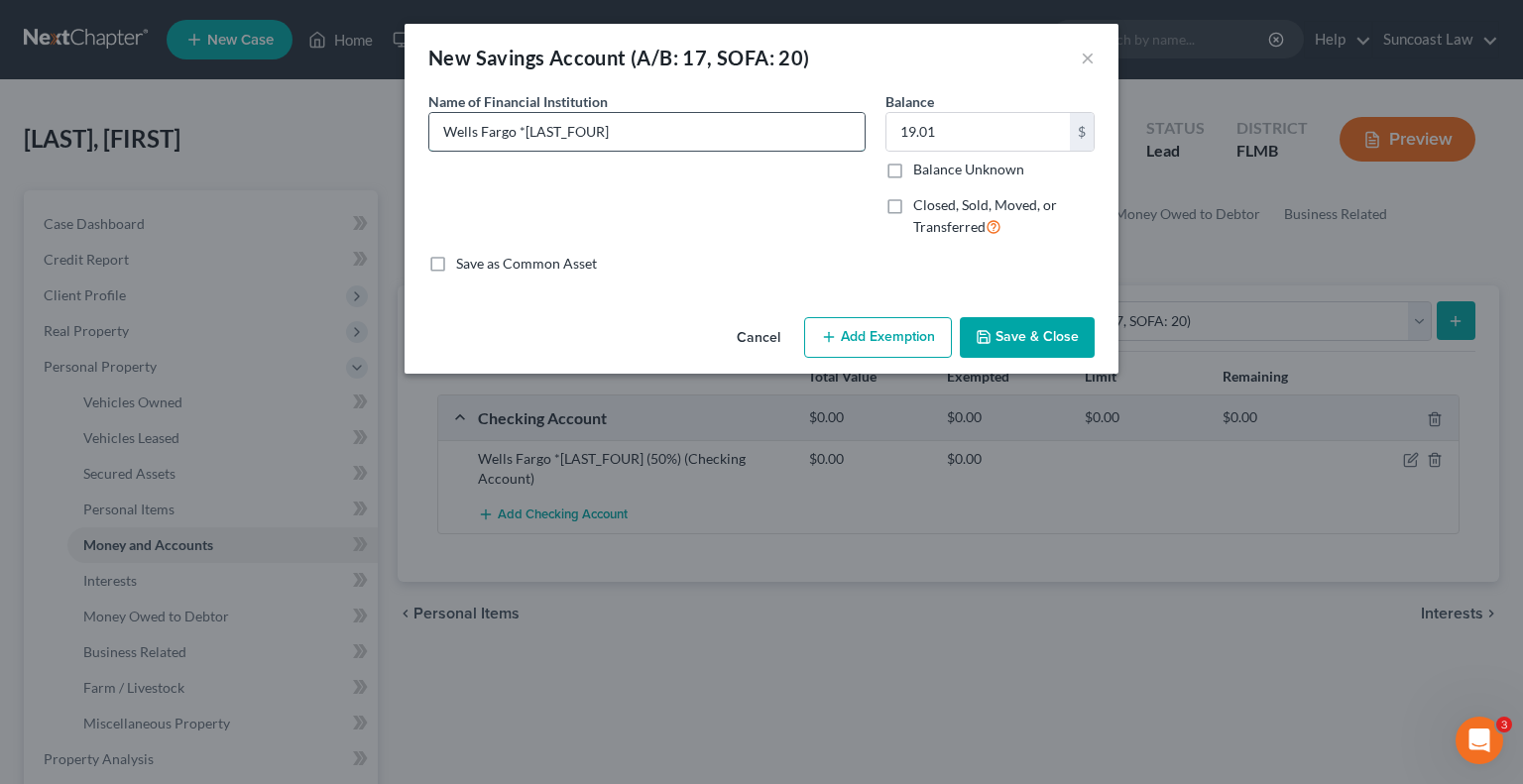 click on "Wells Fargo *[LAST_FOUR]" at bounding box center (646, 132) 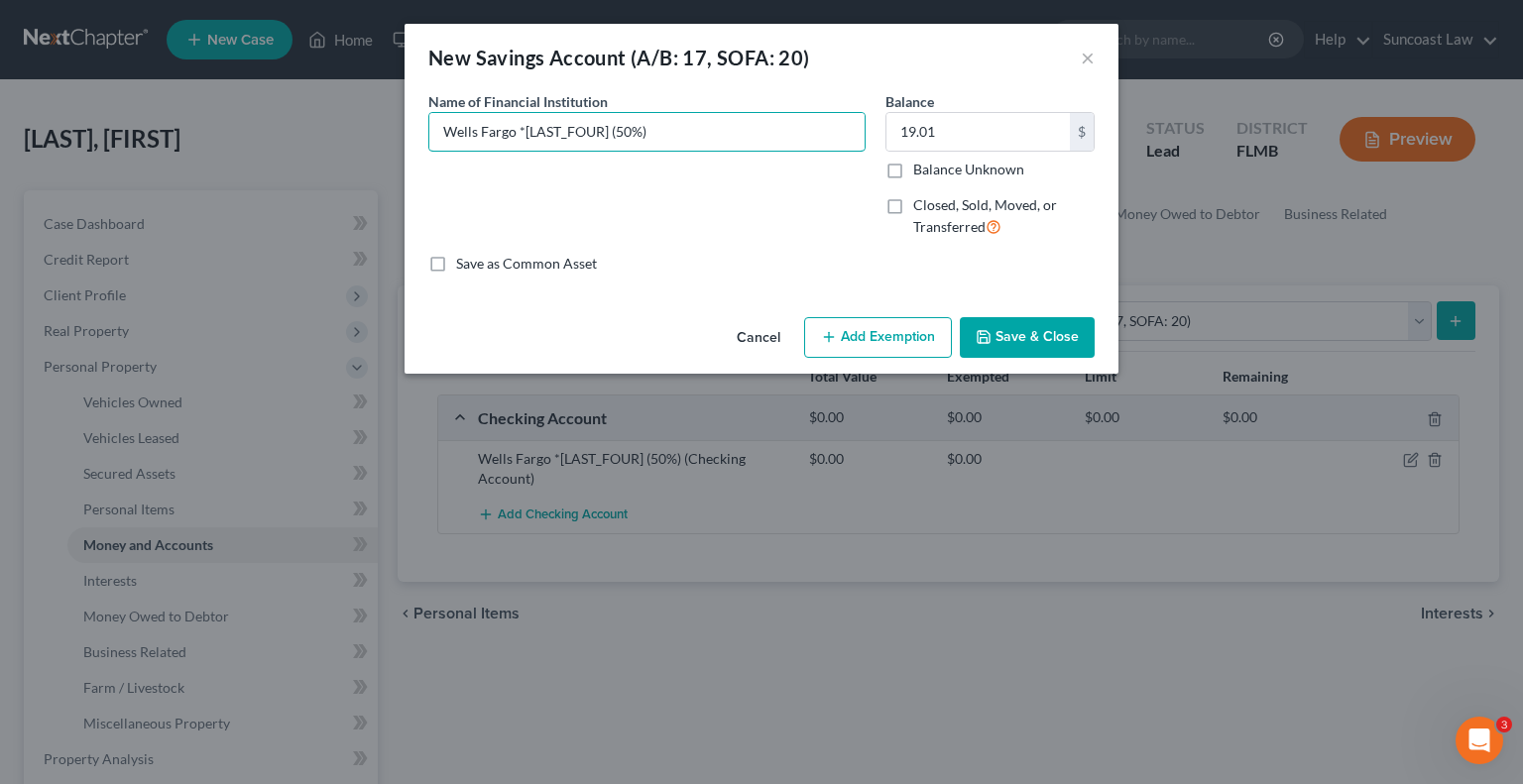 type on "Wells Fargo *[LAST_FOUR] (50%)" 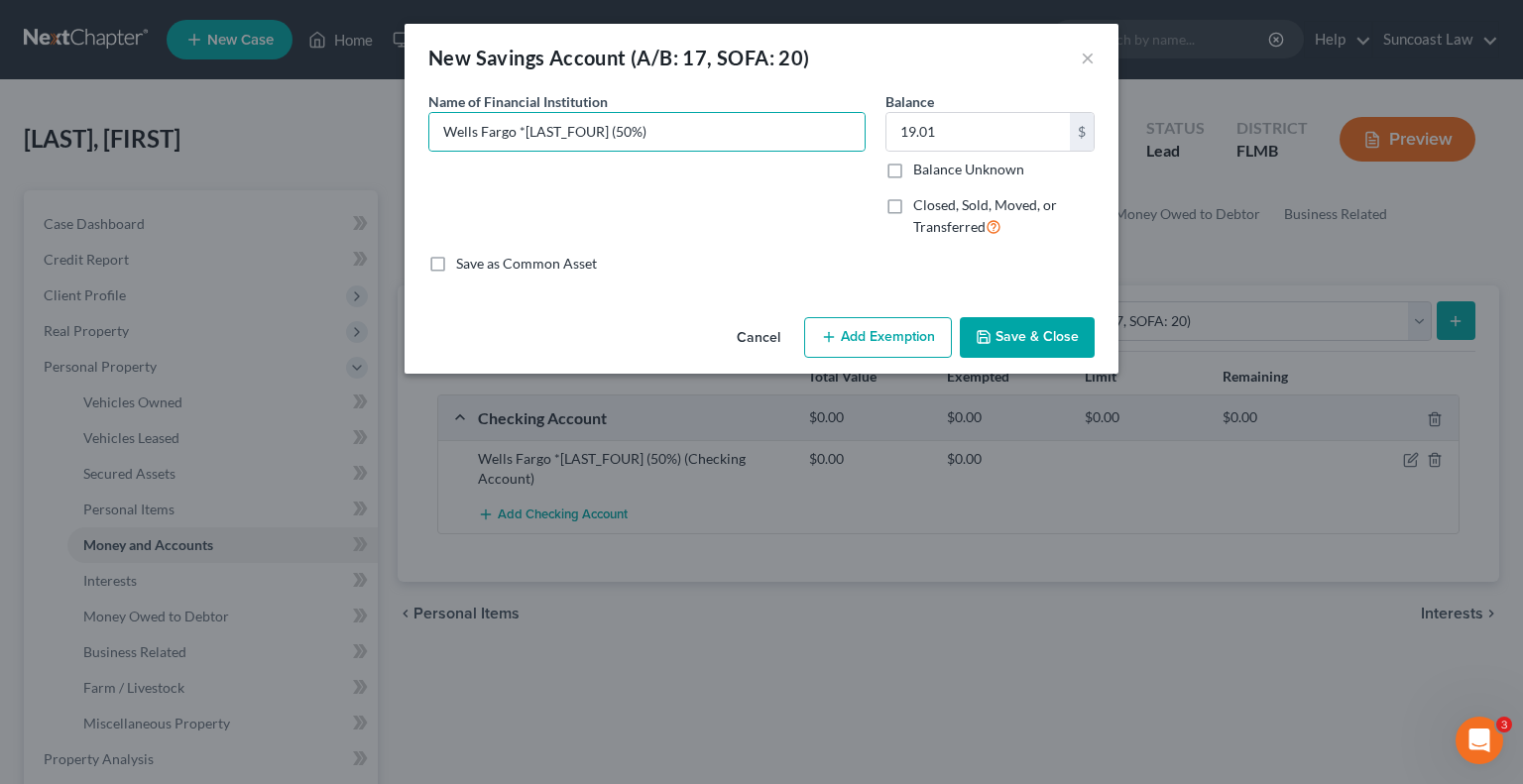click on "Add Exemption" at bounding box center (878, 338) 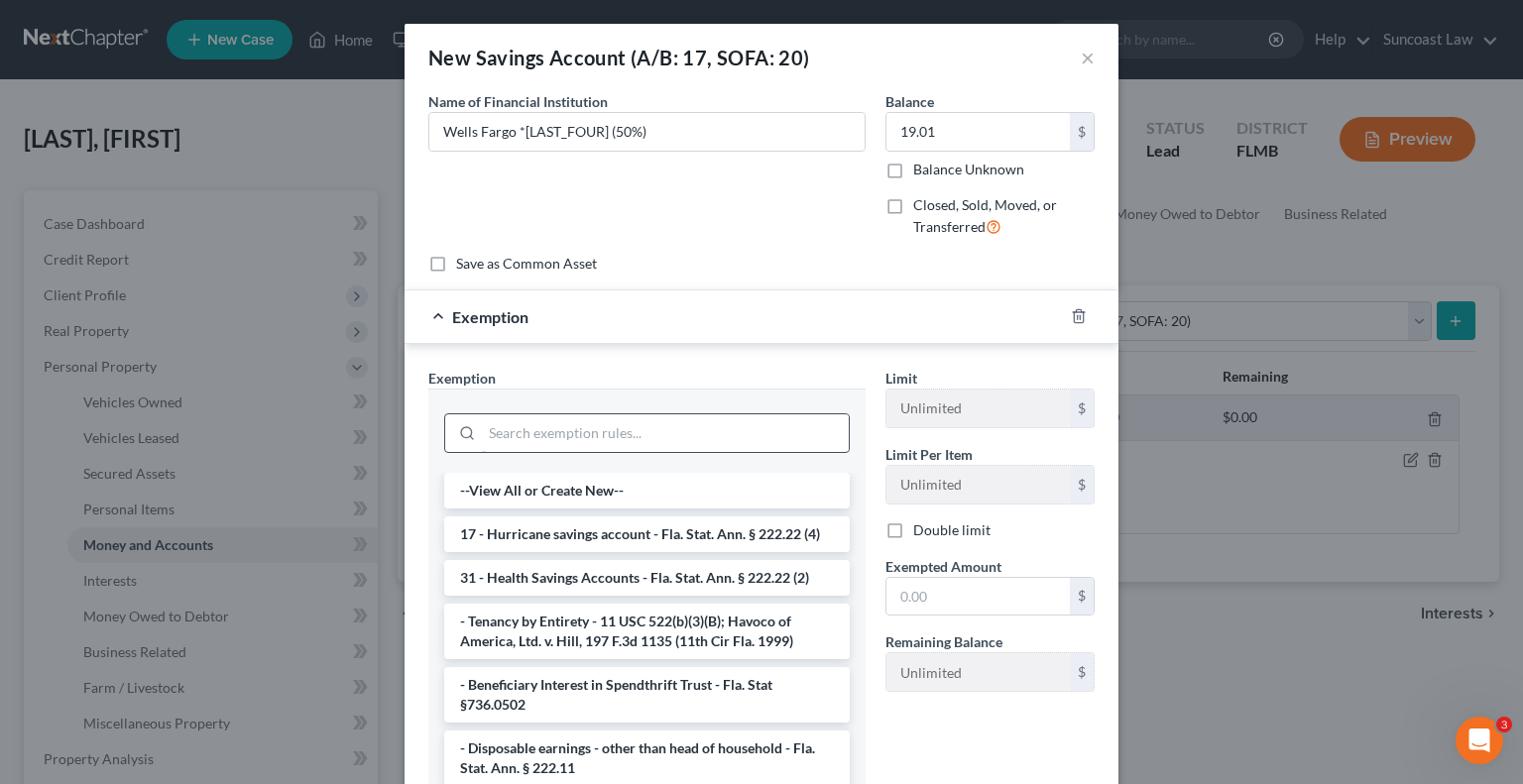 click at bounding box center (665, 433) 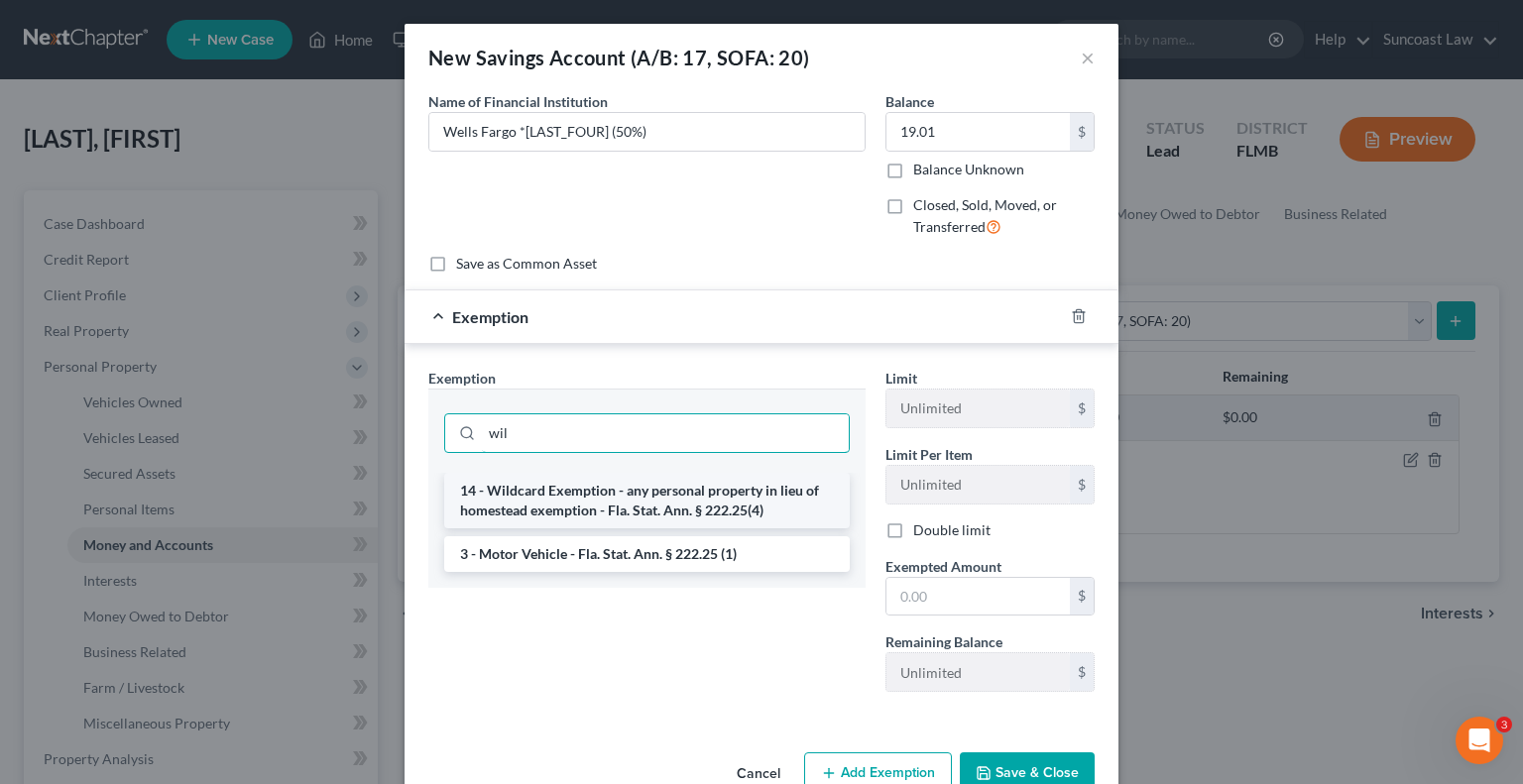 type on "wil" 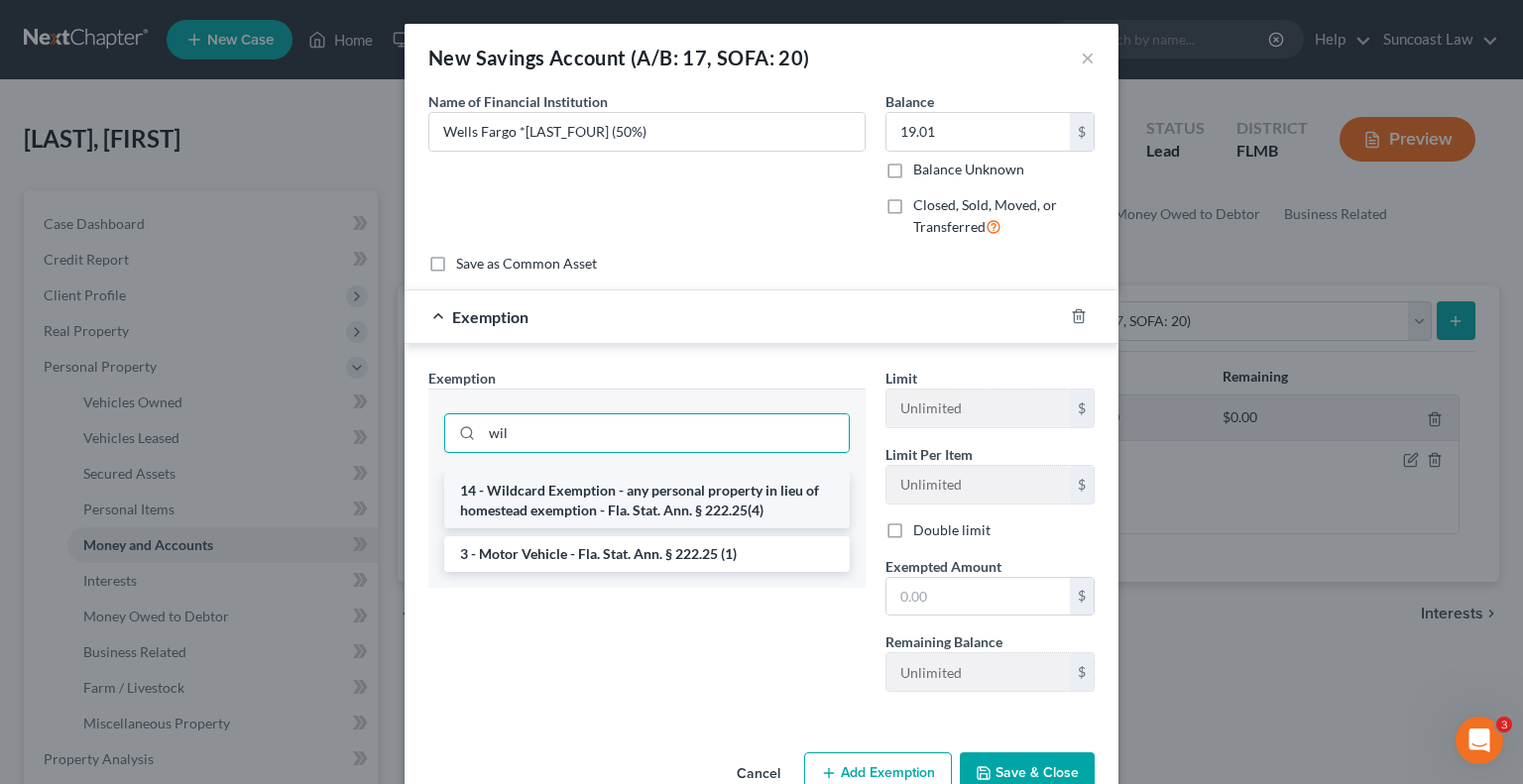 click on "14 - Wildcard Exemption - any personal property in lieu of homestead exemption - Fla. Stat. Ann. § 222.25(4)" at bounding box center [646, 501] 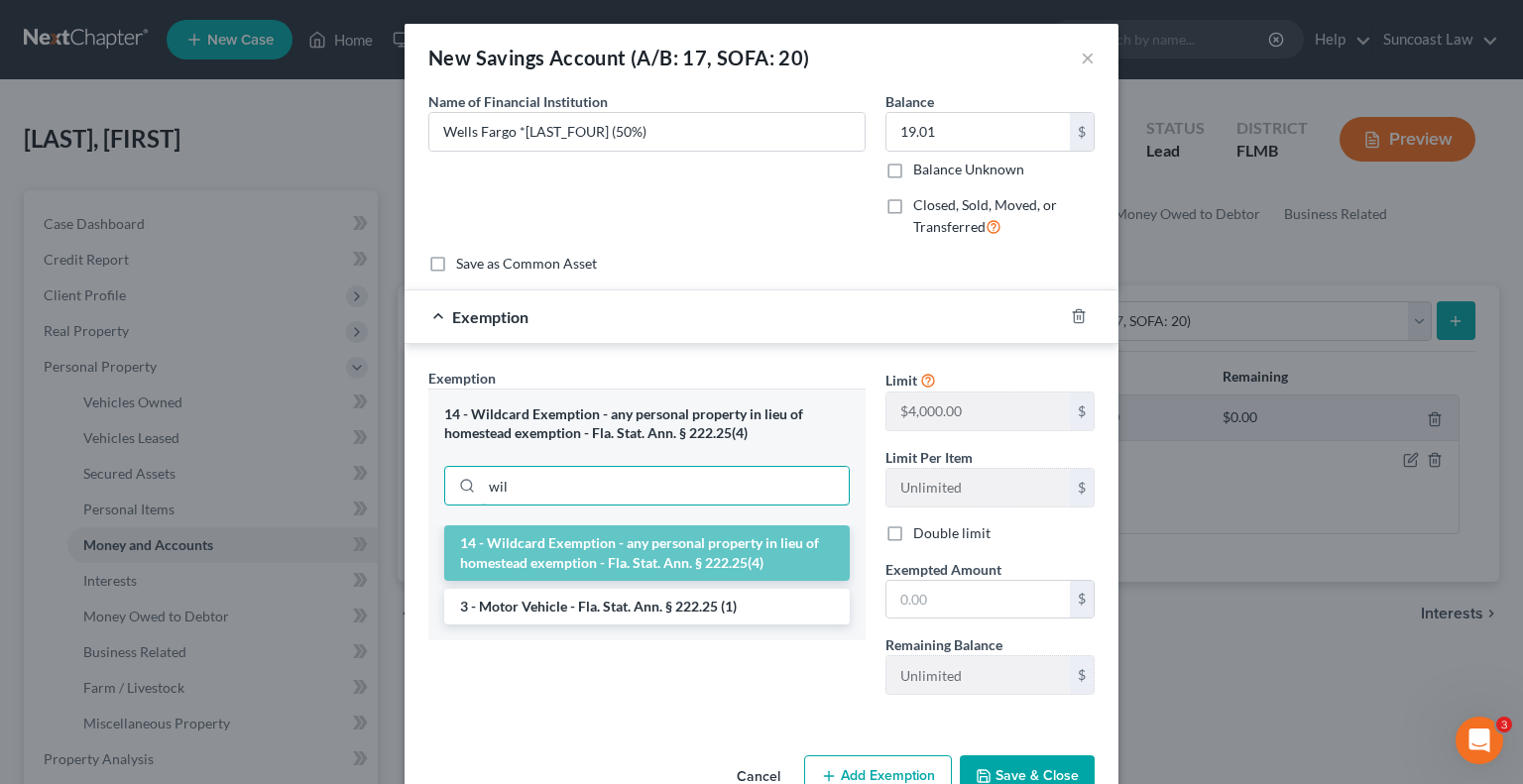 click on "wil" at bounding box center (665, 486) 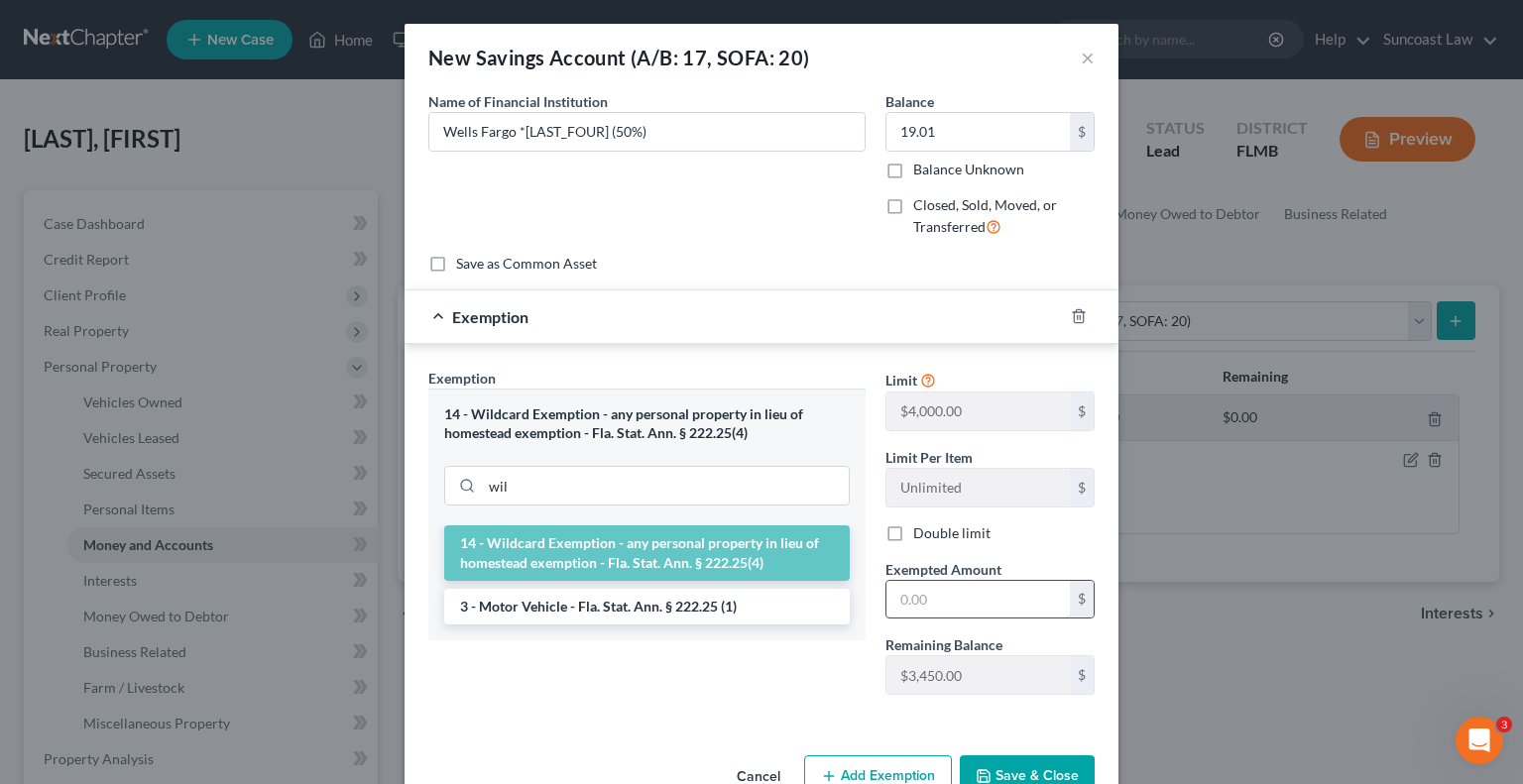 click at bounding box center (978, 600) 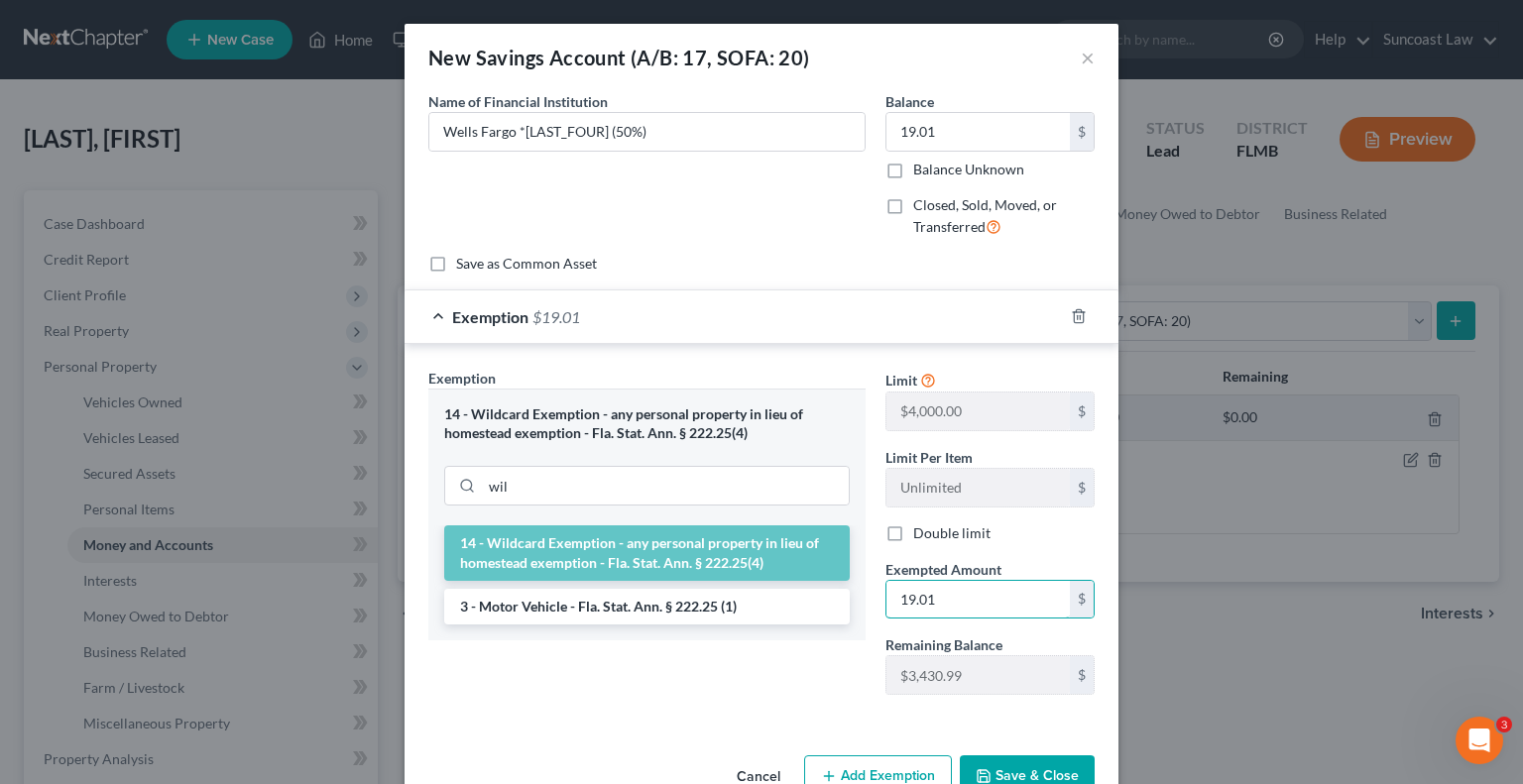 type on "19.01" 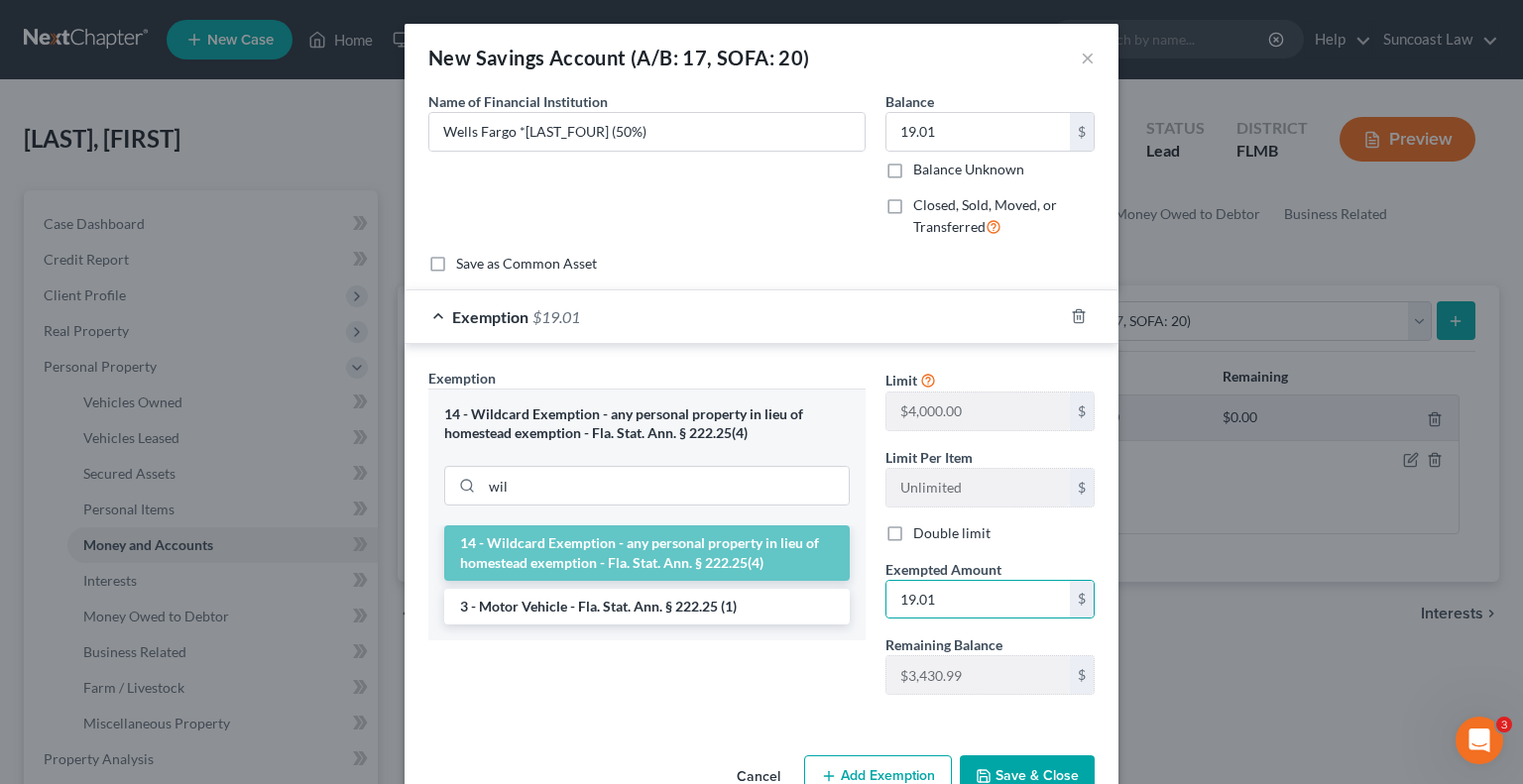 click on "Save & Close" at bounding box center [1027, 776] 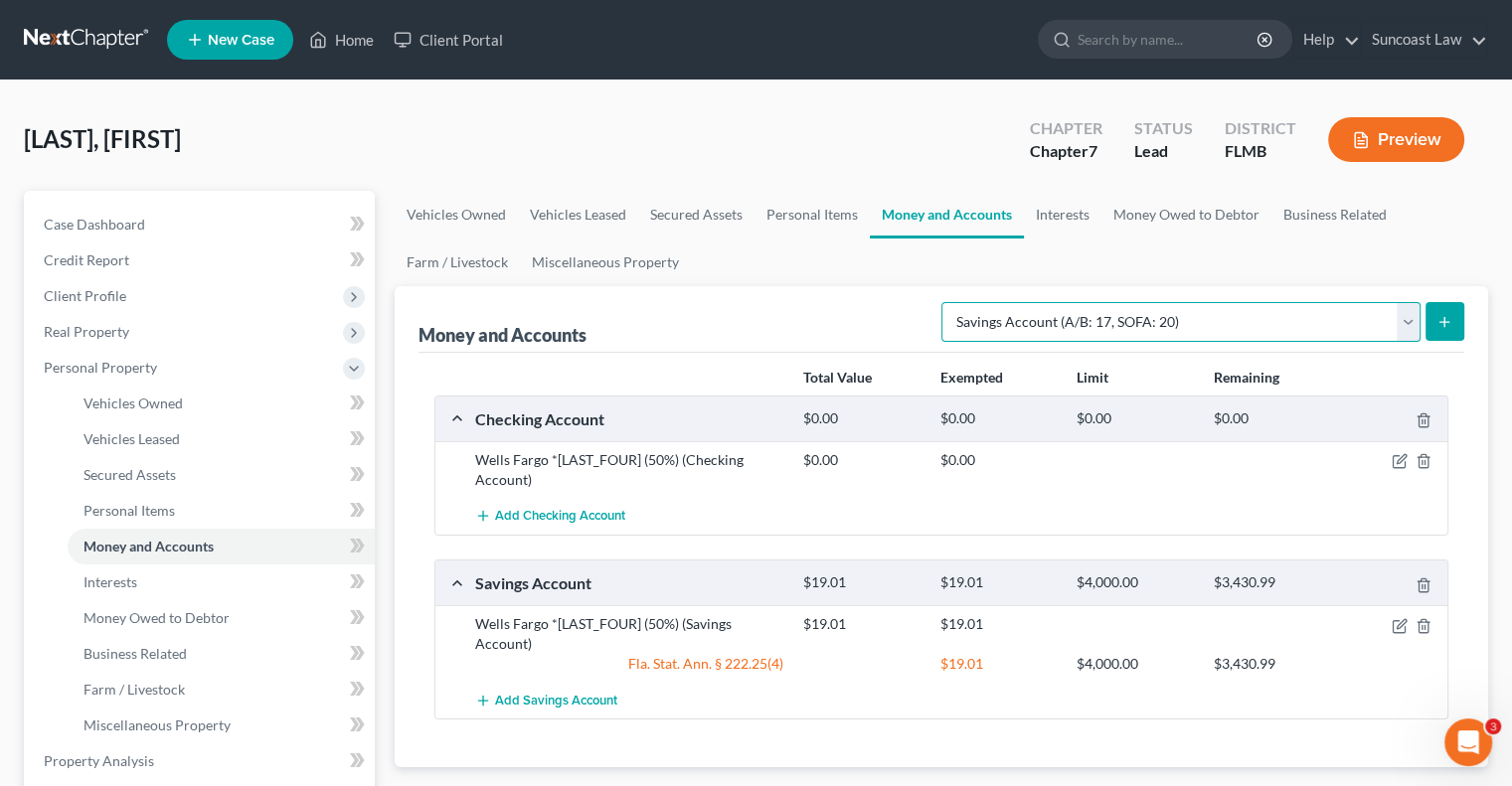 click on "Select Account Type Brokerage (A/B: 18, SOFA: 20) Cash on Hand (A/B: 16) Certificates of Deposit (A/B: 17, SOFA: 20) Checking Account (A/B: 17, SOFA: 20) Money Market (A/B: 18, SOFA: 20) Other (Credit Union, Health Savings Account, etc) (A/B: 17, SOFA: 20) Safe Deposit Box (A/B: 16) Savings Account (A/B: 17, SOFA: 20) Security Deposits or Prepayments (A/B: 22)" at bounding box center [1181, 322] 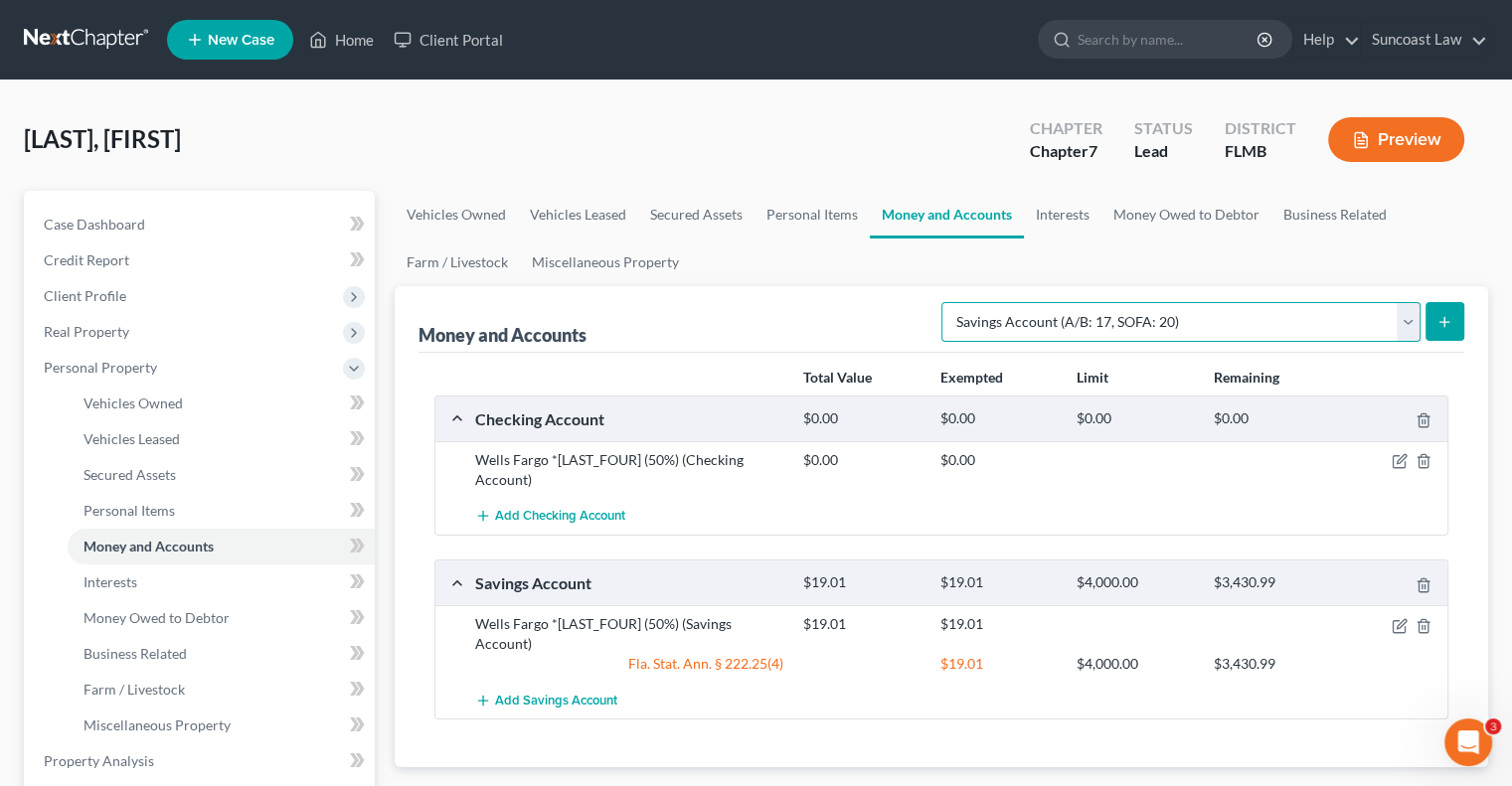 select on "checking" 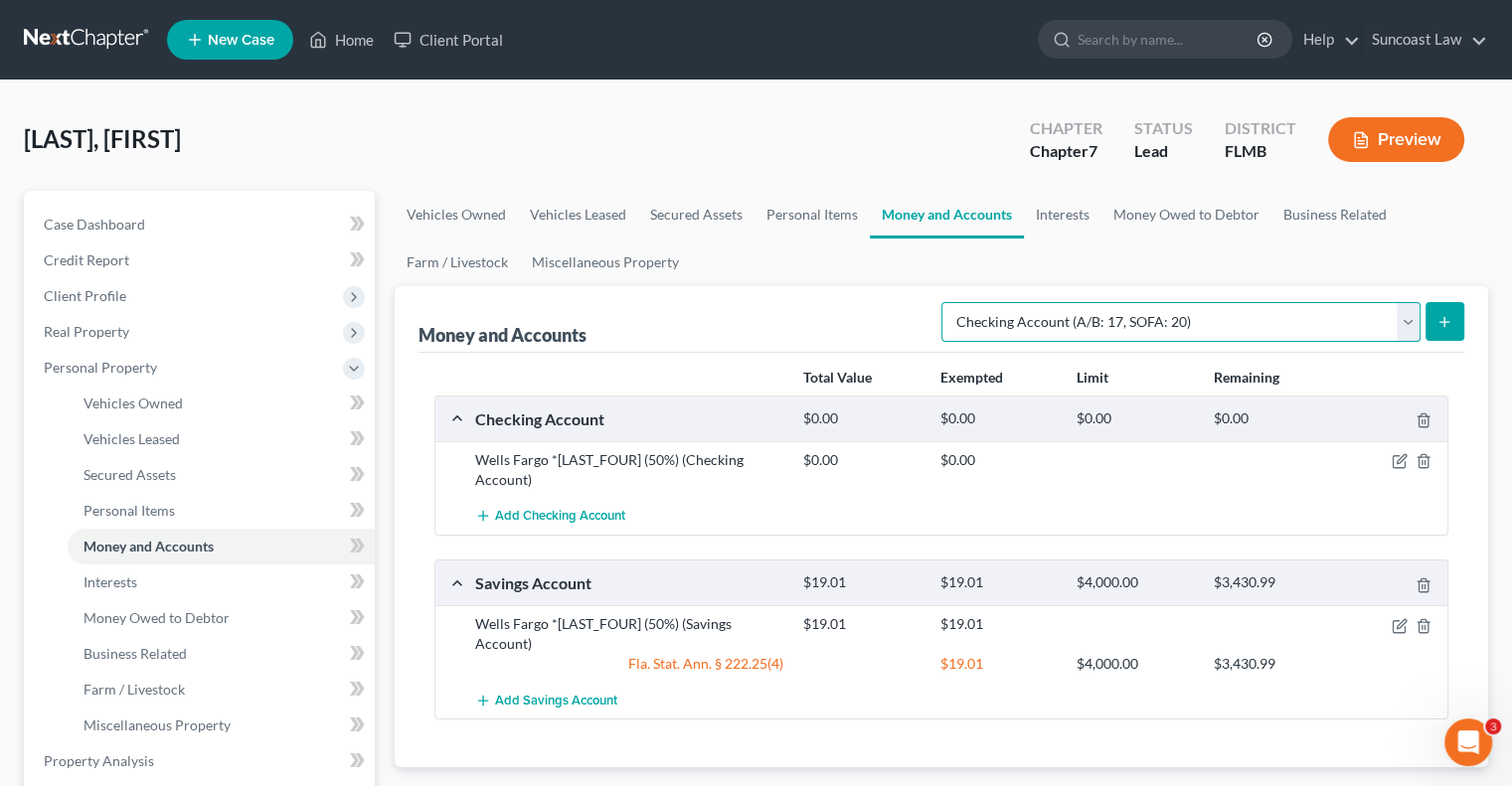 click on "Select Account Type Brokerage (A/B: 18, SOFA: 20) Cash on Hand (A/B: 16) Certificates of Deposit (A/B: 17, SOFA: 20) Checking Account (A/B: 17, SOFA: 20) Money Market (A/B: 18, SOFA: 20) Other (Credit Union, Health Savings Account, etc) (A/B: 17, SOFA: 20) Safe Deposit Box (A/B: 16) Savings Account (A/B: 17, SOFA: 20) Security Deposits or Prepayments (A/B: 22)" at bounding box center [1181, 322] 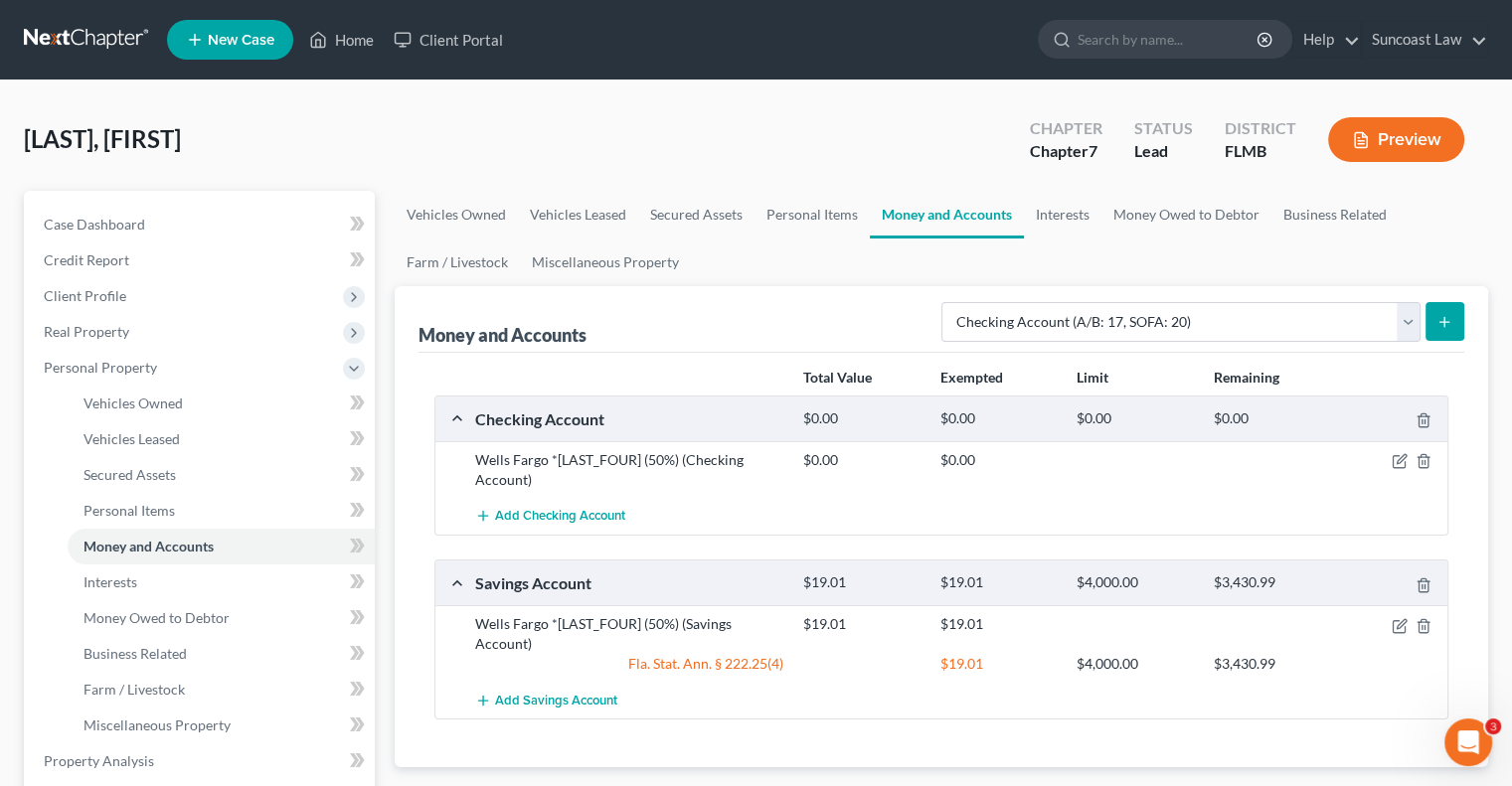 click 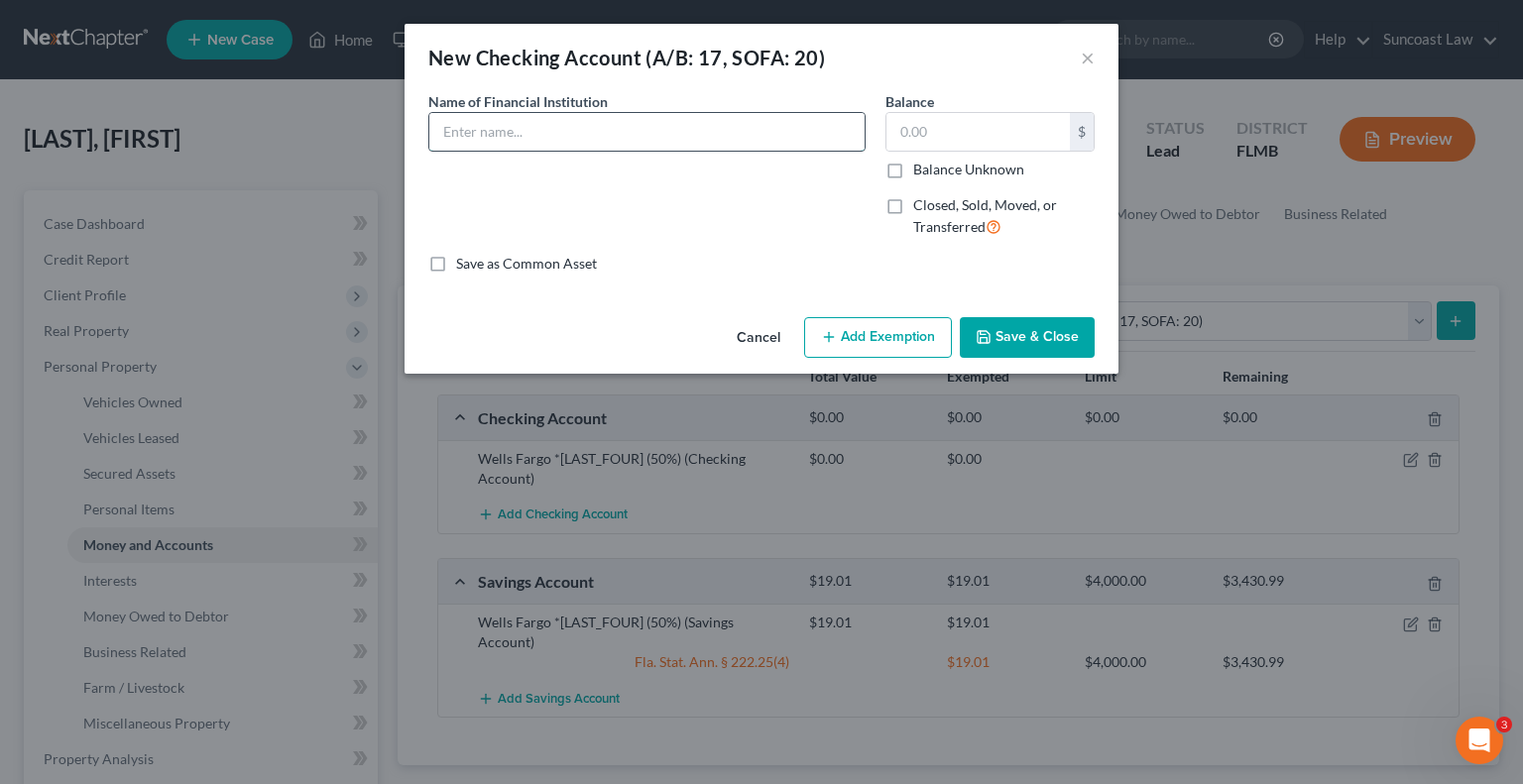 drag, startPoint x: 608, startPoint y: 134, endPoint x: 610, endPoint y: 118, distance: 16.124515 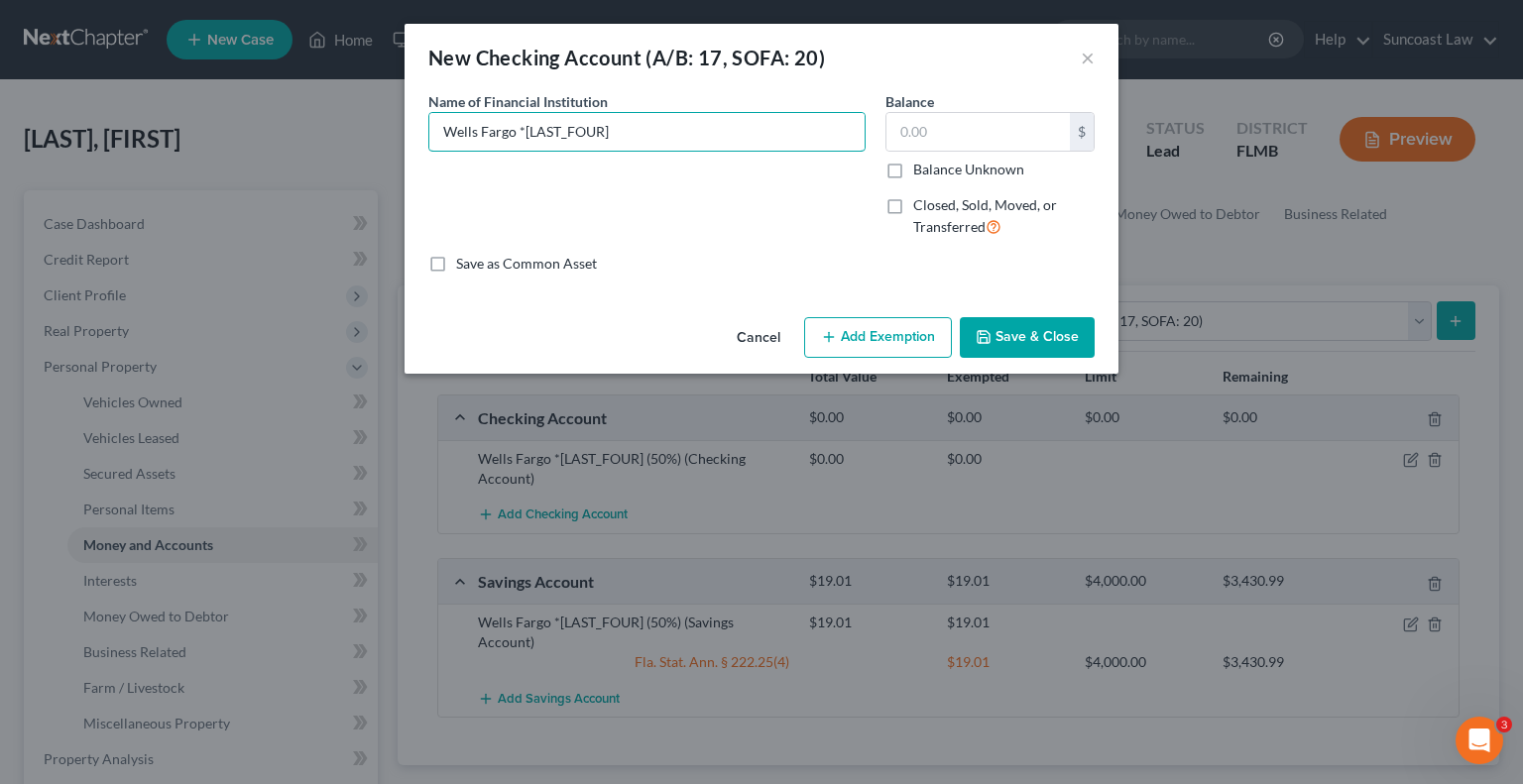 type on "Wells Fargo *[LAST_FOUR]" 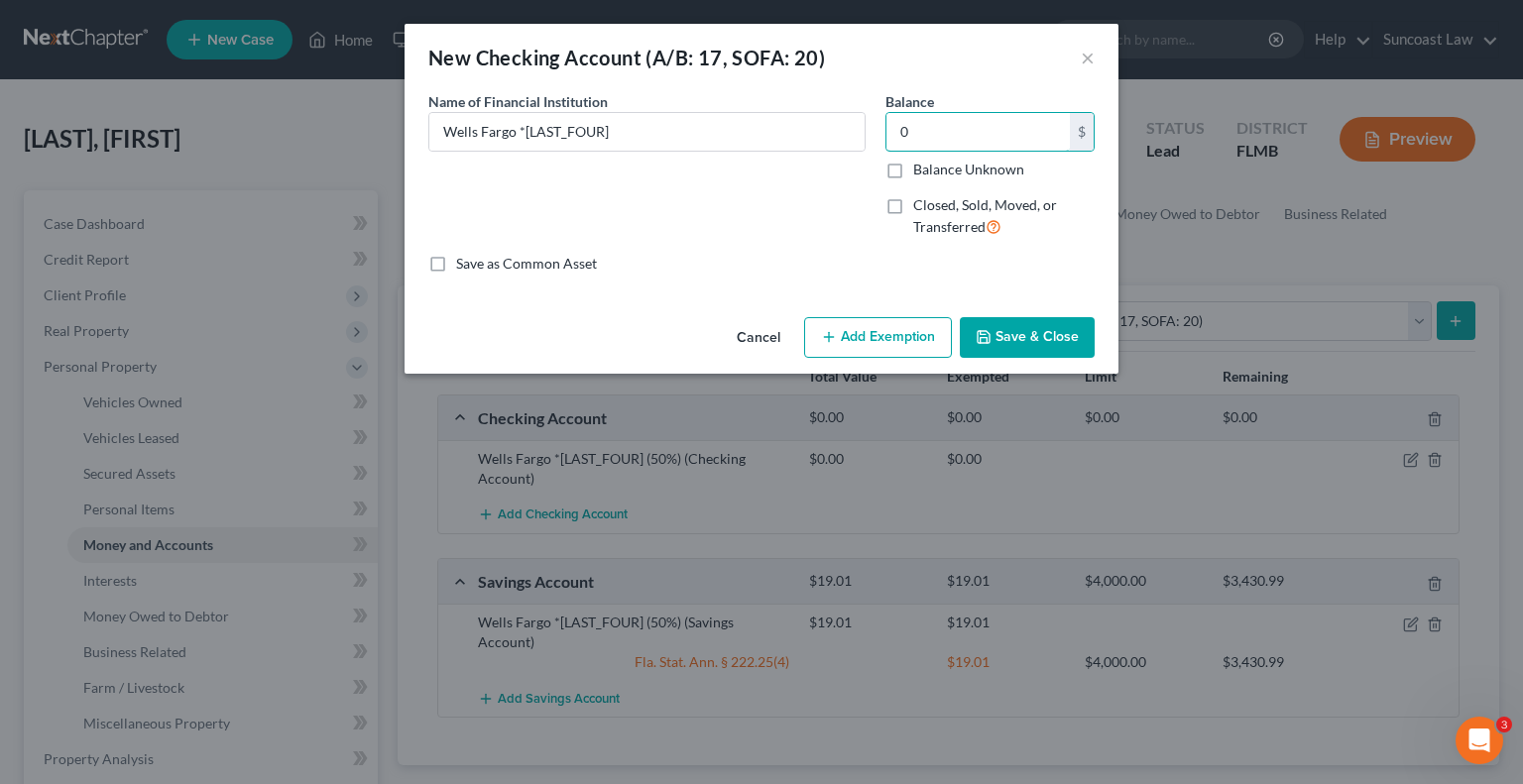 type on "0" 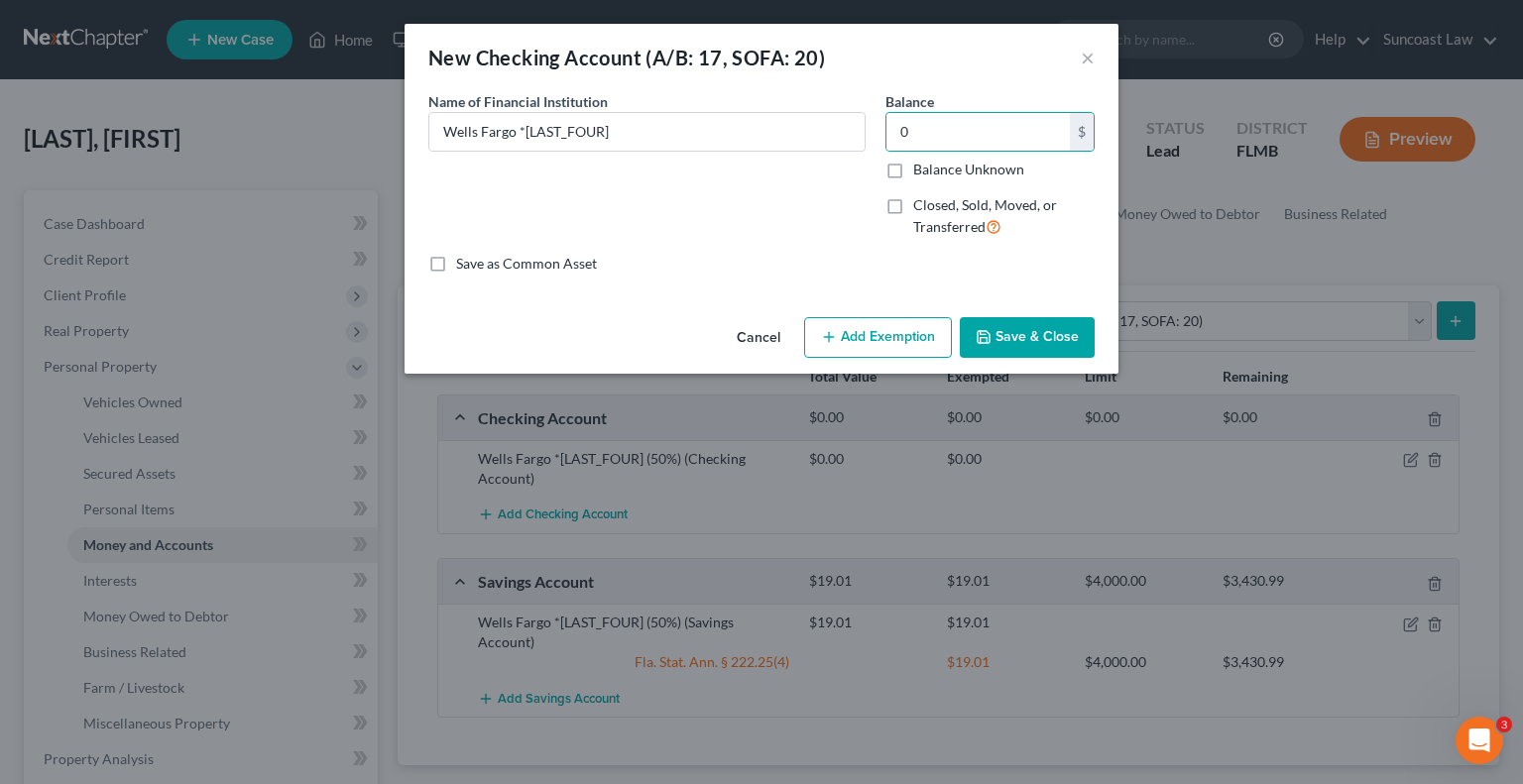 click on "Closed, Sold, Moved, or Transferred" at bounding box center (1003, 216) 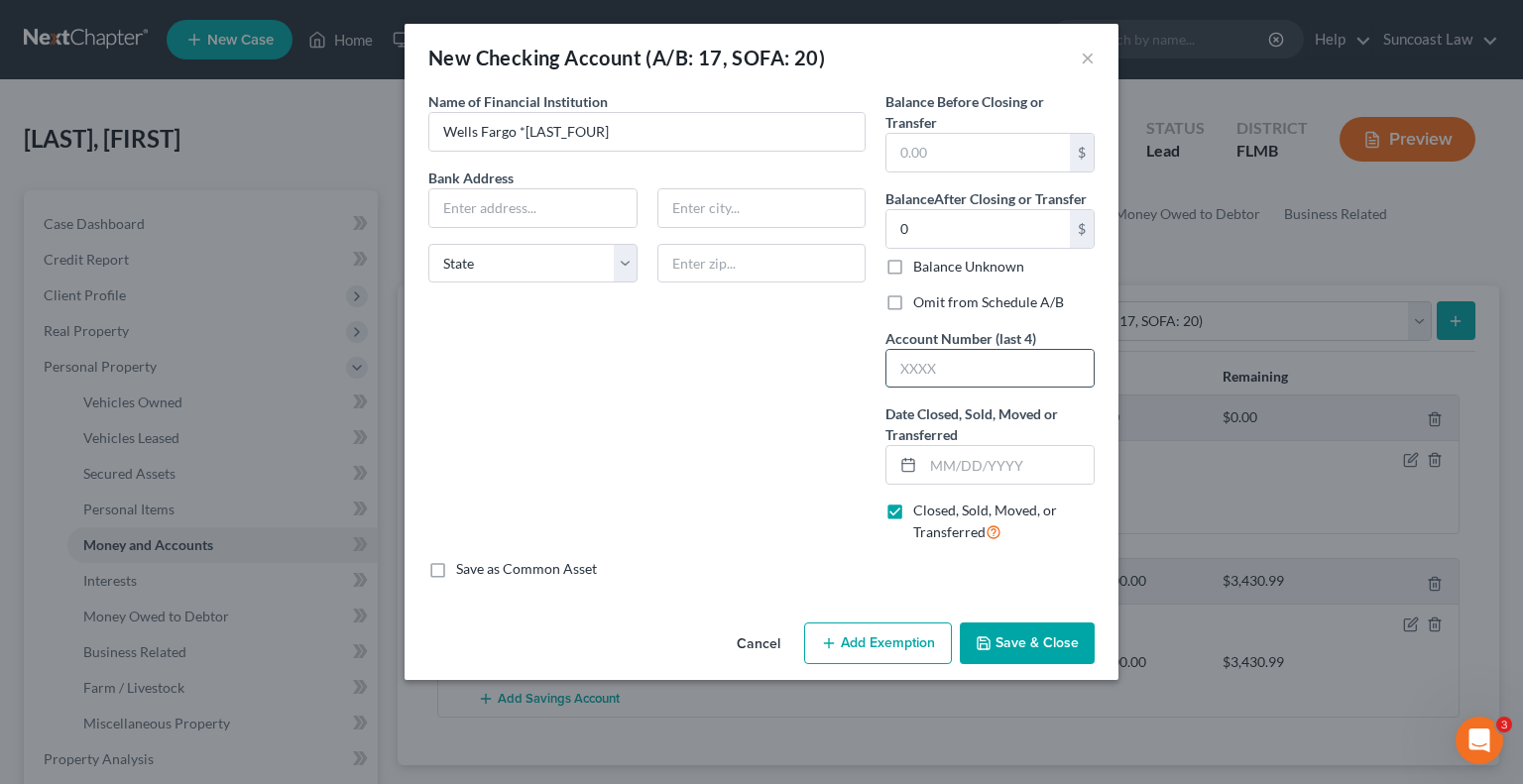 click at bounding box center (990, 369) 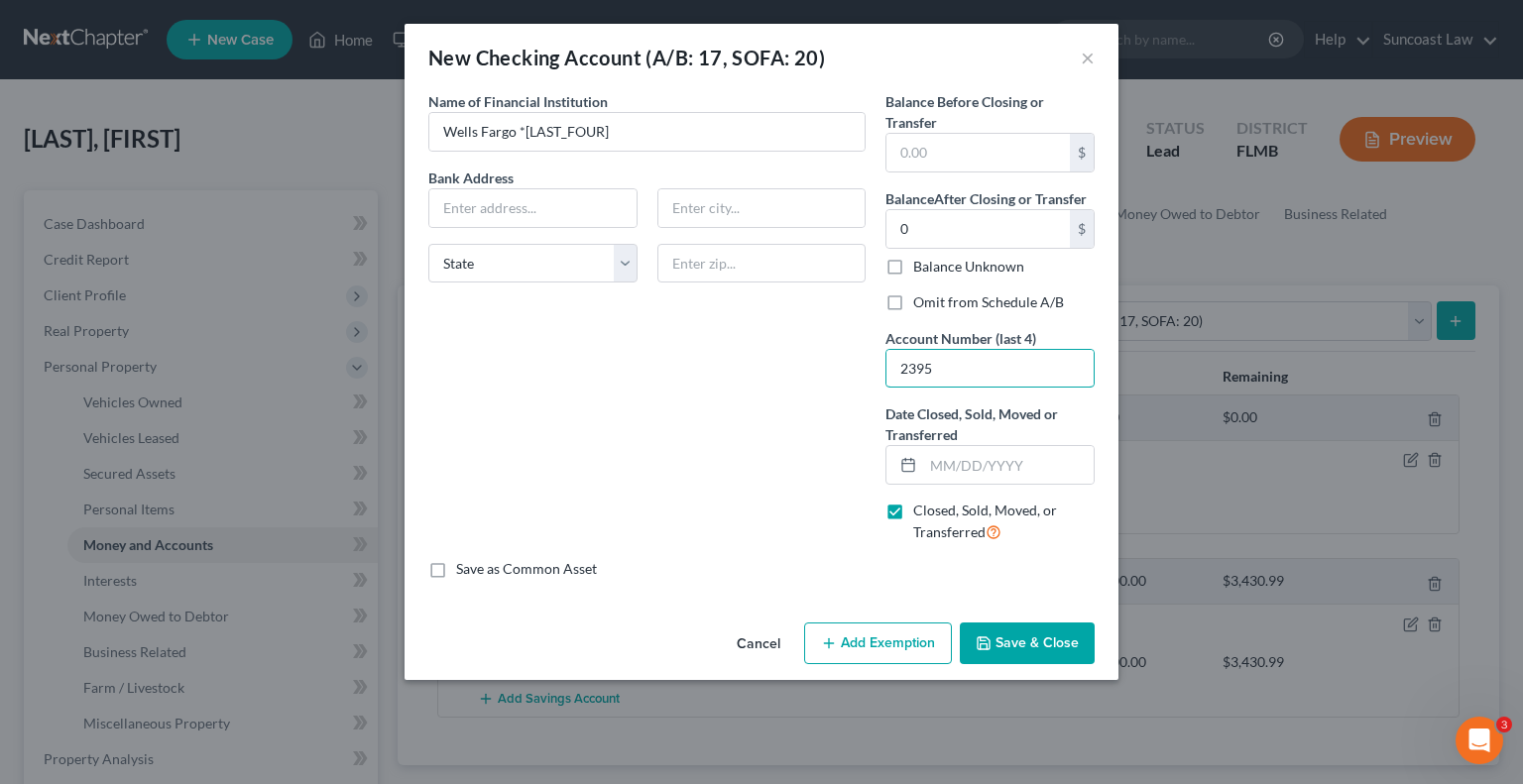 type on "2395" 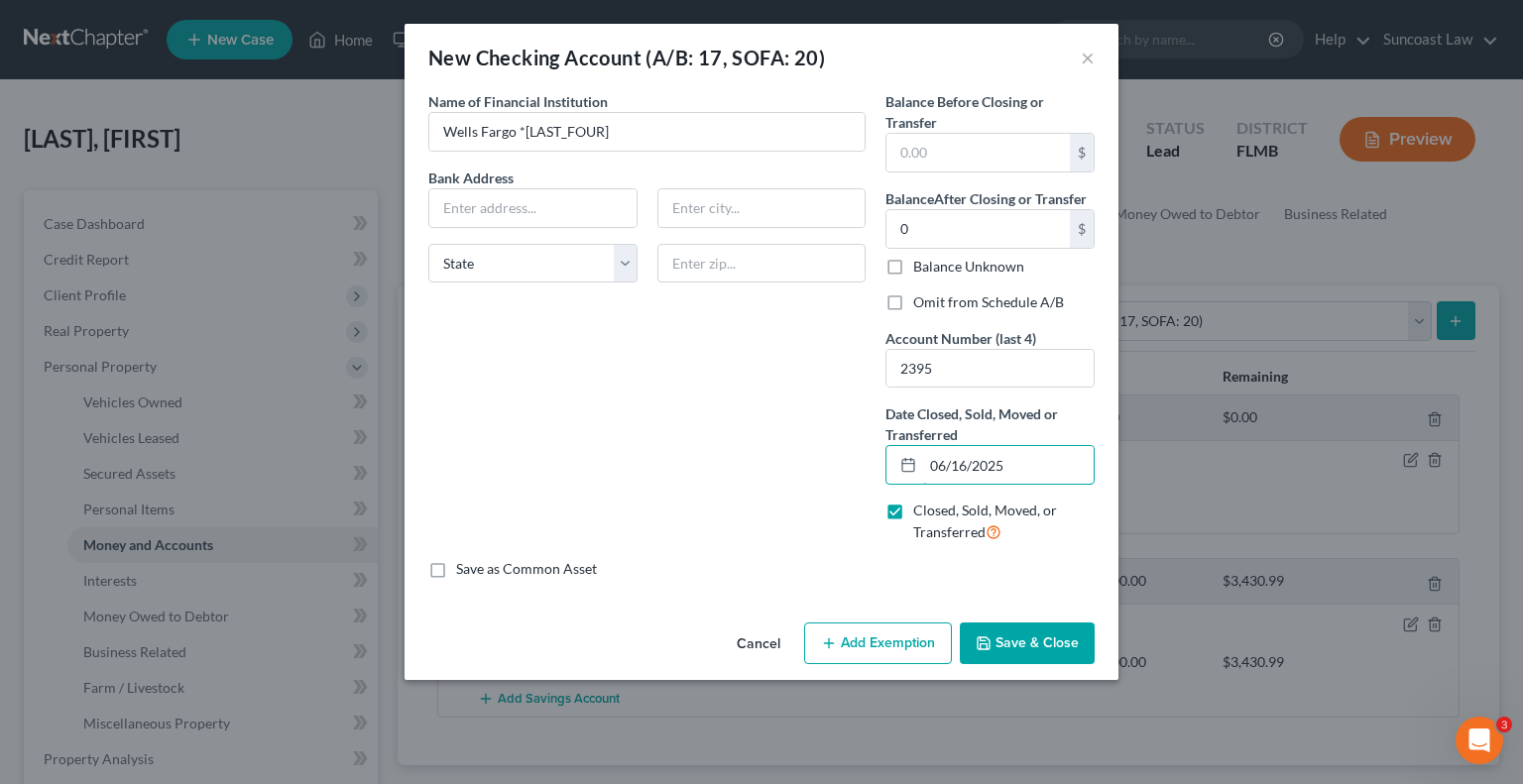 type on "06/16/2025" 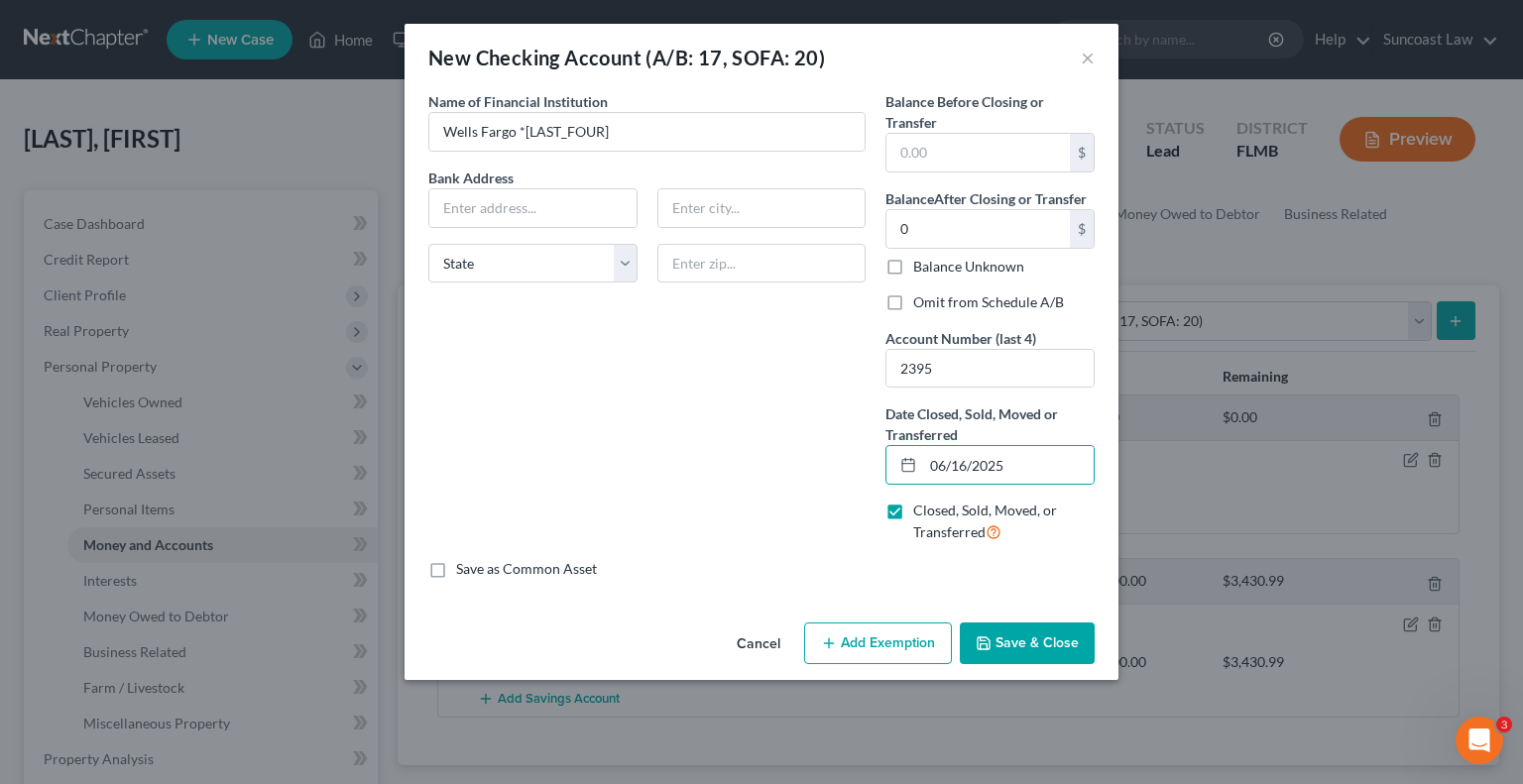 click on "Omit from Schedule A/B" at bounding box center (989, 302) 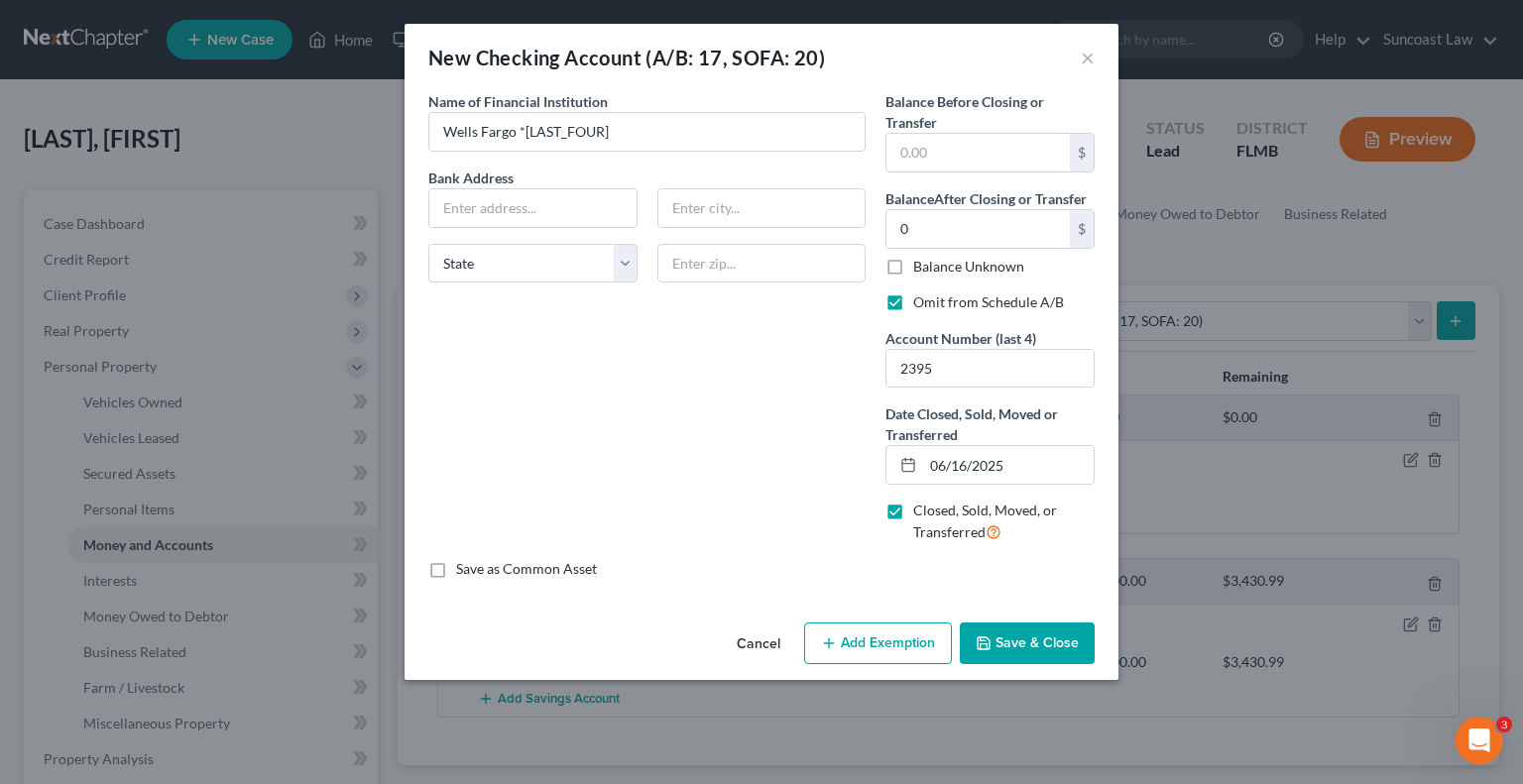 click on "Omit from Schedule A/B" at bounding box center [989, 302] 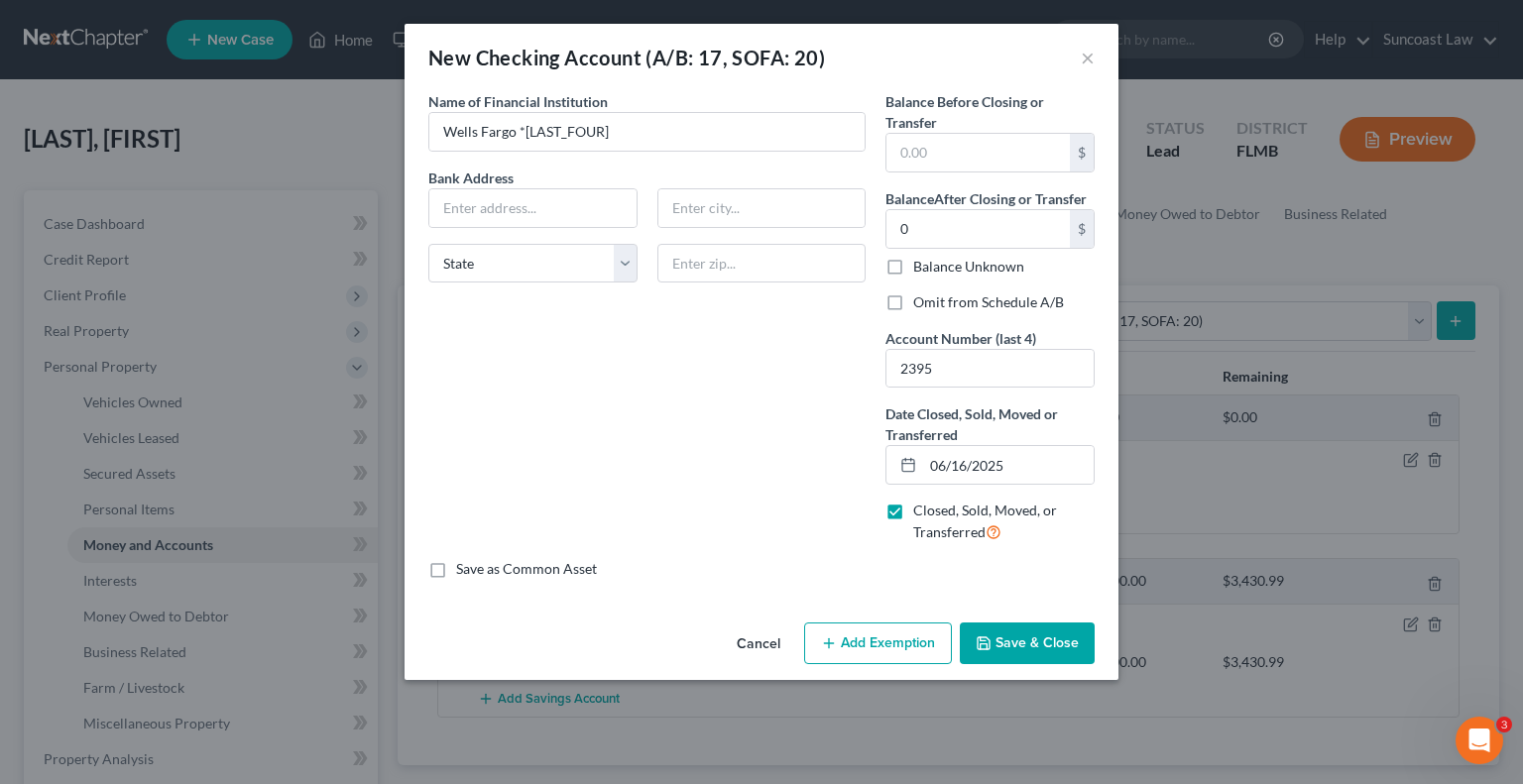 click on "Omit from Schedule A/B" at bounding box center (989, 302) 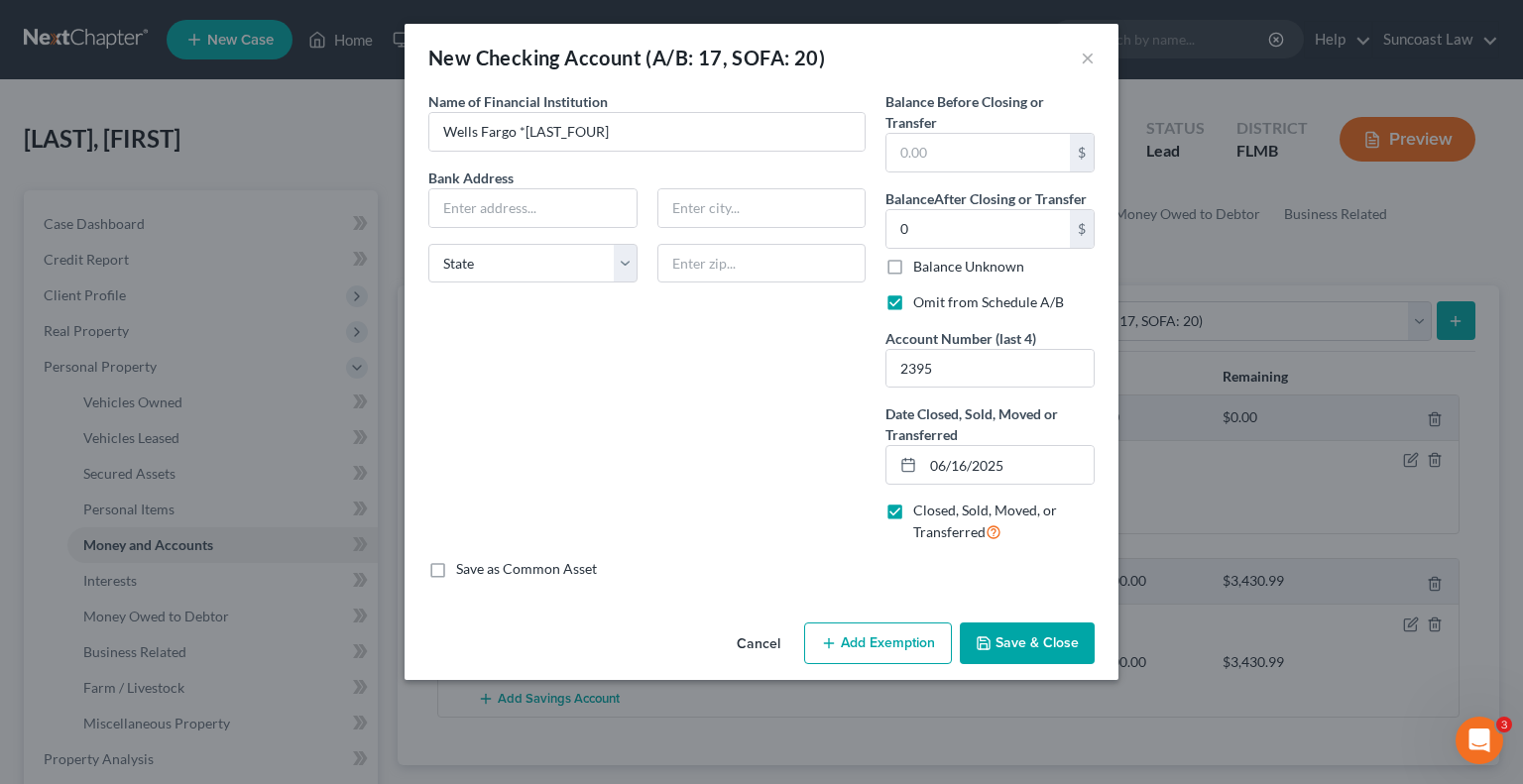 click on "Save & Close" at bounding box center [1027, 643] 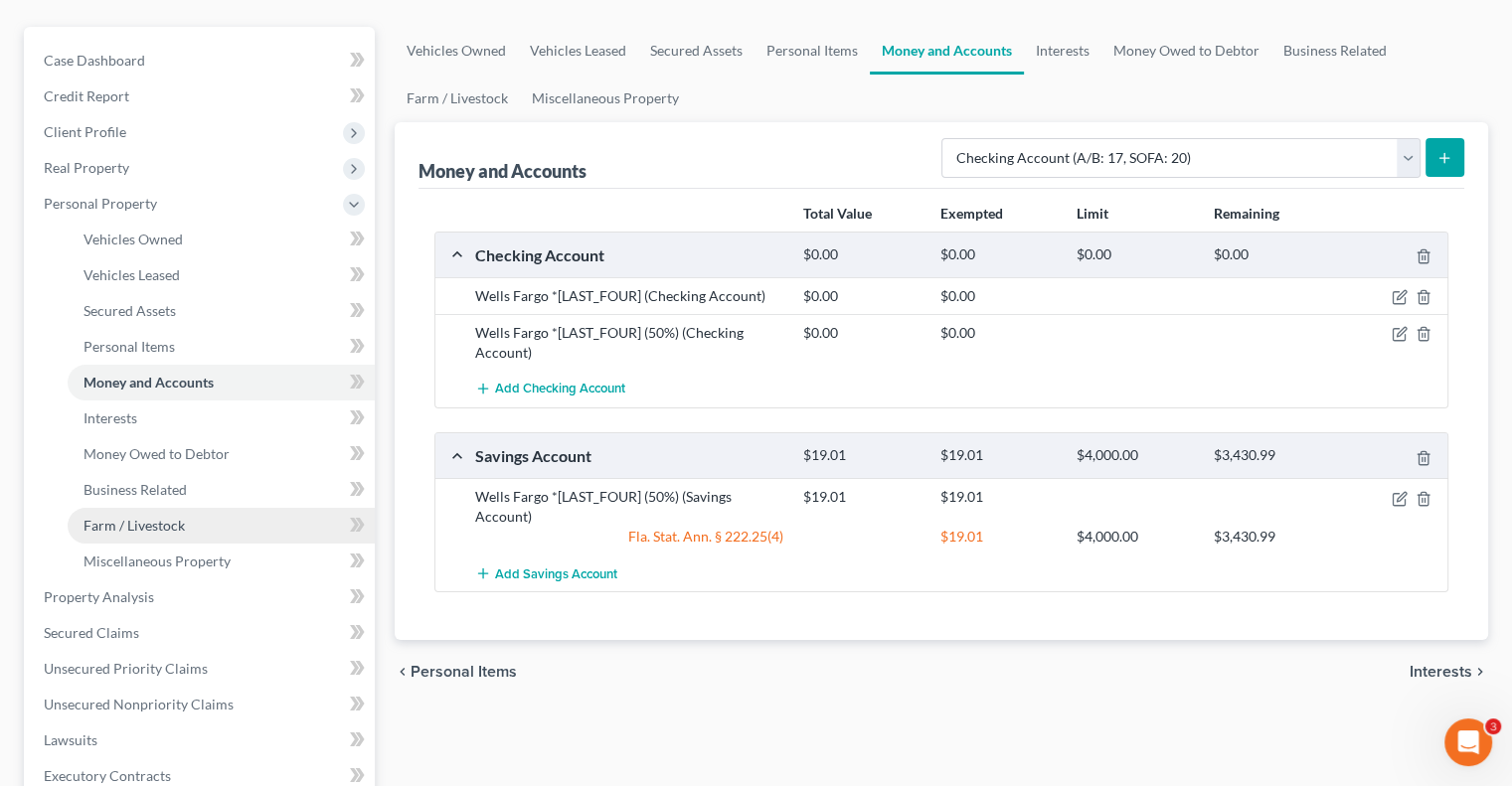 scroll, scrollTop: 199, scrollLeft: 0, axis: vertical 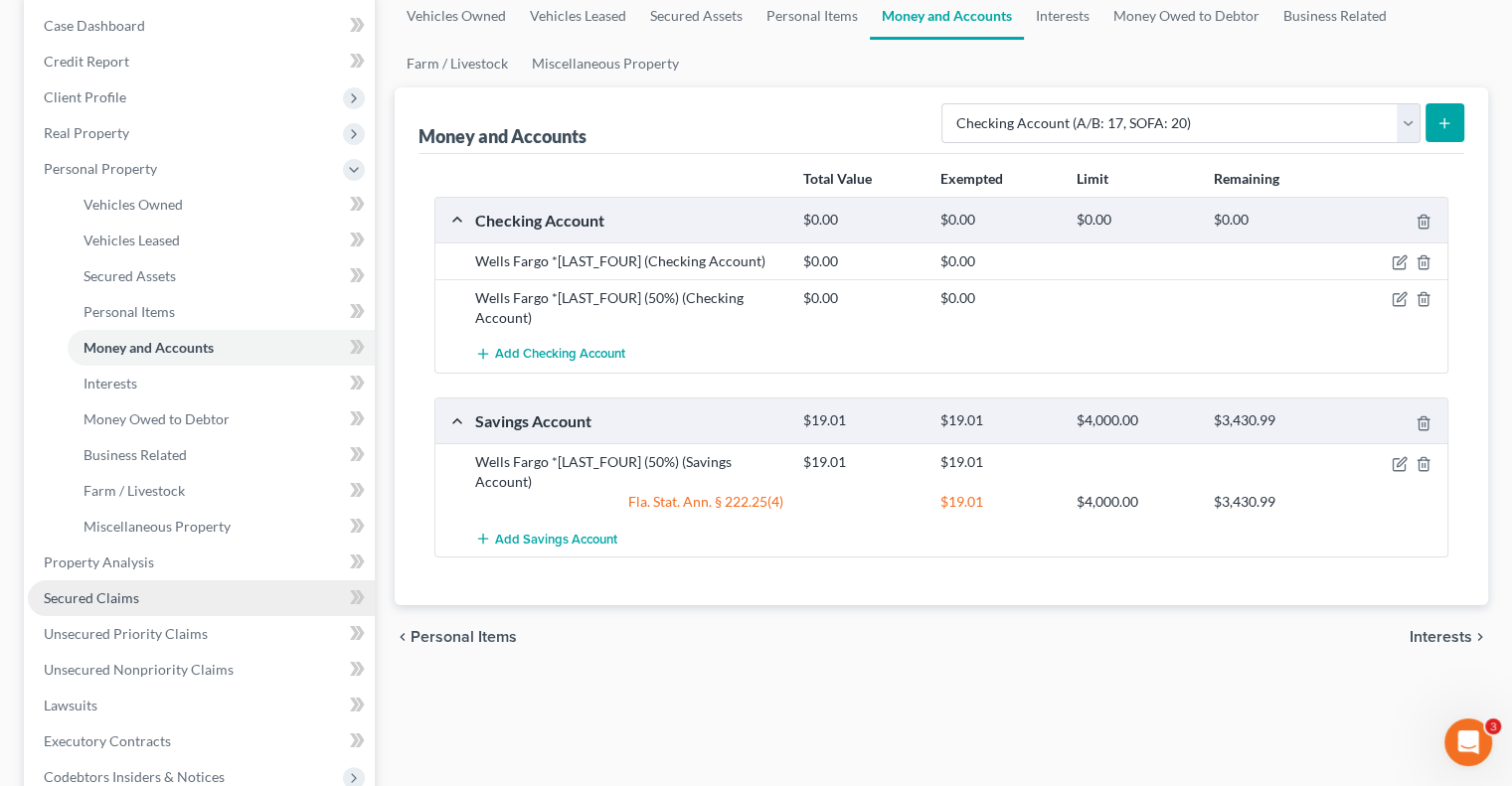 click on "Secured Claims" at bounding box center (201, 598) 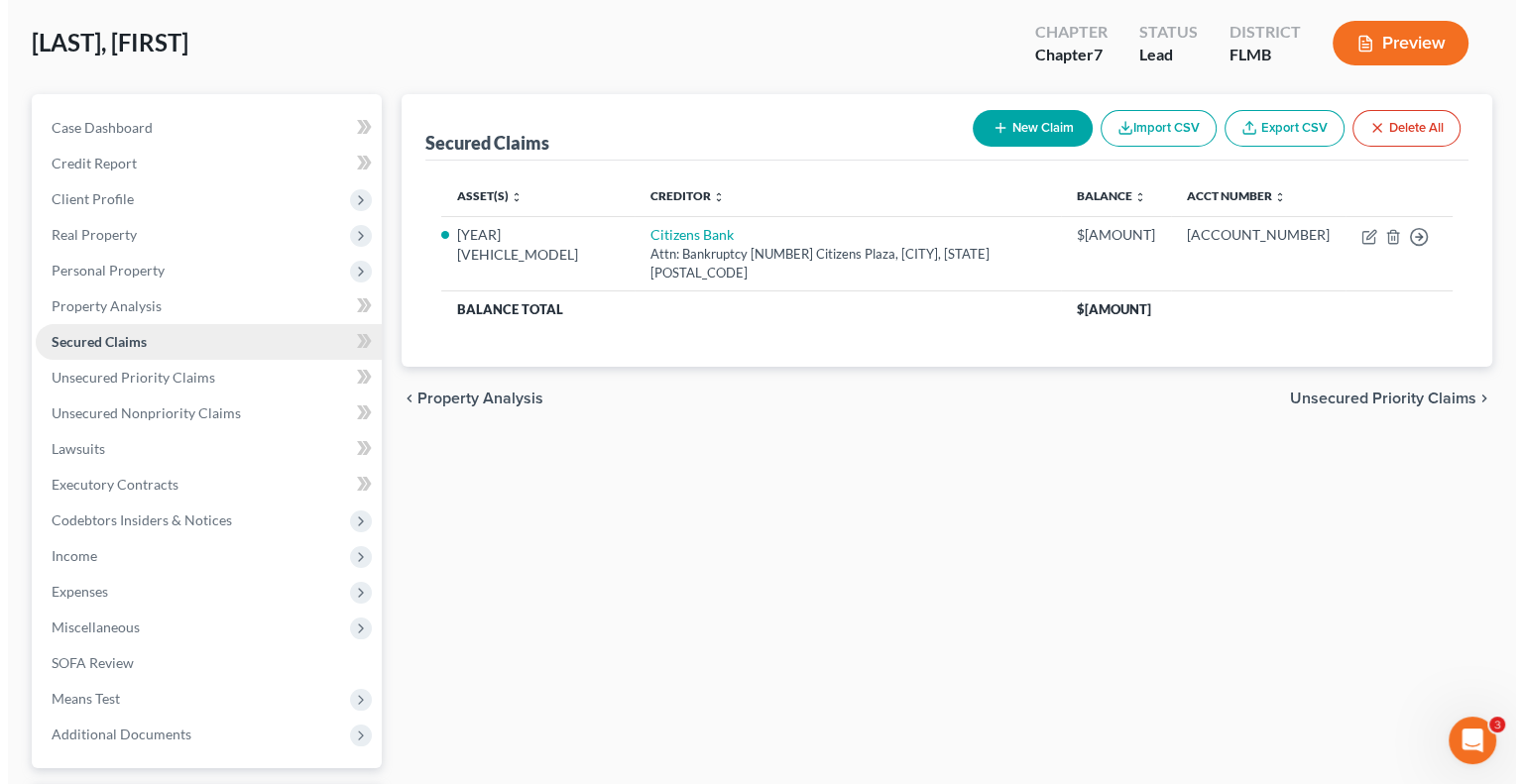 scroll, scrollTop: 0, scrollLeft: 0, axis: both 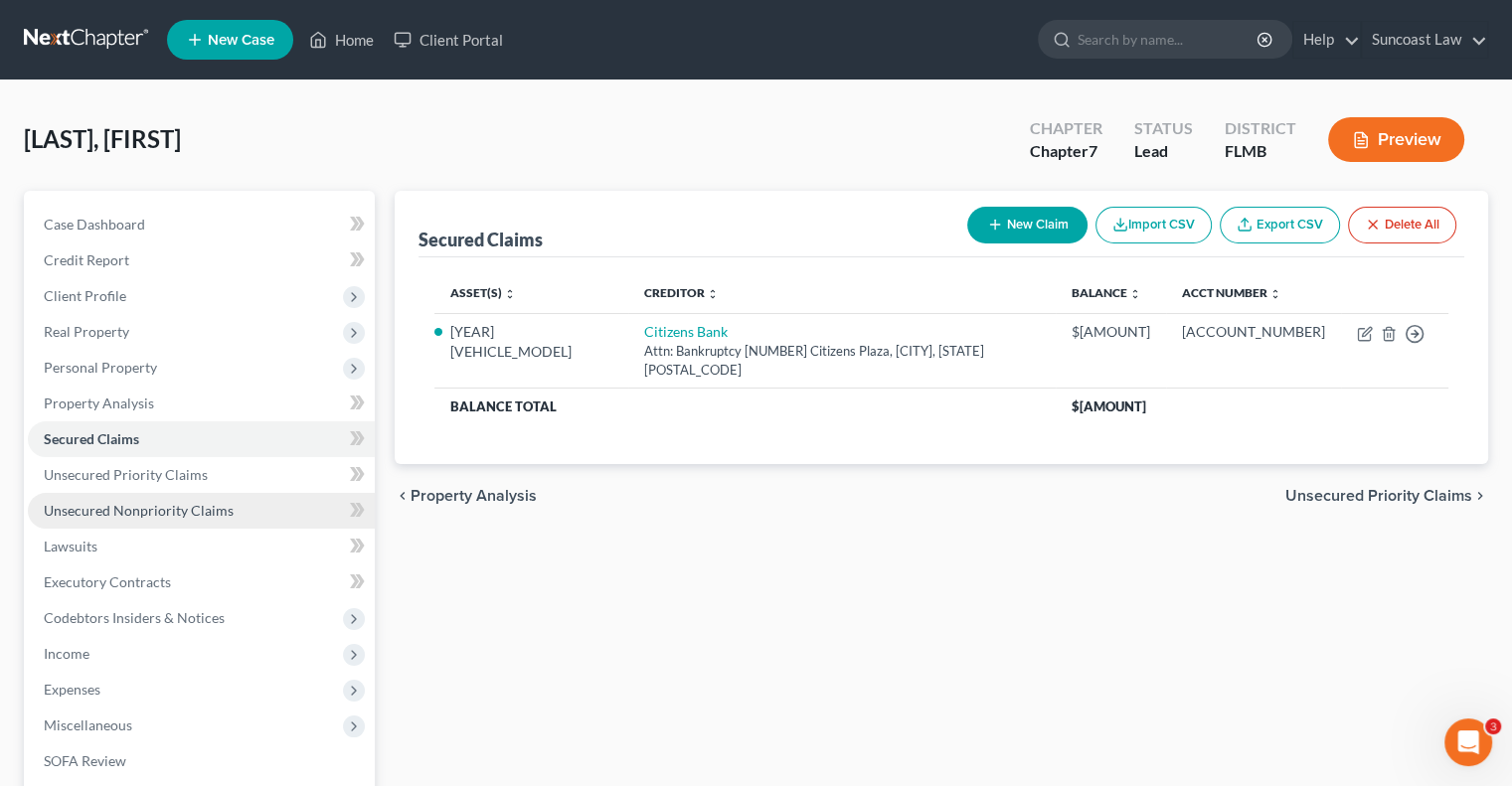 click on "Unsecured Nonpriority Claims" at bounding box center [138, 510] 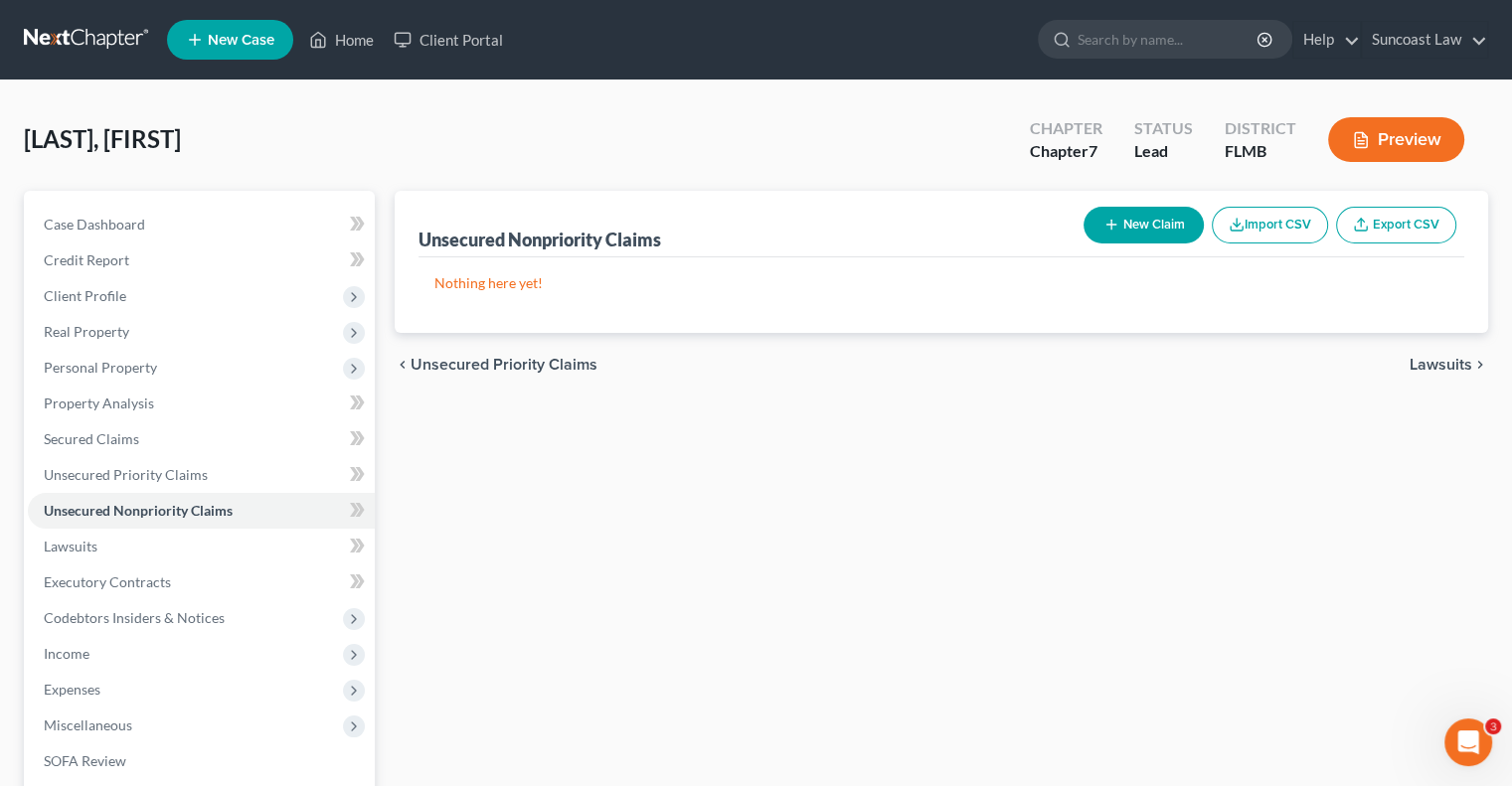 click on "New Claim" at bounding box center (1143, 225) 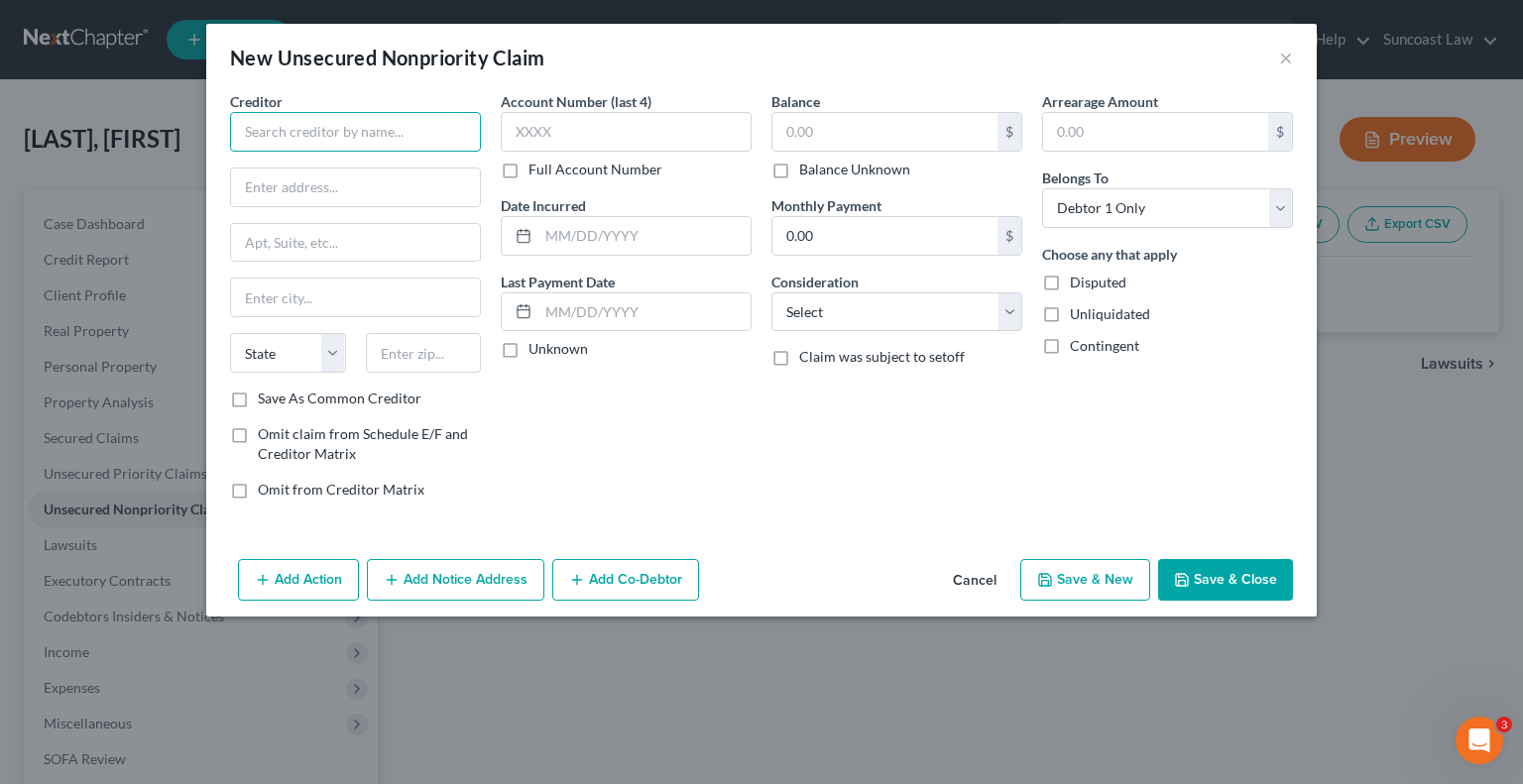 click at bounding box center [355, 132] 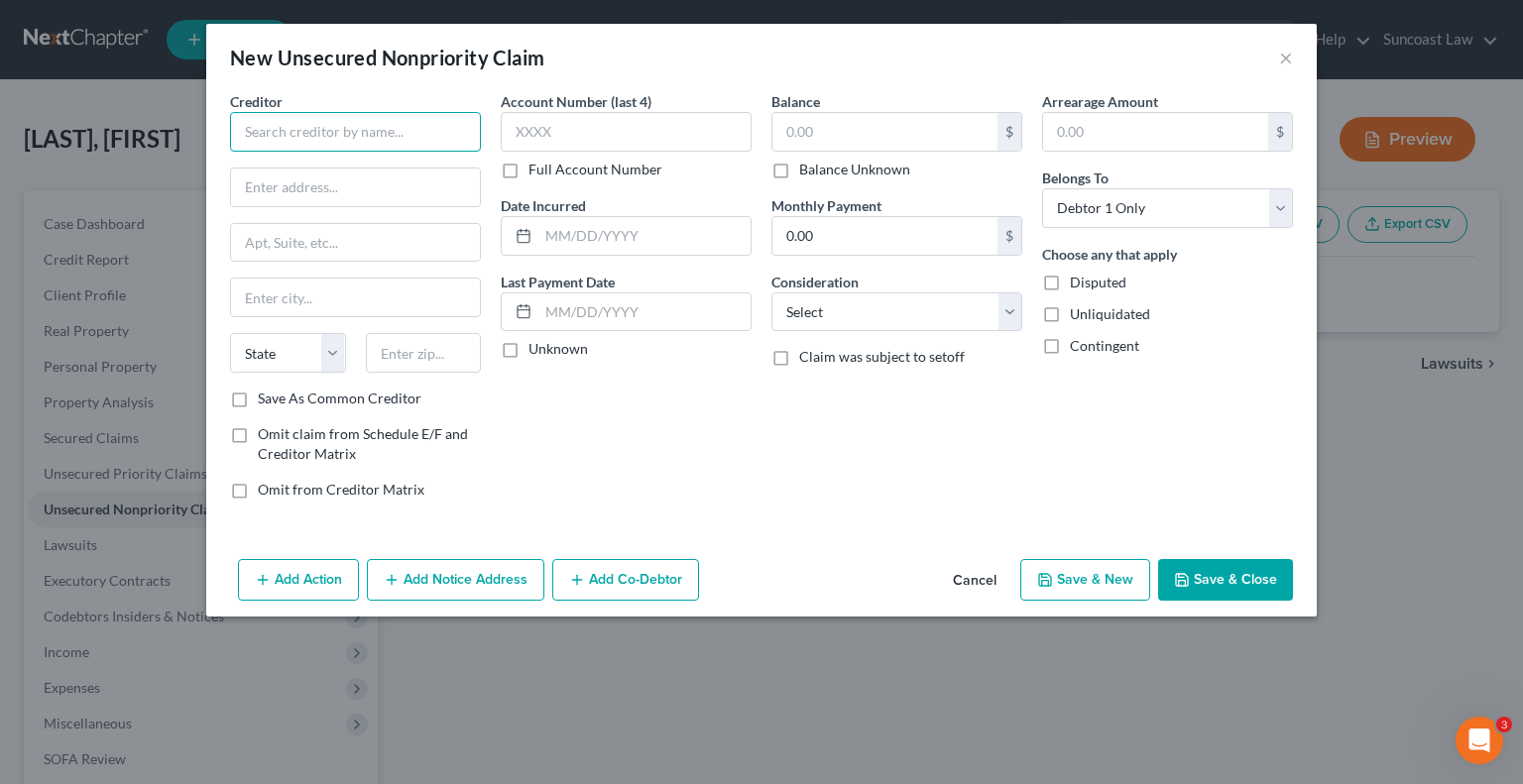 paste on "Citibank/The Home Depot" 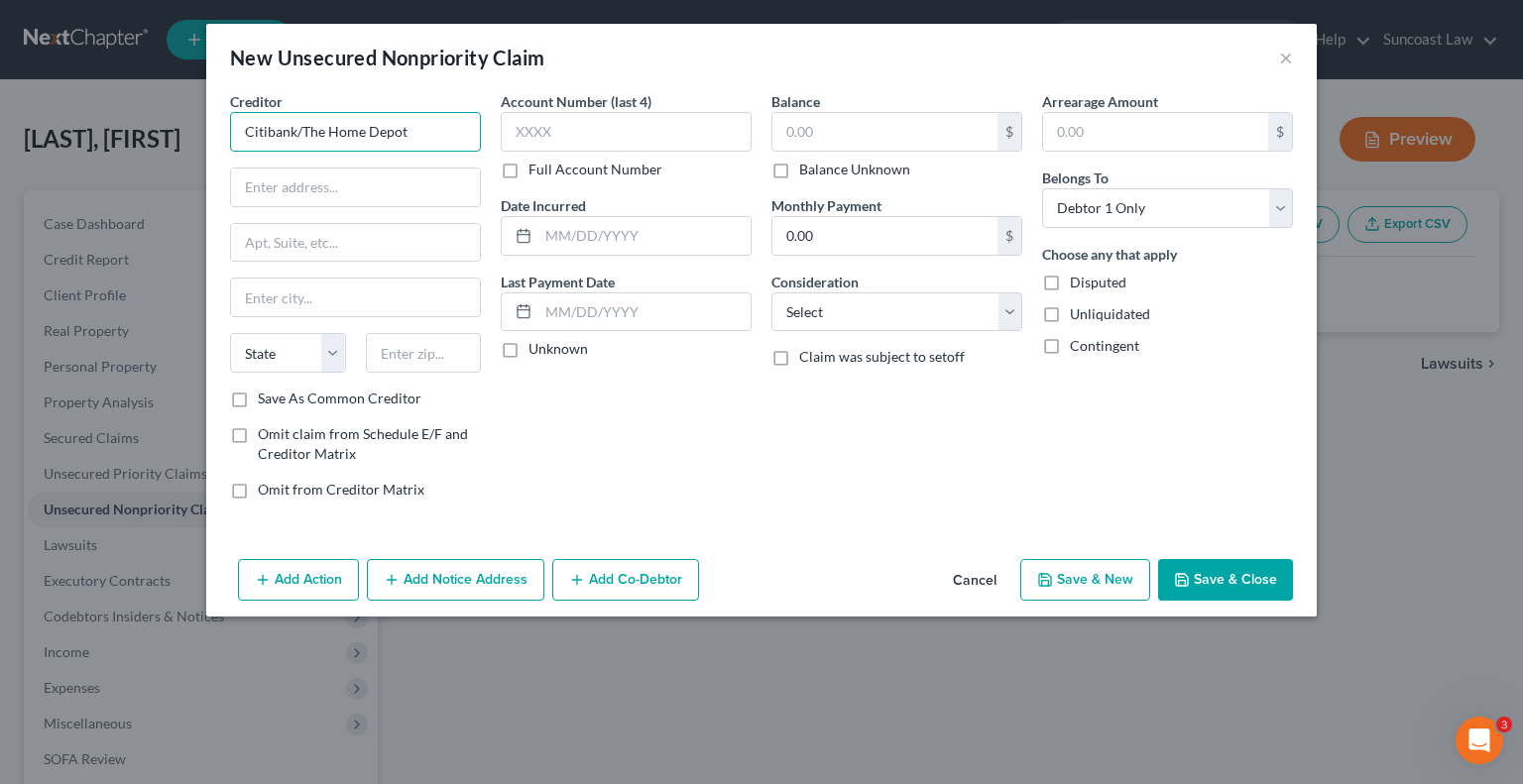 type on "Citibank/The Home Depot" 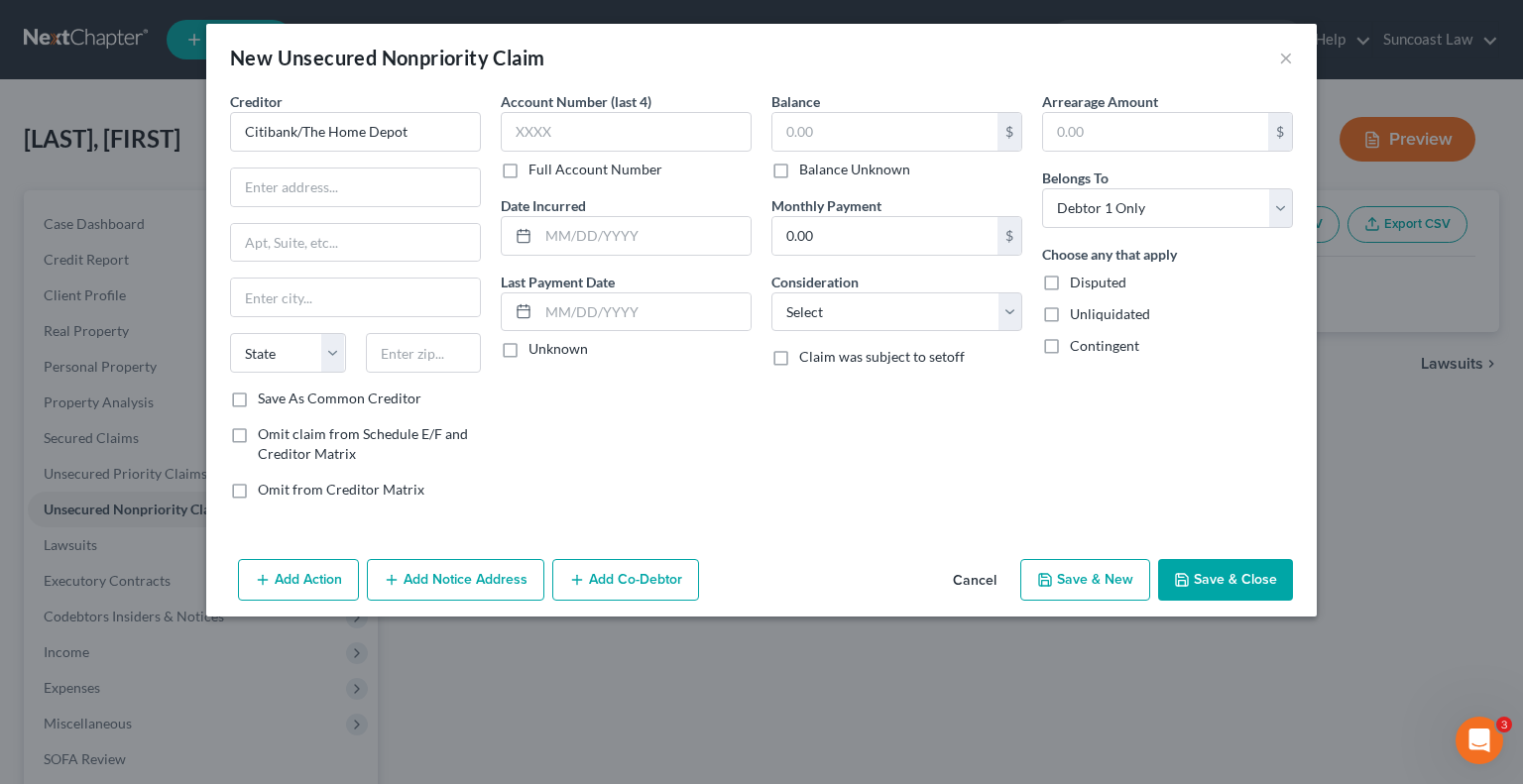 click on "Full Account Number" at bounding box center (595, 169) 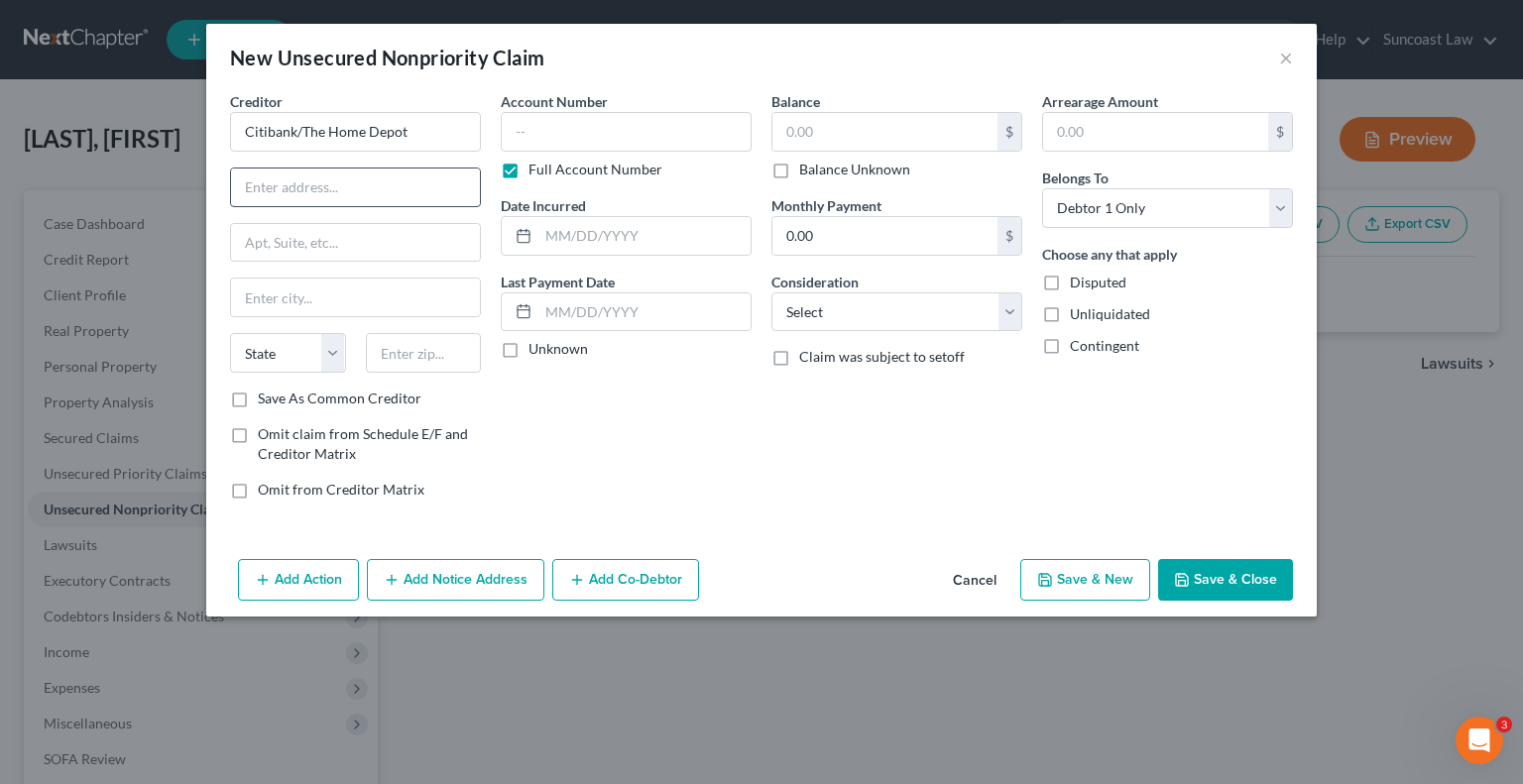 click at bounding box center [355, 187] 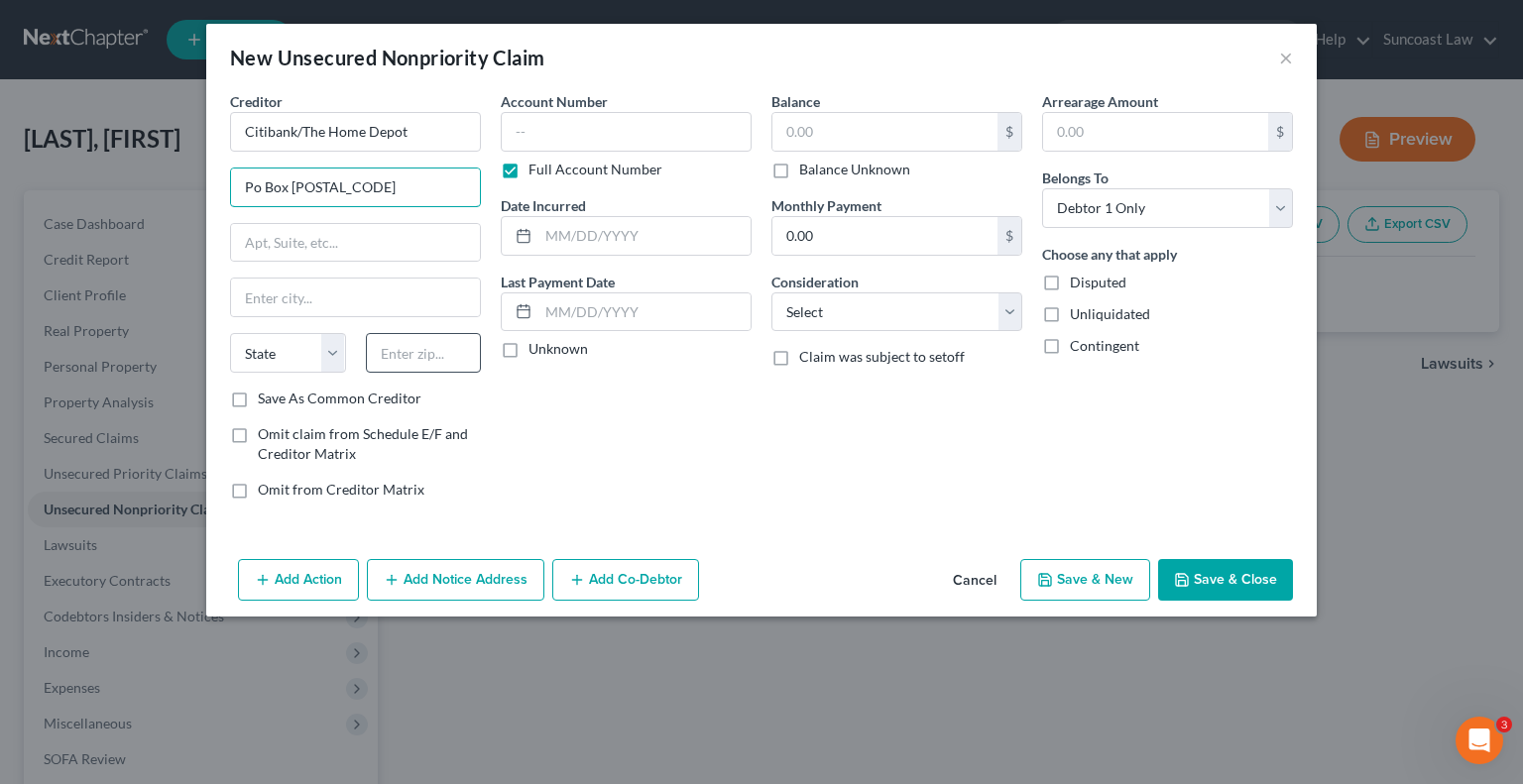 type on "Po Box [POSTAL_CODE]" 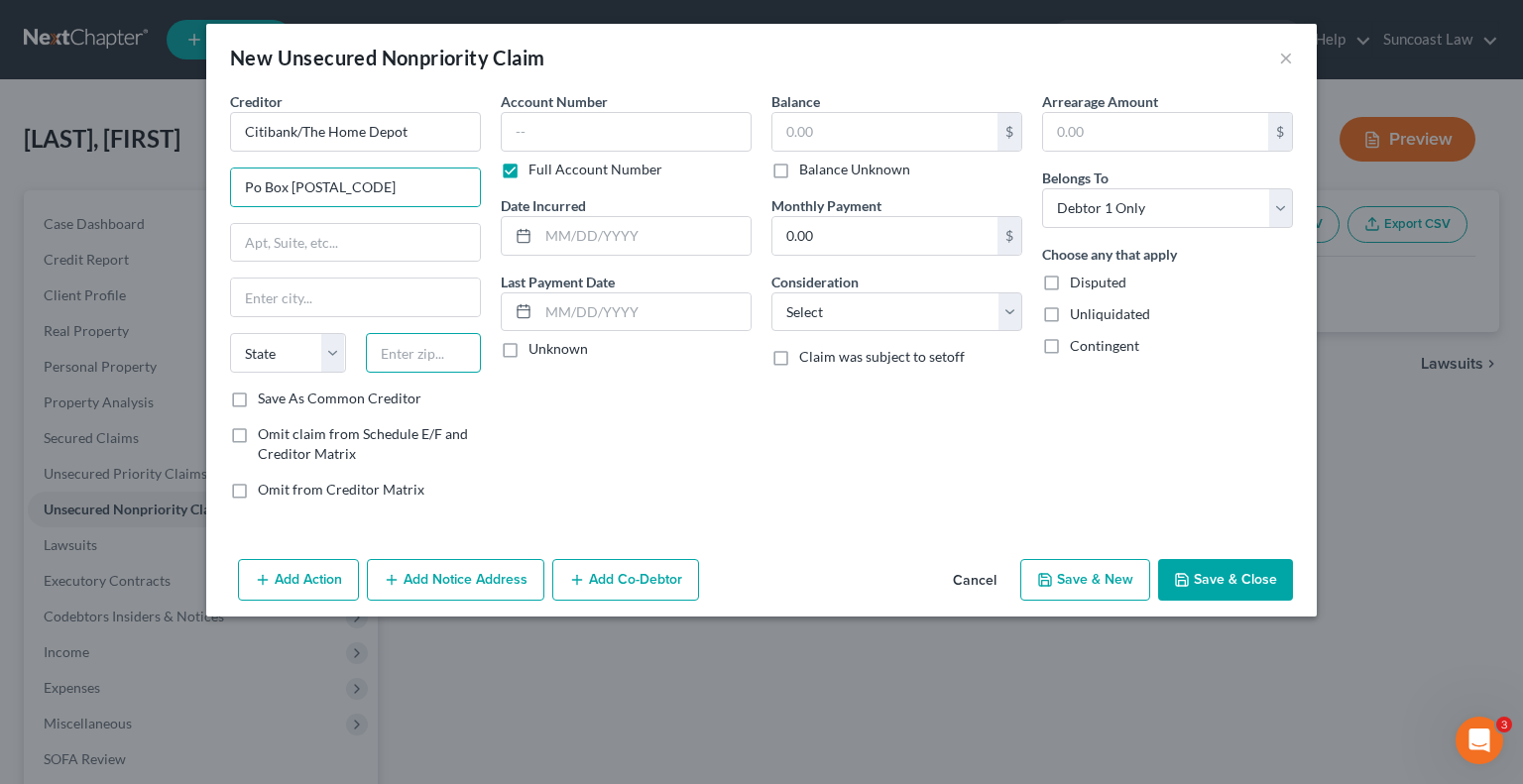 click at bounding box center (423, 353) 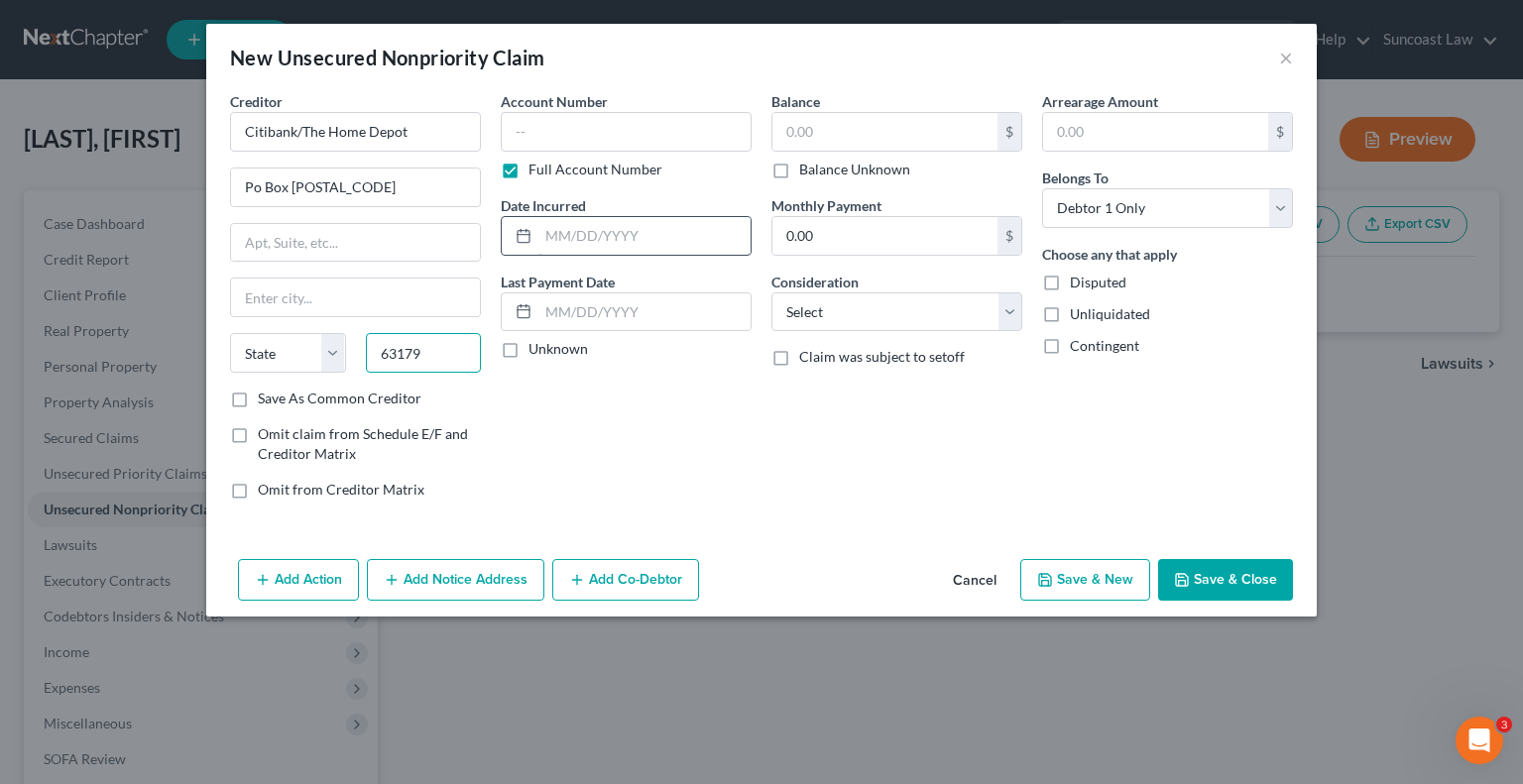 type on "63179" 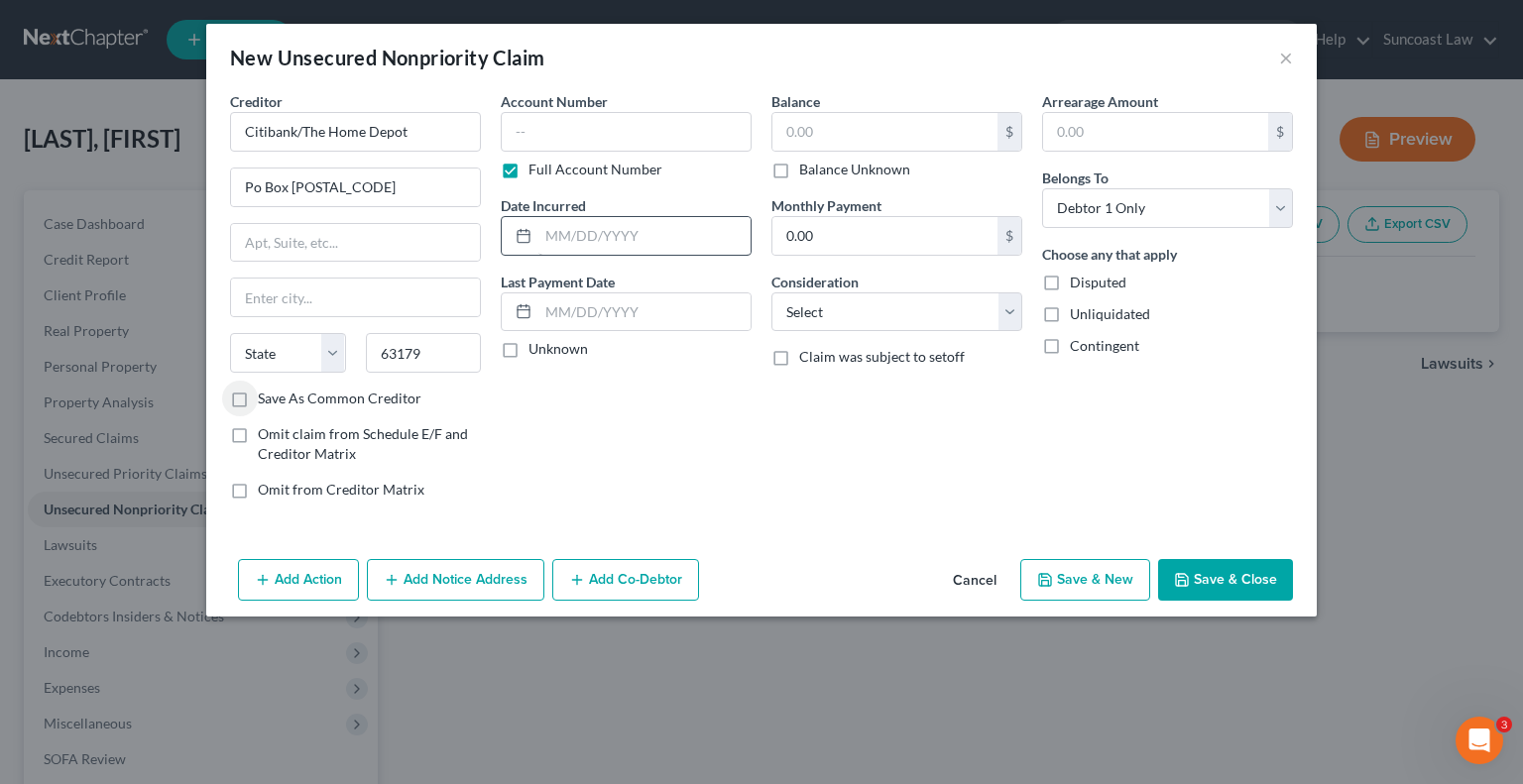 type on "Saint Louis" 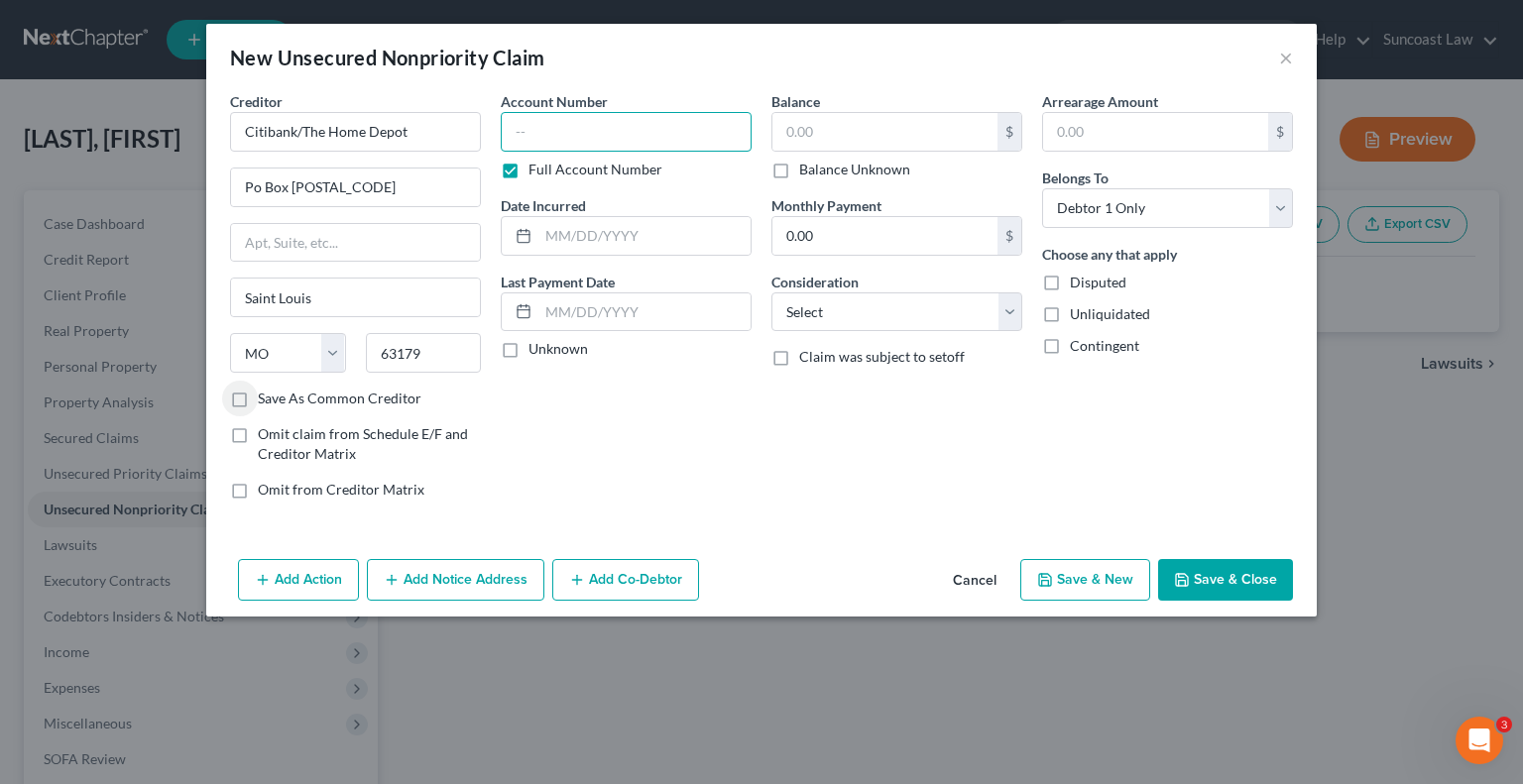 click at bounding box center (626, 132) 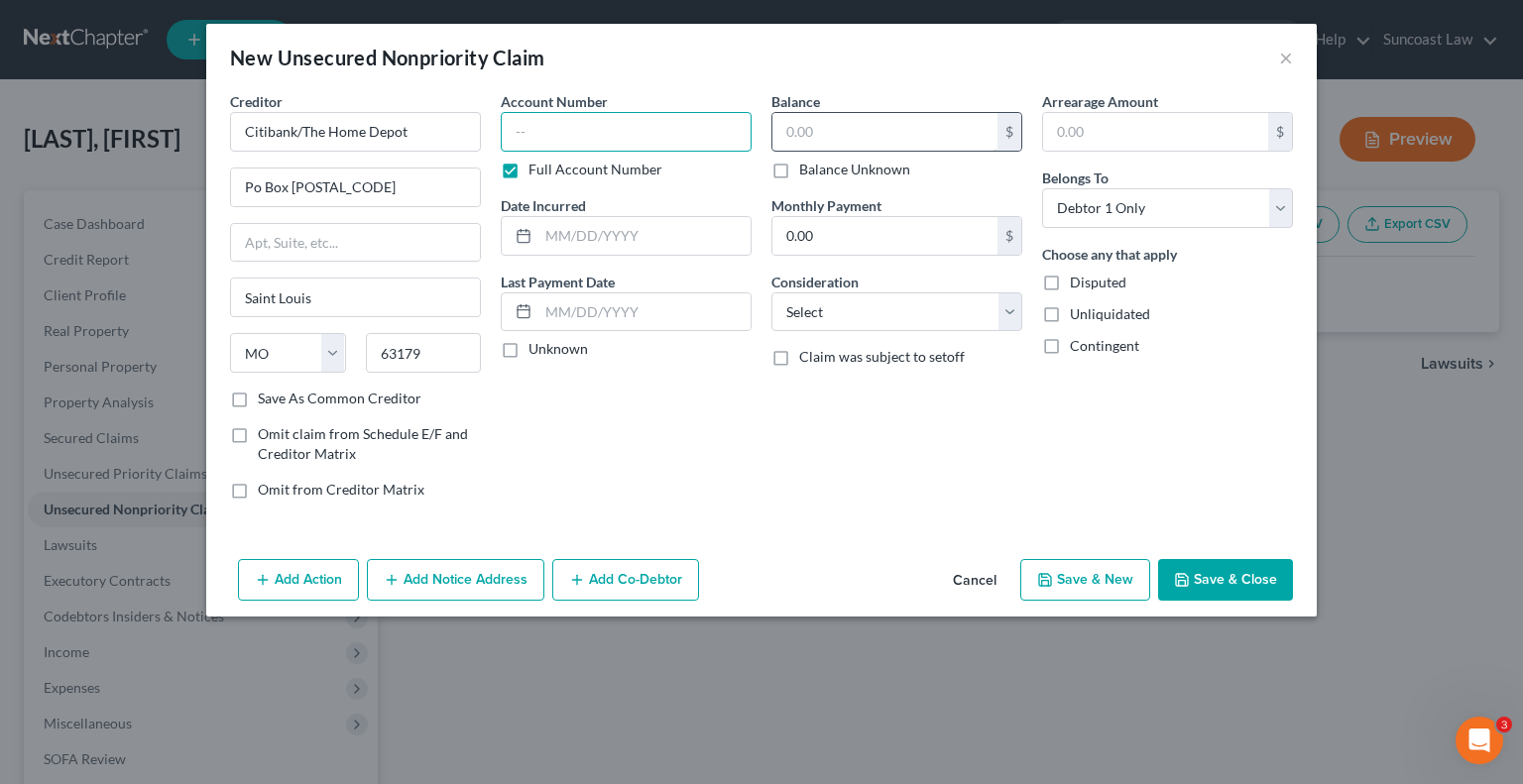 paste on "[CREDIT_CARD]" 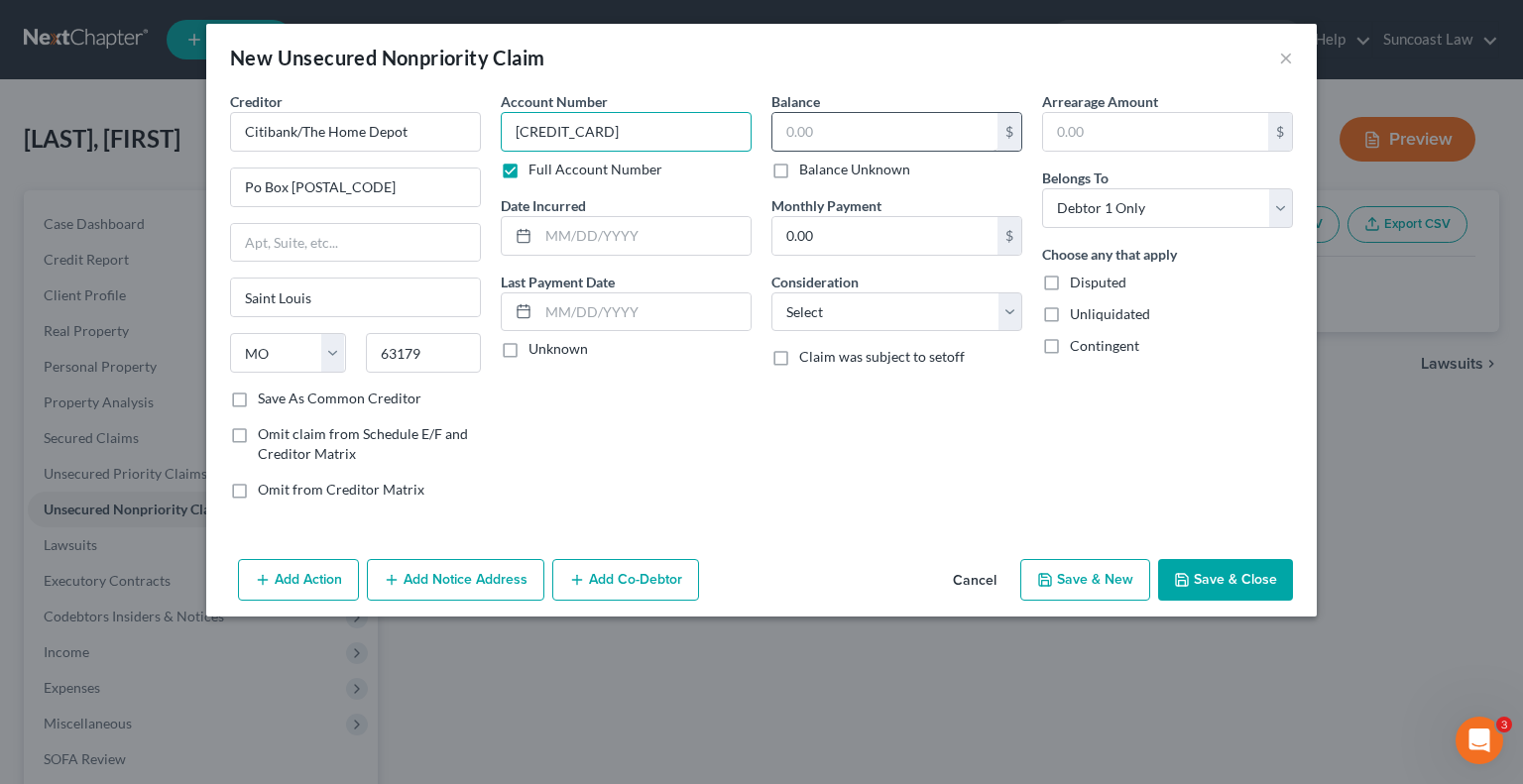 type on "[CREDIT_CARD]" 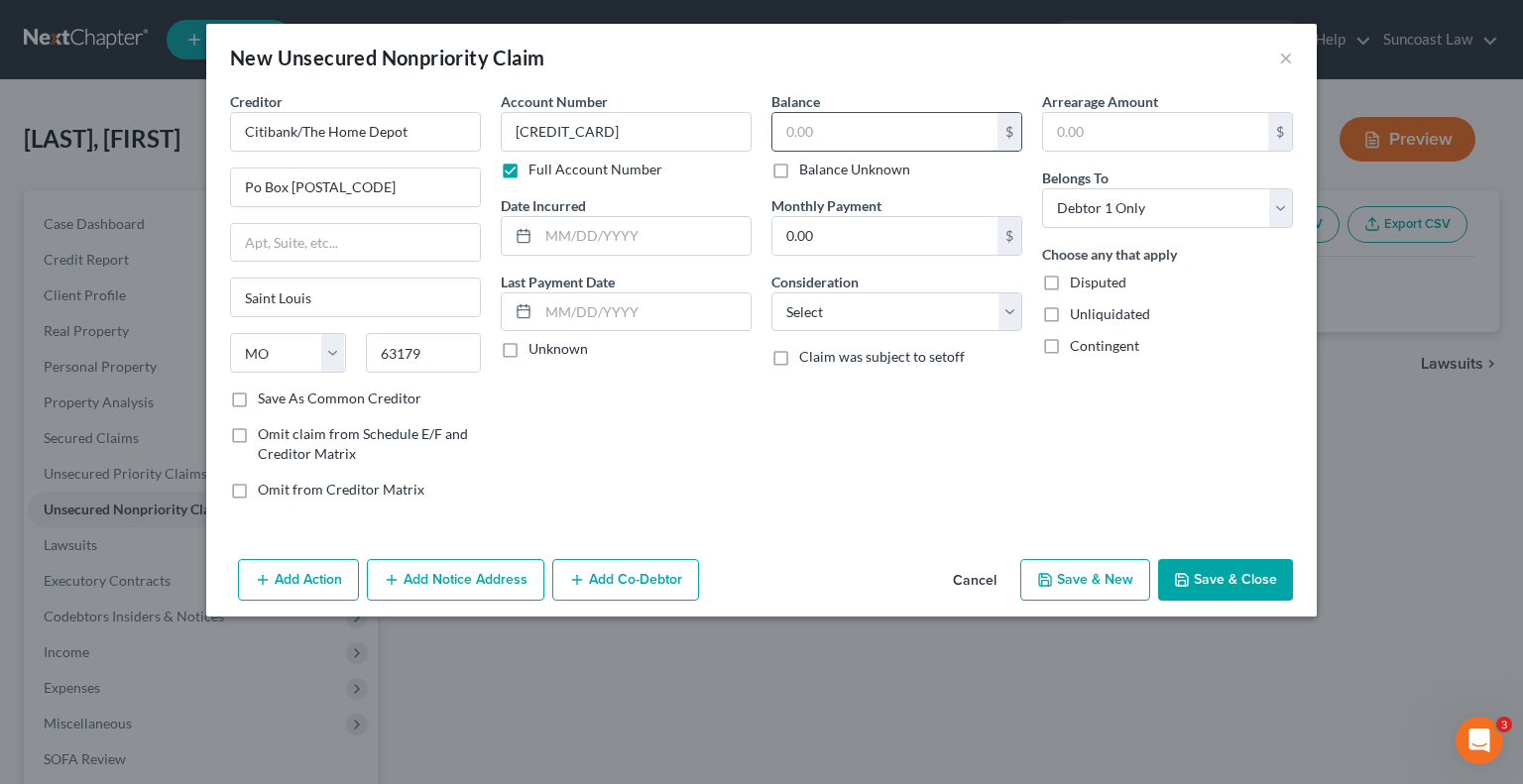 click at bounding box center (884, 132) 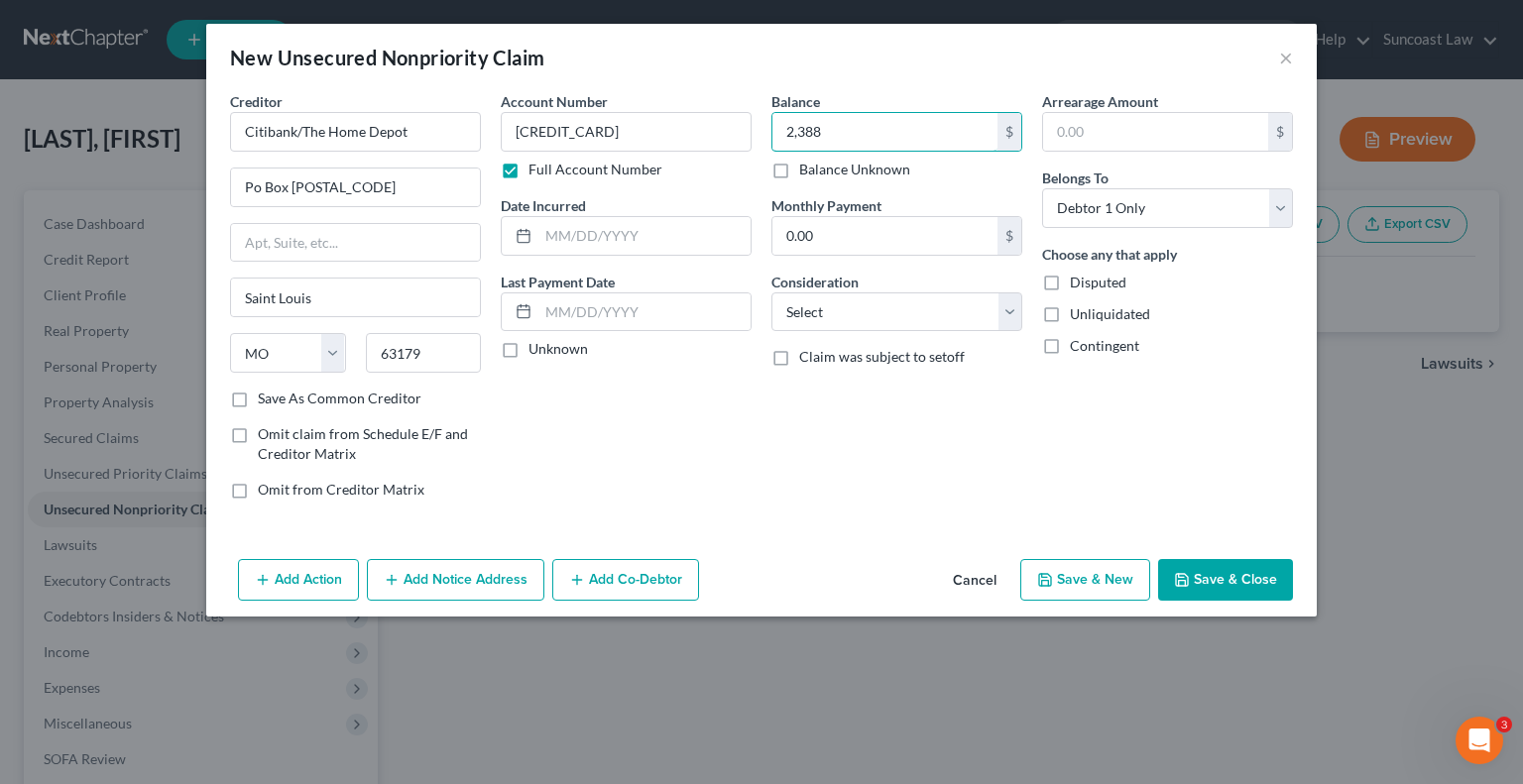 type on "2,388" 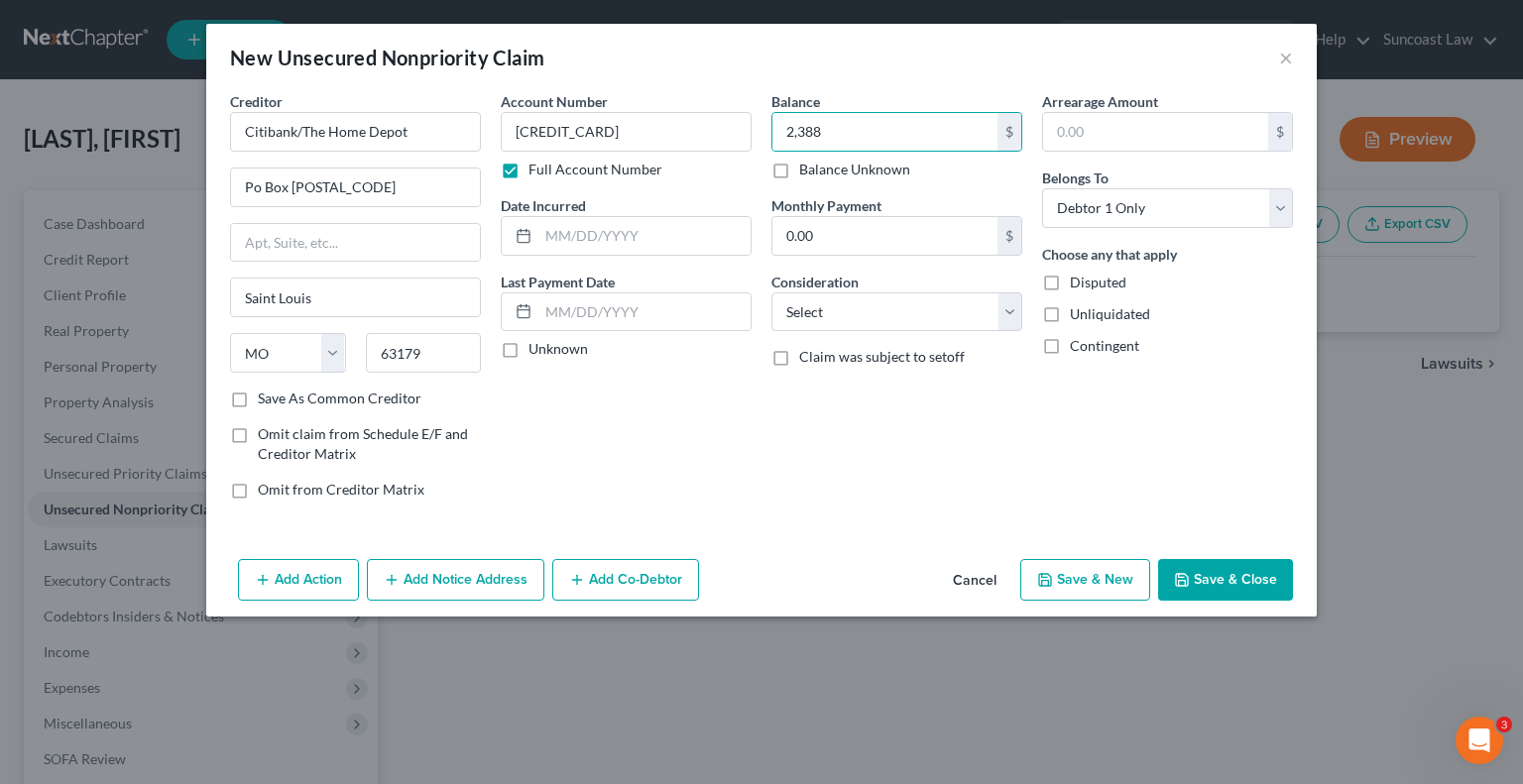click on "Save & Close" at bounding box center [1226, 580] 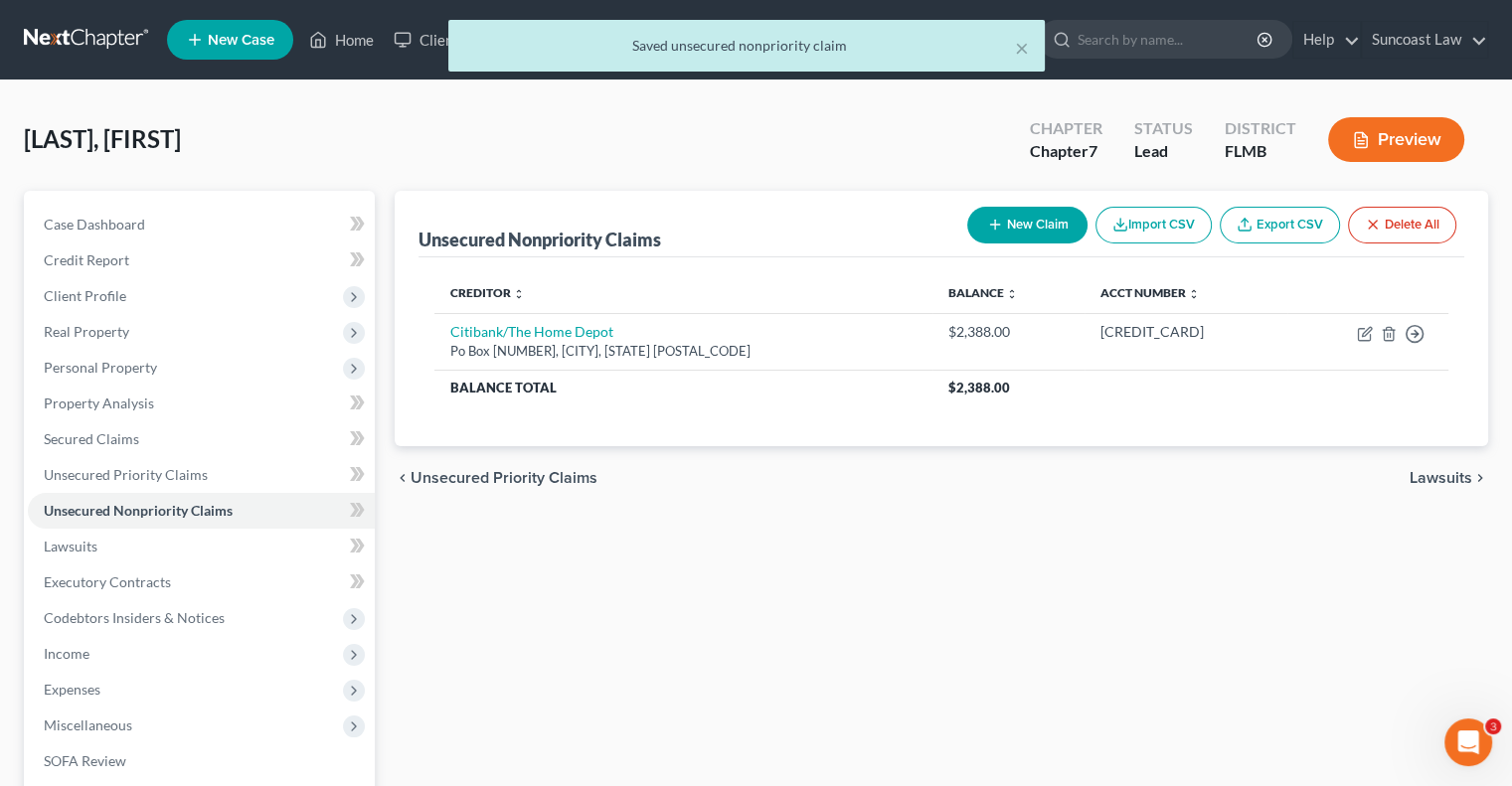 click on "New Claim" at bounding box center (1027, 225) 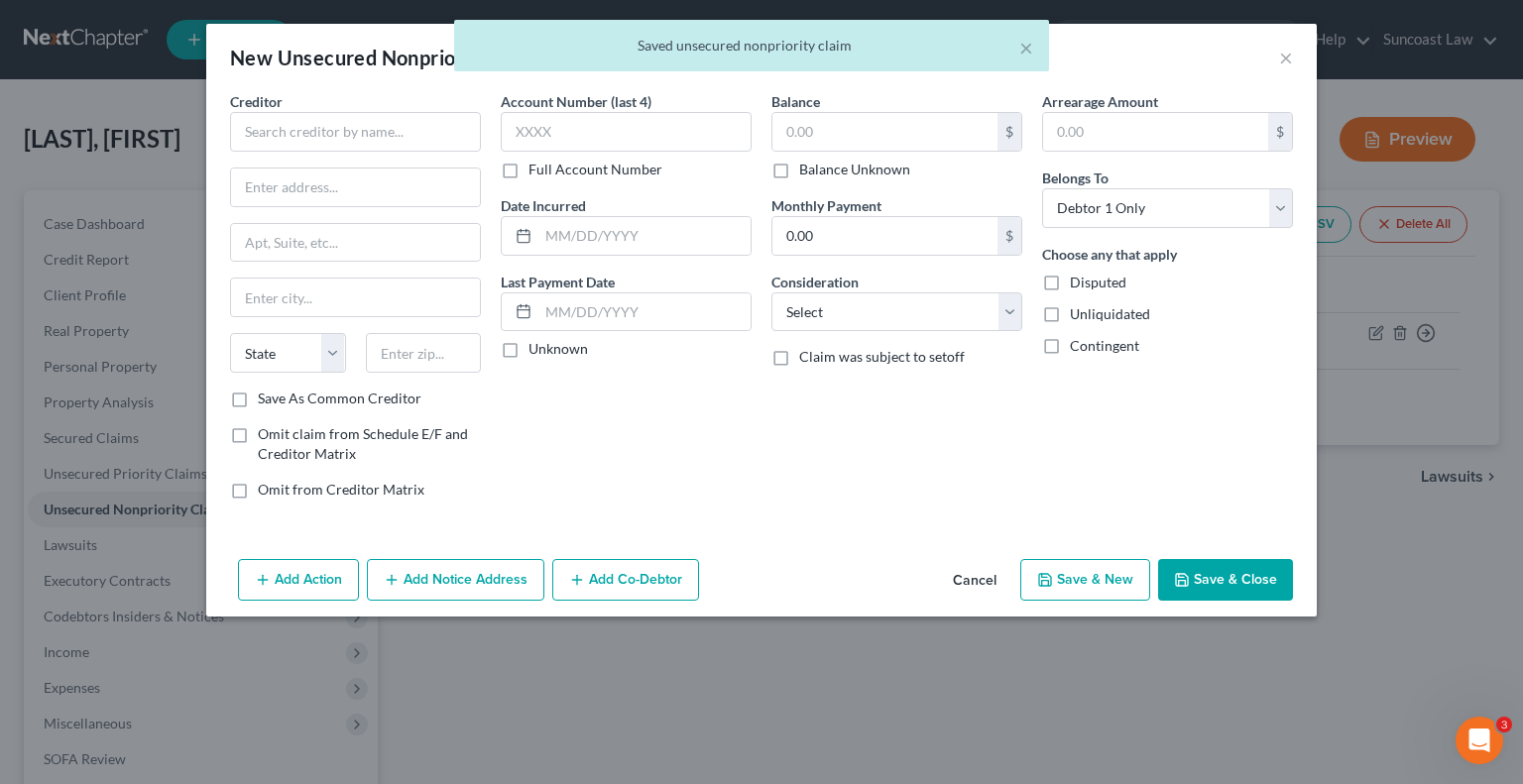 click on "Full Account Number" at bounding box center [595, 169] 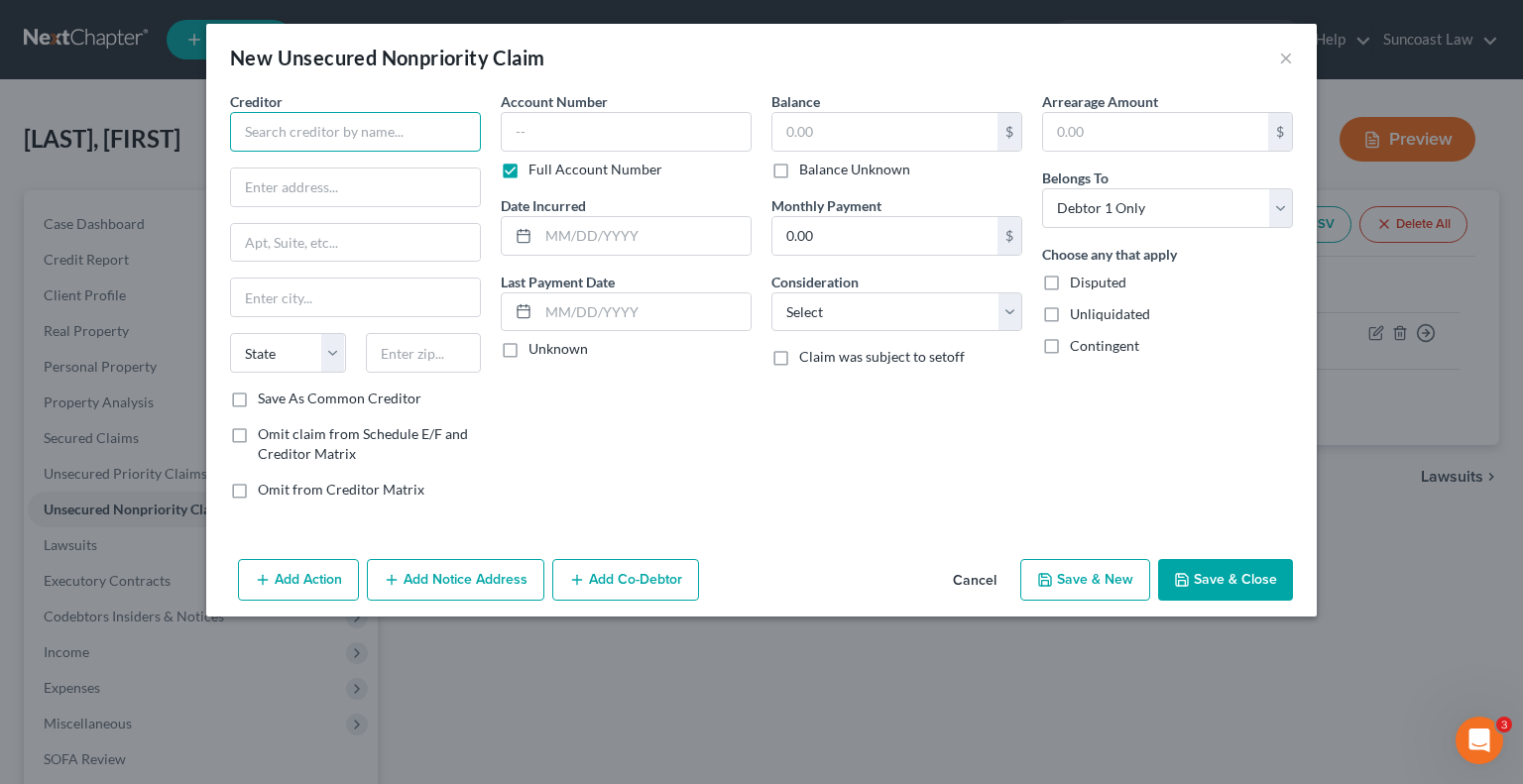 click at bounding box center [355, 132] 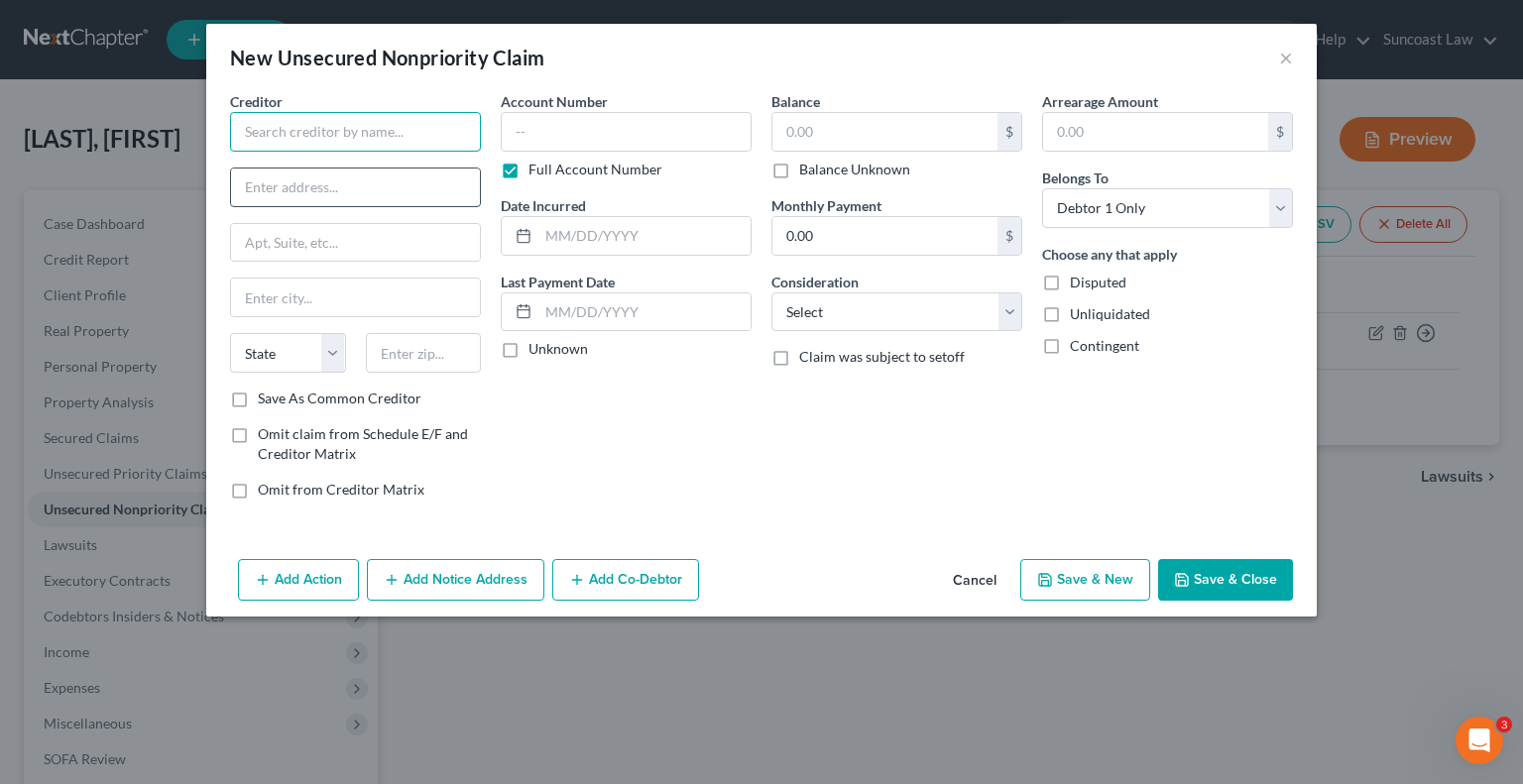 paste on "[BRAND]" 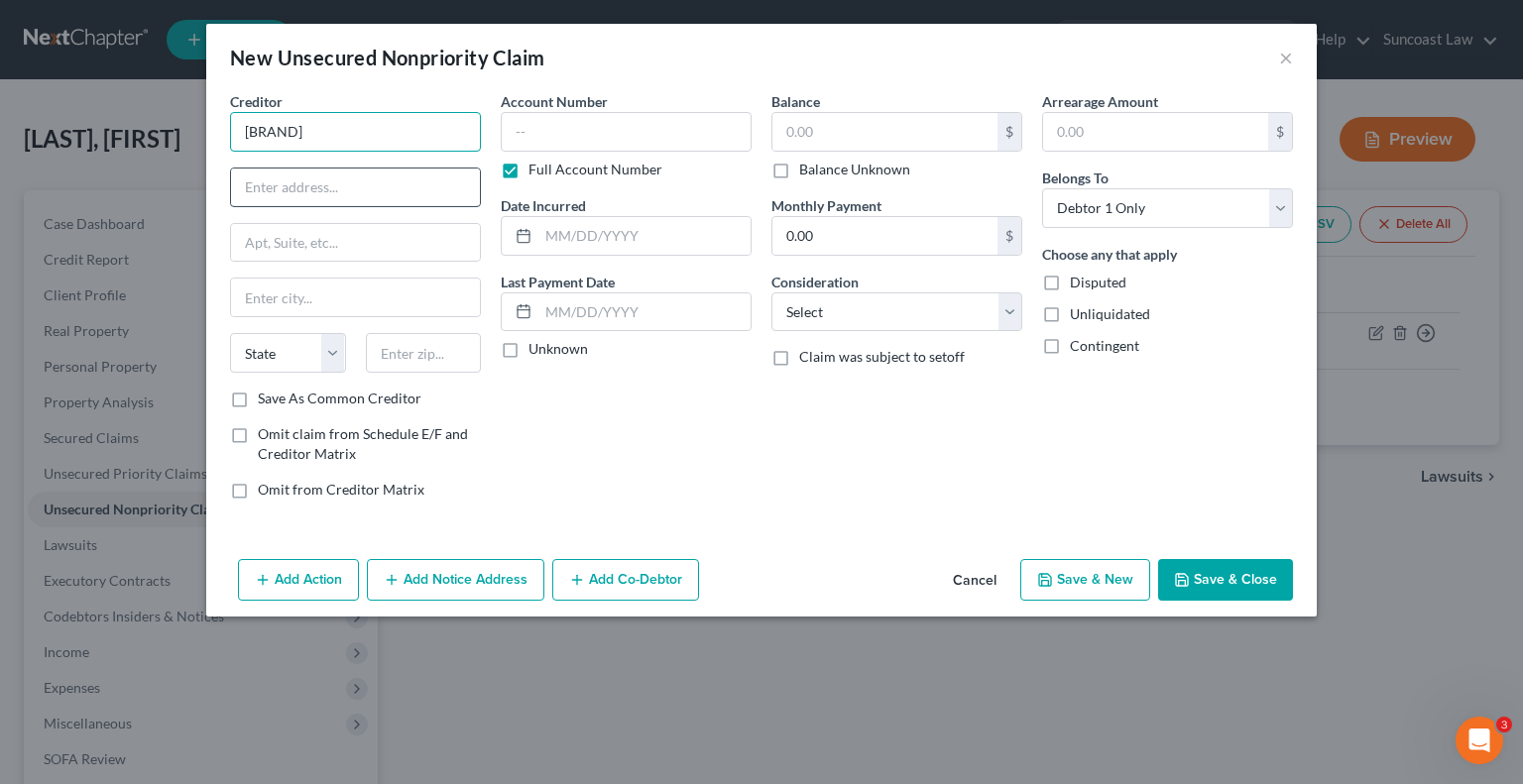 type on "[BRAND]" 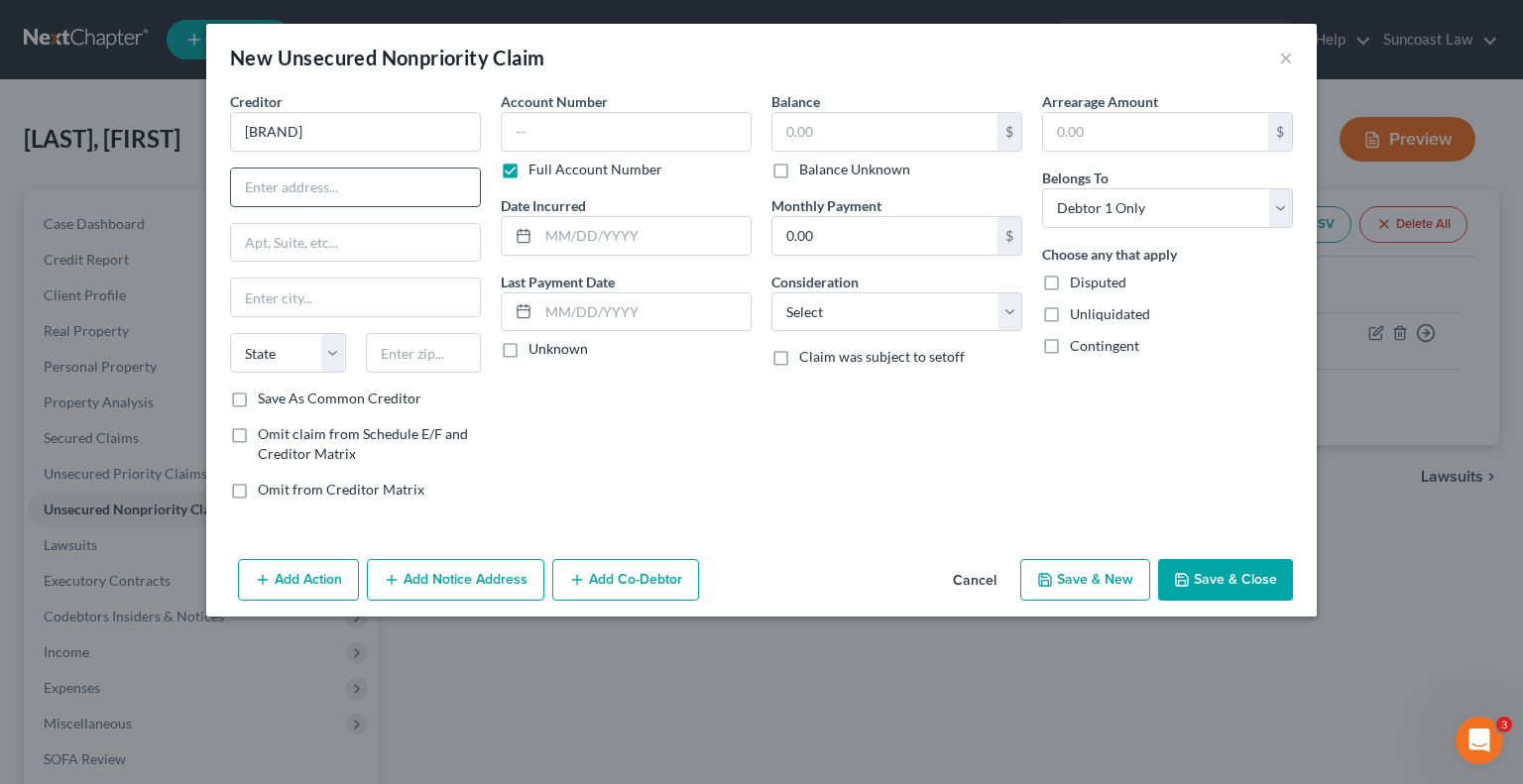 drag, startPoint x: 381, startPoint y: 186, endPoint x: 384, endPoint y: 197, distance: 11.401754 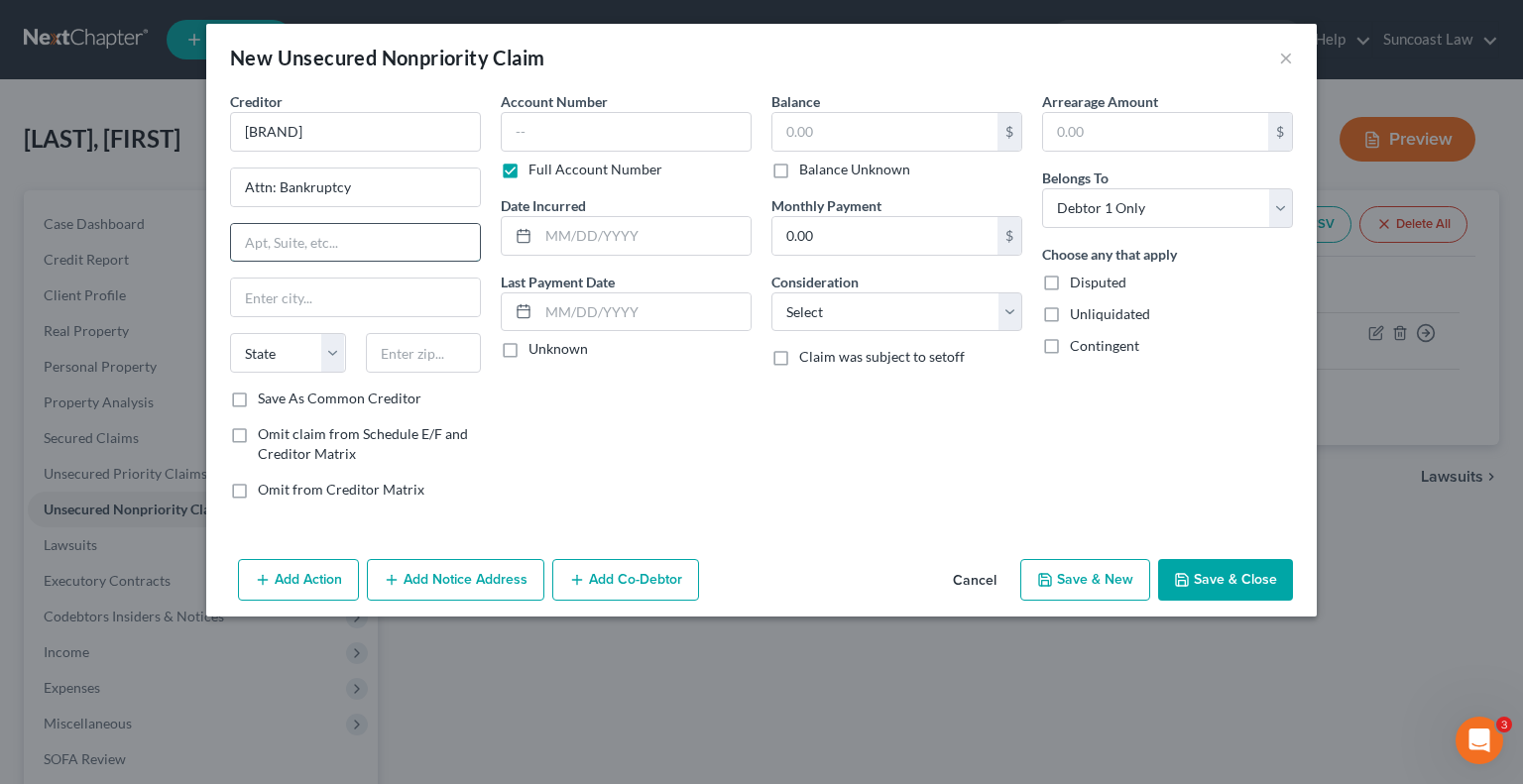 click at bounding box center [355, 243] 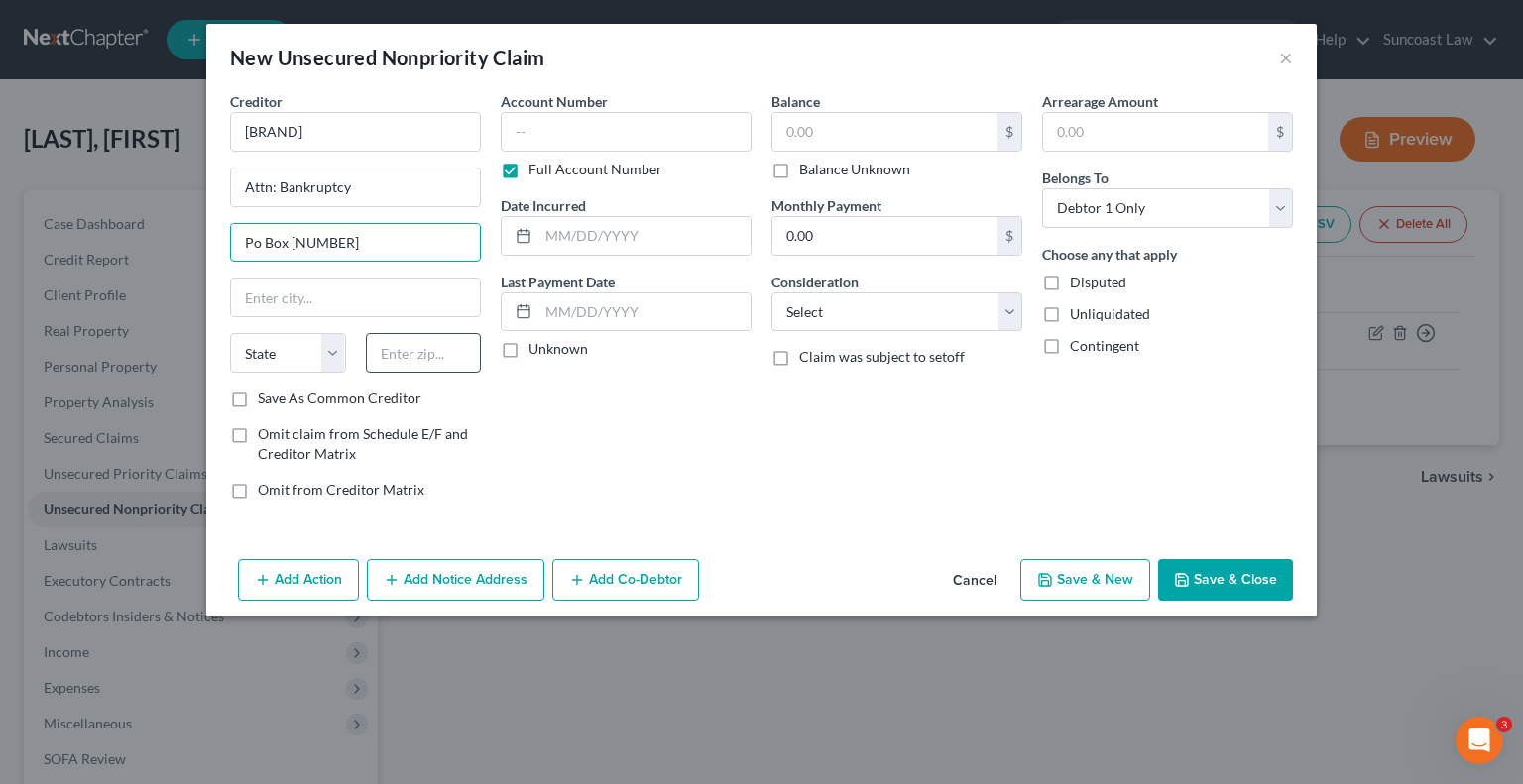 type on "Po Box [NUMBER]" 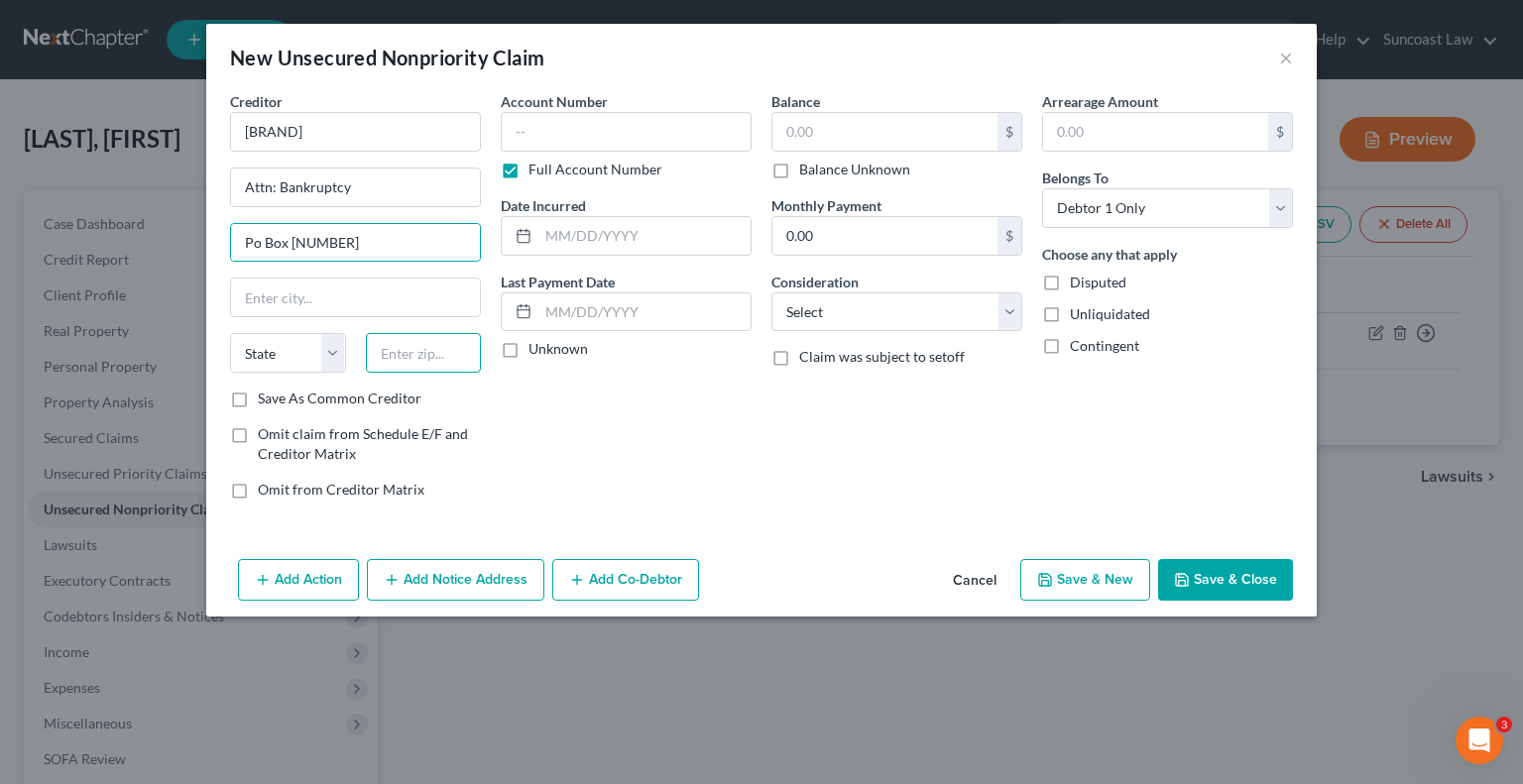 click at bounding box center [423, 353] 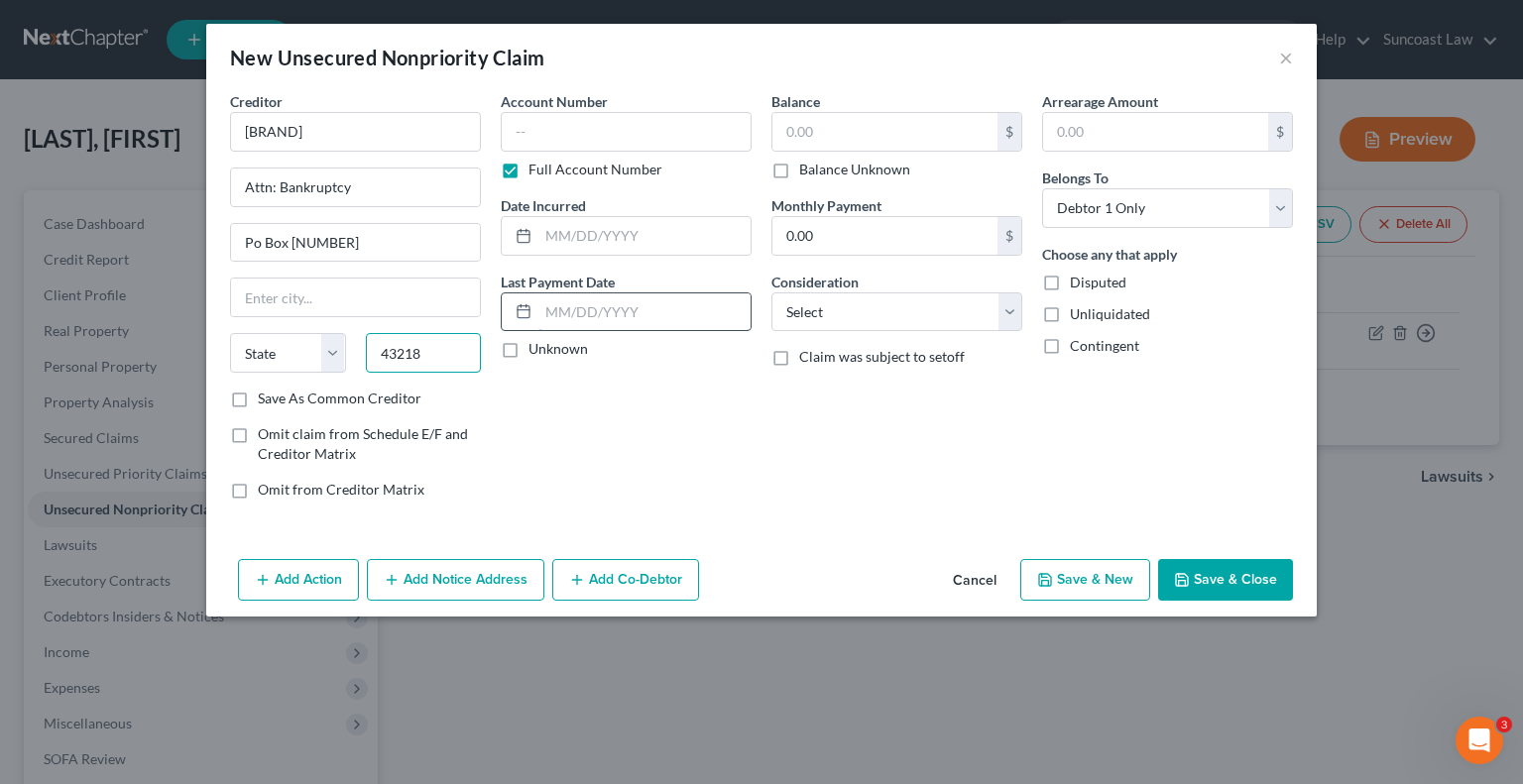 type on "43218" 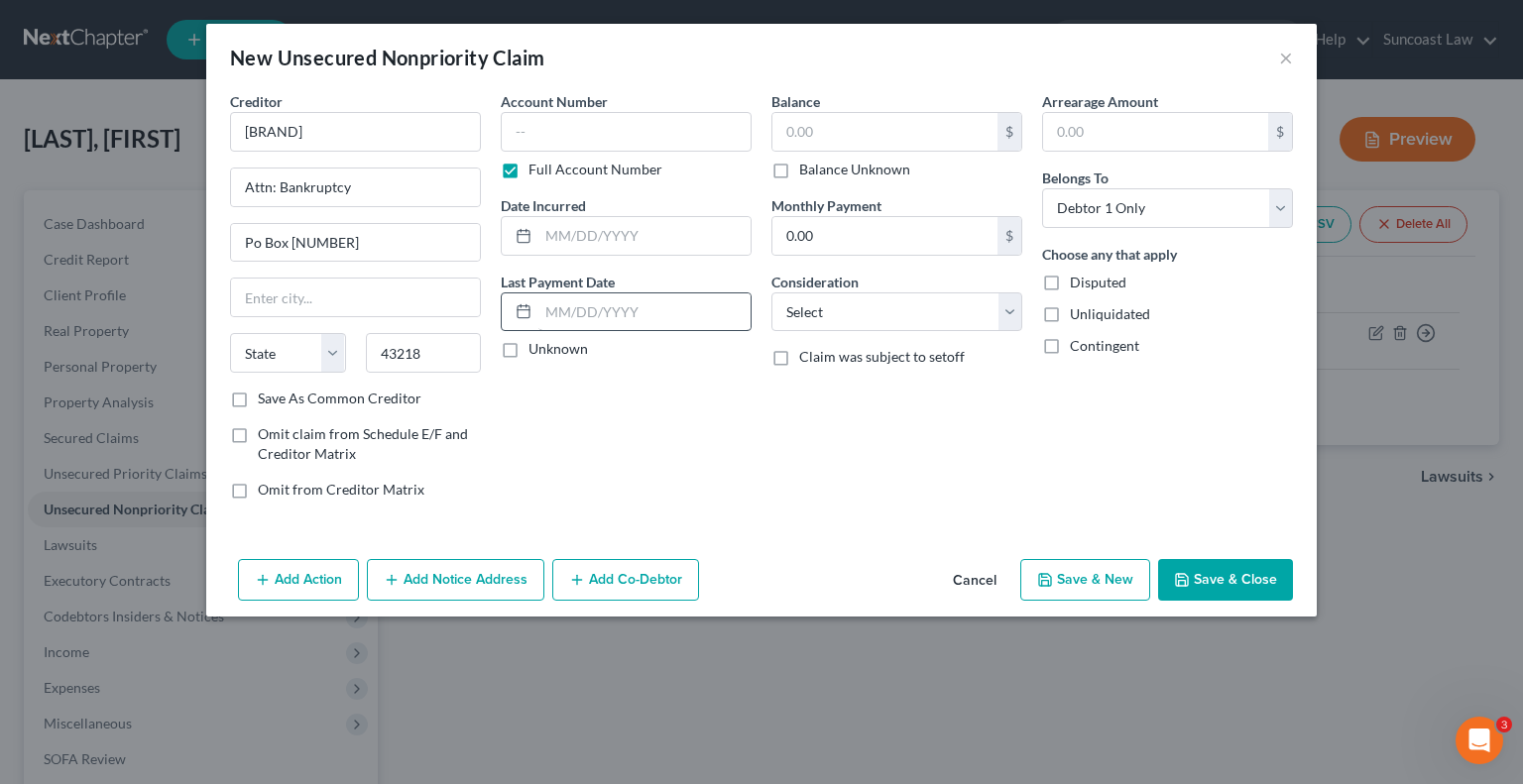 type on "Columbus" 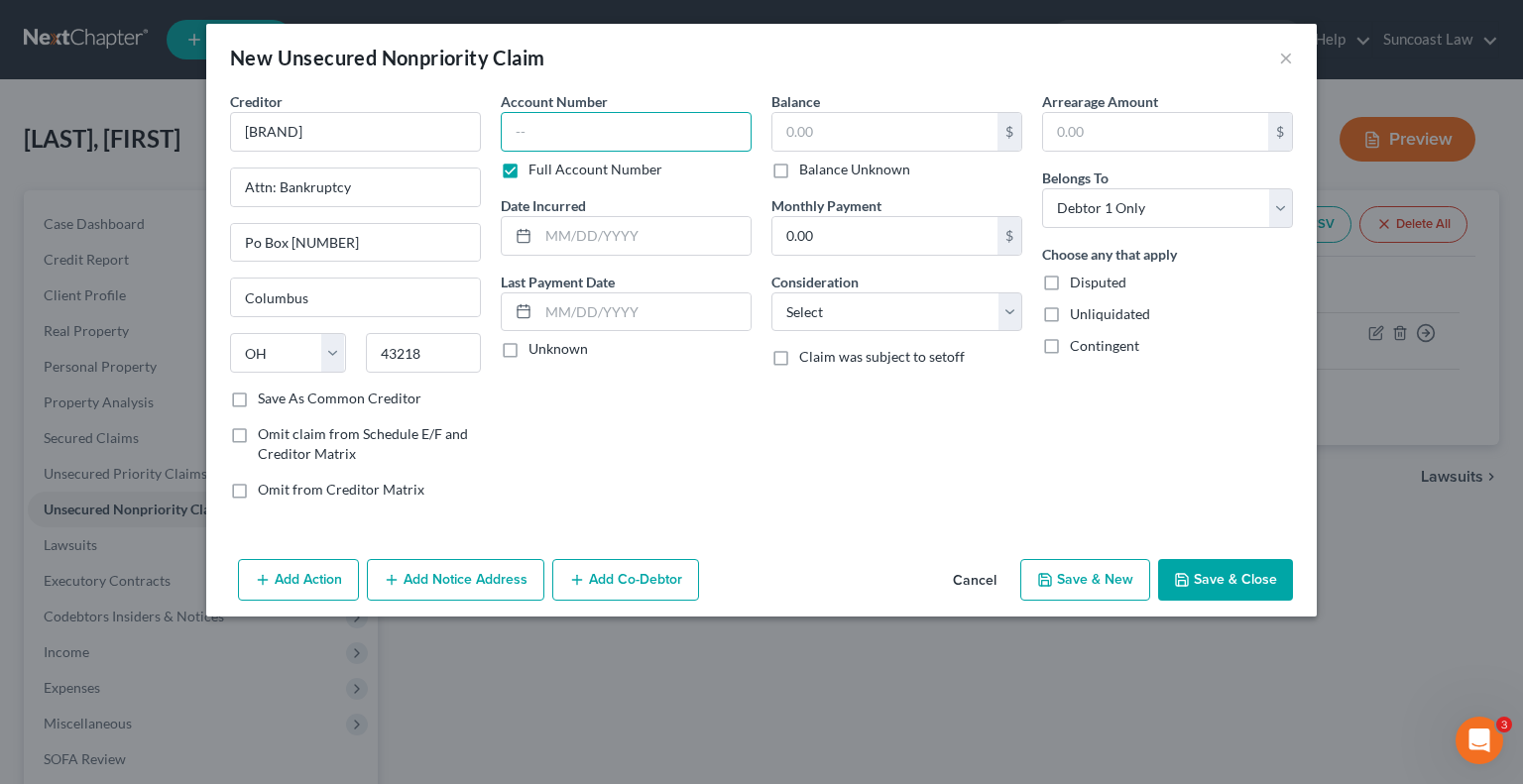 click at bounding box center [626, 132] 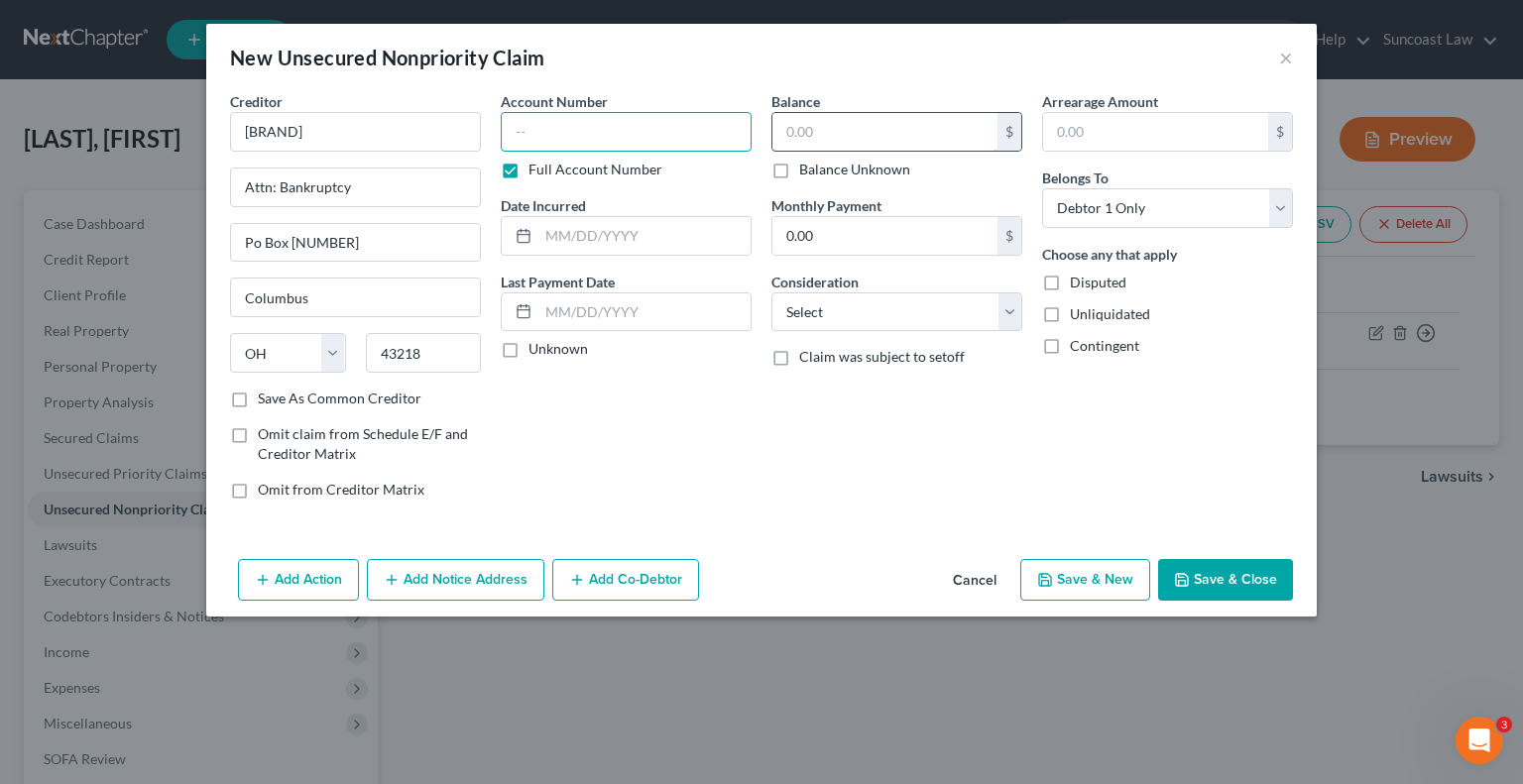 paste on "[ACCOUNT_NUMBER]" 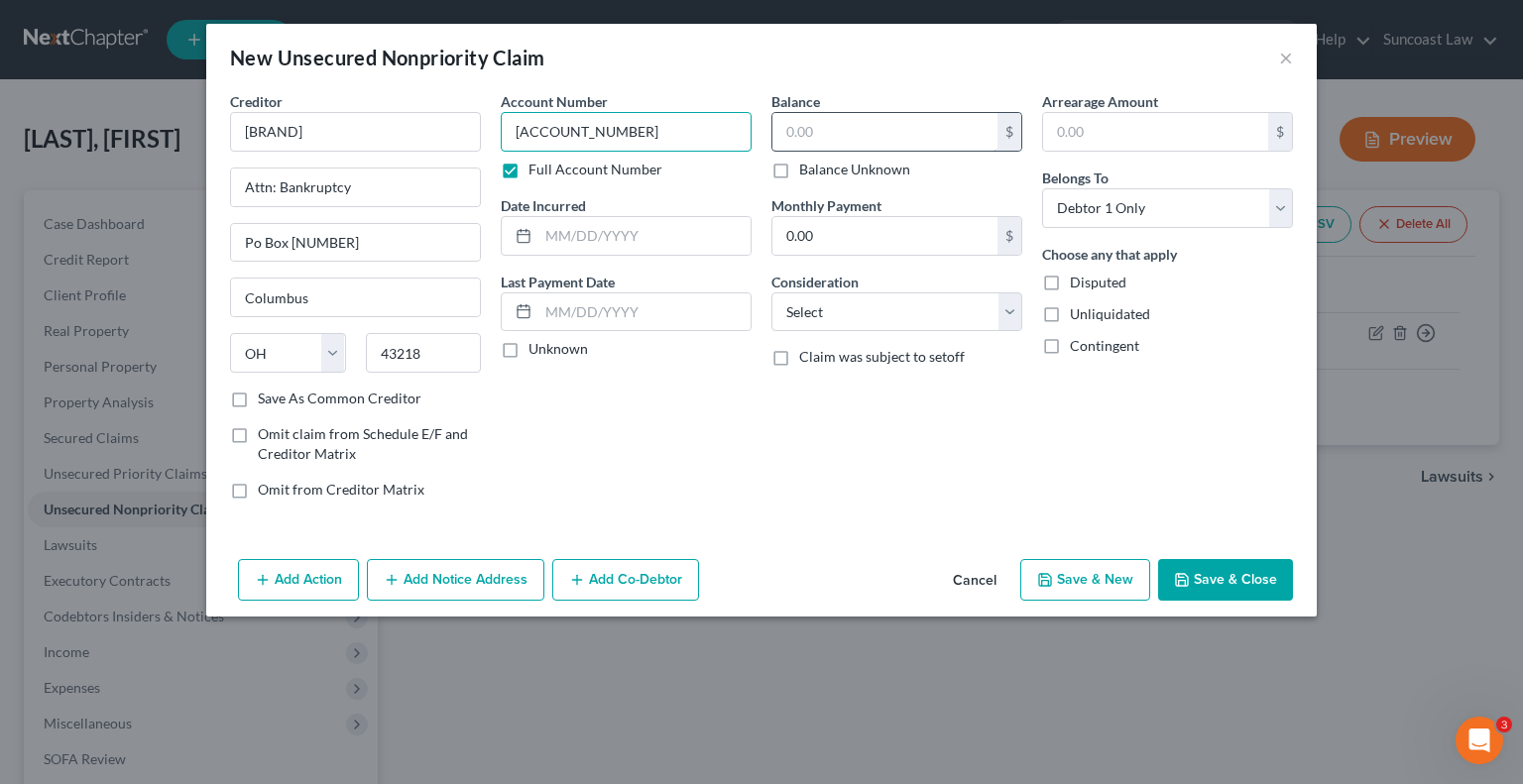type on "[ACCOUNT_NUMBER]" 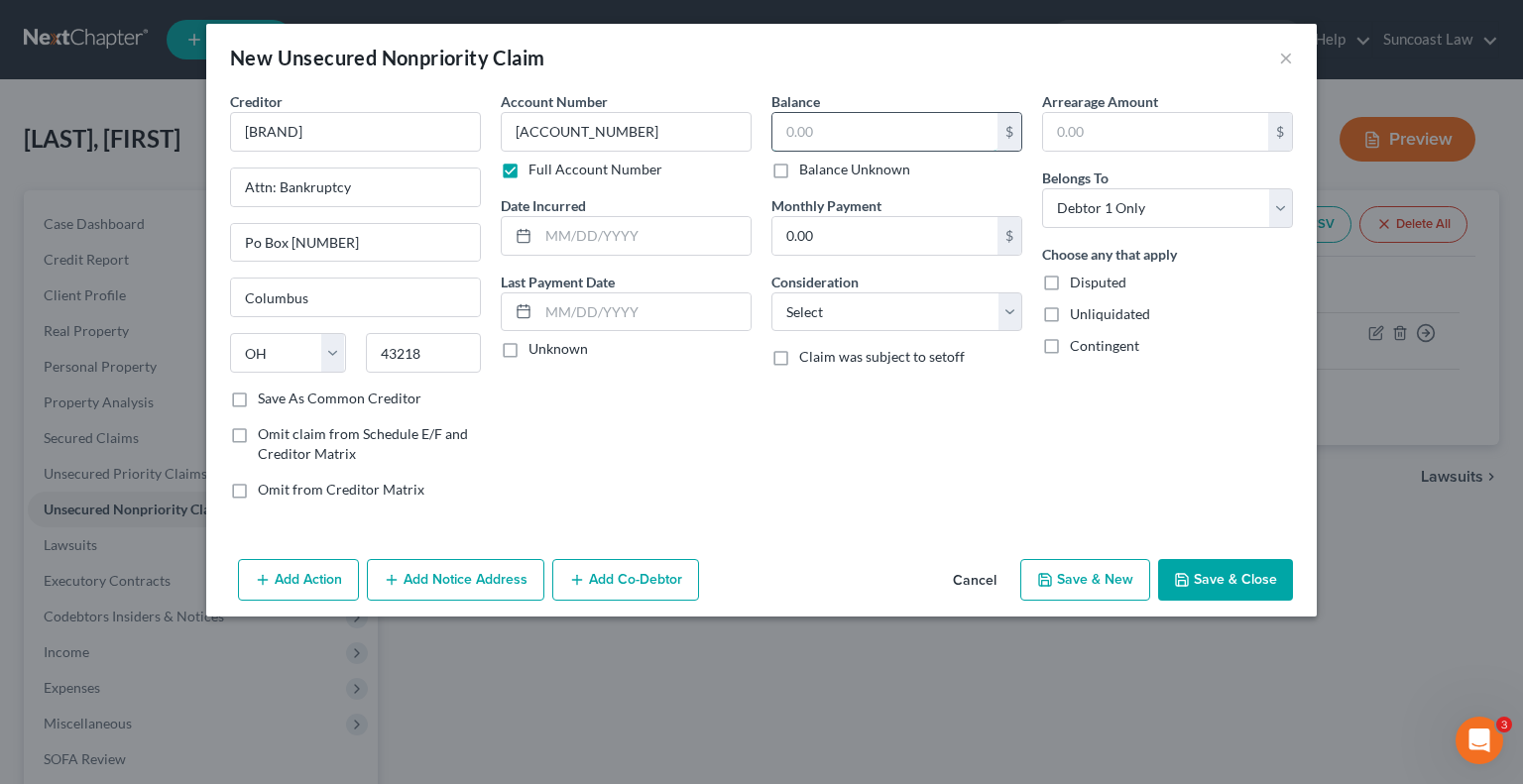 click at bounding box center (884, 132) 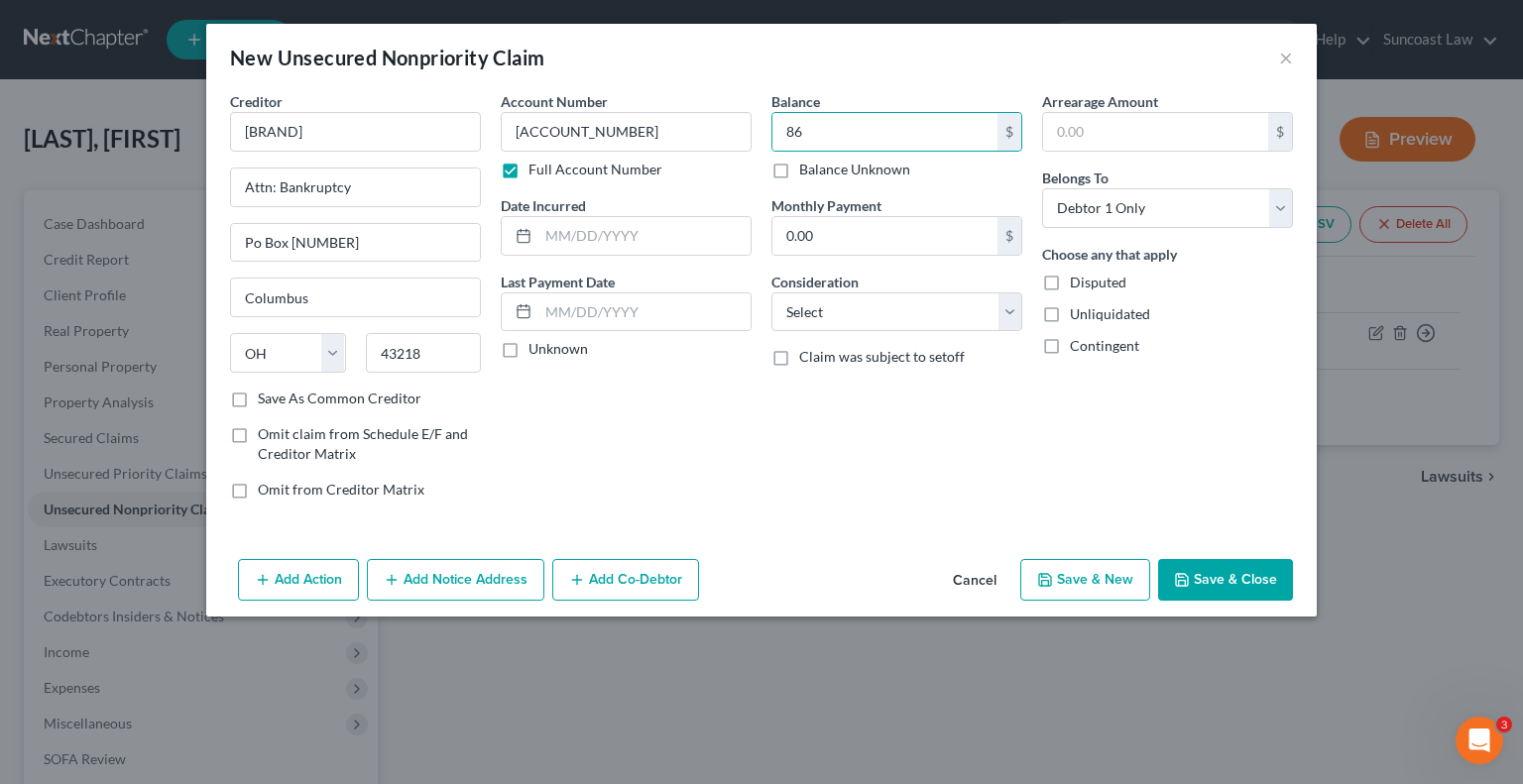 click on "Save & Close" at bounding box center (1226, 580) 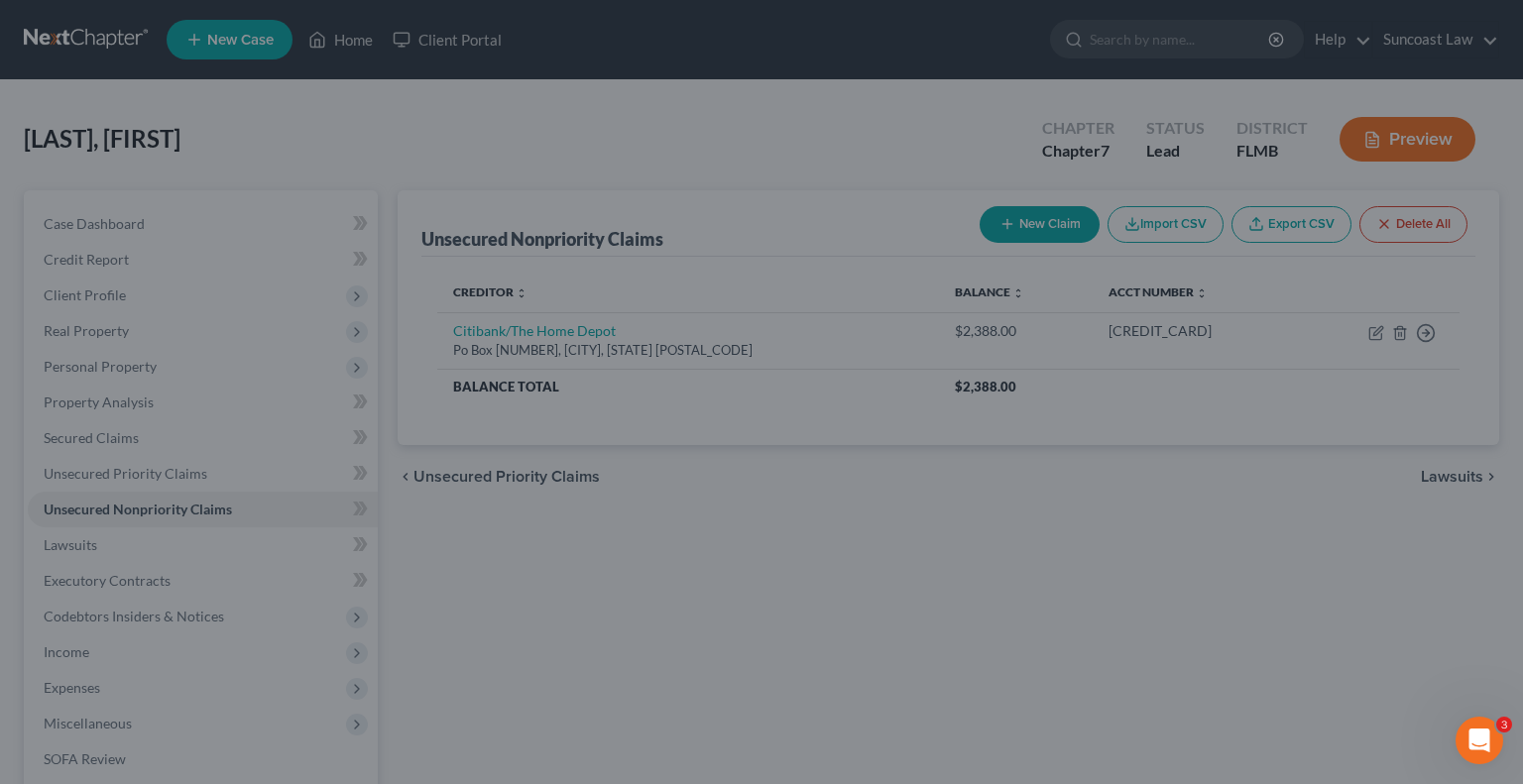 type on "86.00" 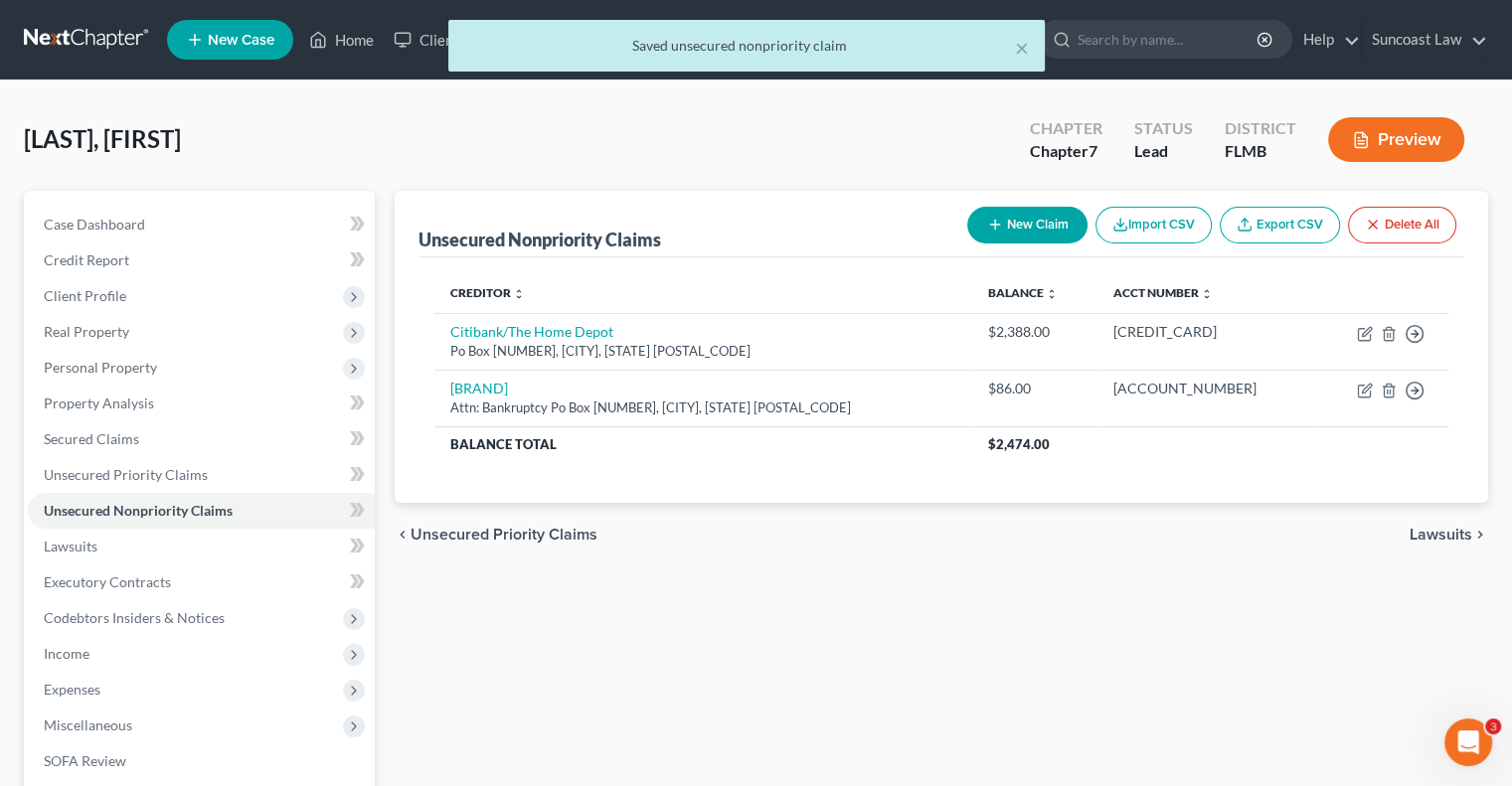 click 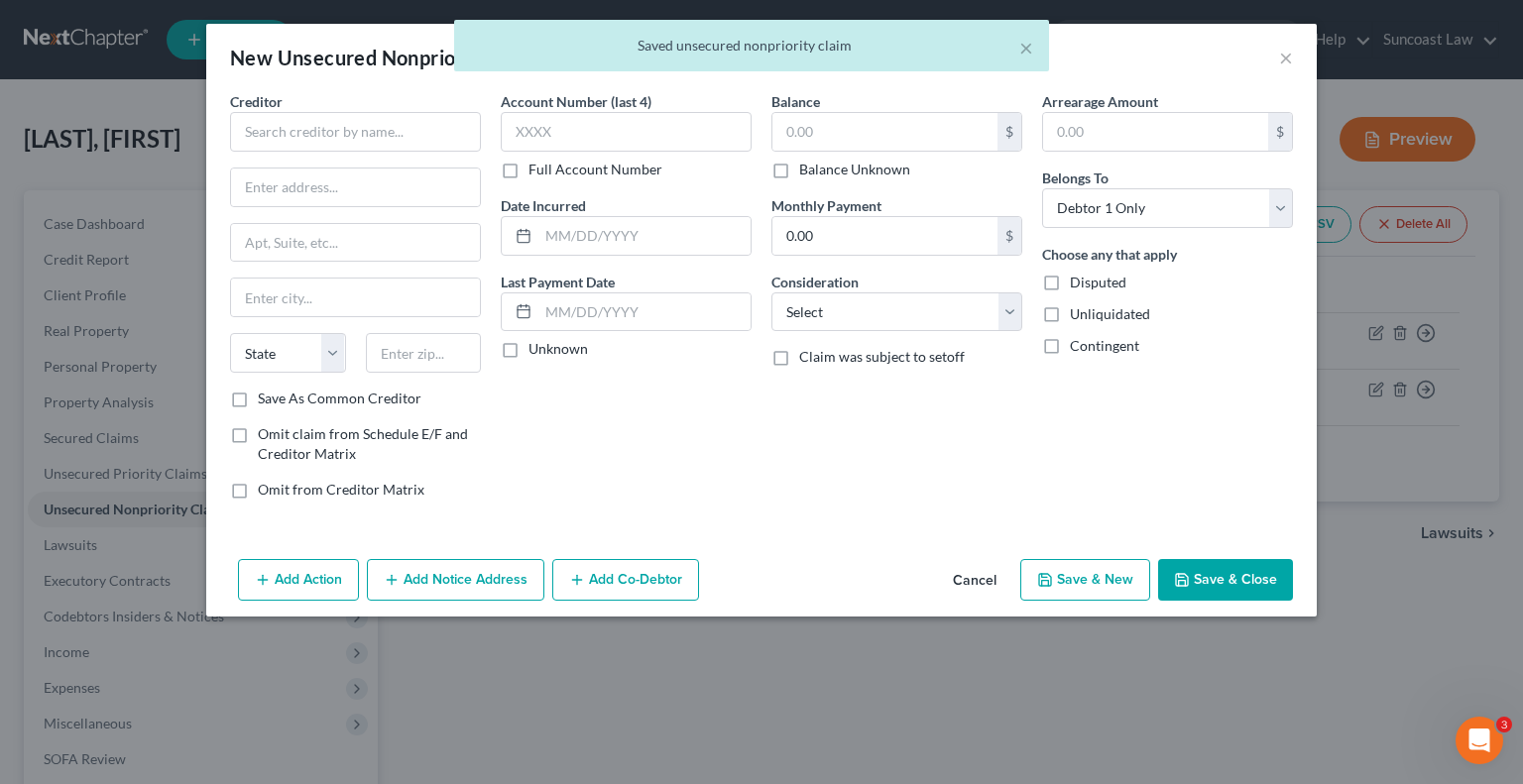 click on "Full Account Number" at bounding box center (595, 169) 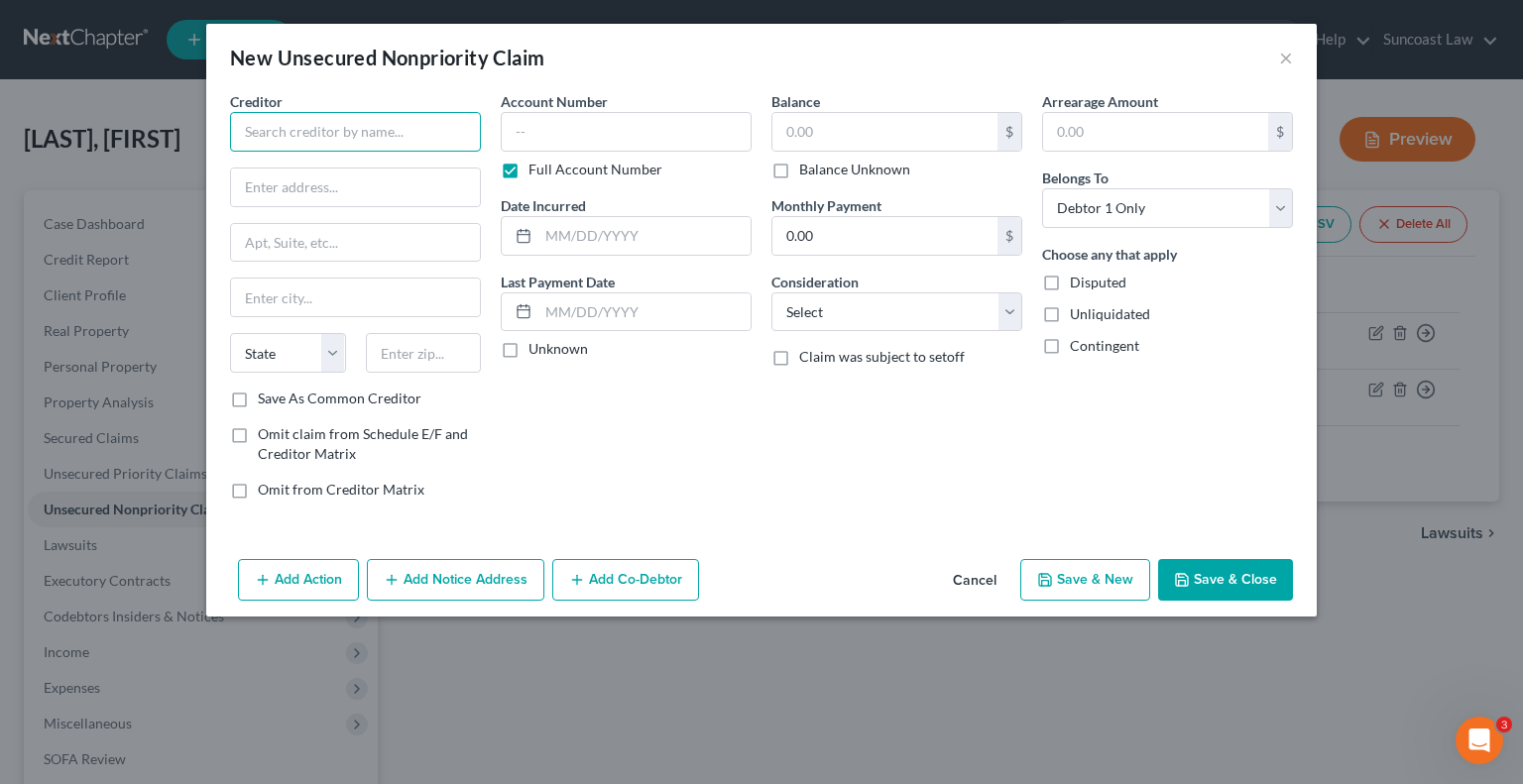 click at bounding box center [355, 132] 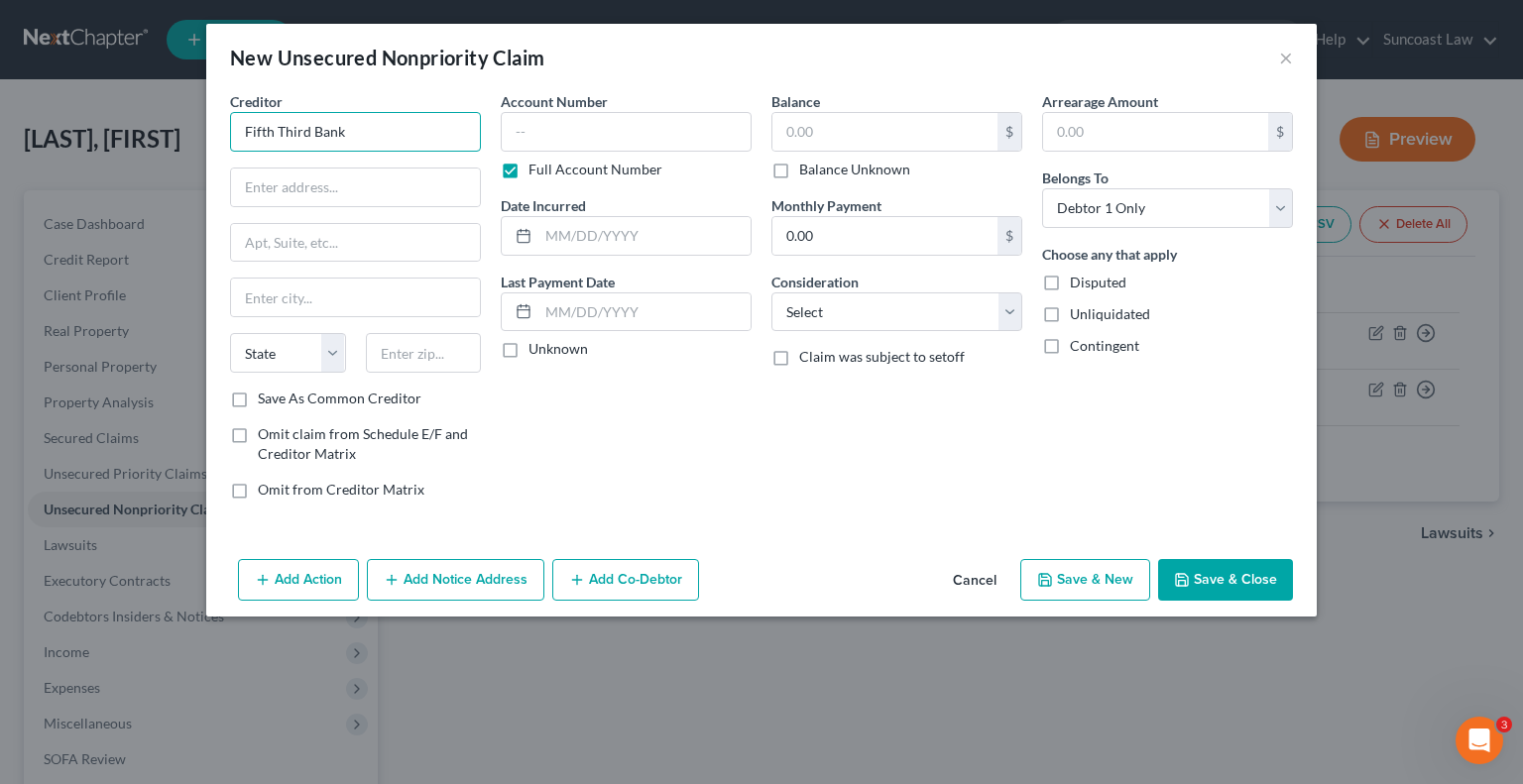 type on "Fifth Third Bank" 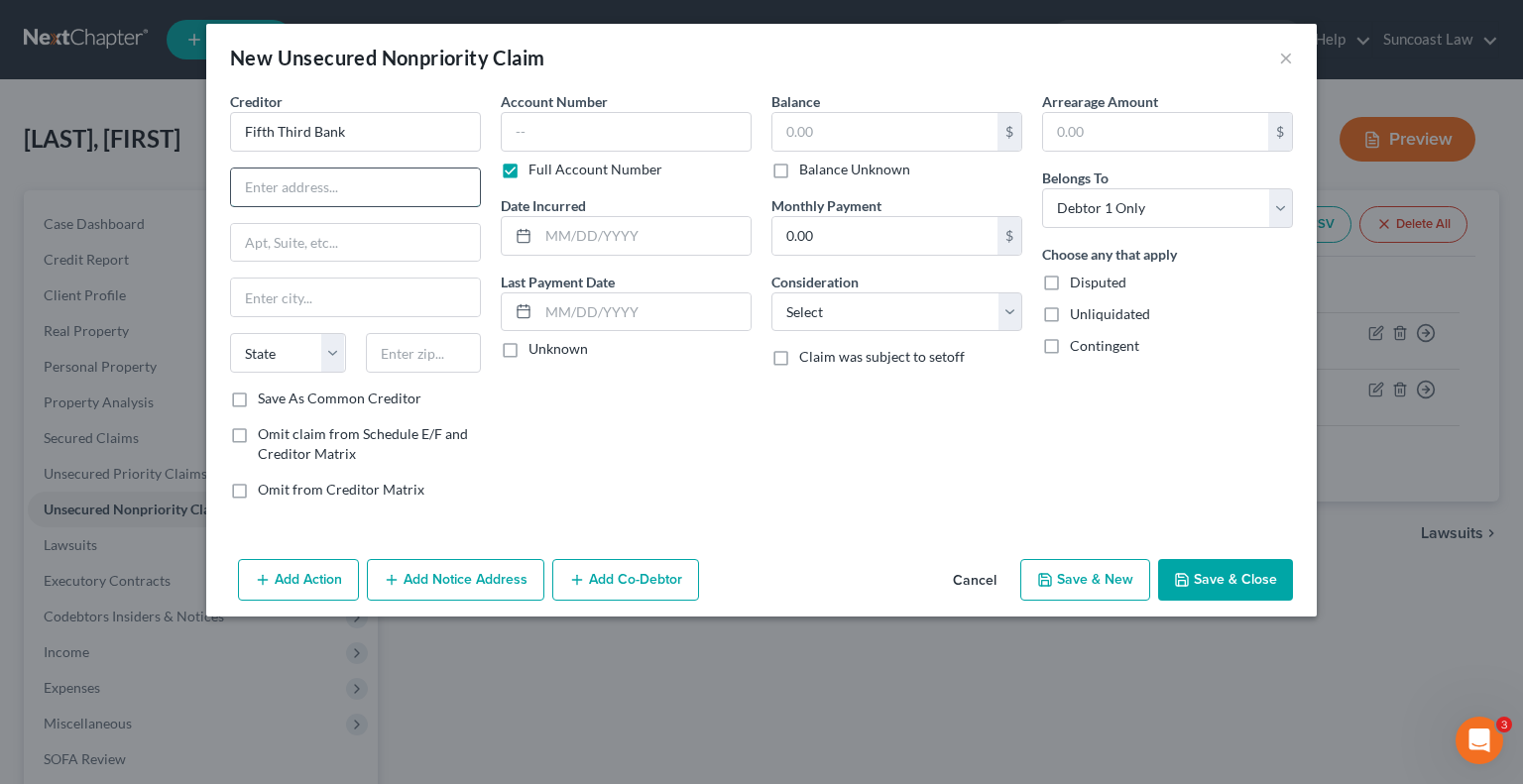 click at bounding box center [355, 187] 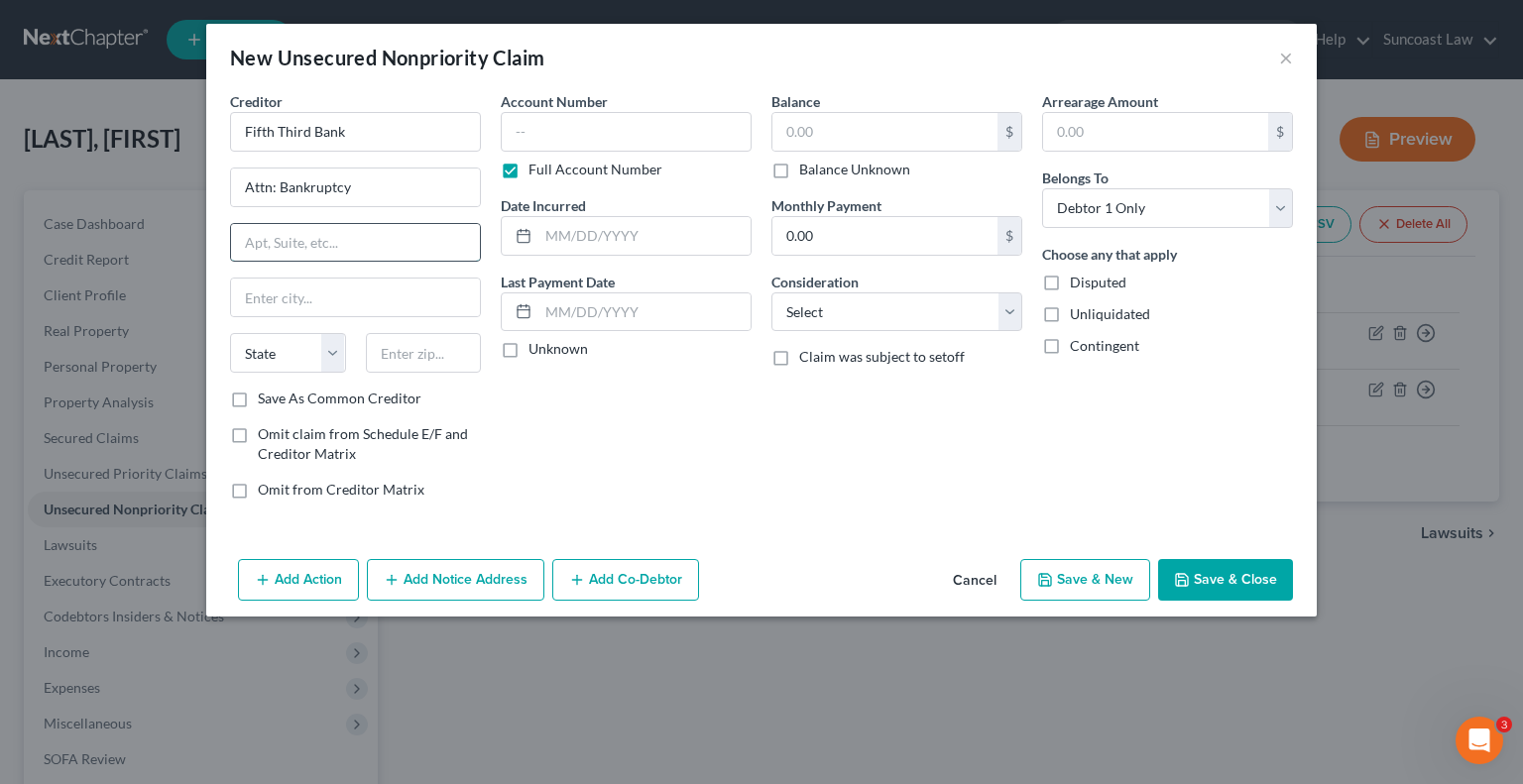 click at bounding box center (355, 243) 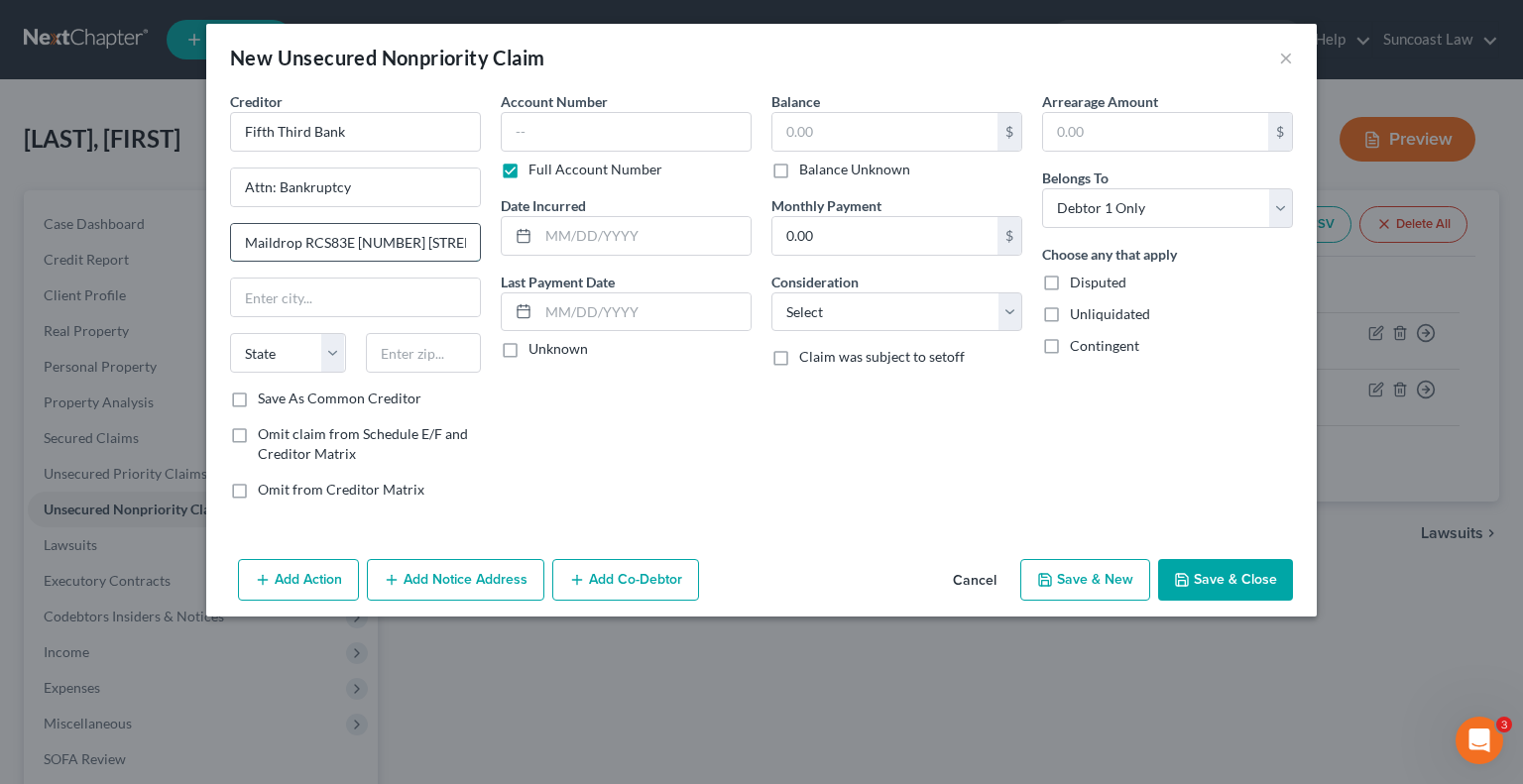 scroll, scrollTop: 0, scrollLeft: 8, axis: horizontal 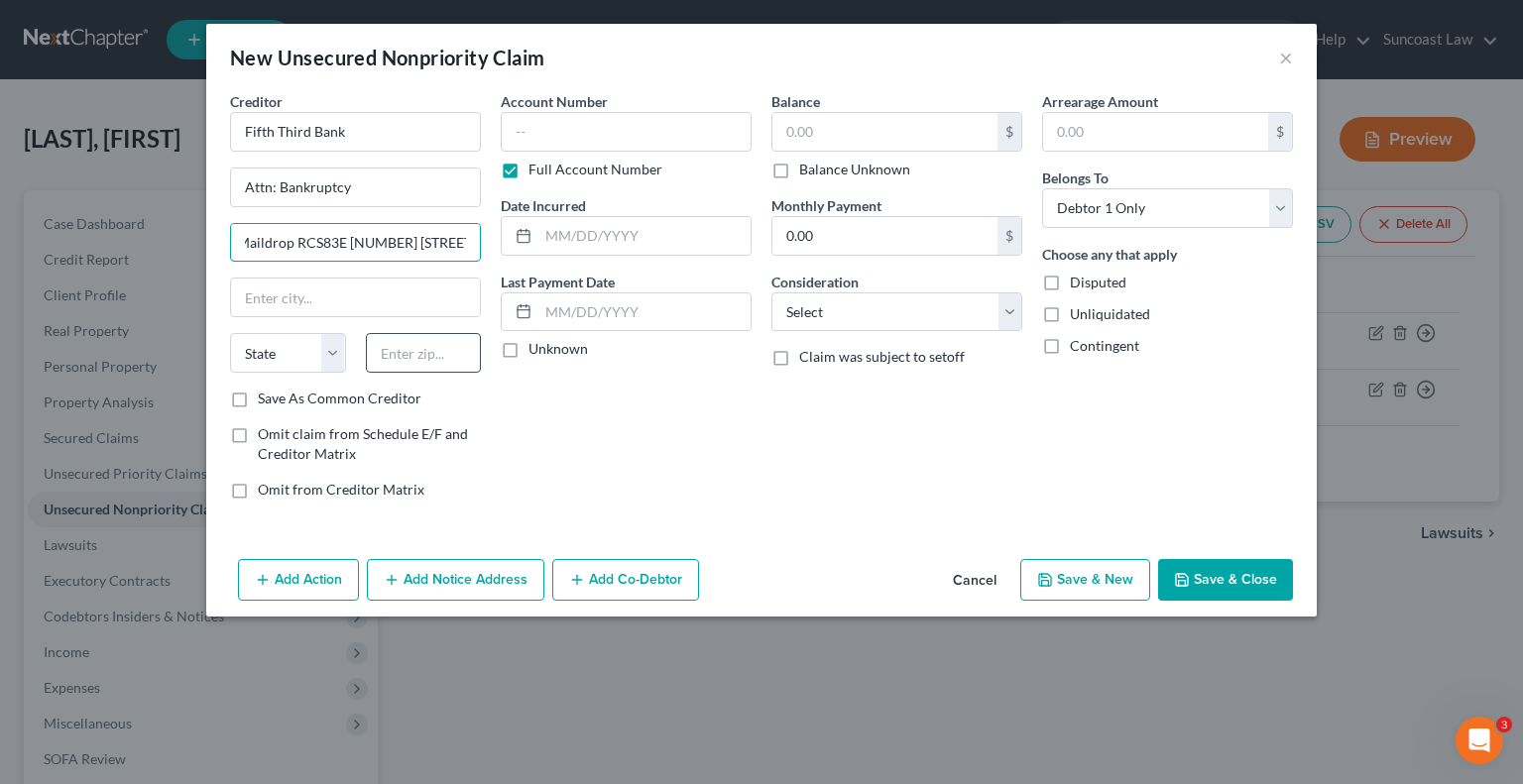type on "Maildrop RCS83E [NUMBER] [STREET], [CITY], [STATE]" 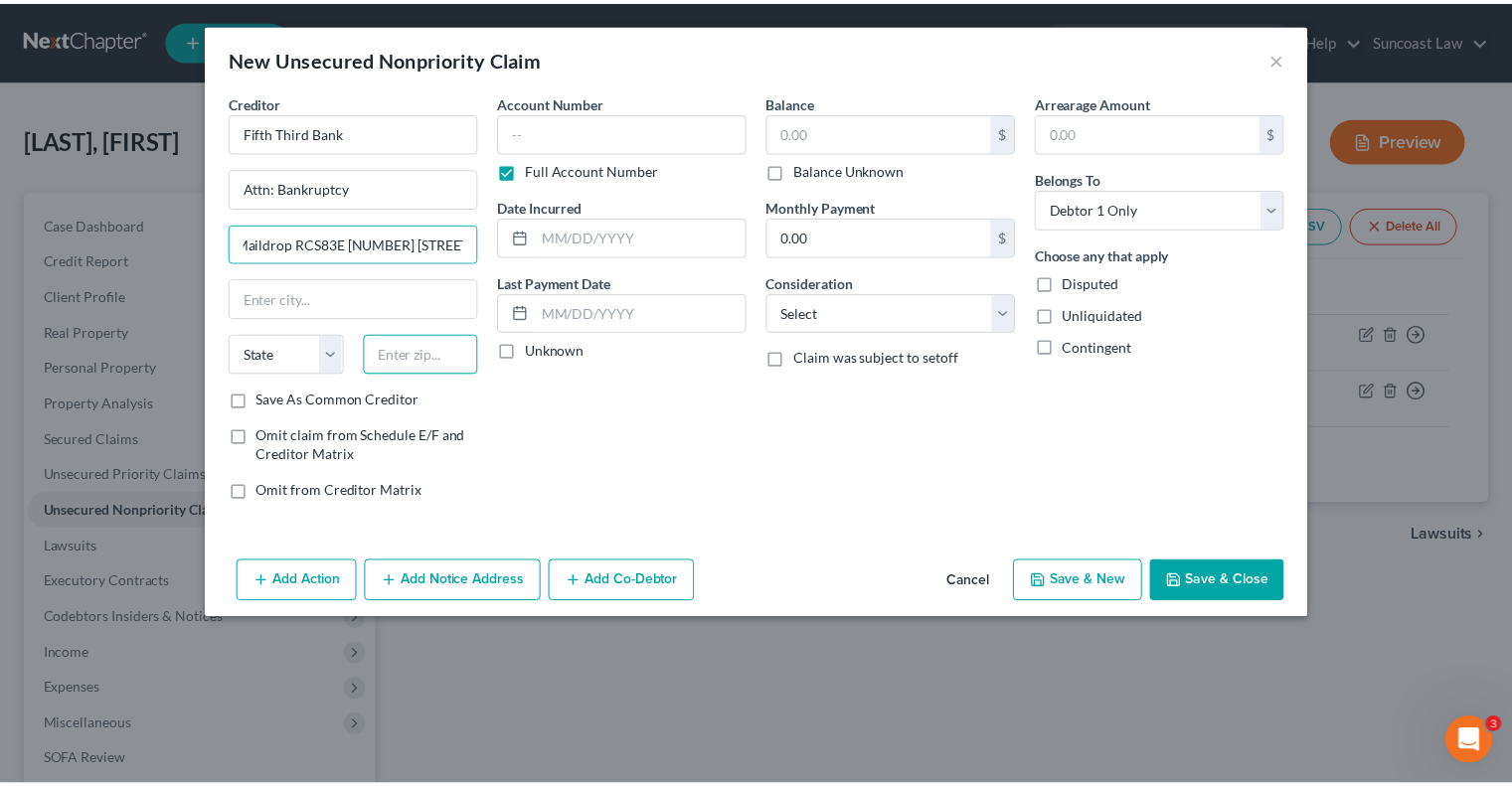 scroll, scrollTop: 0, scrollLeft: 0, axis: both 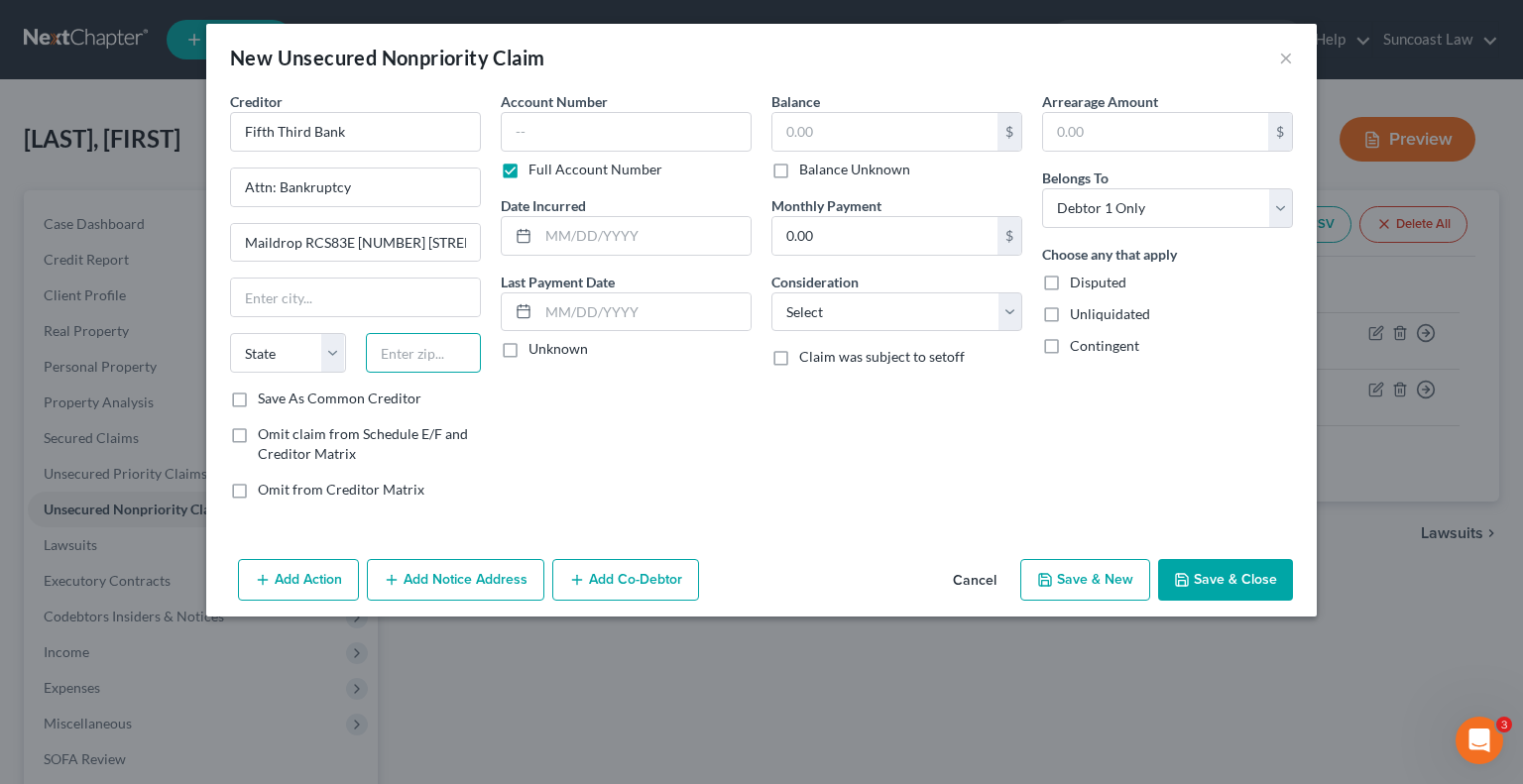 click at bounding box center (423, 353) 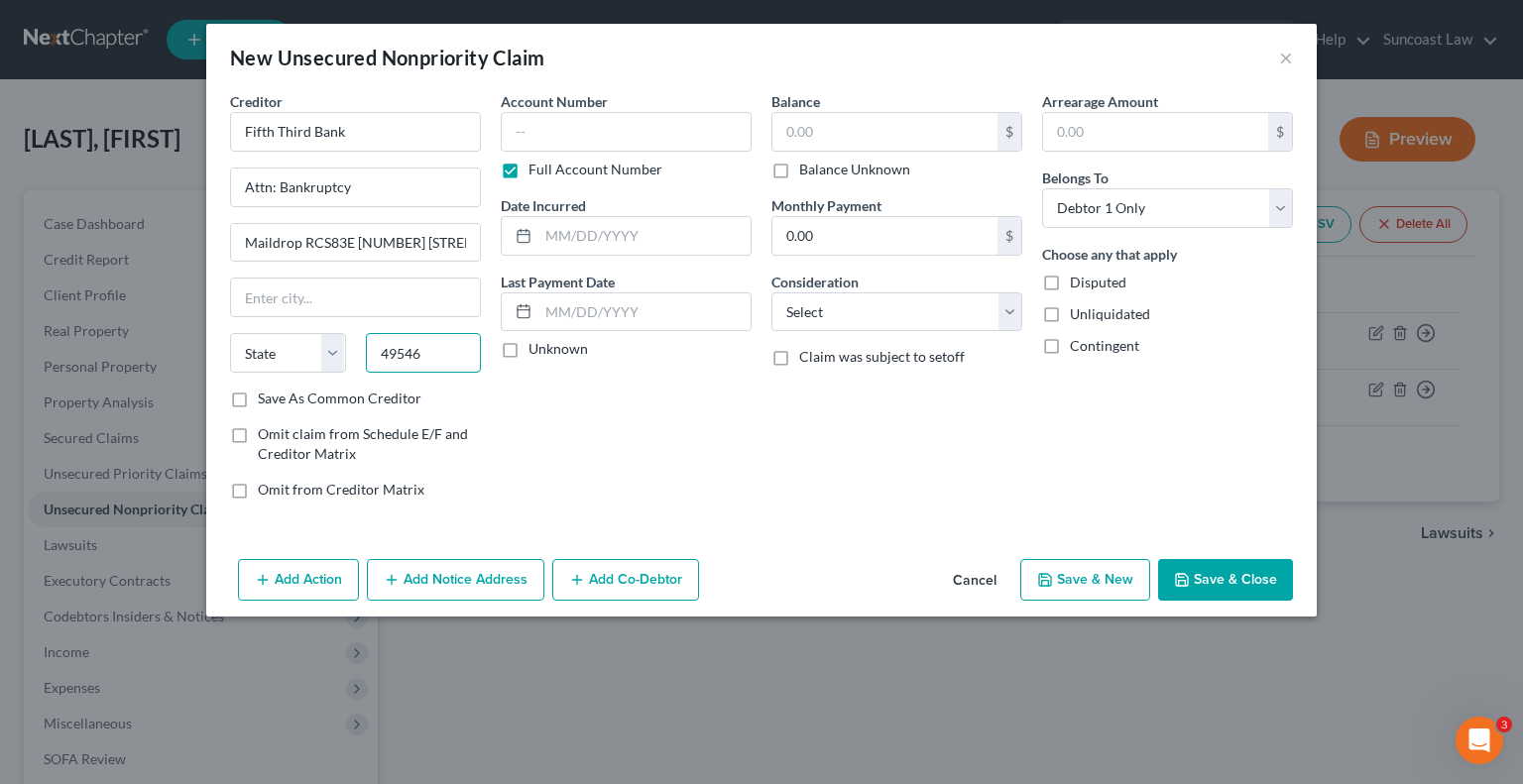 type on "49546" 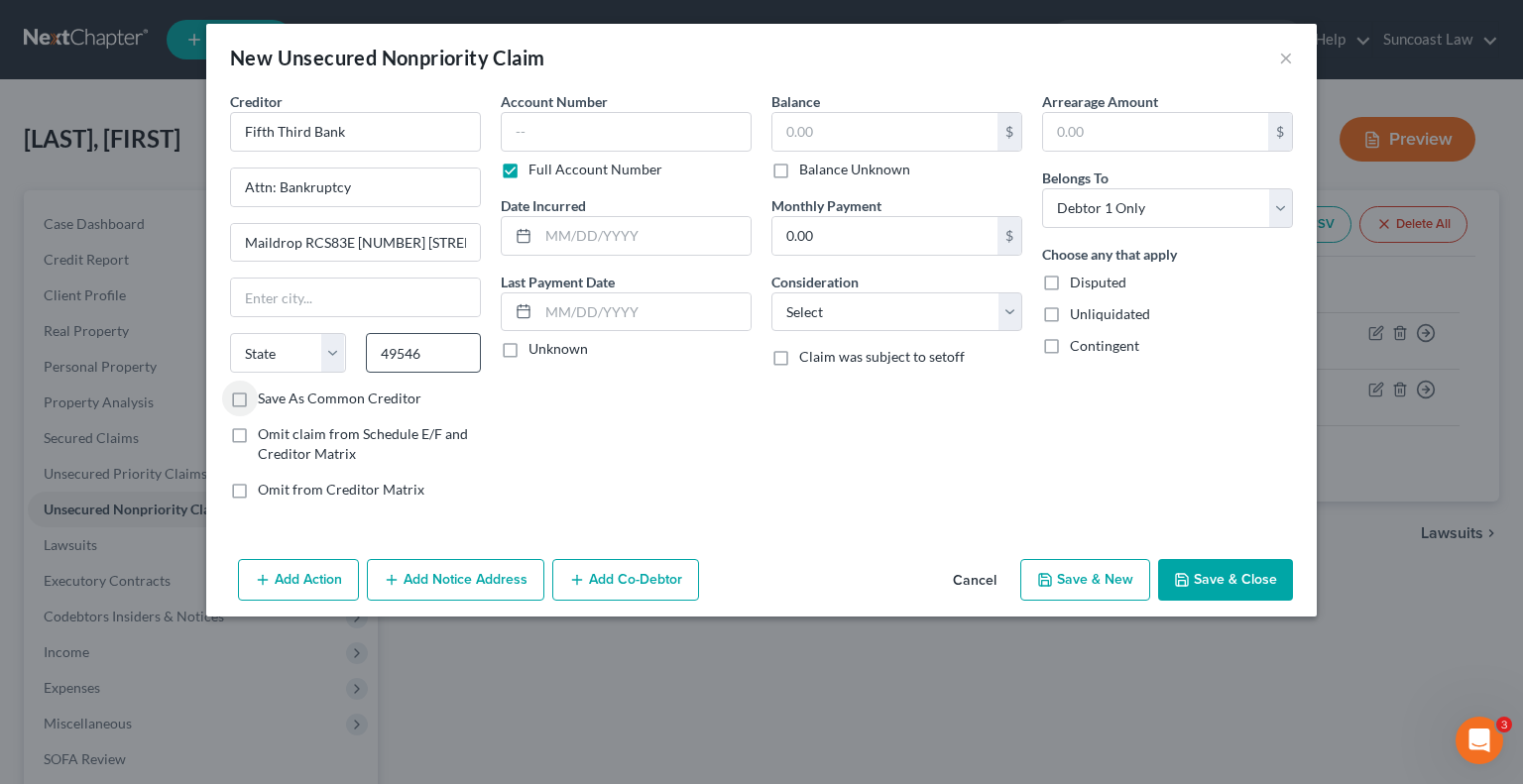 type on "[CITY]" 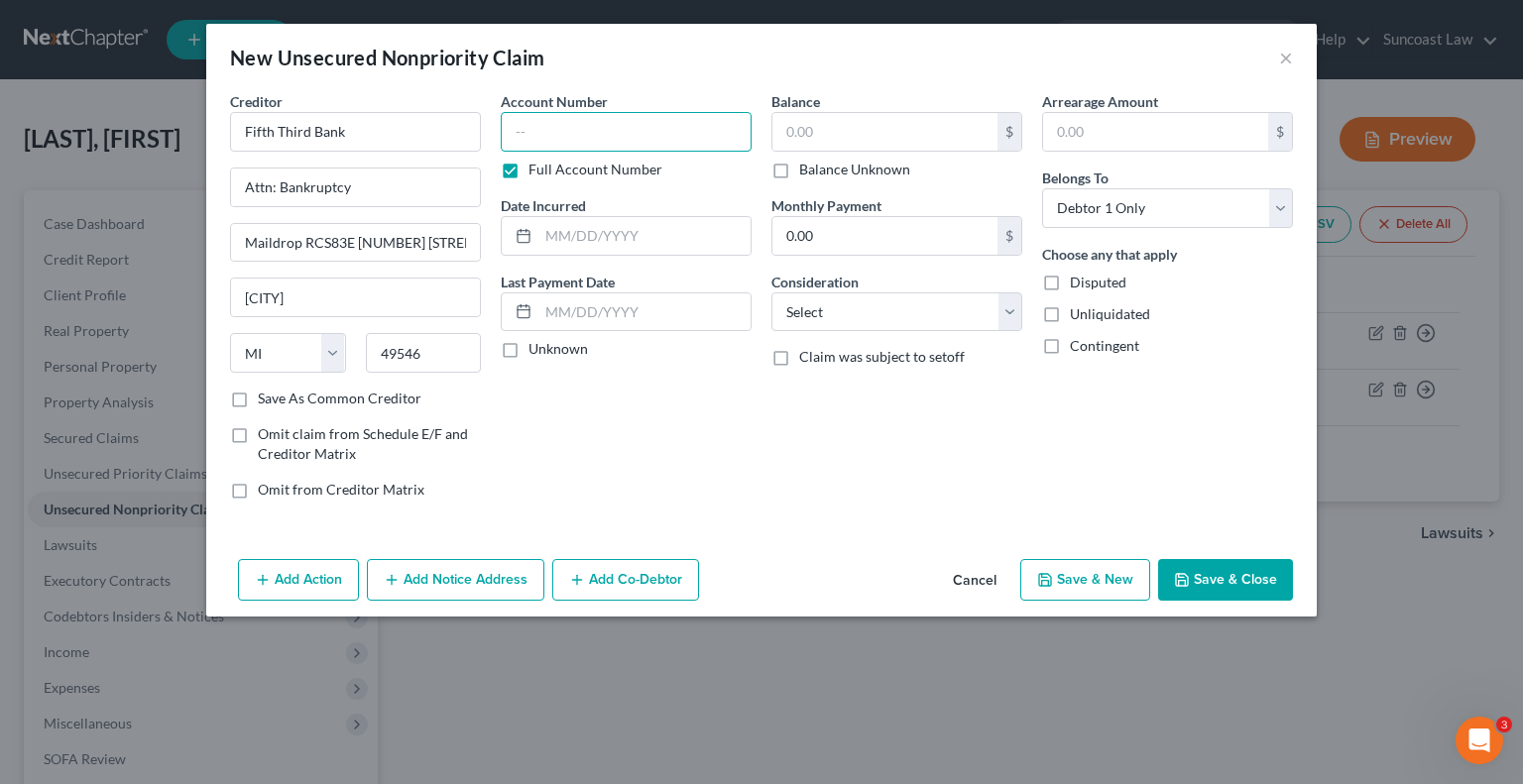 click at bounding box center [626, 132] 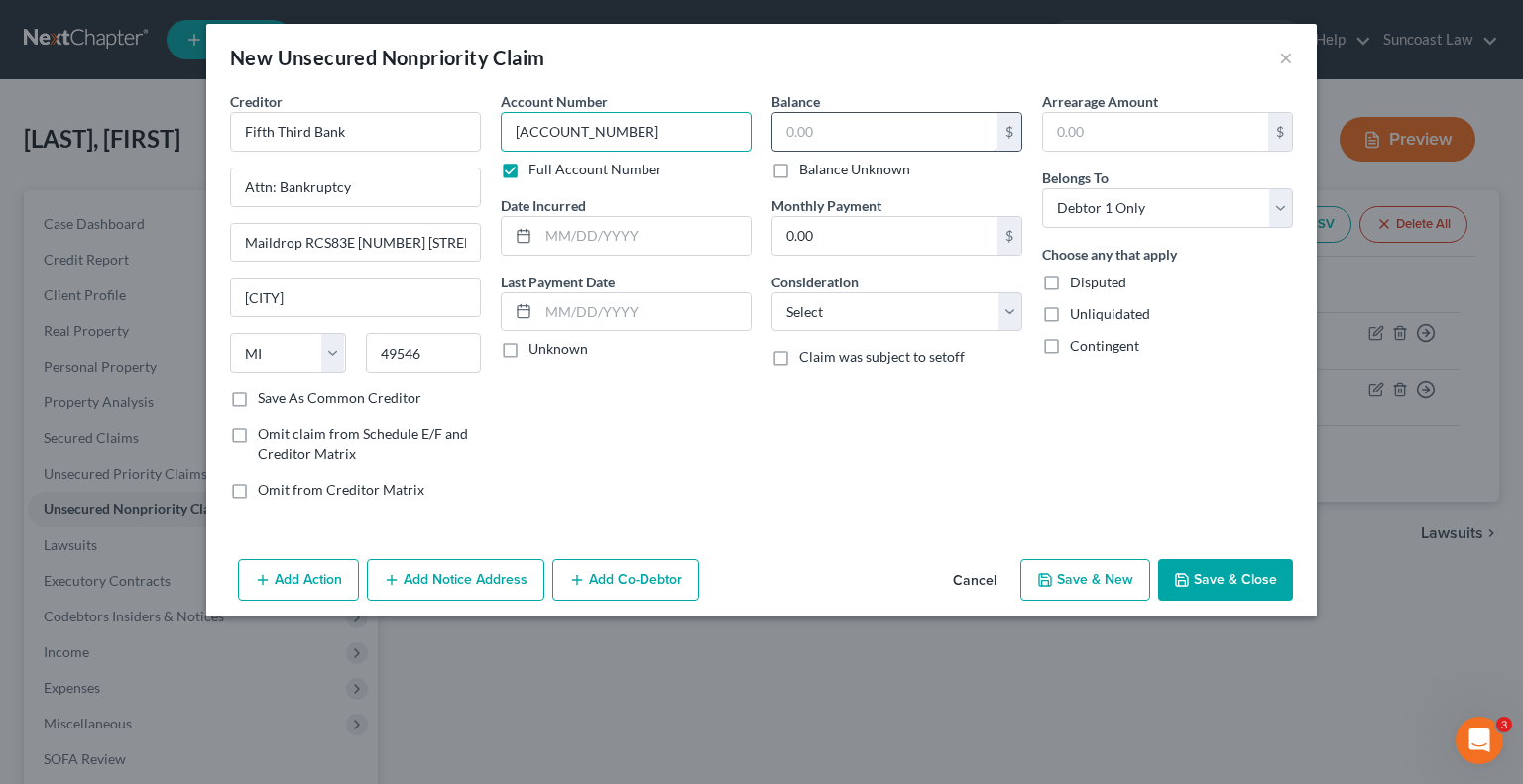 type on "[ACCOUNT_NUMBER]" 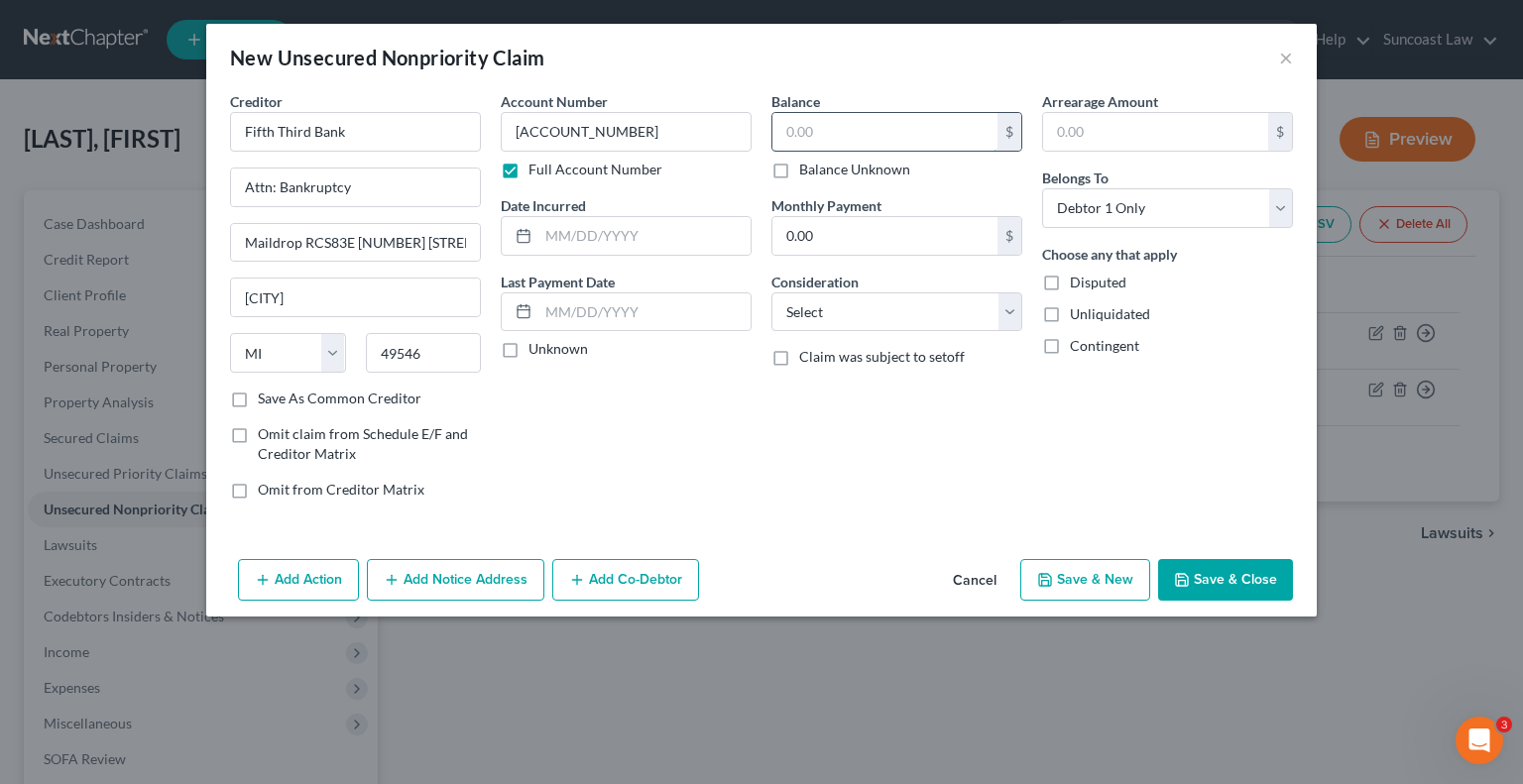 click at bounding box center (884, 132) 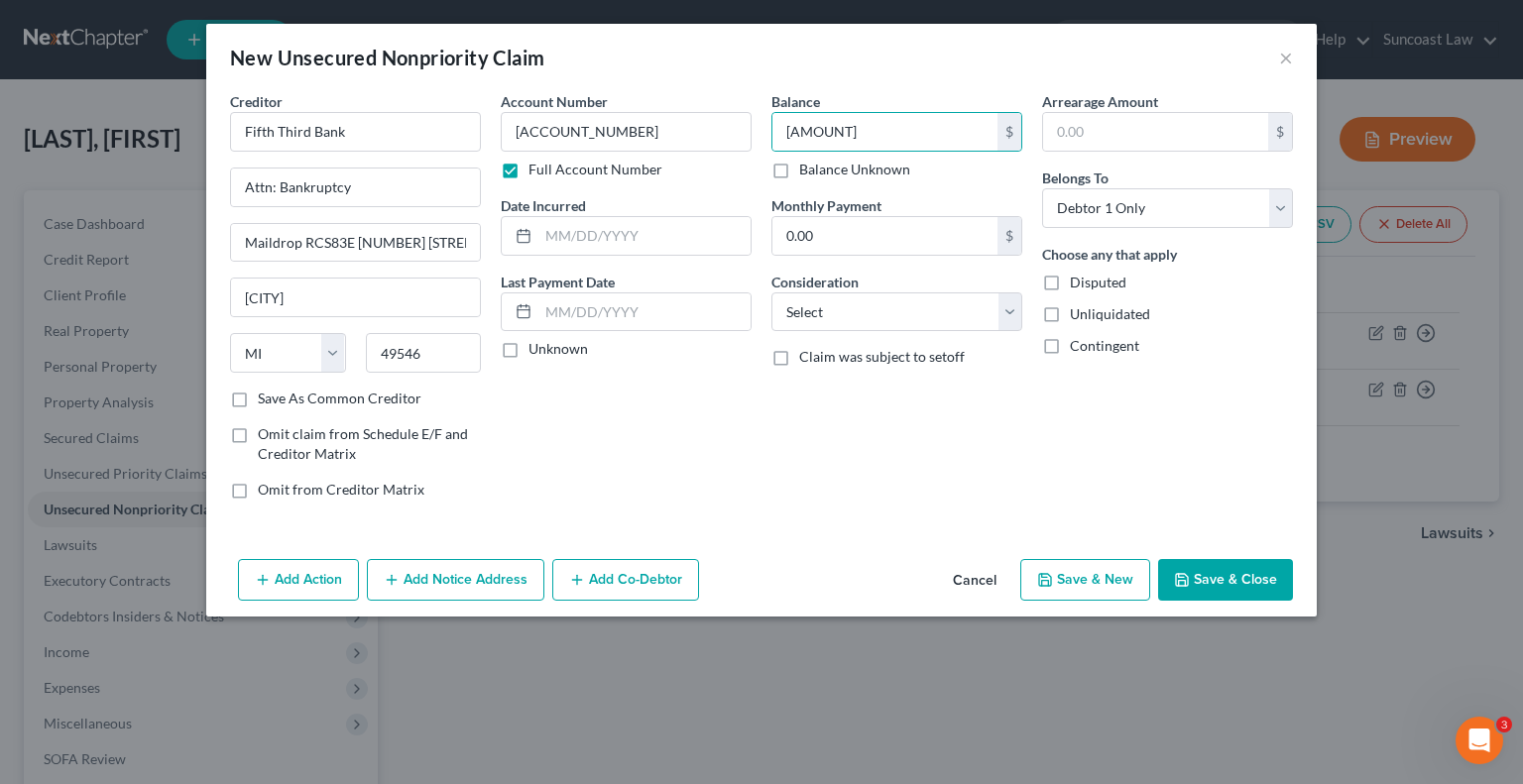 click on "Save & Close" at bounding box center [1226, 580] 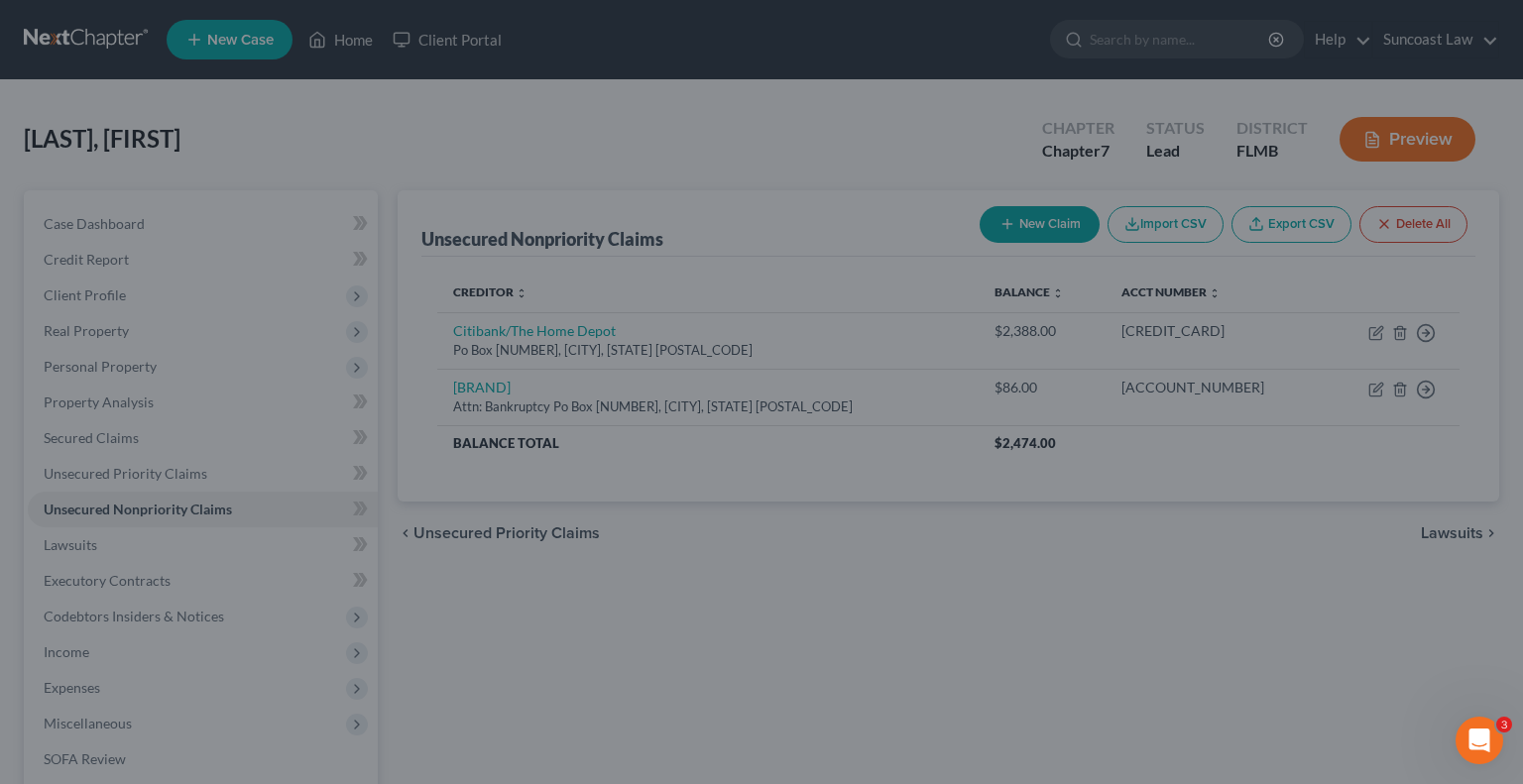 type on "4,361.00" 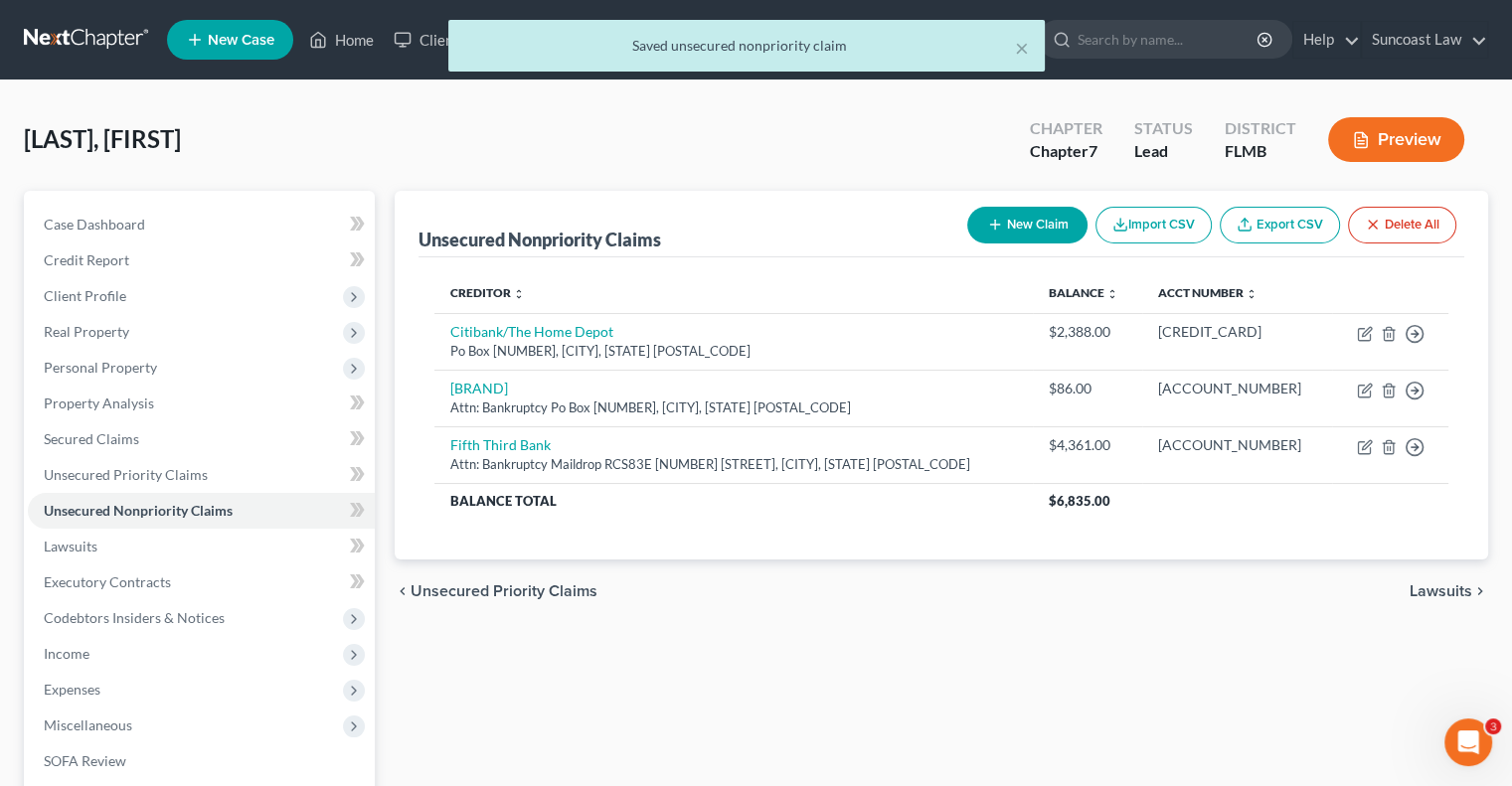 click on "New Claim" at bounding box center [1027, 225] 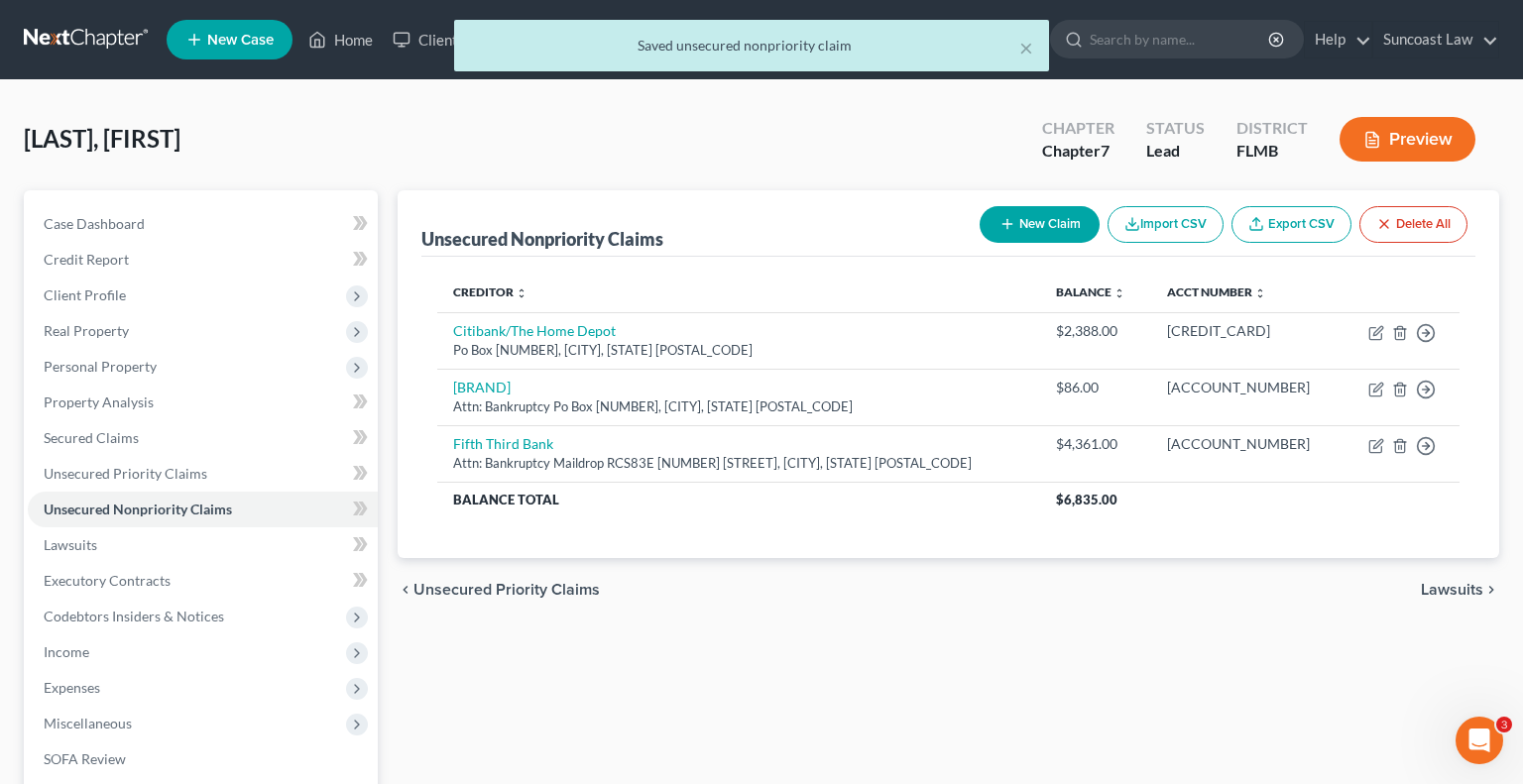 select on "0" 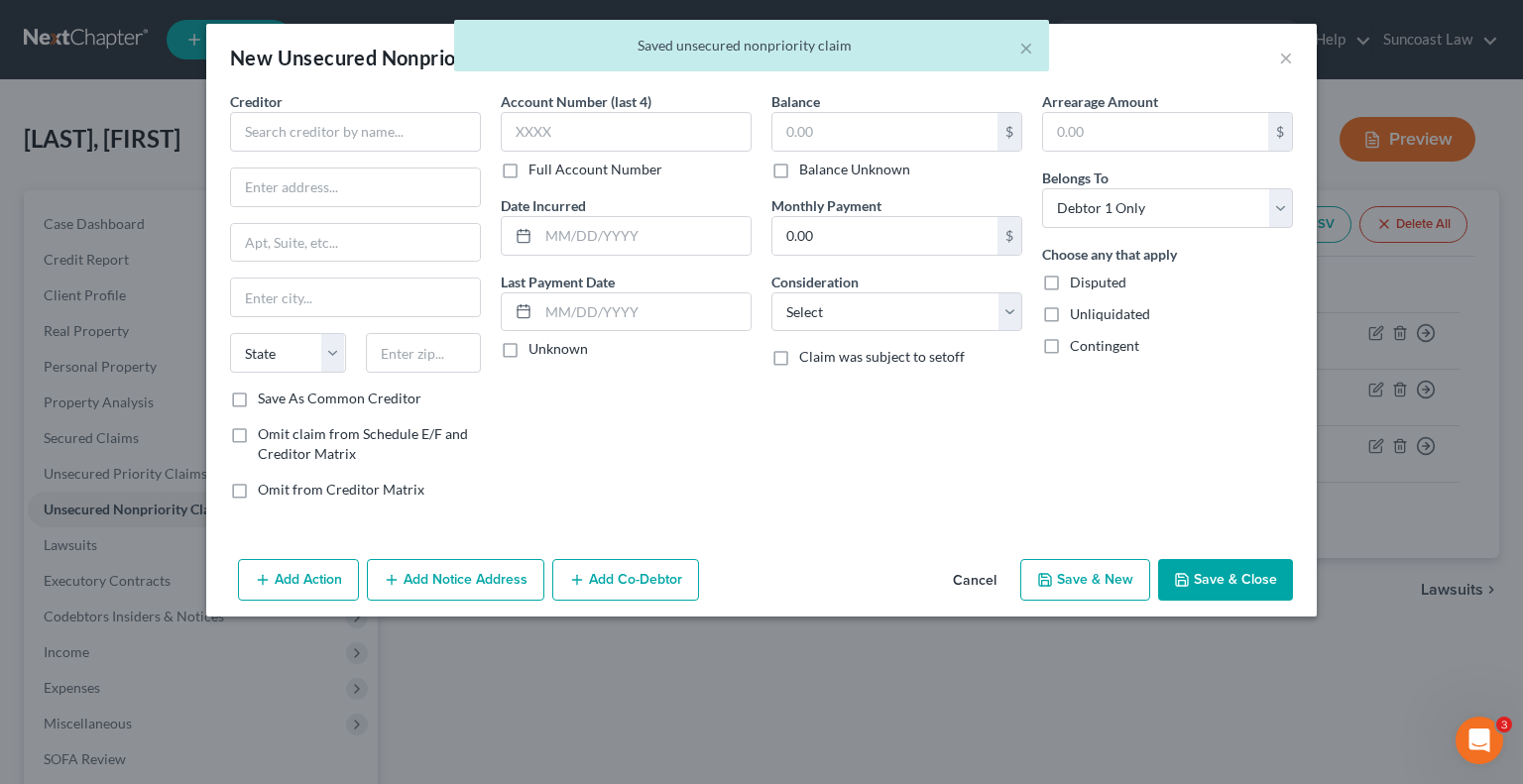 click on "Full Account Number" at bounding box center [595, 169] 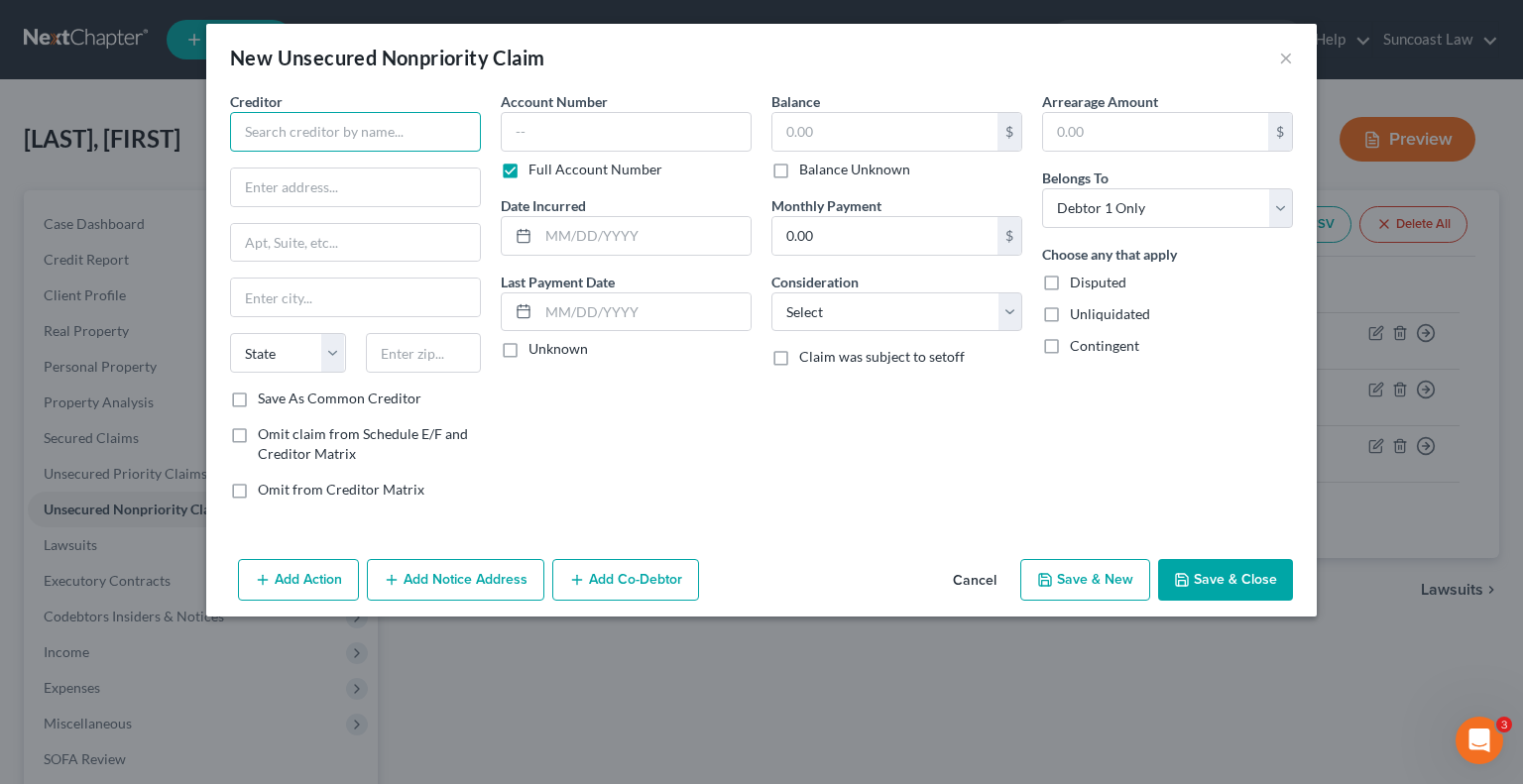 click at bounding box center [355, 132] 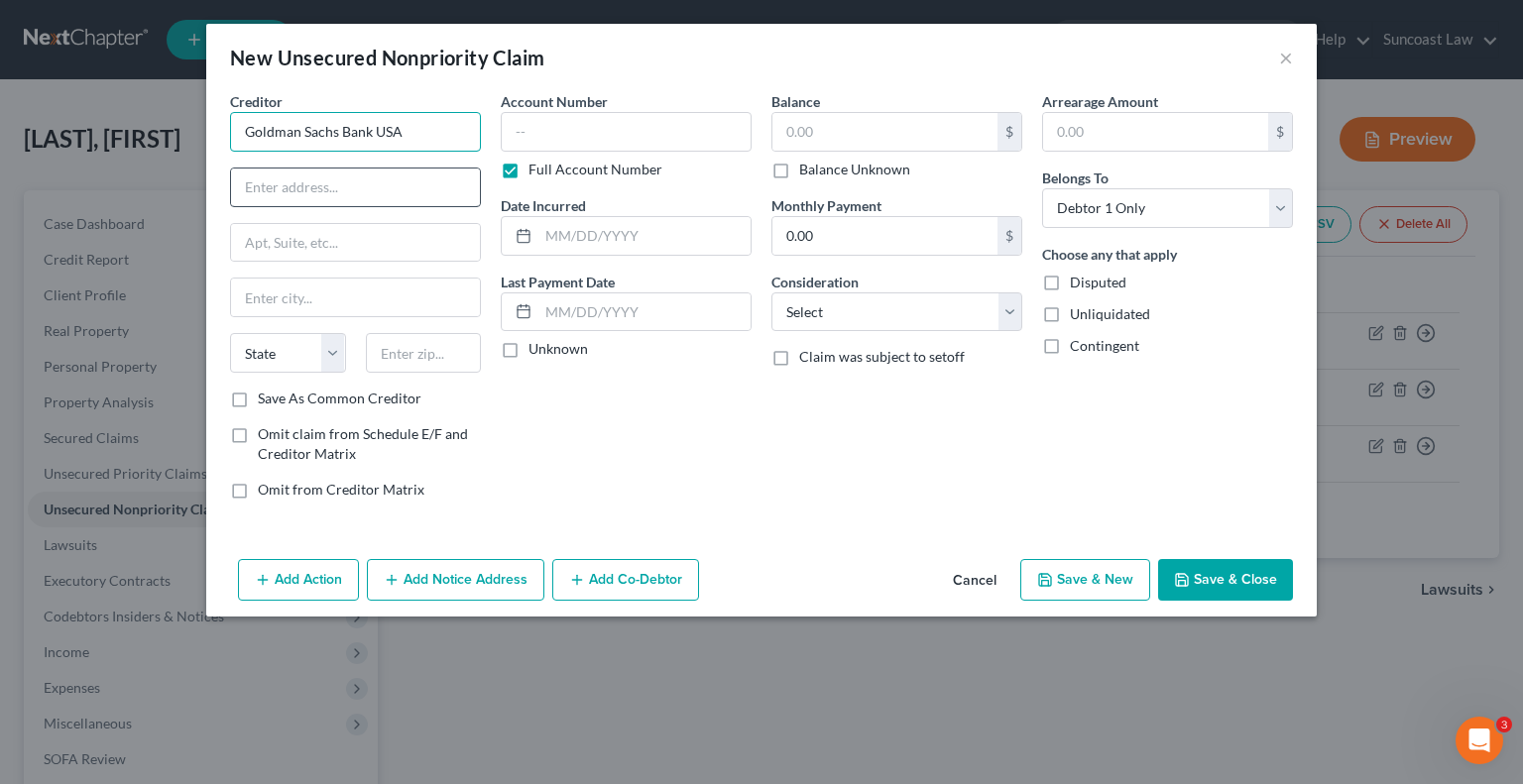 type on "Goldman Sachs Bank USA" 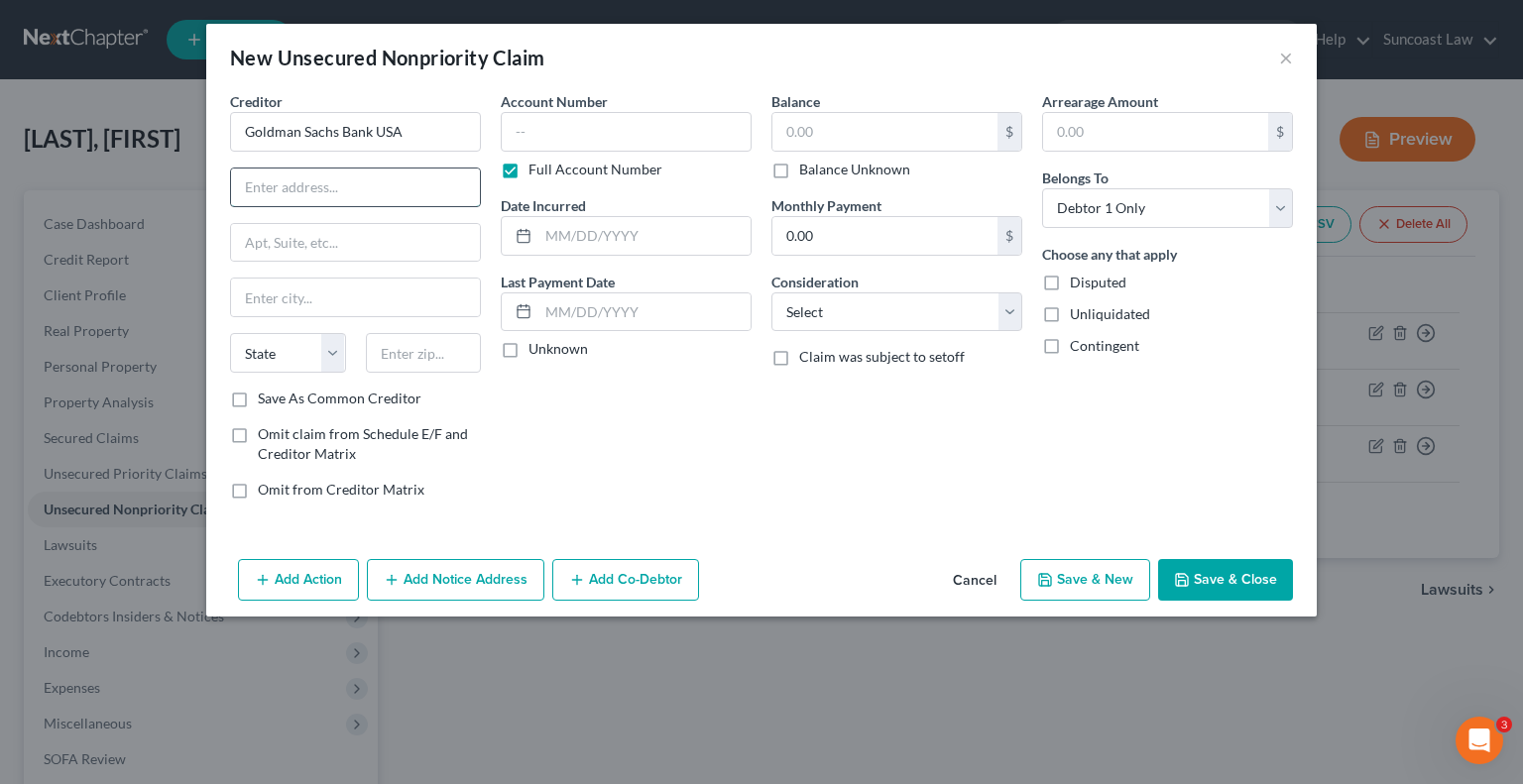 drag, startPoint x: 357, startPoint y: 182, endPoint x: 360, endPoint y: 197, distance: 15.297059 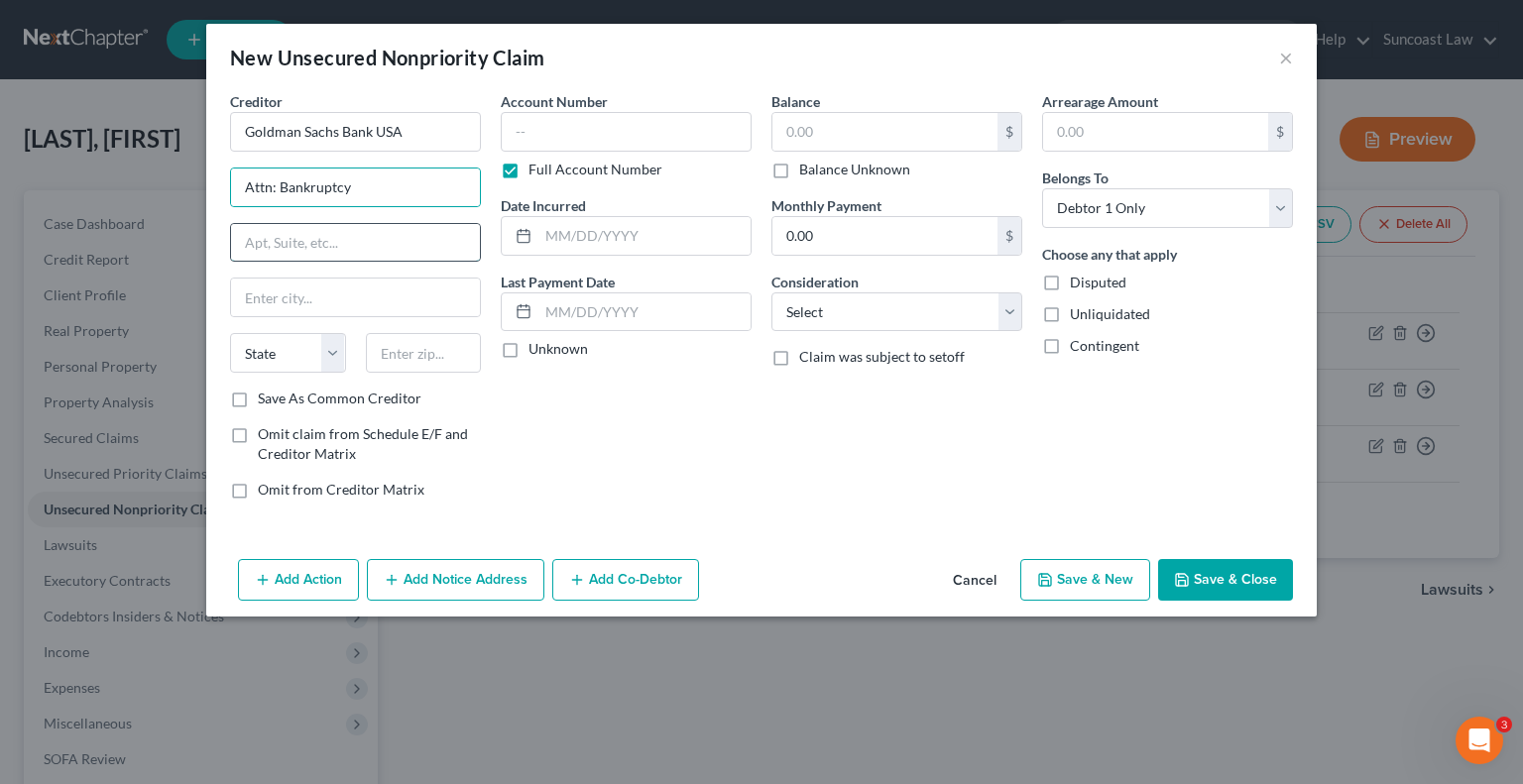 click at bounding box center [355, 243] 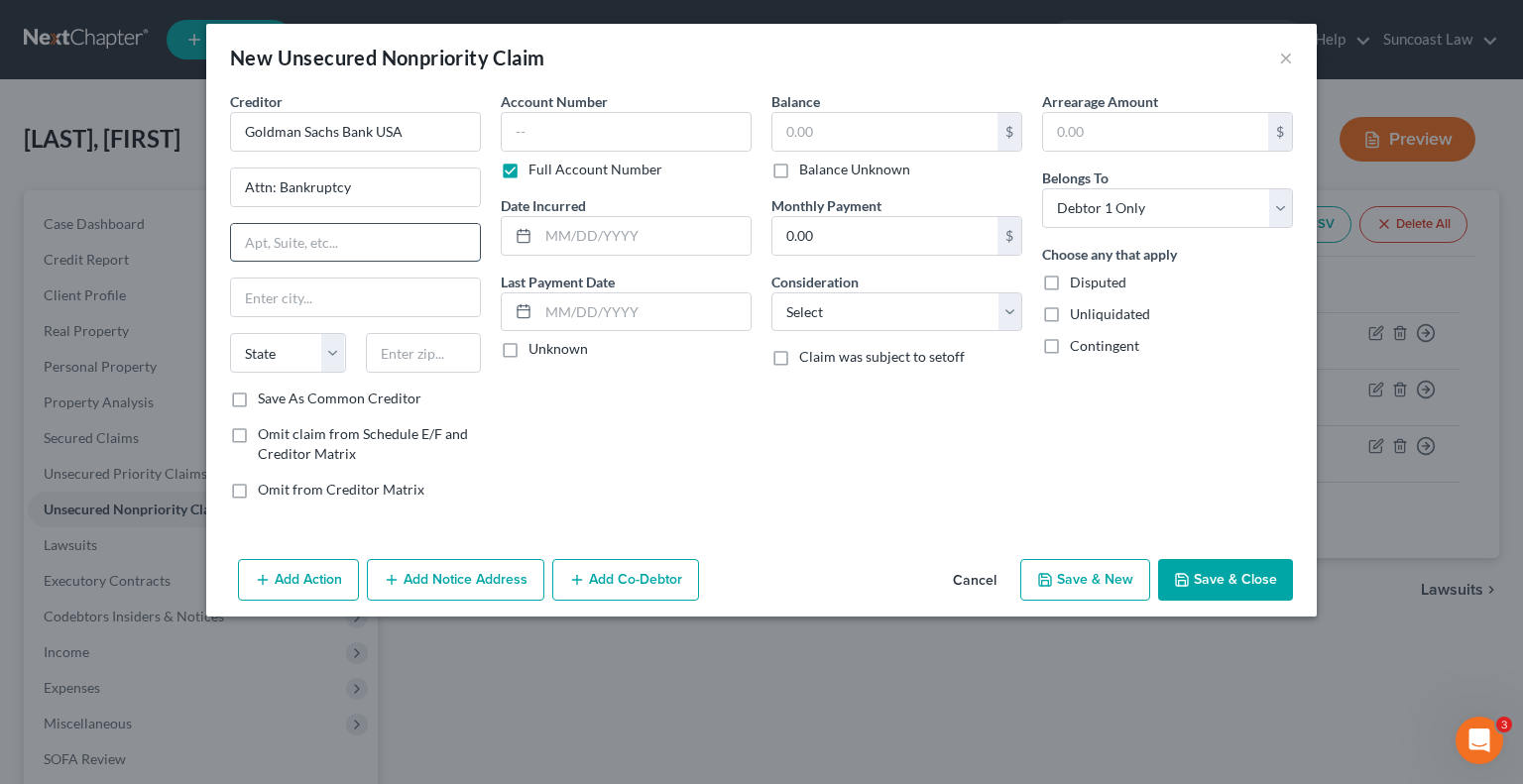 paste on "Po Box [NUMBER]" 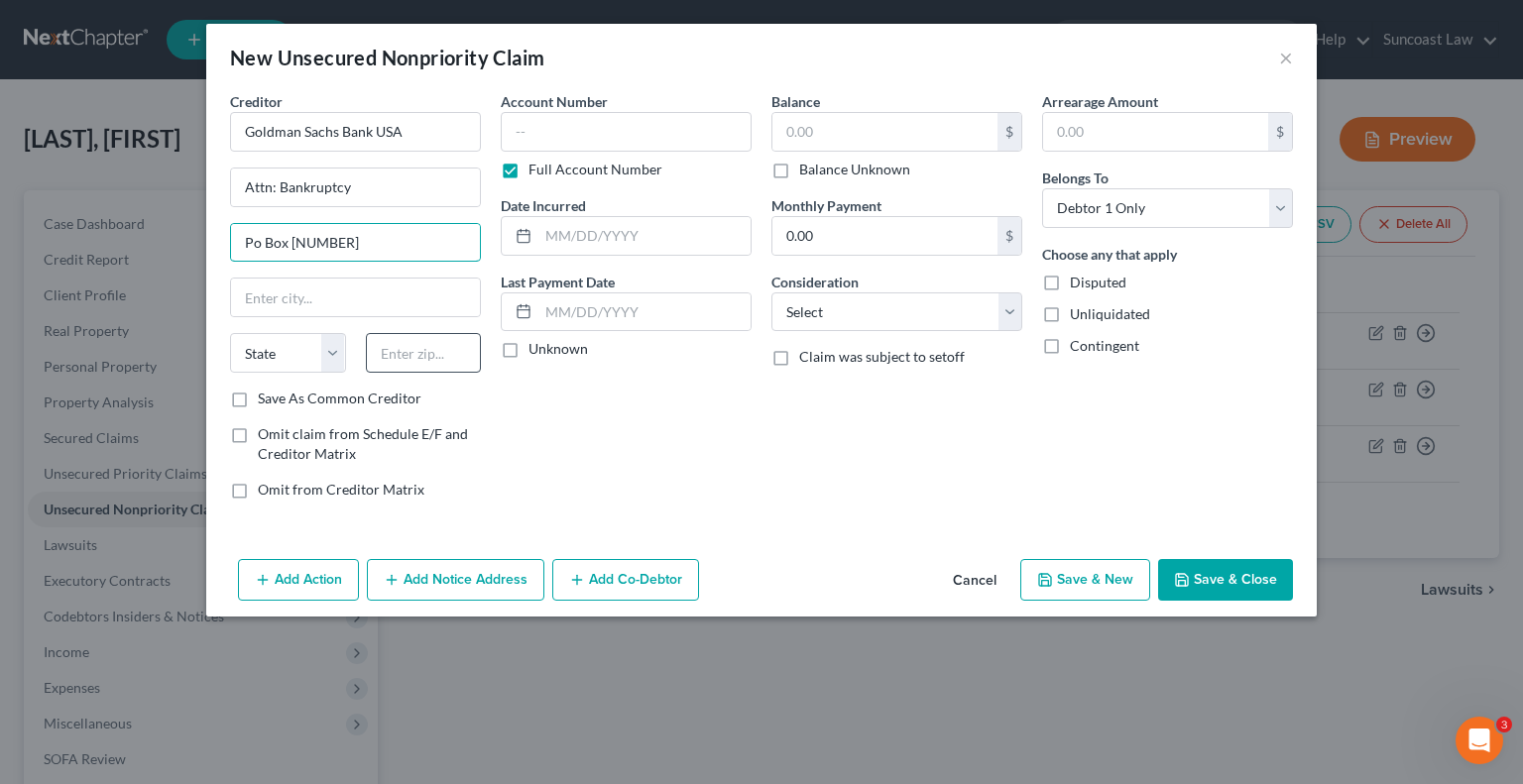 type on "Po Box [NUMBER]" 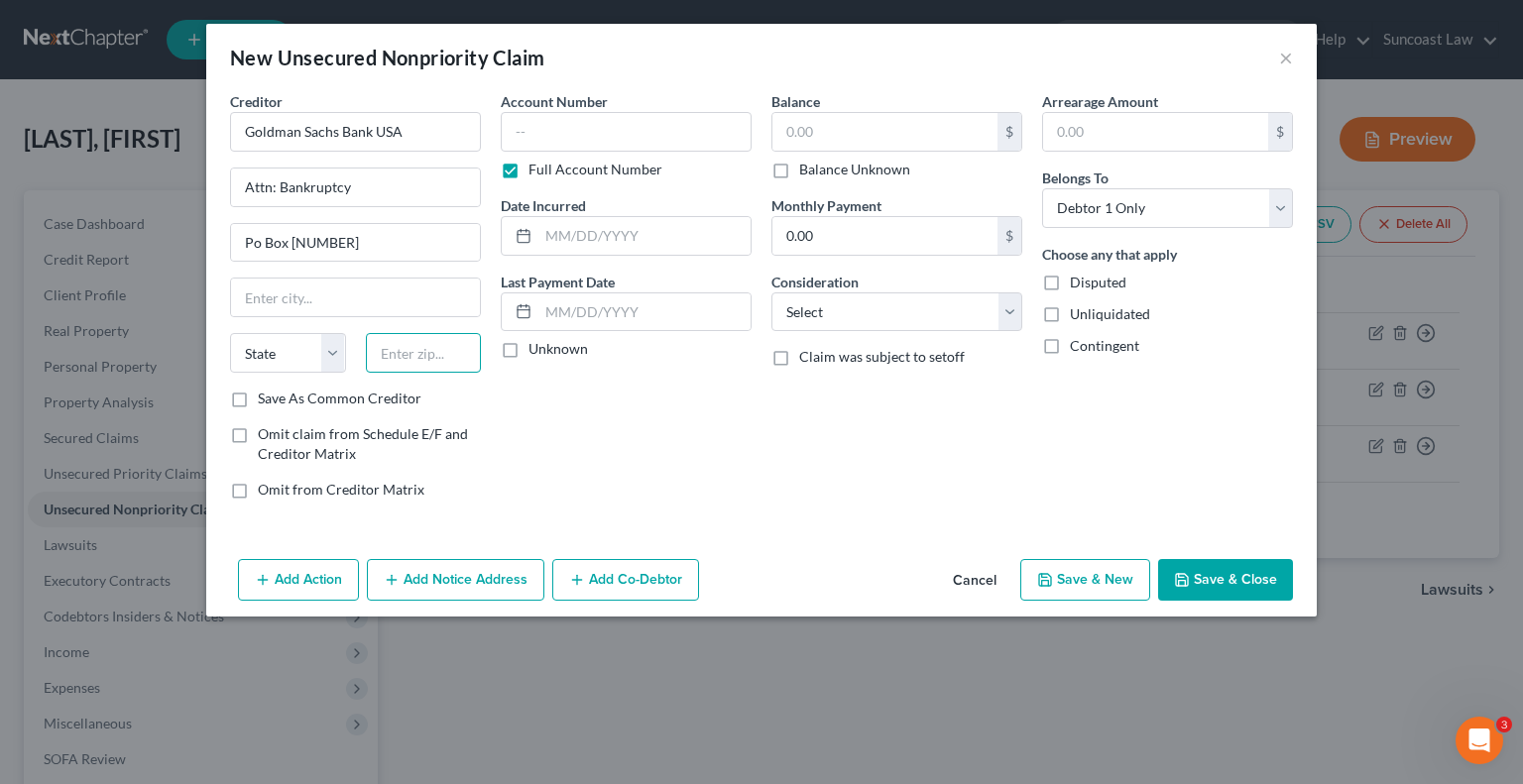 drag, startPoint x: 436, startPoint y: 344, endPoint x: 447, endPoint y: 330, distance: 17.804494 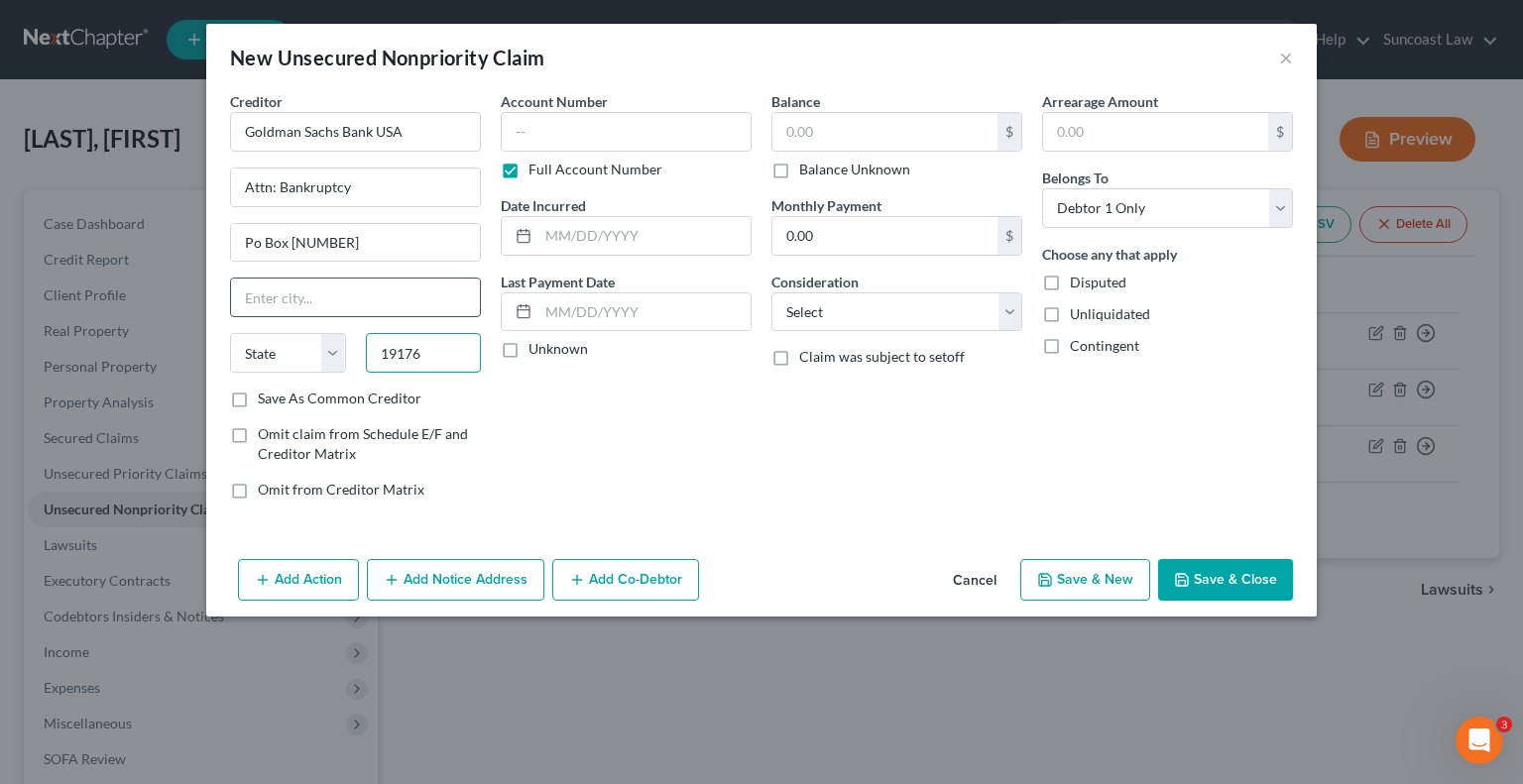 type on "19176" 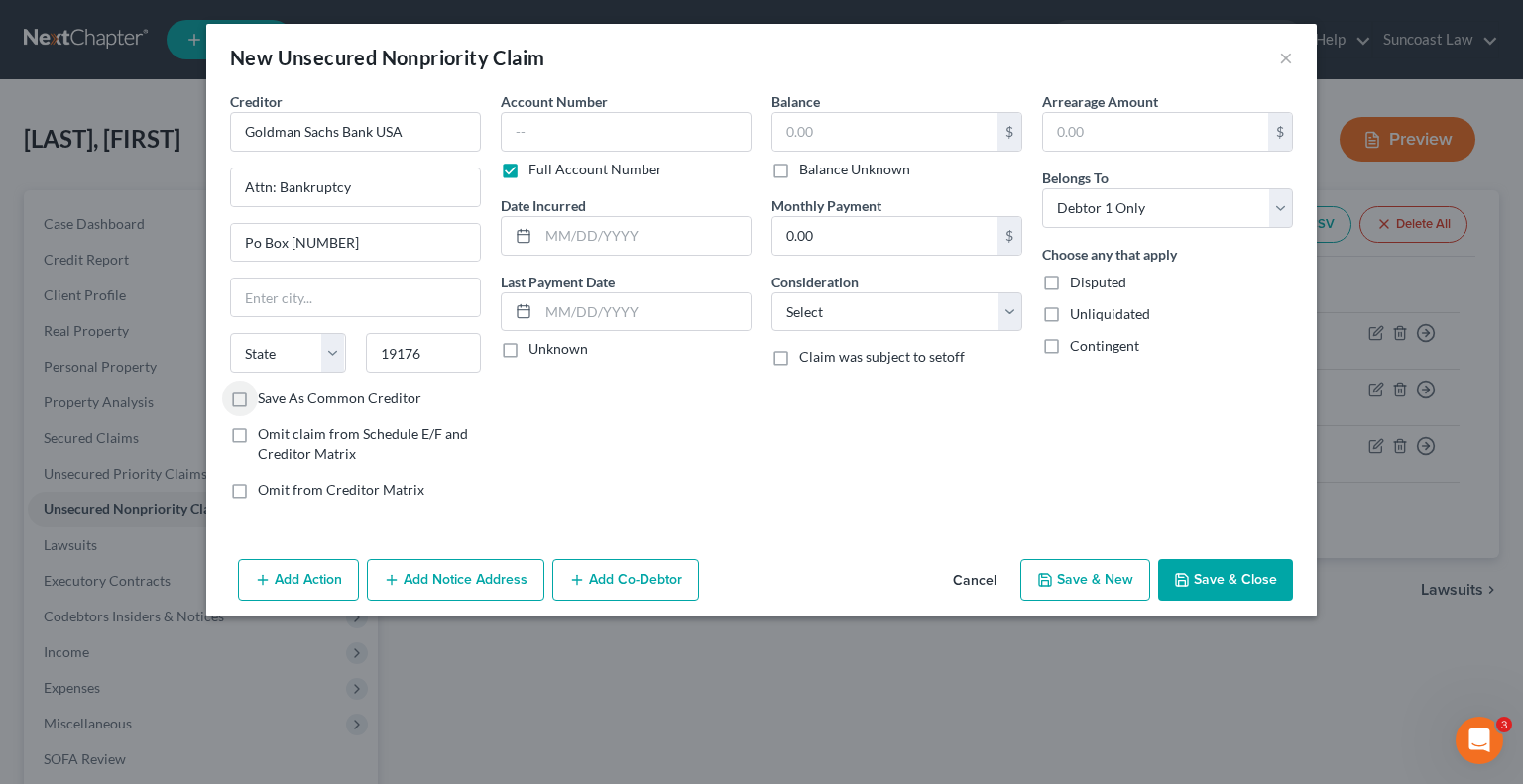 click on "Account Number
Full Account Number" at bounding box center [626, 135] 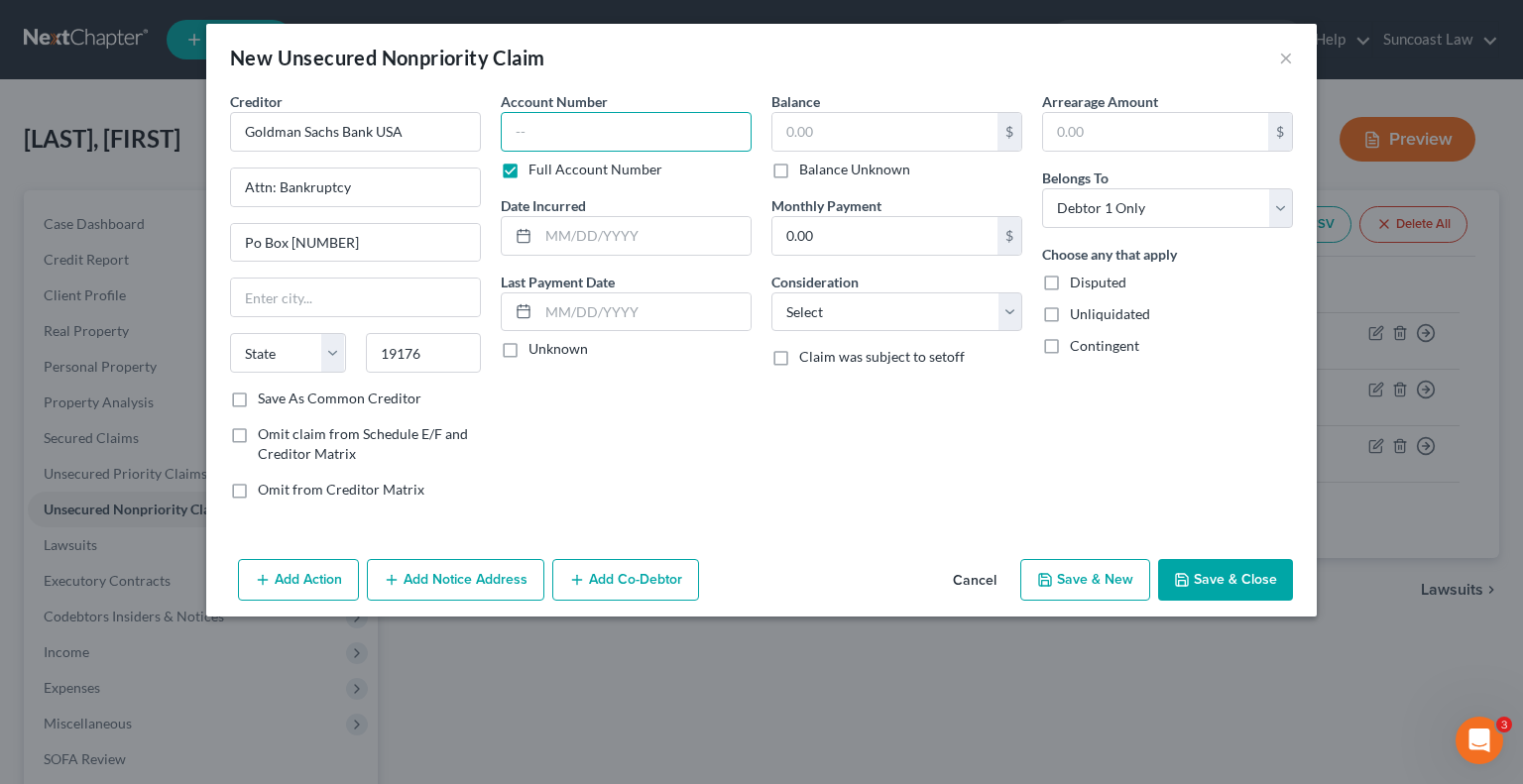 click at bounding box center [626, 132] 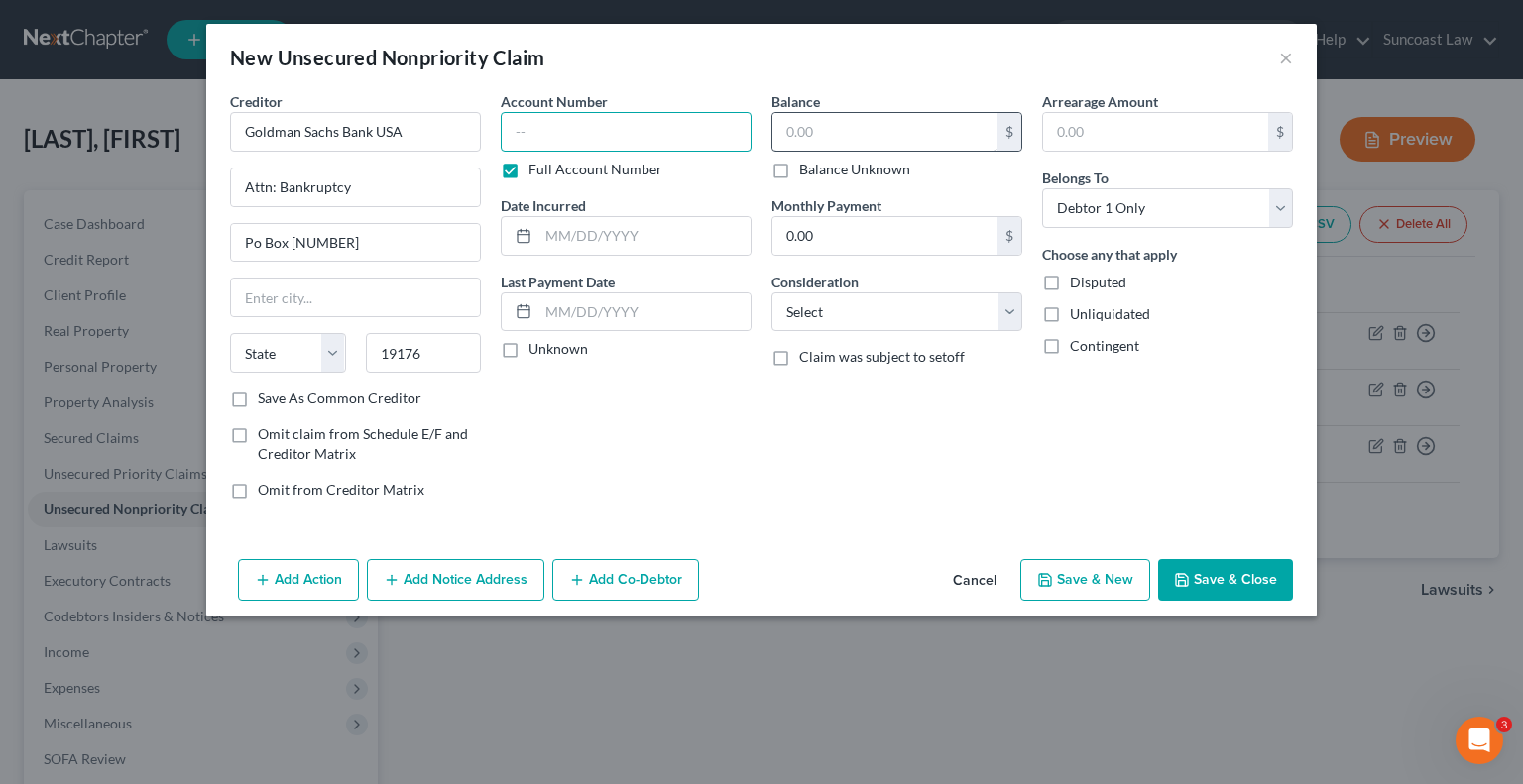 paste on "[ACCOUNT_NUMBER]" 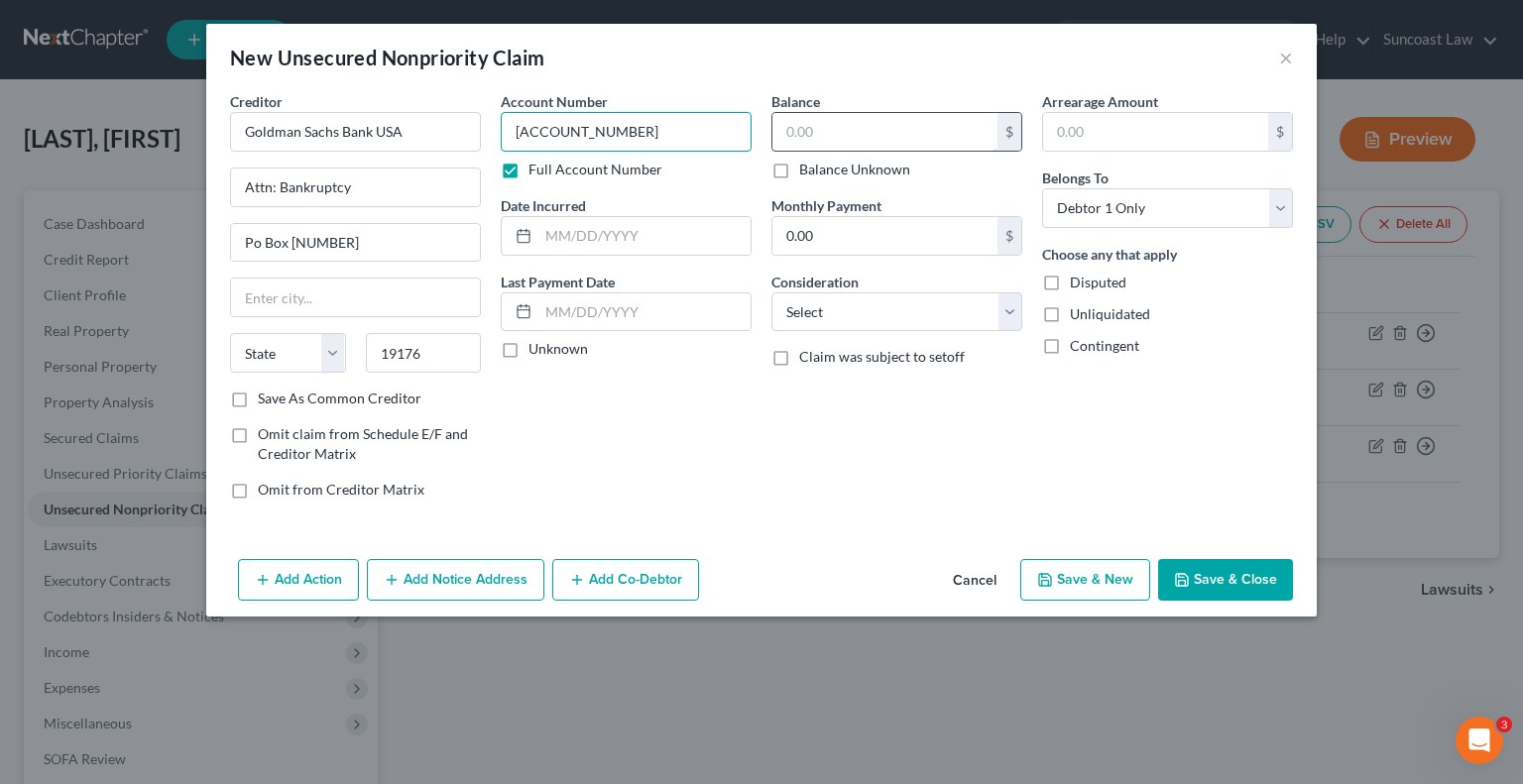 type on "[ACCOUNT_NUMBER]" 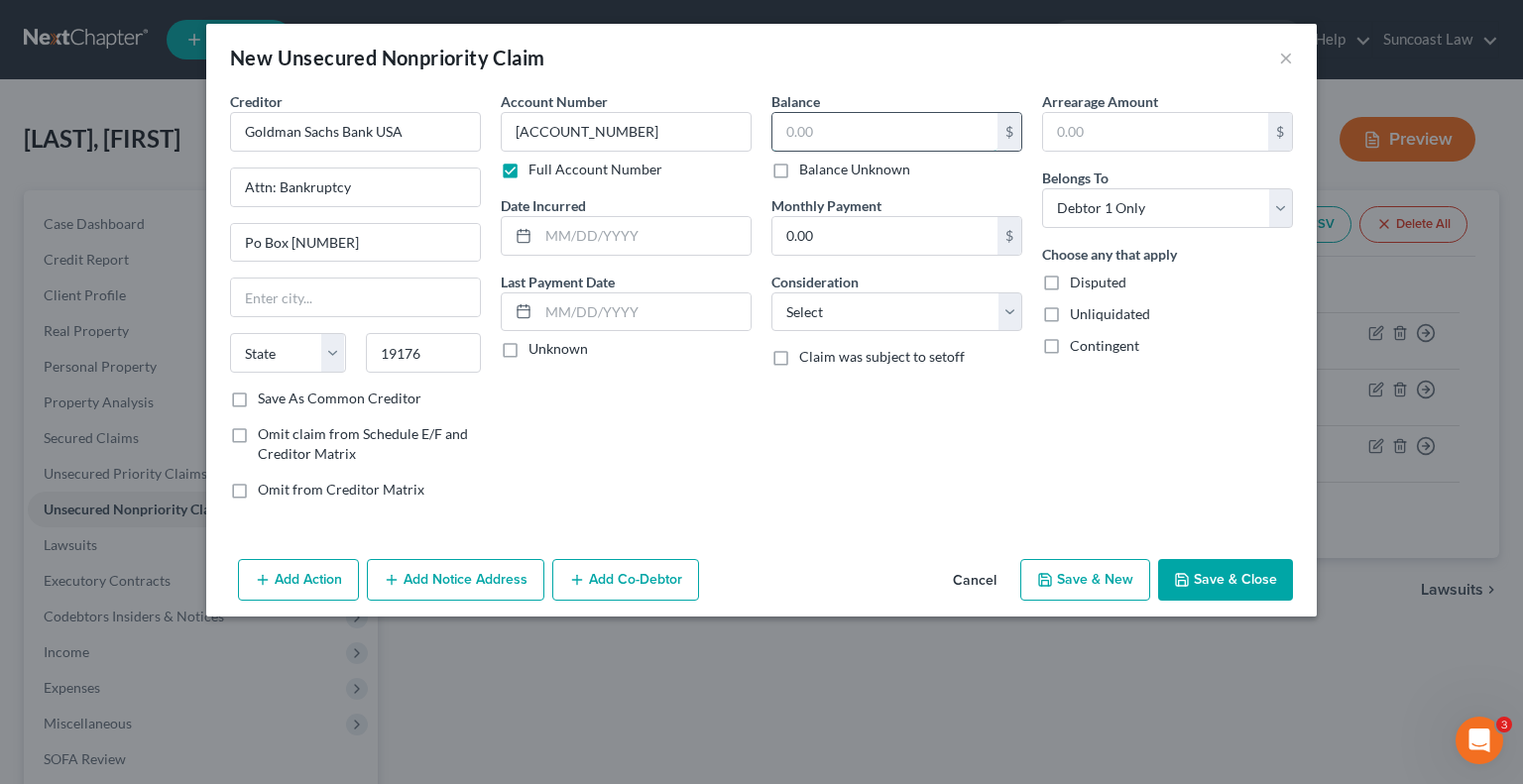 click at bounding box center [884, 132] 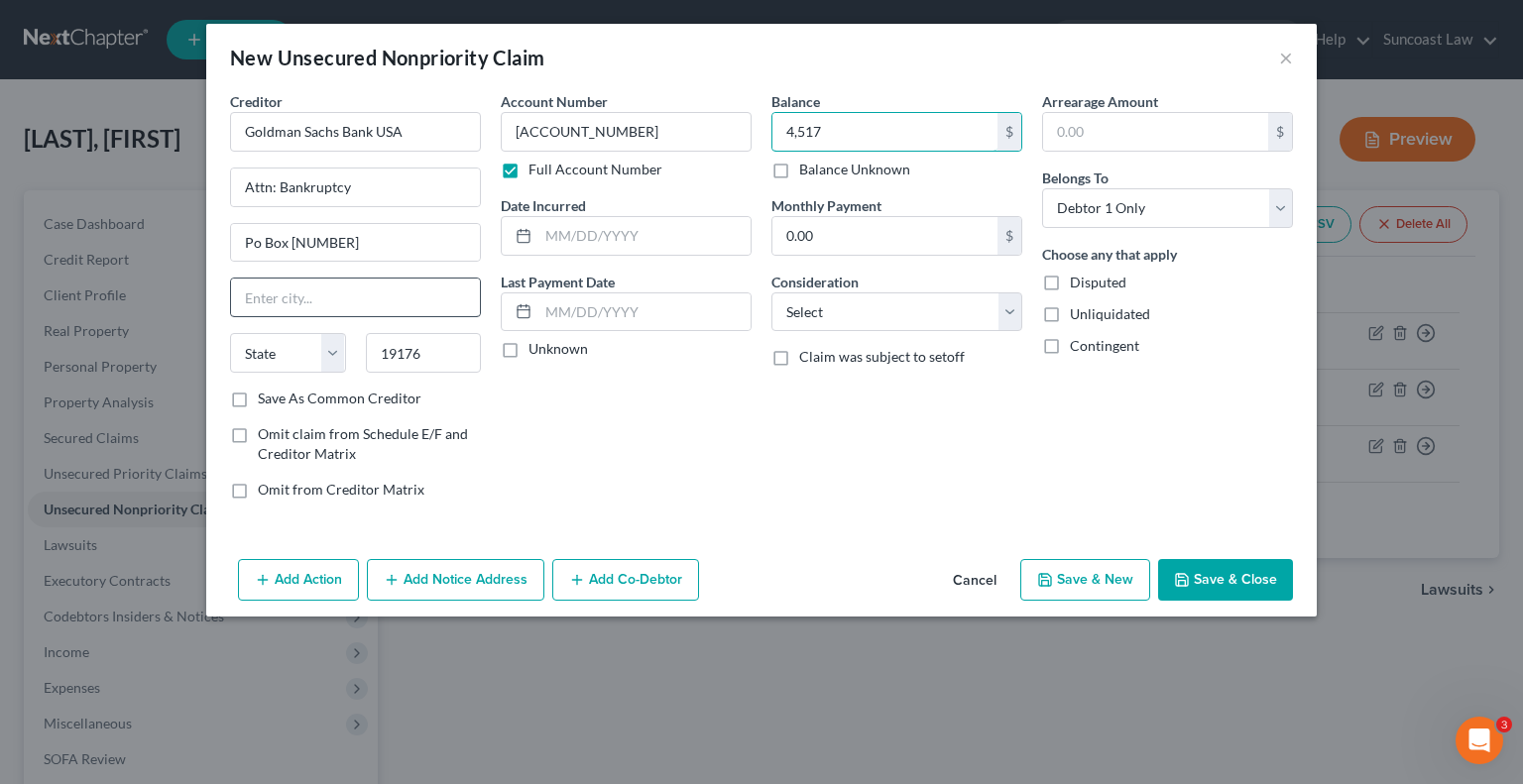 type on "4,517" 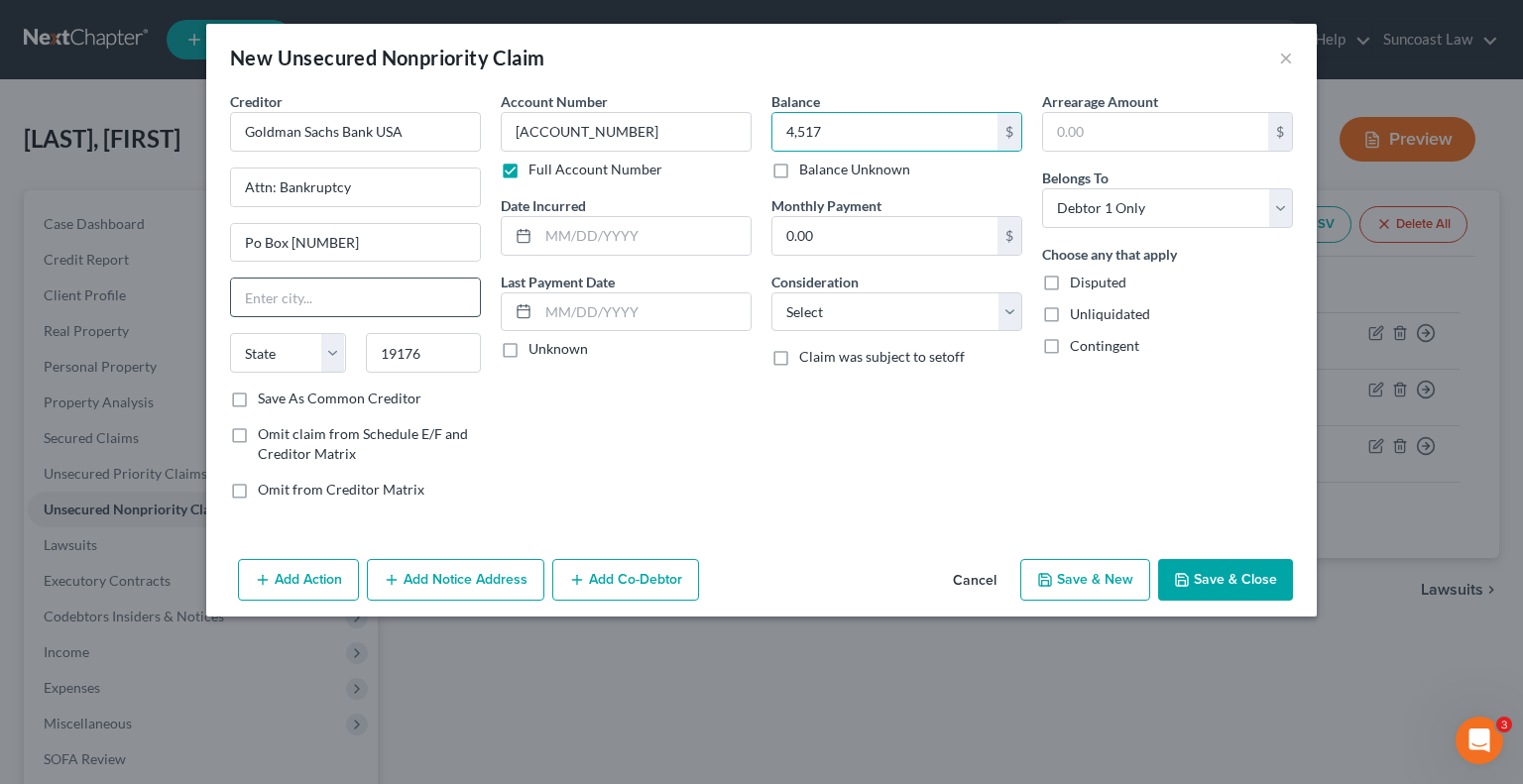 click at bounding box center [355, 297] 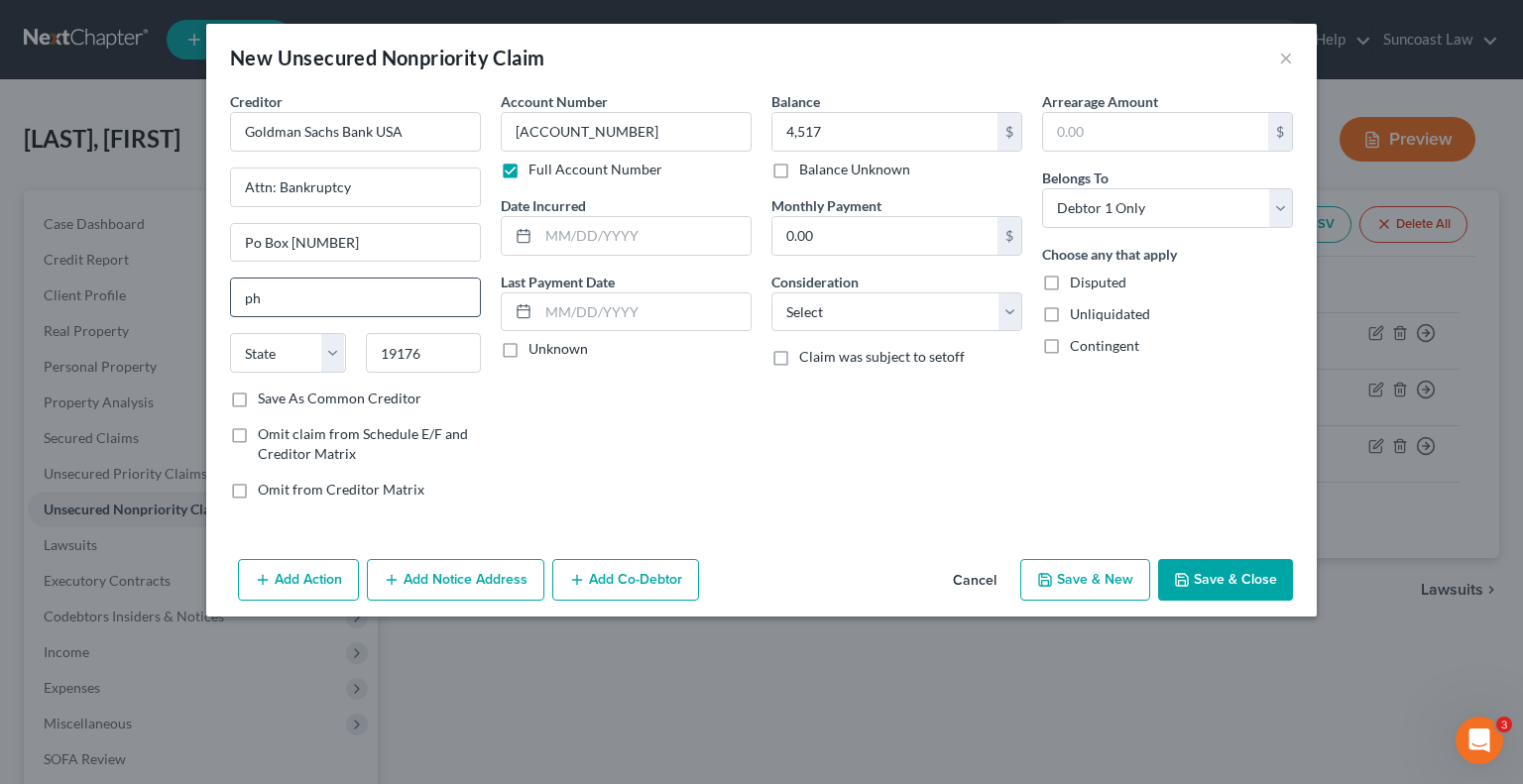 type on "Philadelphia" 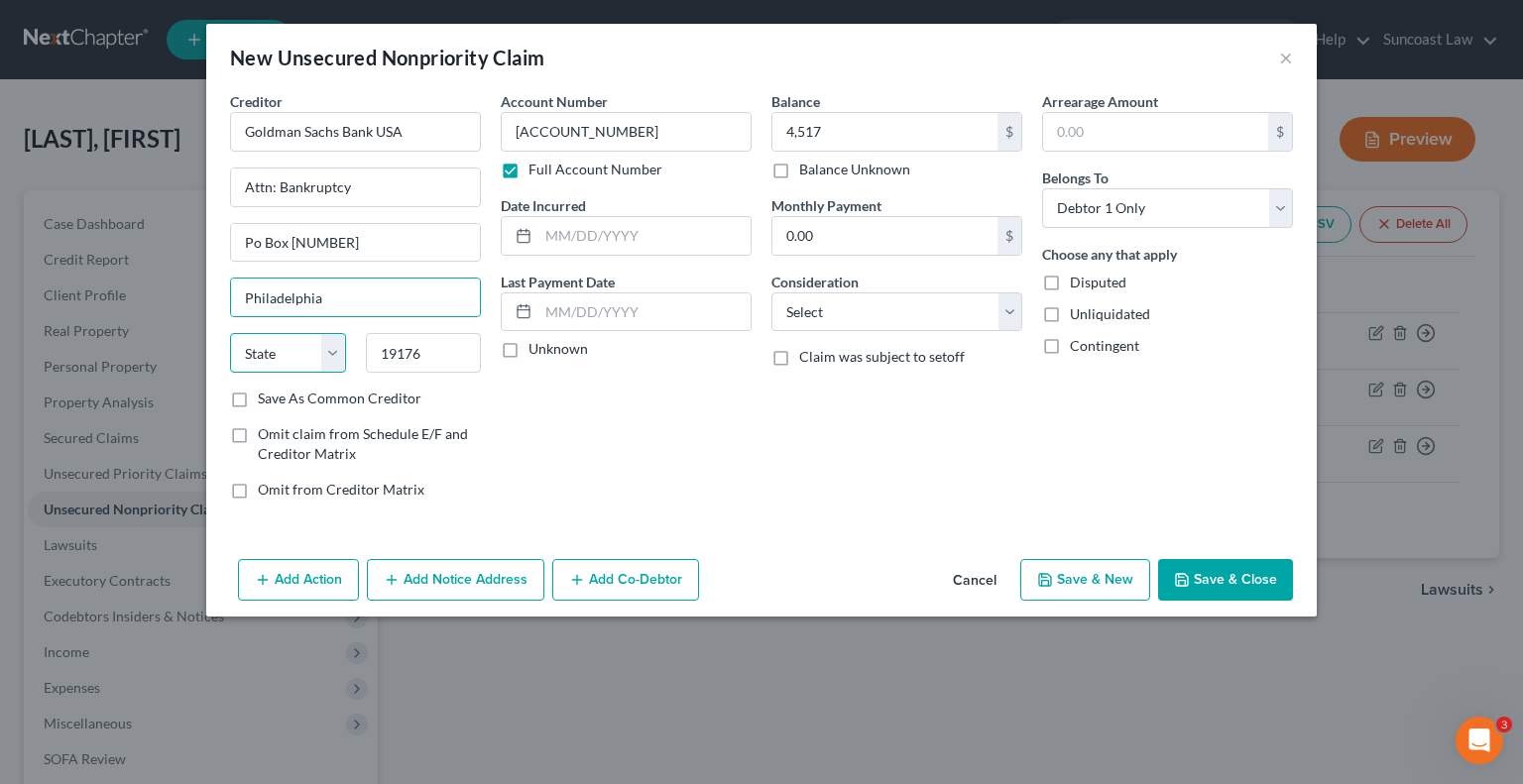 click on "State AL AK AR AZ CA CO CT DE DC FL GA GU HI ID IL IN IA KS KY LA ME MD MA MI MN MS MO MT NC ND NE NV NH NJ NM NY OH OK OR PA PR RI SC SD TN TX UT VI VA VT WA WV WI WY" at bounding box center [288, 353] 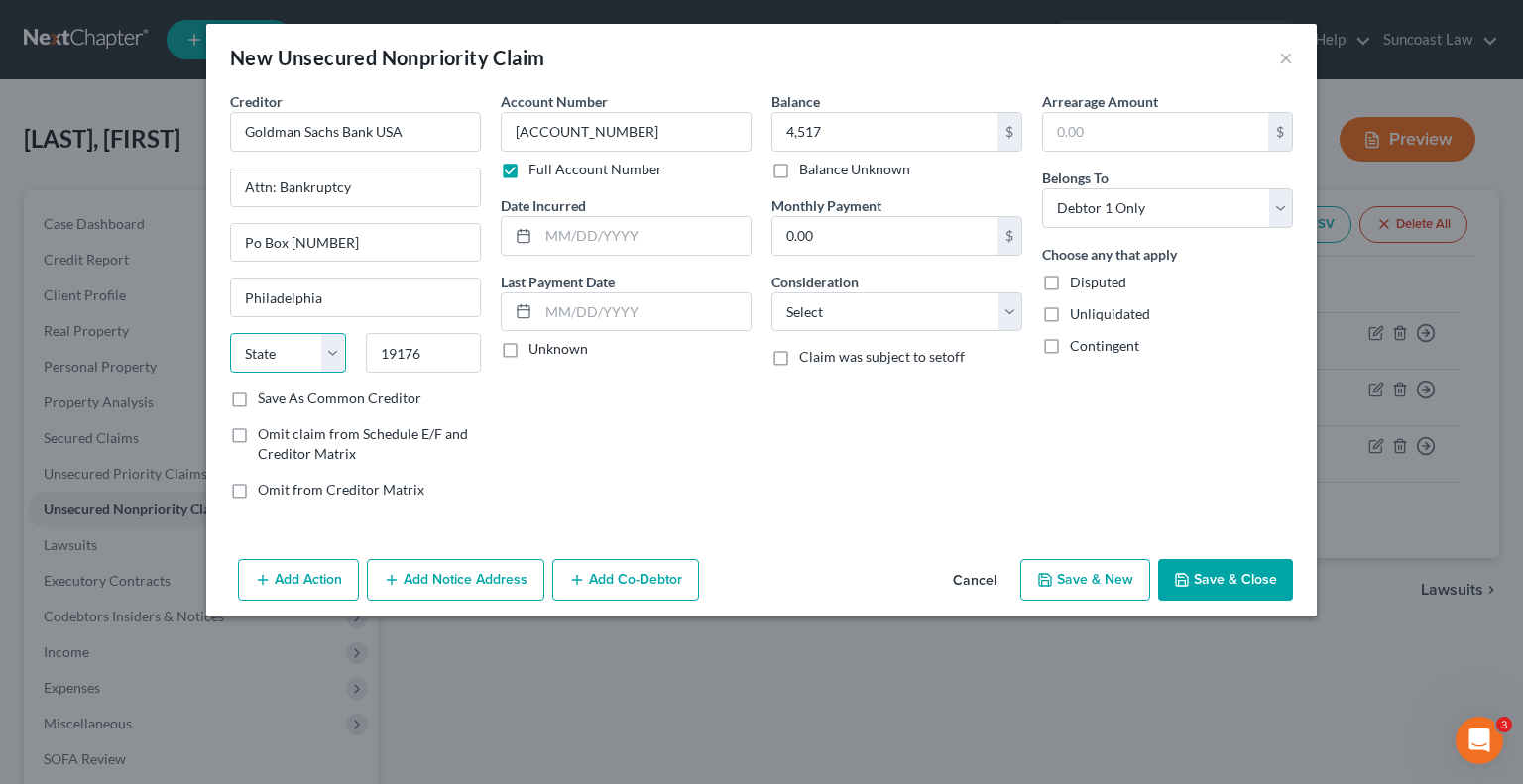 select on "39" 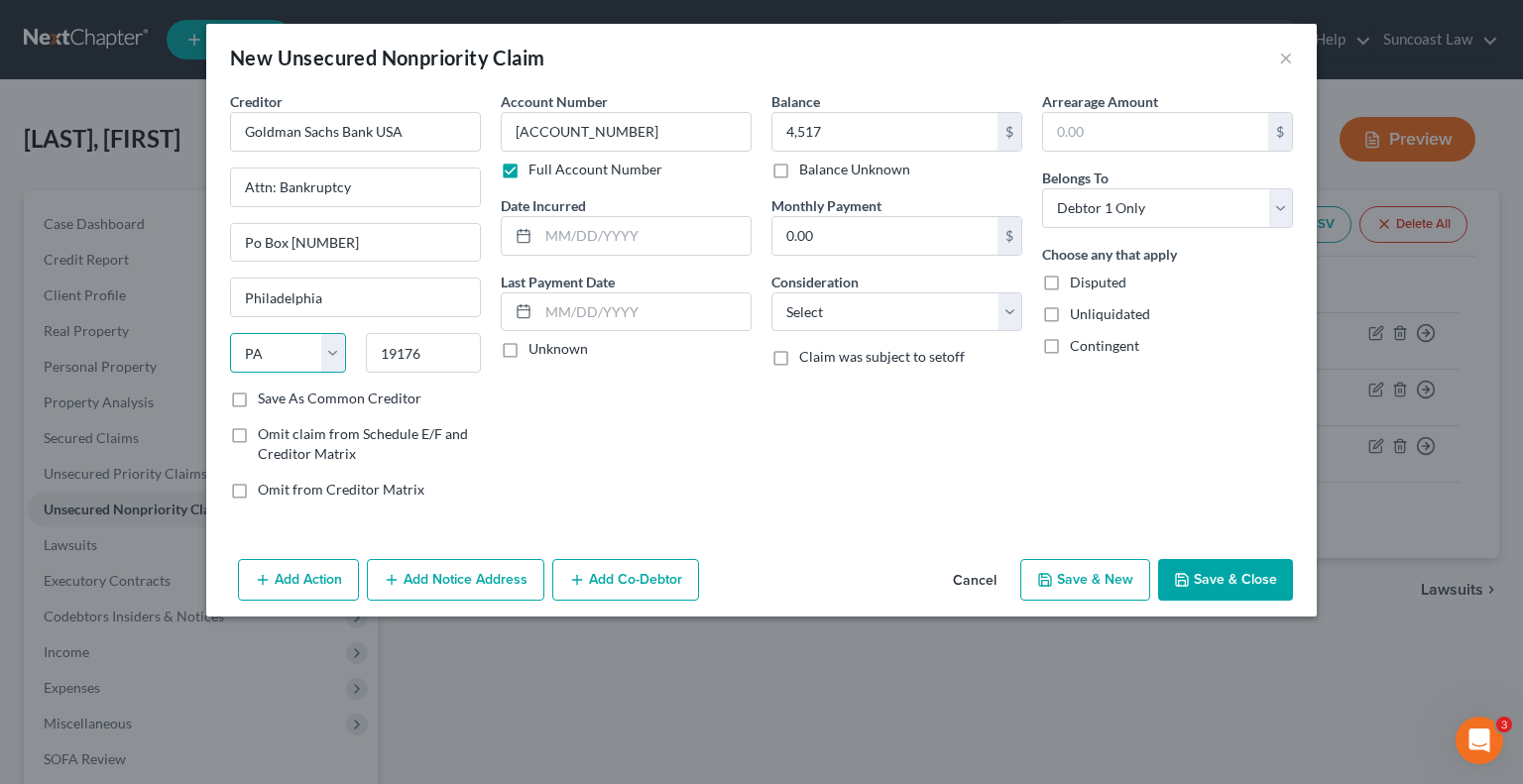 click on "State AL AK AR AZ CA CO CT DE DC FL GA GU HI ID IL IN IA KS KY LA ME MD MA MI MN MS MO MT NC ND NE NV NH NJ NM NY OH OK OR PA PR RI SC SD TN TX UT VI VA VT WA WV WI WY" at bounding box center [288, 353] 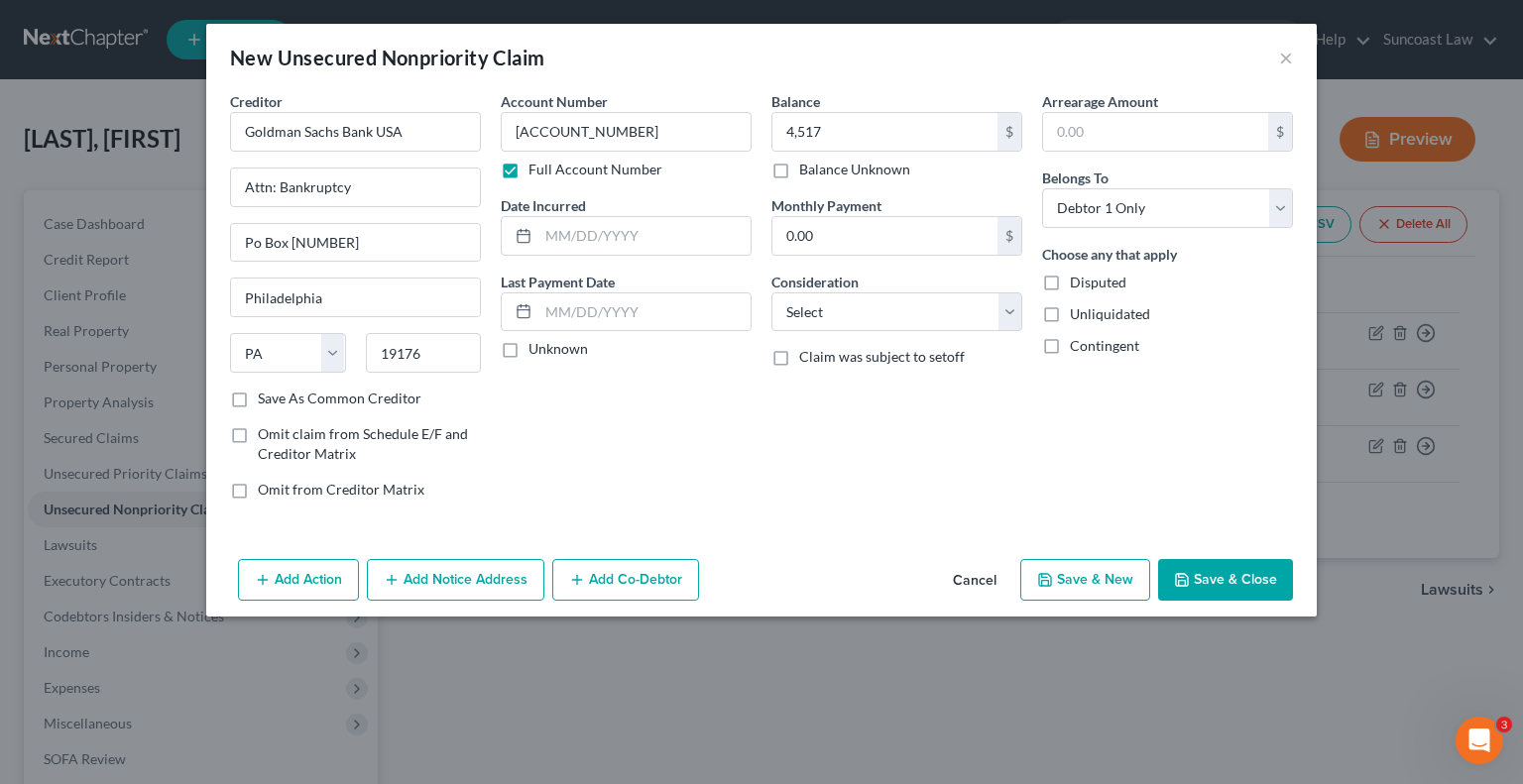 click on "Save & Close" at bounding box center [1226, 580] 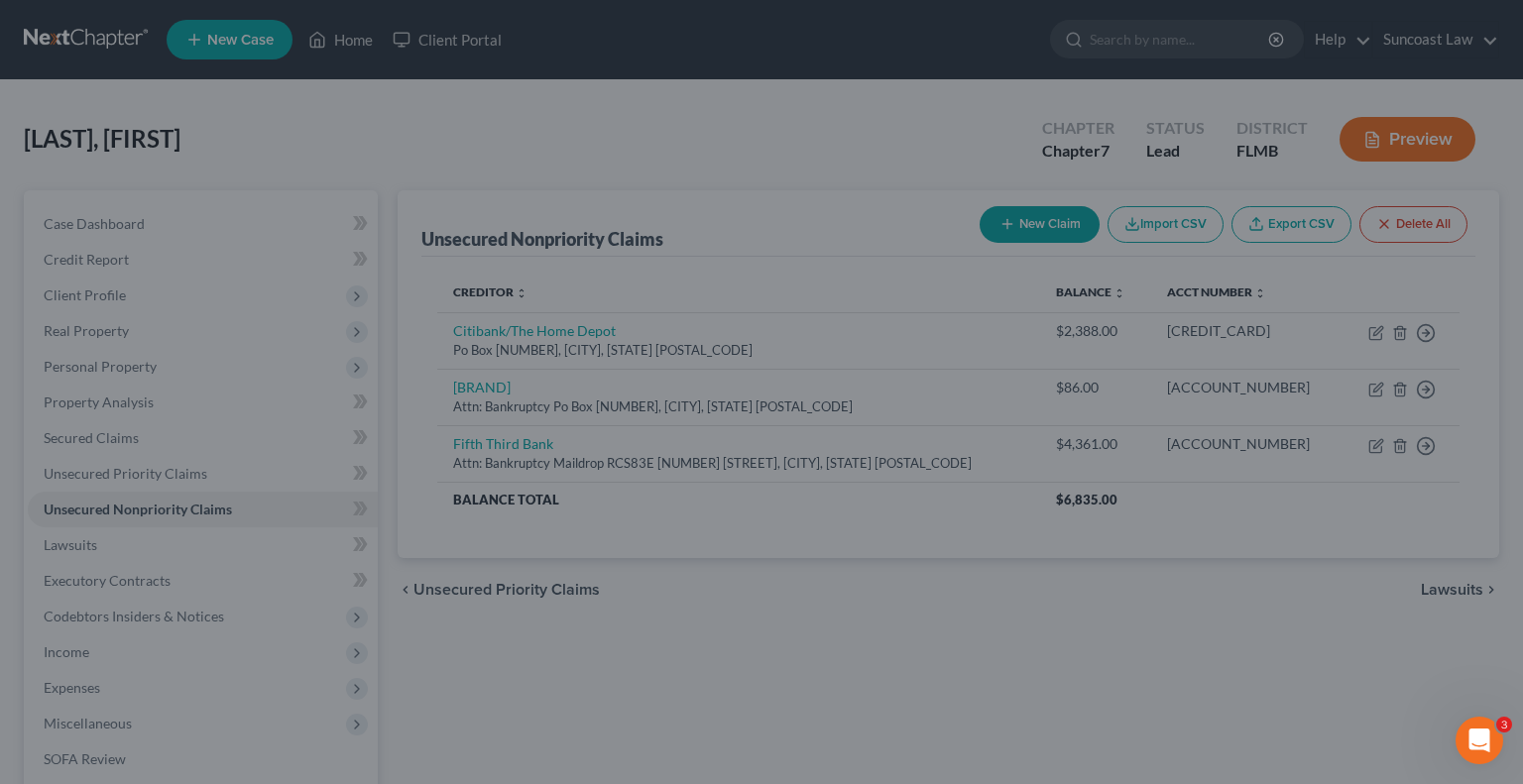 type on "[AMOUNT]" 